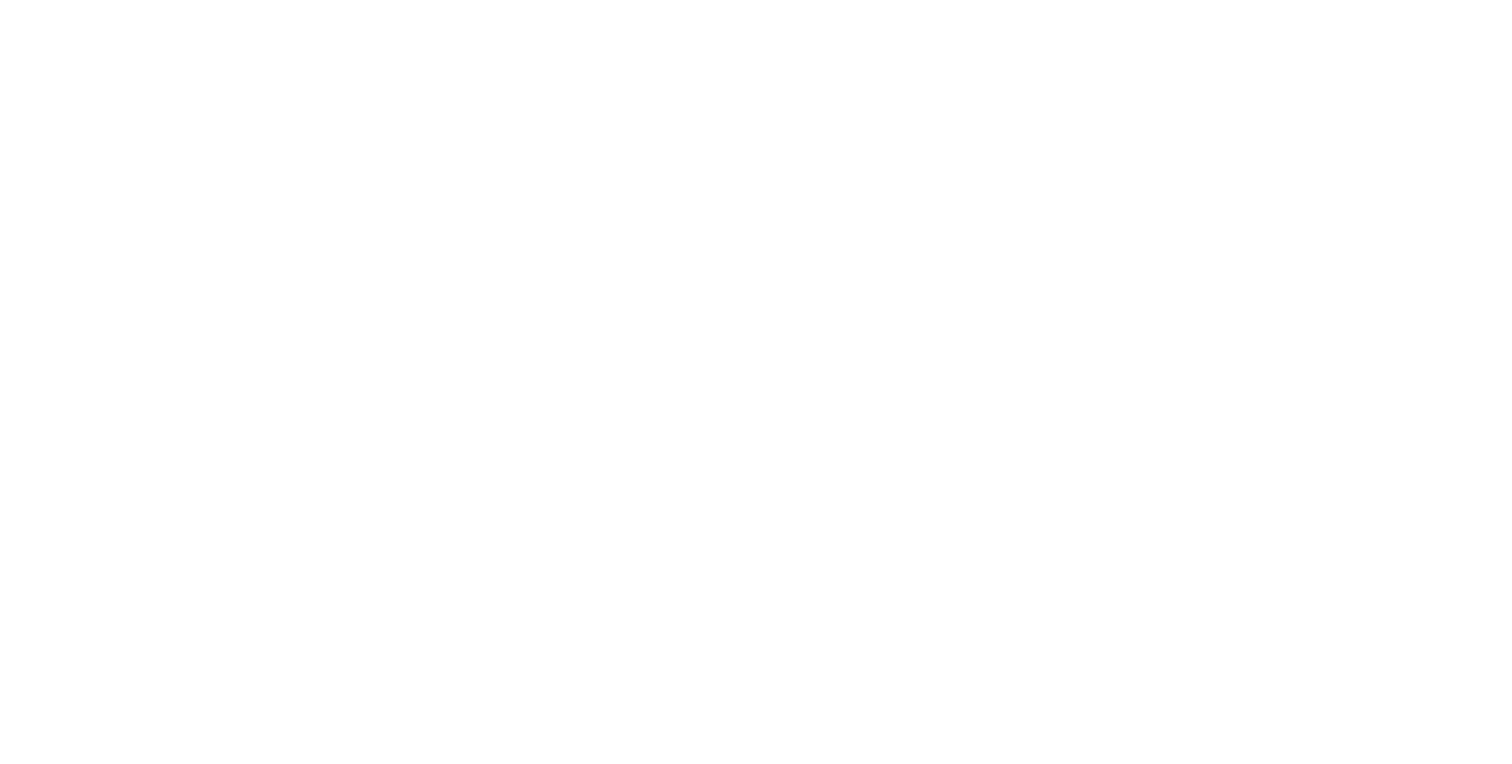 scroll, scrollTop: 0, scrollLeft: 0, axis: both 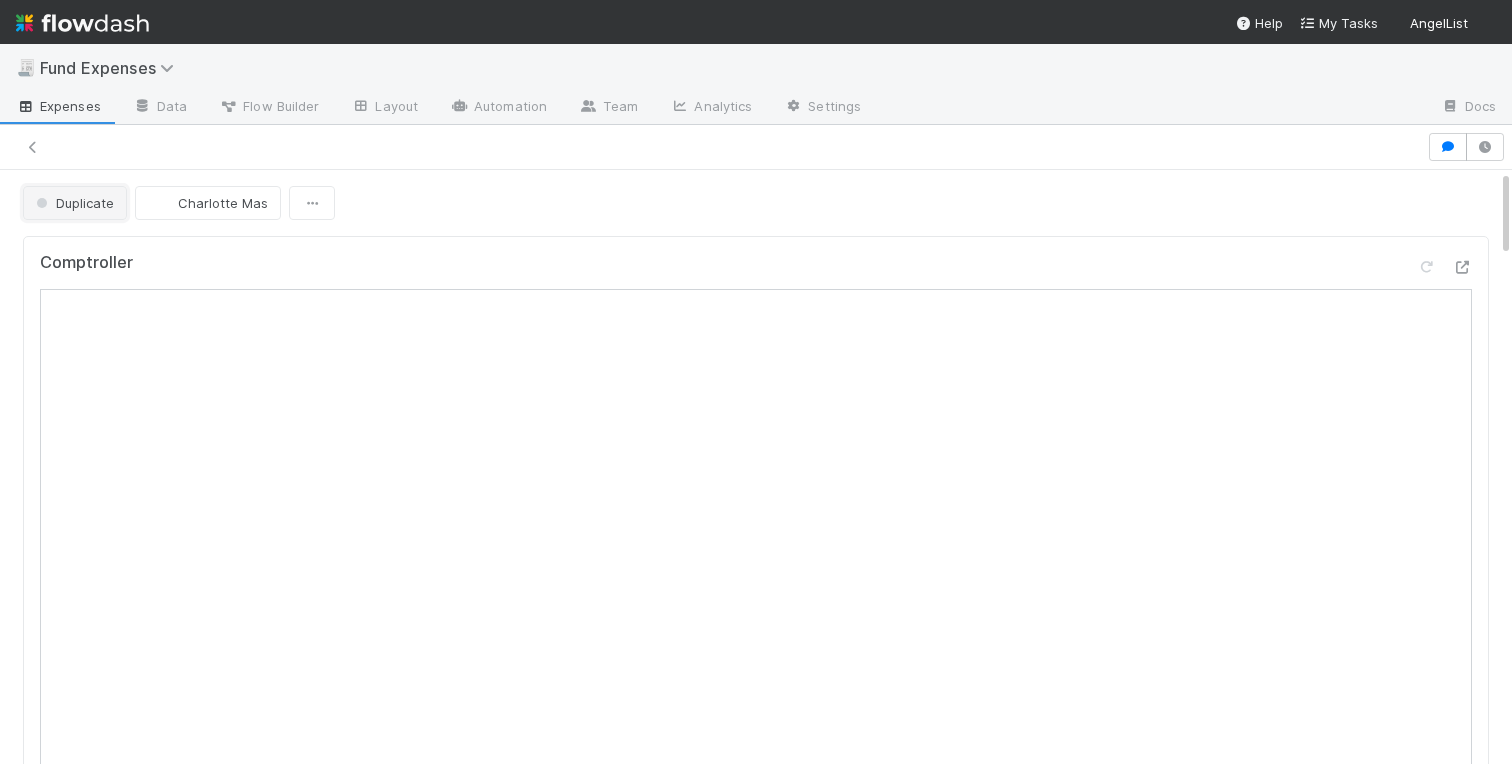 click on "Duplicate" at bounding box center [73, 203] 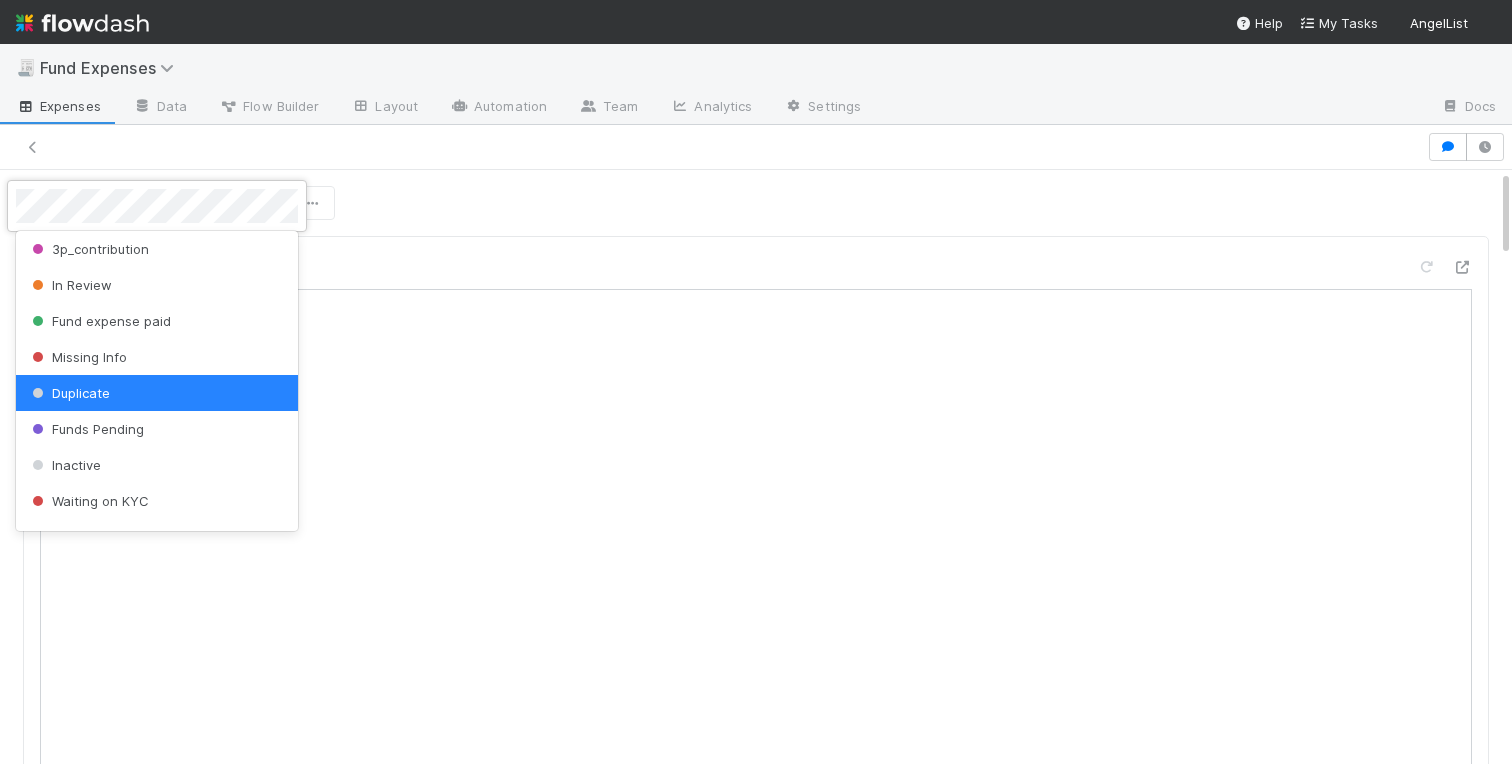scroll, scrollTop: 0, scrollLeft: 0, axis: both 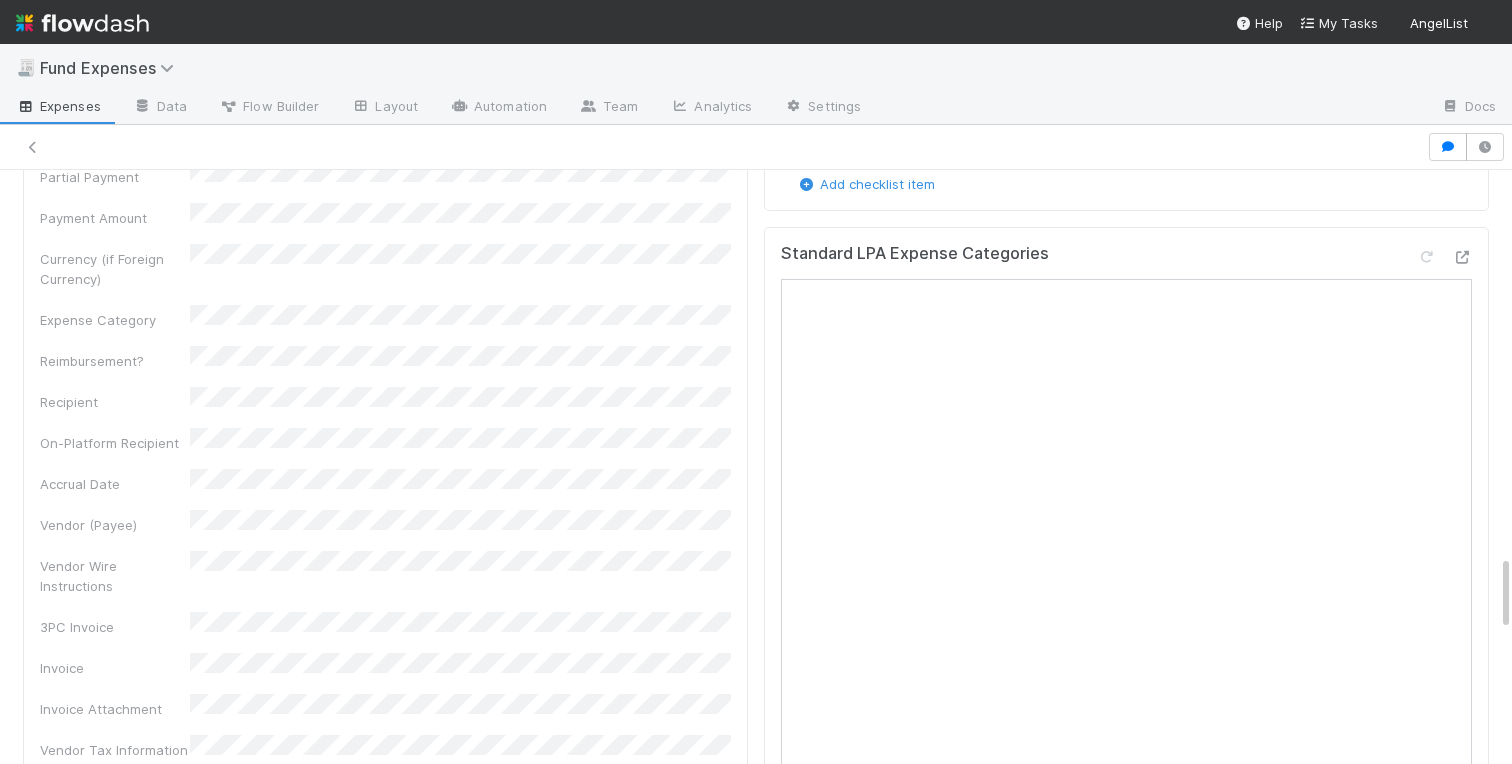 click at bounding box center [807, -6] 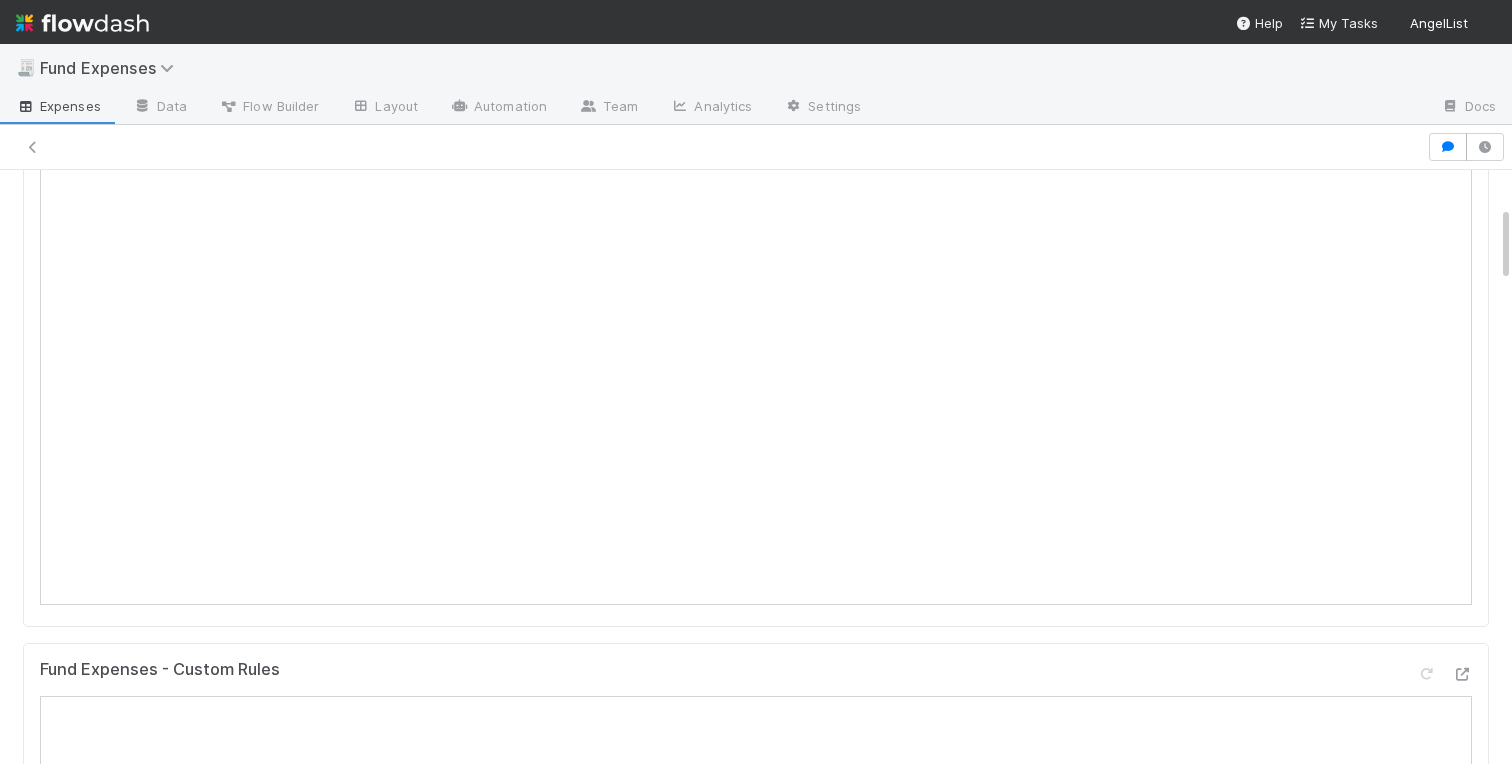 scroll, scrollTop: 0, scrollLeft: 0, axis: both 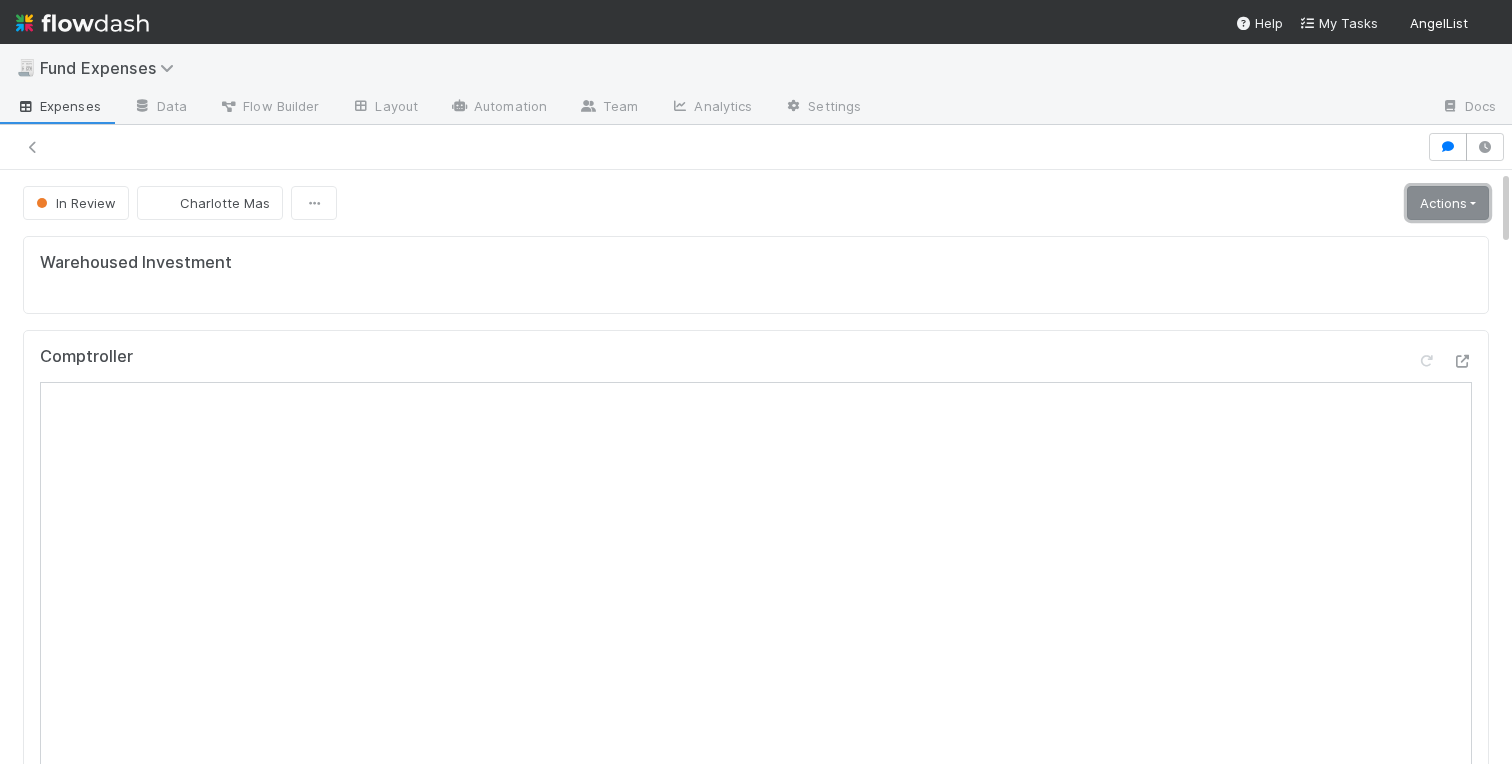 click on "Actions" at bounding box center [1448, 203] 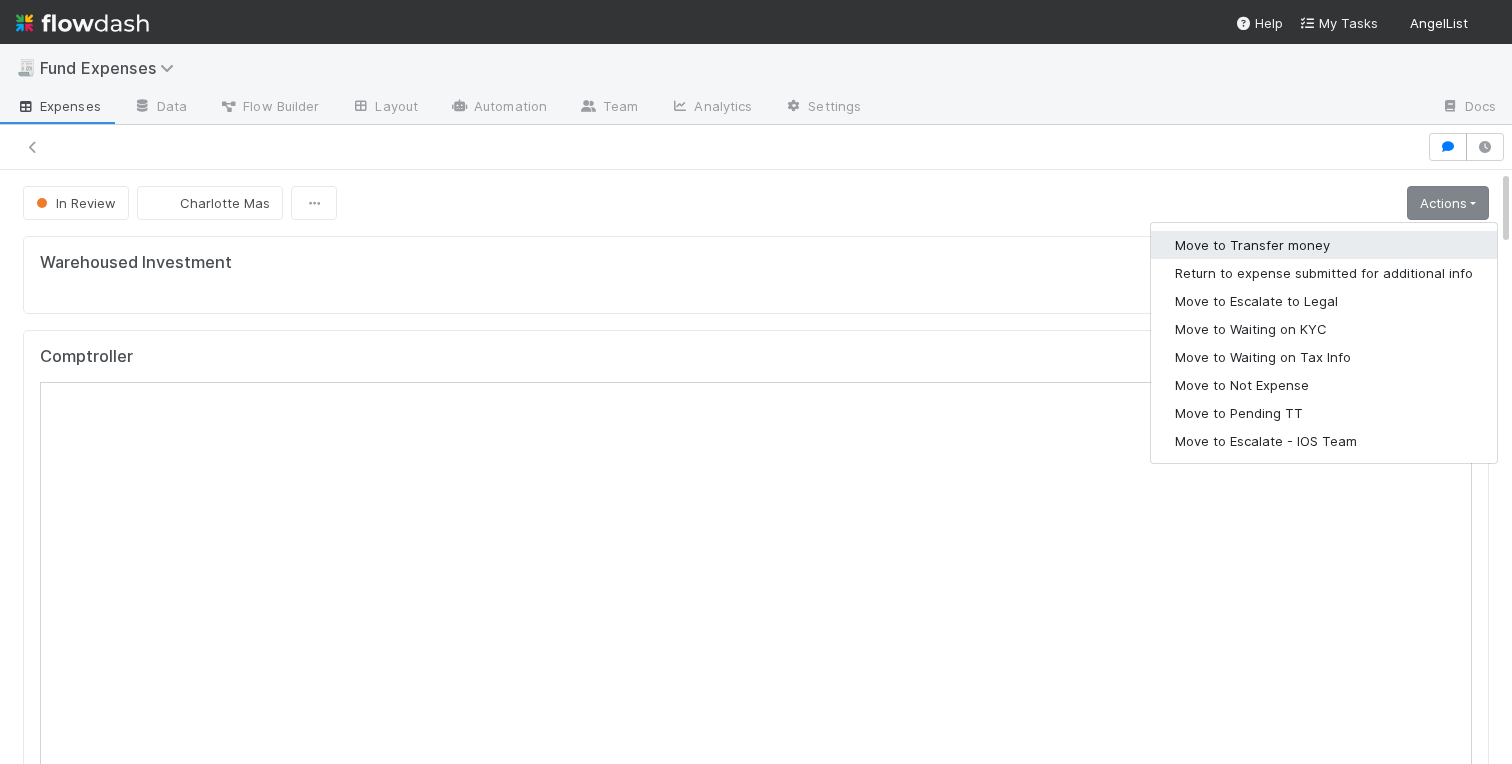 click on "Move to Transfer money" at bounding box center (1324, 245) 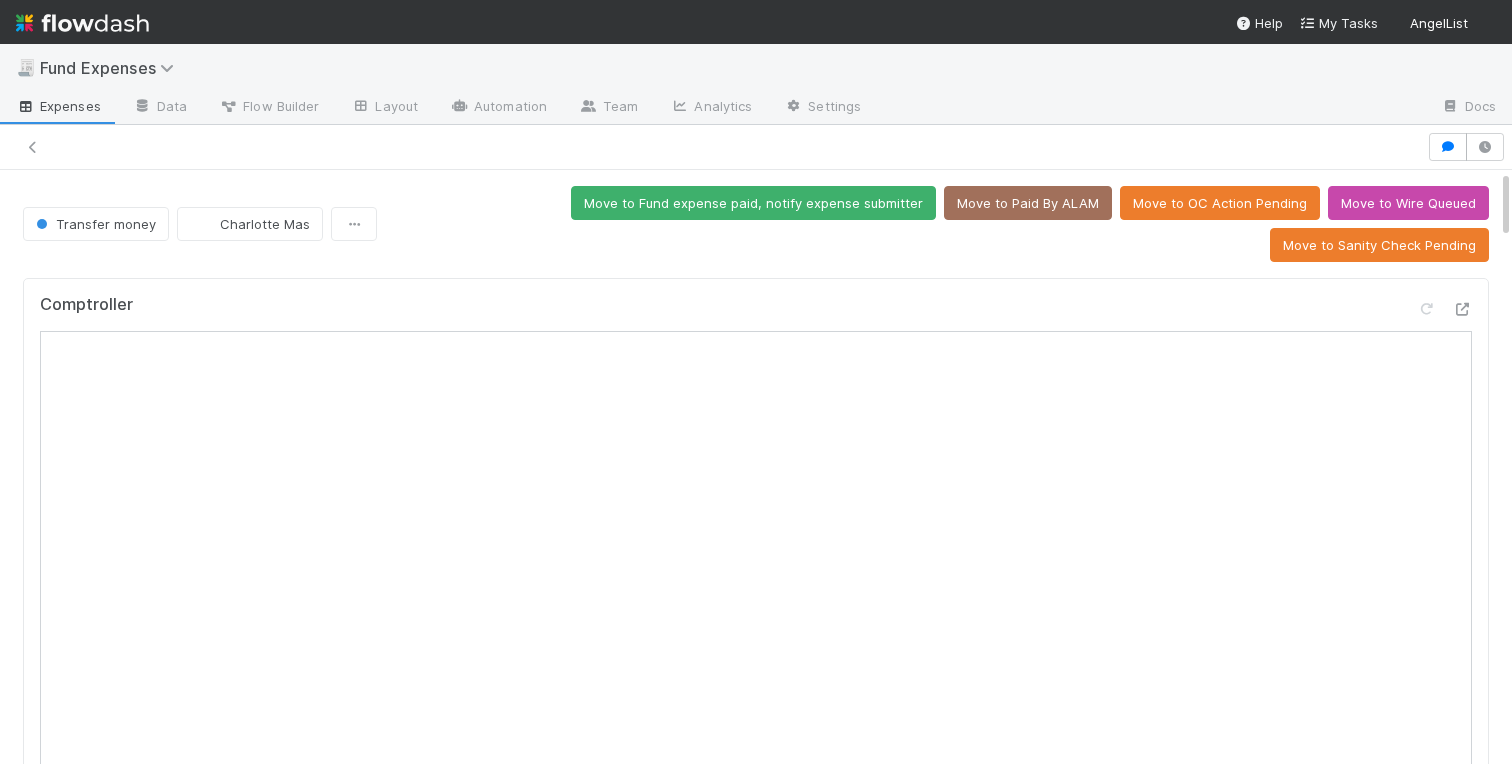 click on "Comptroller Sanity Check    Create a new  task Link an existing  task Sanity Check Priority Request Comments Attach files: Choose or drag and drop file(s) Add Comment [PERSON] [TIME] ago   Edit Delete [PERSON] [TIME] ago   Edit Delete Linked Workflow Tasks You do not have access to the   Belltower Administrative Fee Contributions   workflow. Paper Mail Invoice   Create a new  task Link an existing  task Details Edit Front Conversation URL  Request Type  Additional Context  Reporter  Front ID  Urgency Level  Fund Name  FC or Admin Dashboard URL  Comptroller URL  Comptroller URL (QP)  Partial Payment  Payment Amount   Currency (if Foreign Currency)  Expense Category  Reimbursement?  Recipient  On-Platform Recipient  Accrual Date  Vendor (Payee)  Vendor Wire Instructions  3PC Invoice  Invoice   Invoice Attachment  Vendor Tax Information  Fund Documents  Outgoing Wire ID - Primary   Outgoing Wire ID - Secondary (QP)   _3pc?  ACH  Funding Account  Wire  Incoming Wire ID (3PC)  MP Fees Paid via TPC" at bounding box center (756, 2892) 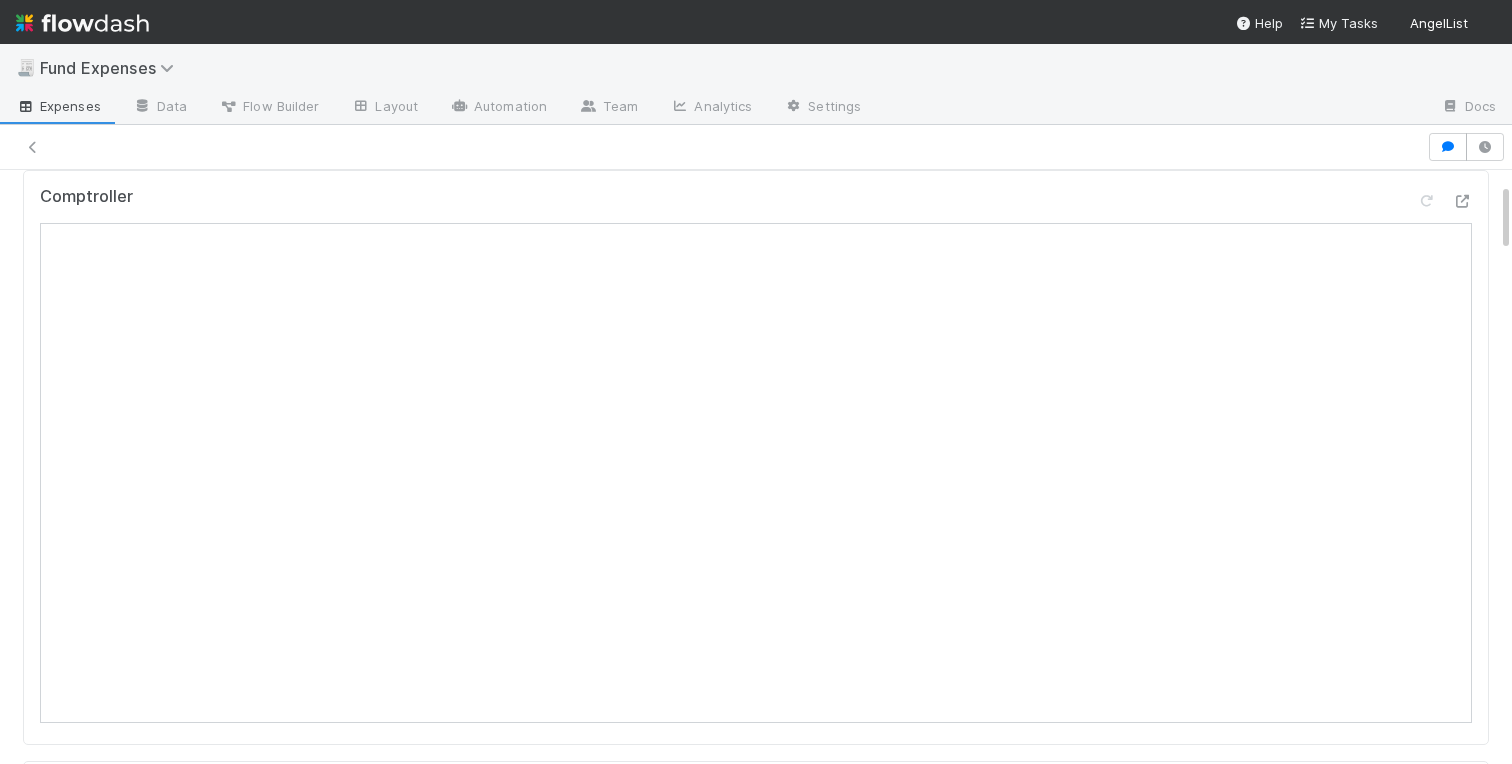 scroll, scrollTop: 130, scrollLeft: 0, axis: vertical 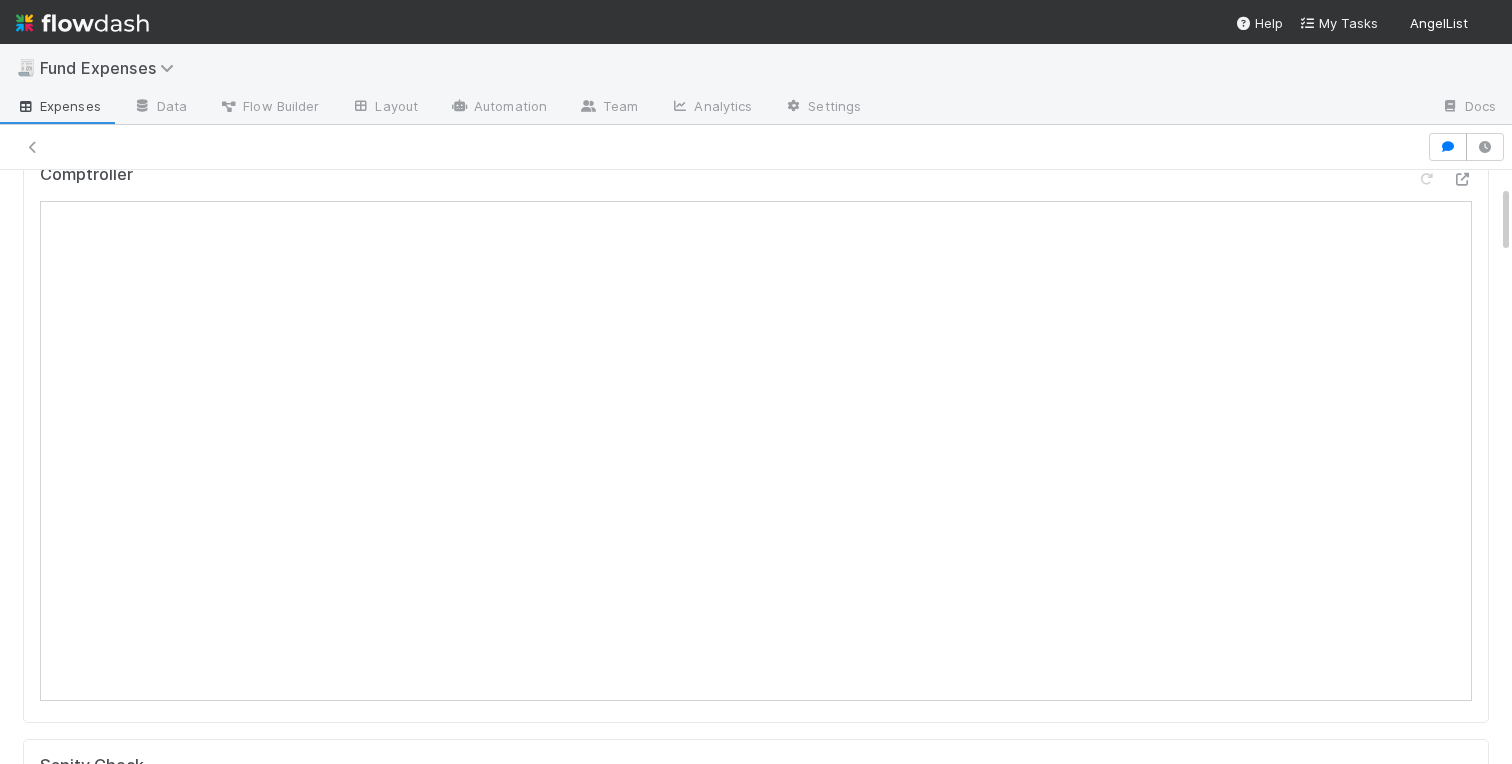 click on "Comptroller Sanity Check    Create a new  task Link an existing  task Sanity Check Priority Request Comments Attach files: Choose or drag and drop file(s) Add Comment Charlotte Mas 1 day ago   Edit Delete Charlotte Mas 1 day ago   Edit Delete Linked Workflow Tasks You do not have access to the   Belltower Administrative Fee Contributions   workflow. Paper Mail Invoice   Create a new  task Link an existing  task Details Edit Front Conversation URL  Request Type  Additional Context  Reporter  Front ID  Urgency Level  Fund Name  FC or Admin Dashboard URL  Comptroller URL  Comptroller URL (QP)  Partial Payment  Payment Amount   Currency (if Foreign Currency)  Expense Category  Reimbursement?  Recipient  On-Platform Recipient  Accrual Date  Vendor (Payee)  Vendor Wire Instructions  3PC Invoice  Invoice   Invoice Attachment  Vendor Tax Information  Fund Documents  Outgoing Wire ID - Primary   Outgoing Wire ID - Secondary (QP)   _3pc?  ACH  Funding Account  Wire  Incoming Wire ID (3PC)  MP Fees Paid via TPC" at bounding box center [756, 2762] 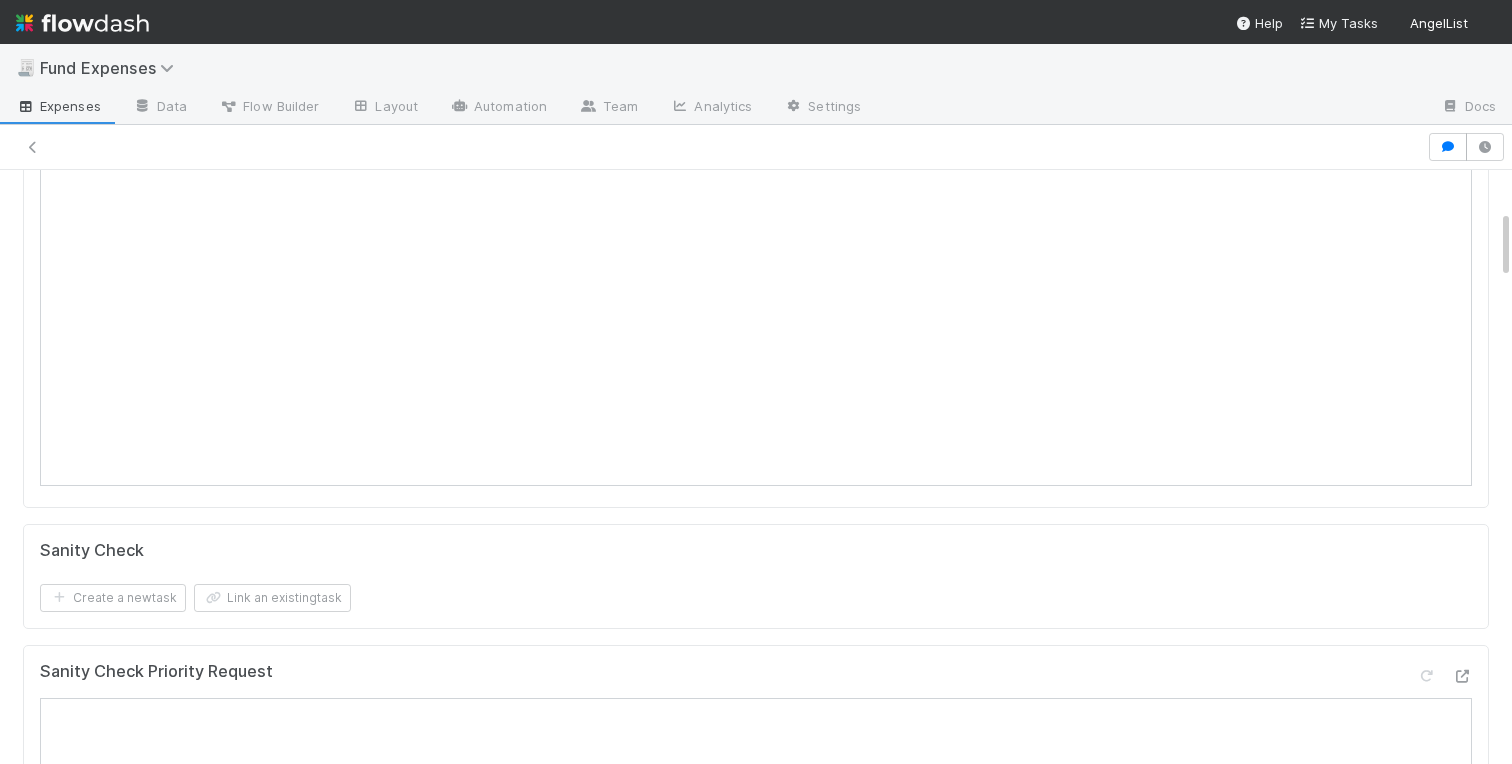 click on "Comptroller Sanity Check    Create a new  task Link an existing  task Sanity Check Priority Request Comments Attach files: Choose or drag and drop file(s) Add Comment Charlotte Mas 1 day ago   Edit Delete Charlotte Mas 1 day ago   Edit Delete Linked Workflow Tasks You do not have access to the   Belltower Administrative Fee Contributions   workflow. Paper Mail Invoice   Create a new  task Link an existing  task" at bounding box center [756, 1092] 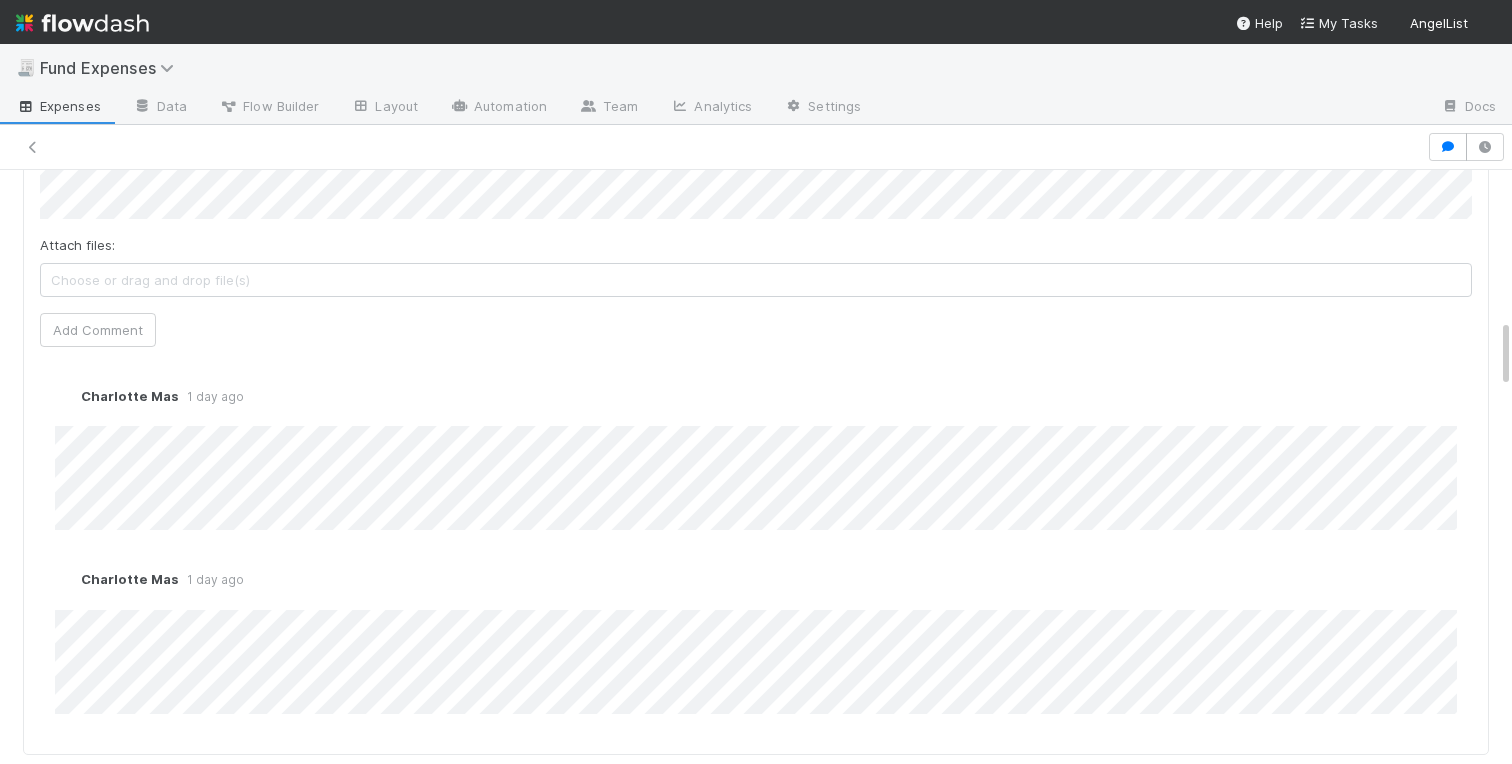 scroll, scrollTop: 0, scrollLeft: 0, axis: both 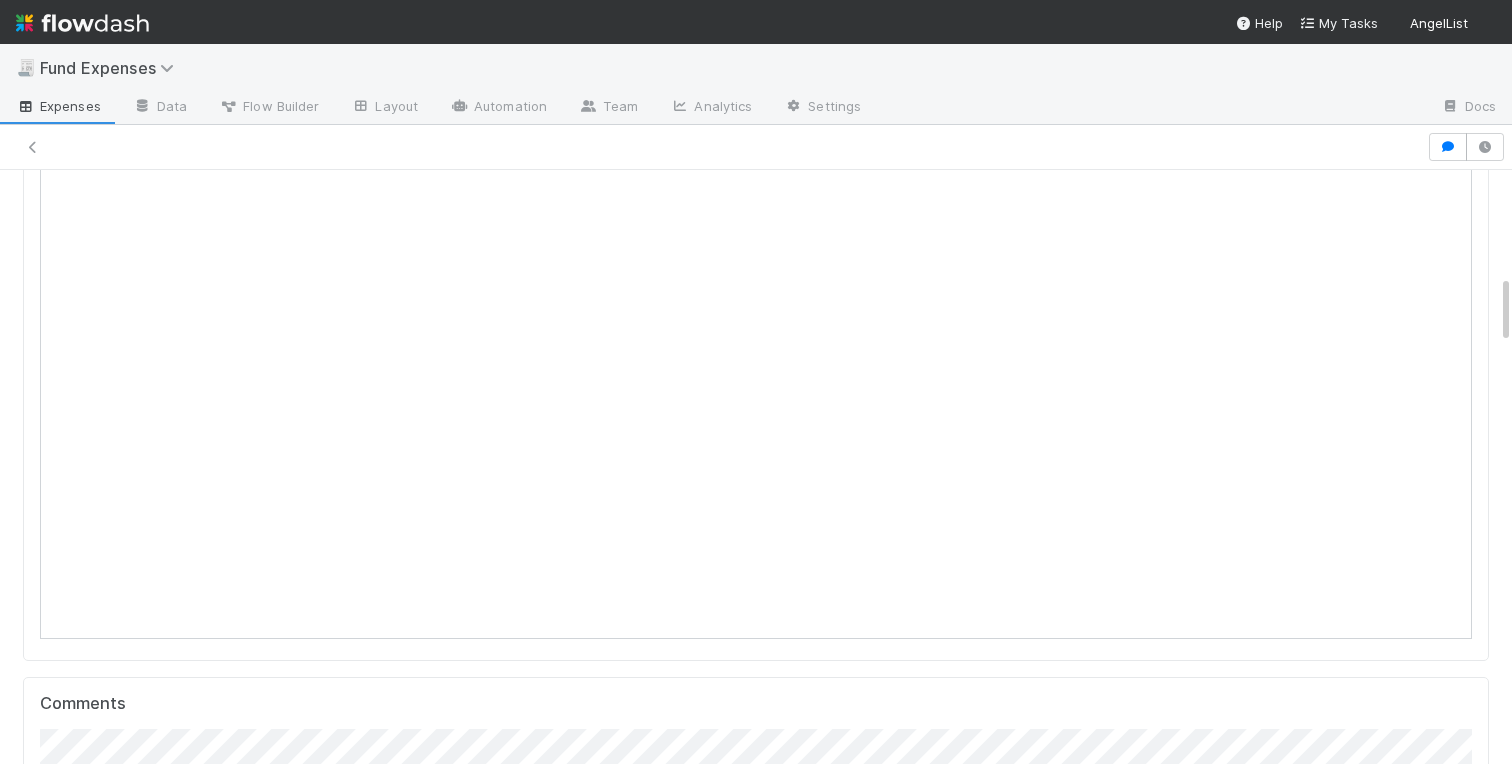 click on "Comptroller Sanity Check    Create a new  task Link an existing  task Sanity Check Priority Request Comments Attach files: Choose or drag and drop file(s) Add Comment Charlotte Mas 1 day ago   Edit Delete Charlotte Mas 1 day ago   Edit Delete Linked Workflow Tasks You do not have access to the   Belltower Administrative Fee Contributions   workflow. Paper Mail Invoice   Create a new  task Link an existing  task Details Edit Front Conversation URL  Request Type  Additional Context  Reporter  Front ID  Urgency Level  Fund Name  FC or Admin Dashboard URL  Comptroller URL  Comptroller URL (QP)  Partial Payment  Payment Amount   Currency (if Foreign Currency)  Expense Category  Reimbursement?  Recipient  On-Platform Recipient  Accrual Date  Vendor (Payee)  Vendor Wire Instructions  3PC Invoice  Invoice   Invoice Attachment  Vendor Tax Information  Fund Documents  Outgoing Wire ID - Primary   Outgoing Wire ID - Secondary (QP)   _3pc?  ACH  Funding Account  Wire  Incoming Wire ID (3PC)  MP Fees Paid via TPC" at bounding box center (756, 1988) 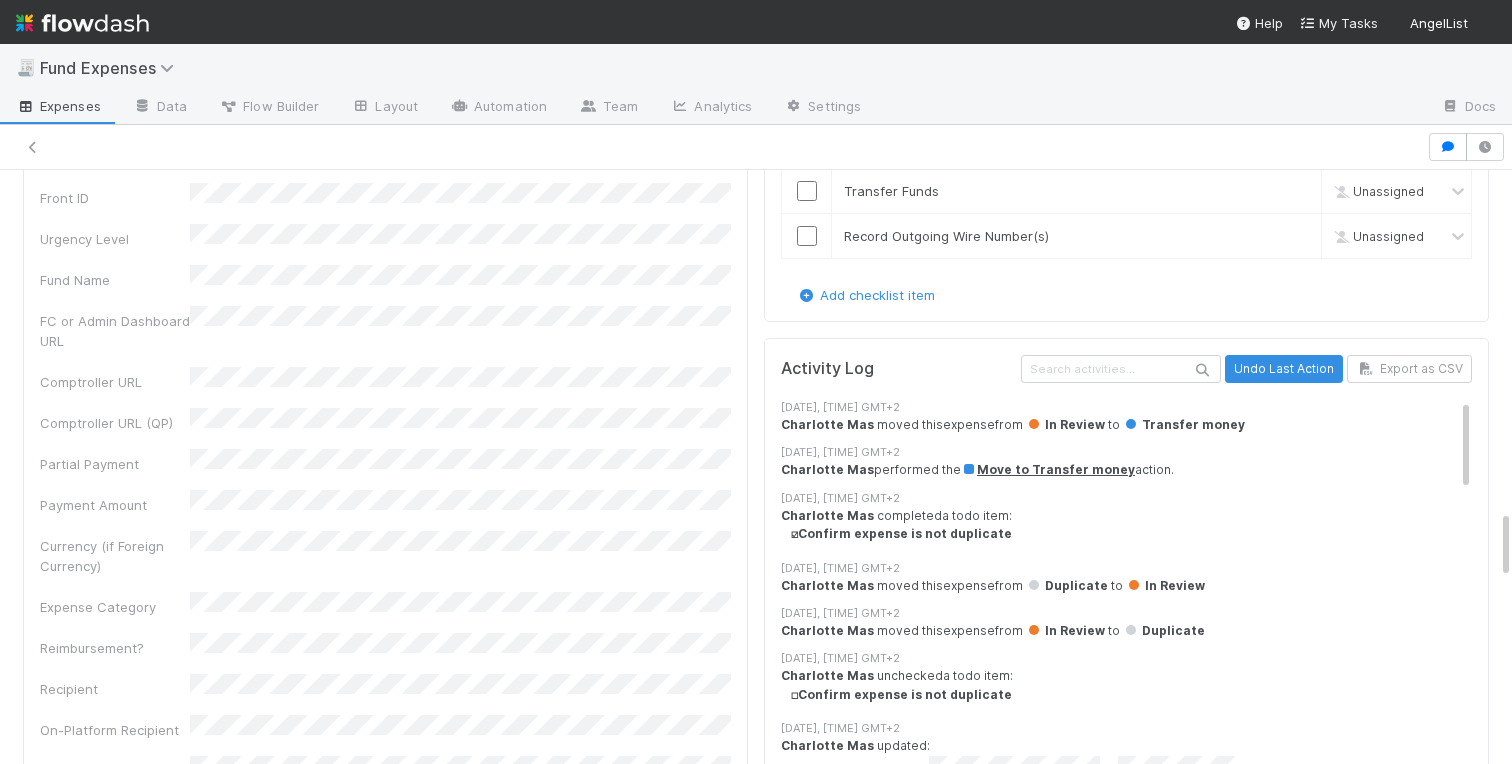 scroll, scrollTop: 2926, scrollLeft: 0, axis: vertical 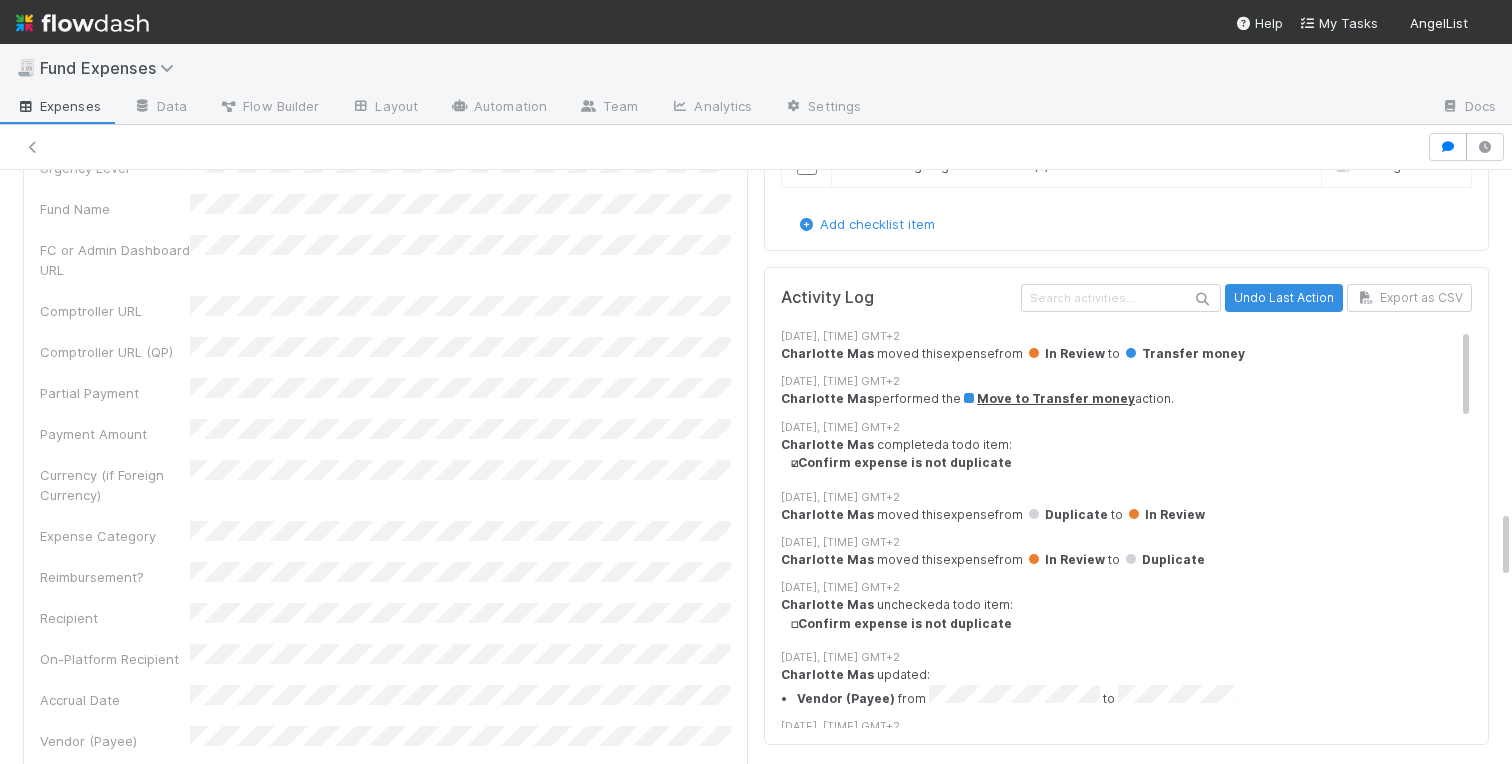click at bounding box center [807, -60] 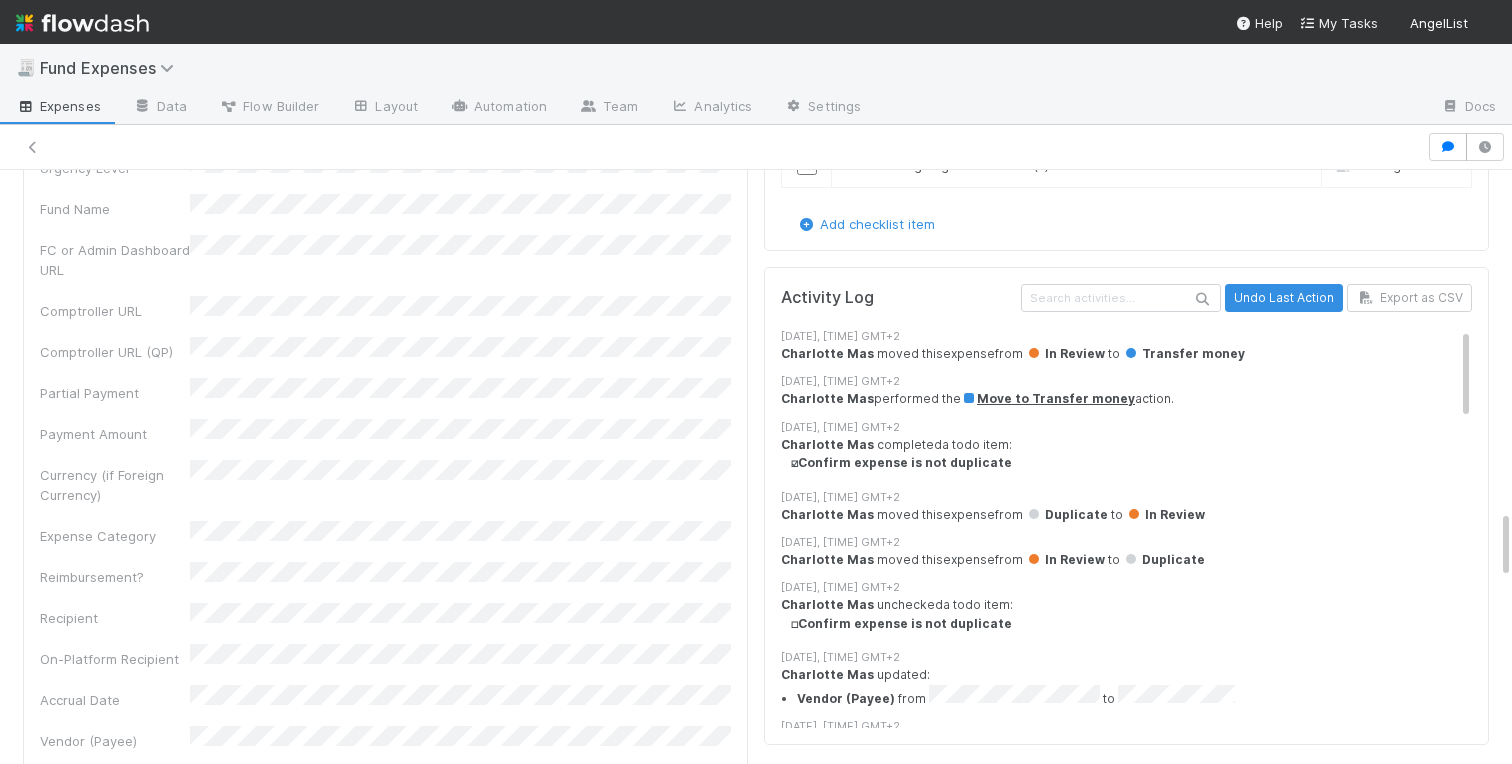checkbox on "true" 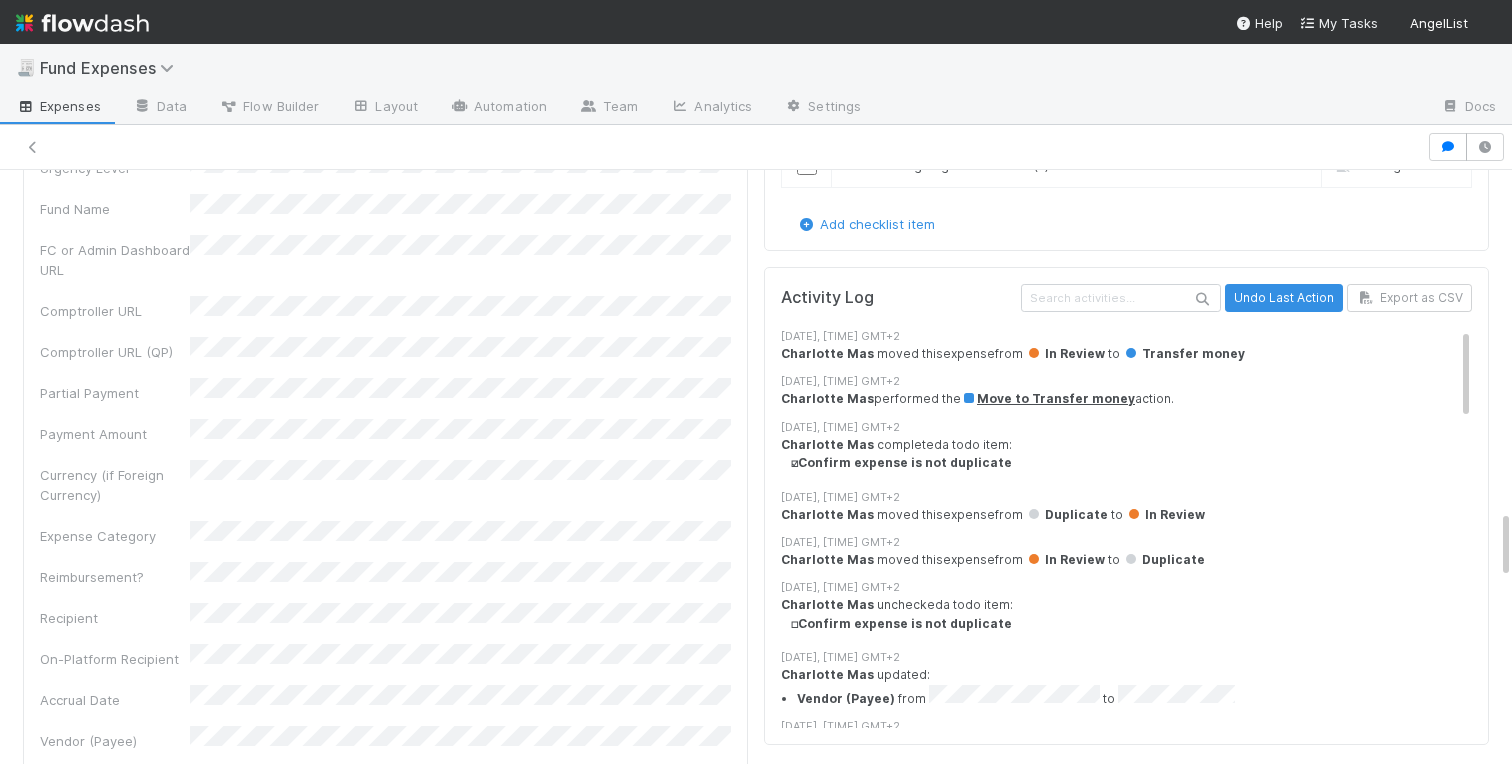 click at bounding box center (807, 120) 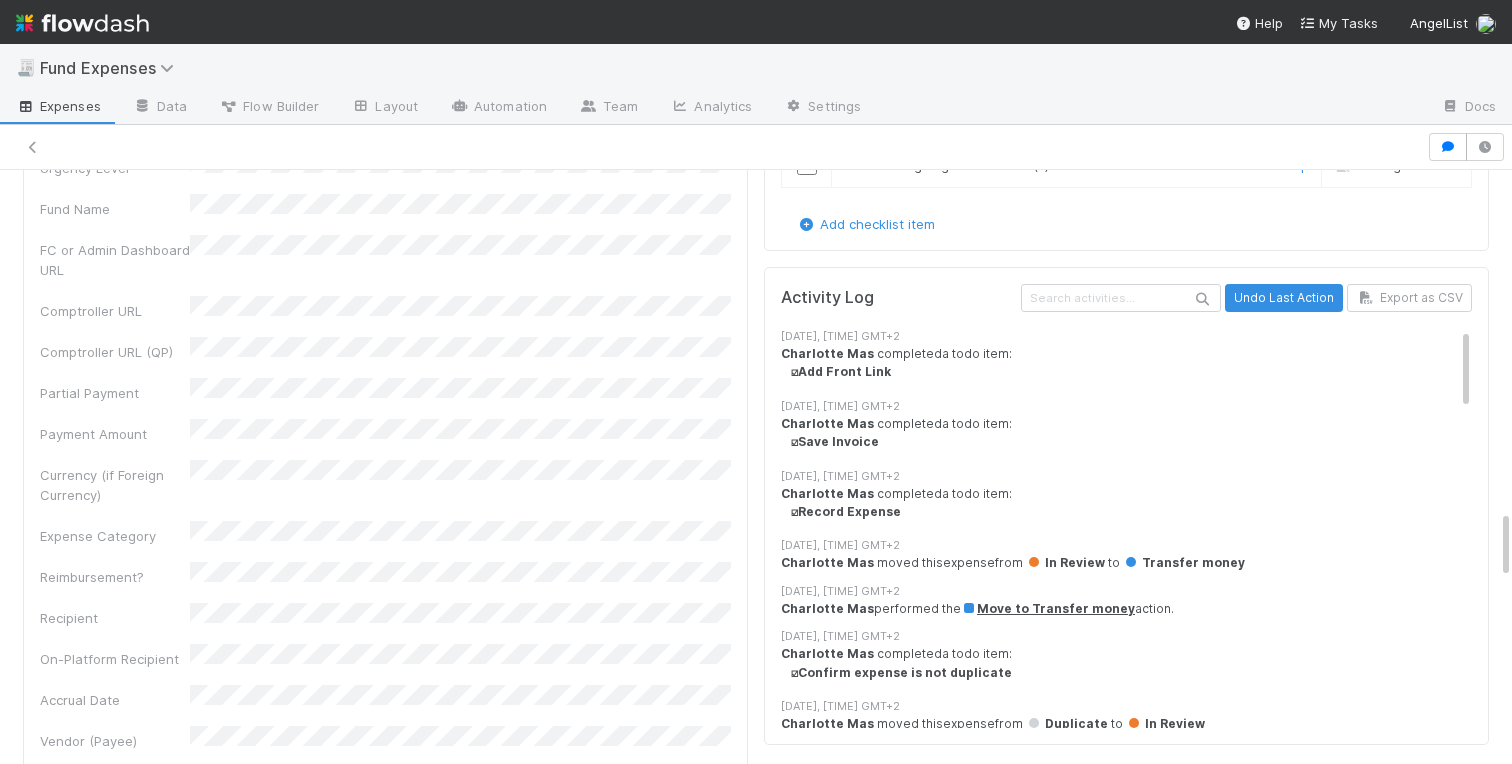 click at bounding box center [807, 165] 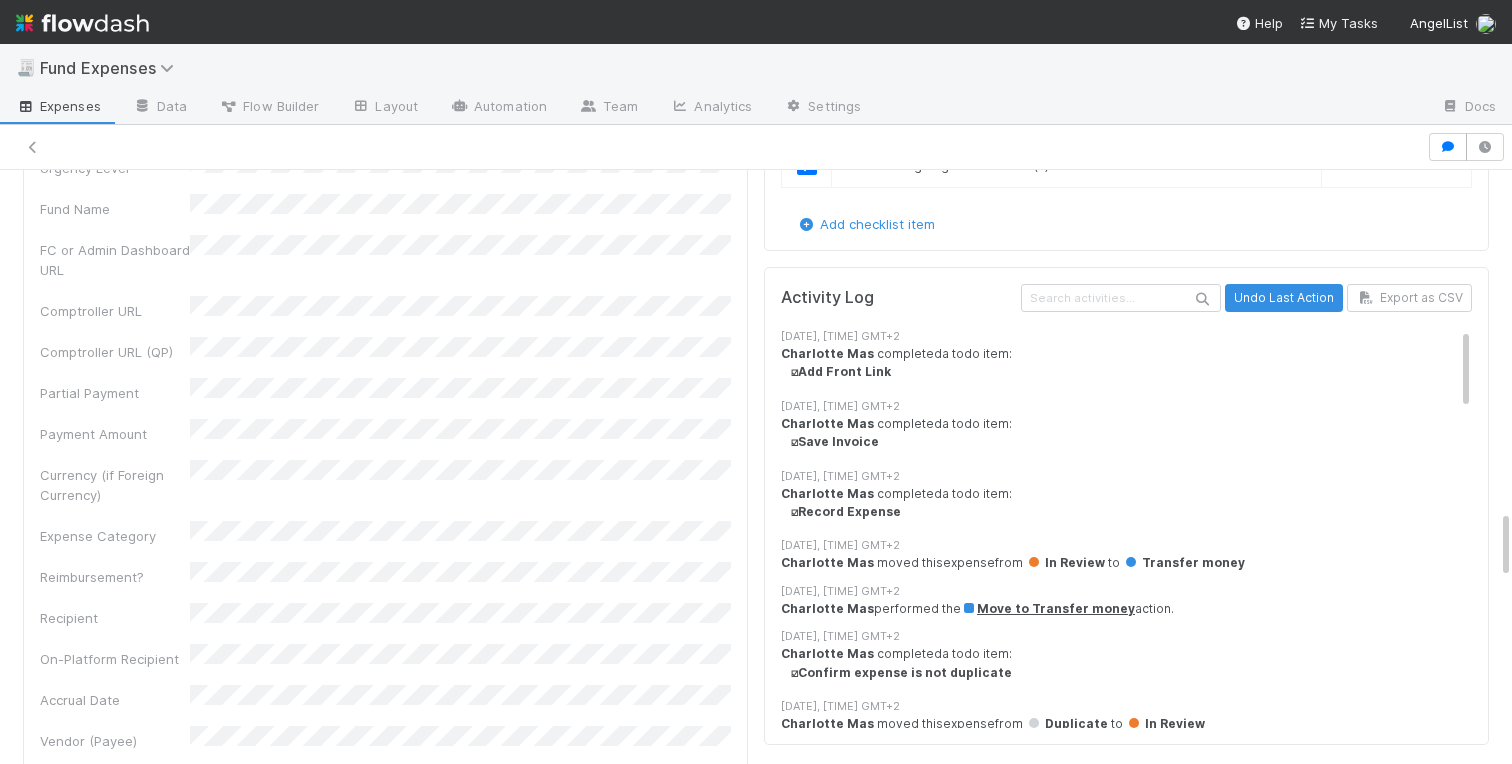 click on "skip" at bounding box center [1294, -15] 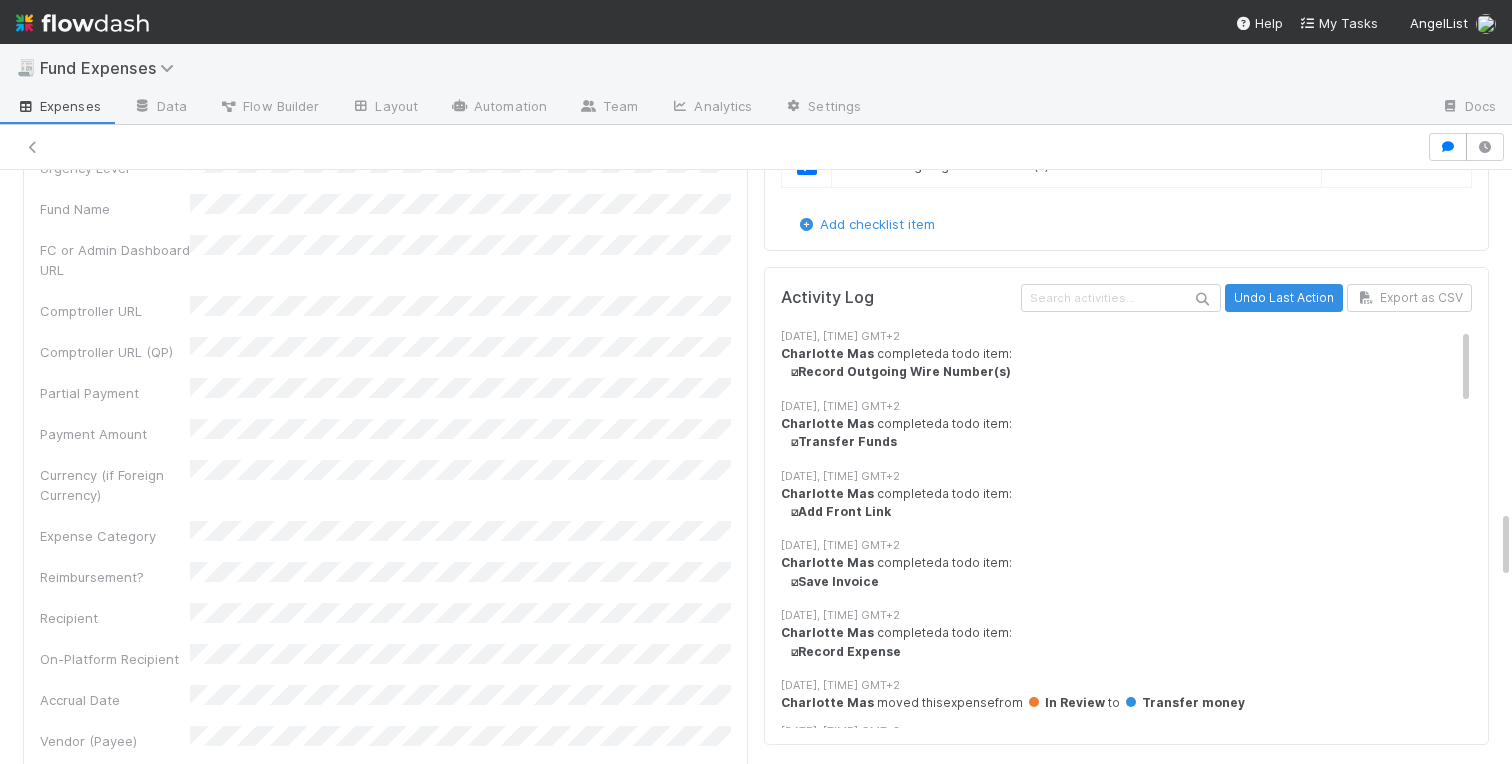 click on "skip" at bounding box center [1296, -15] 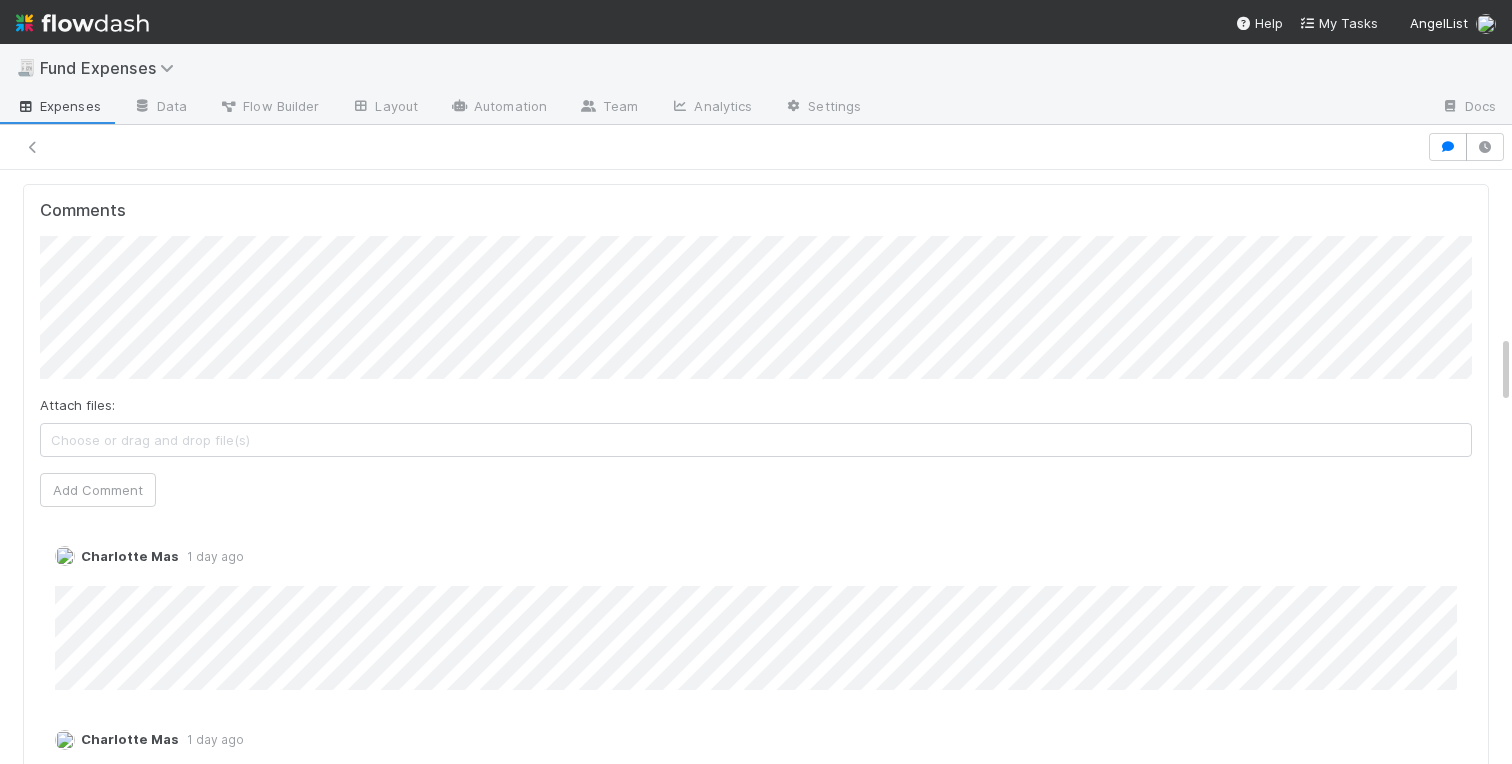 scroll, scrollTop: 1374, scrollLeft: 0, axis: vertical 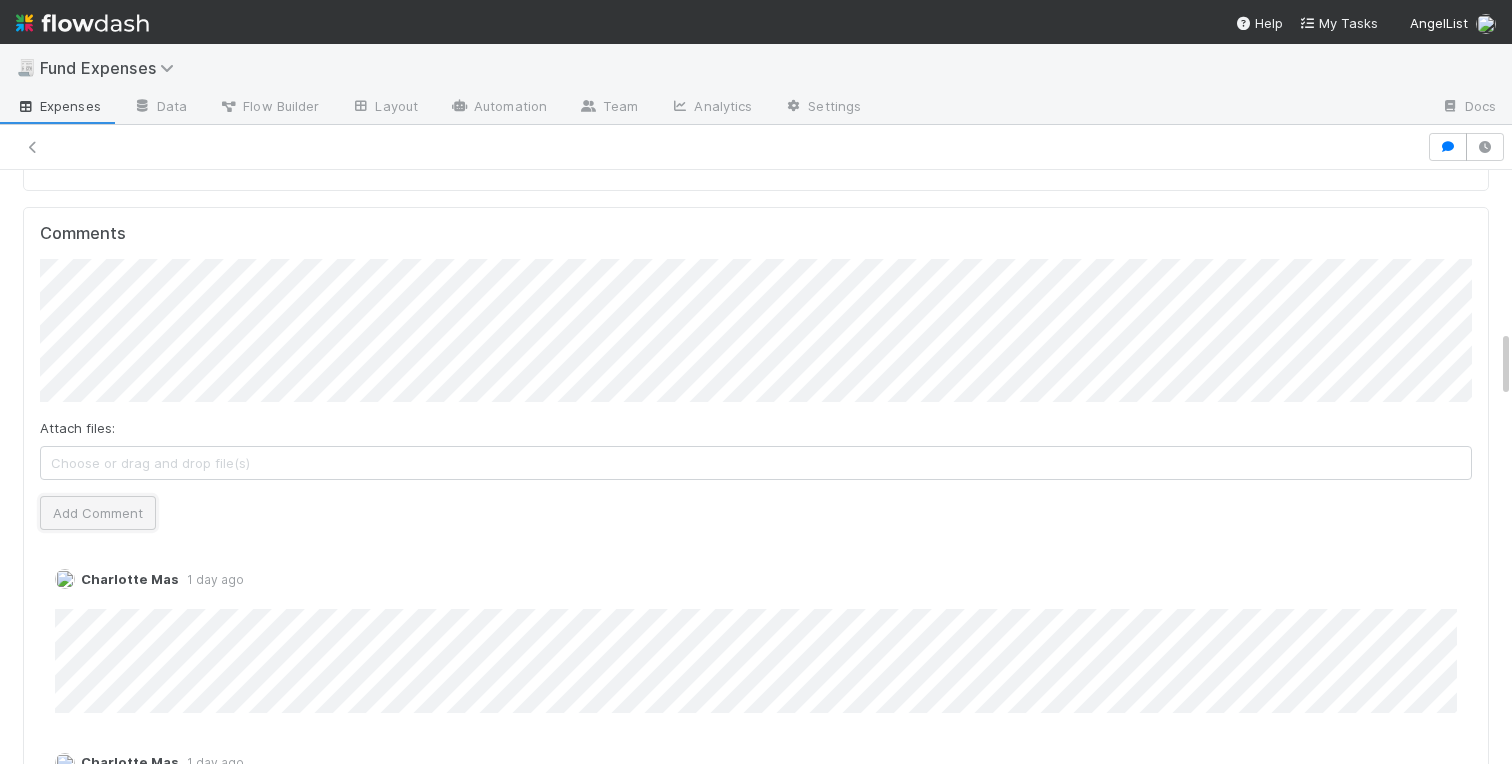 click on "Add Comment" at bounding box center [98, 513] 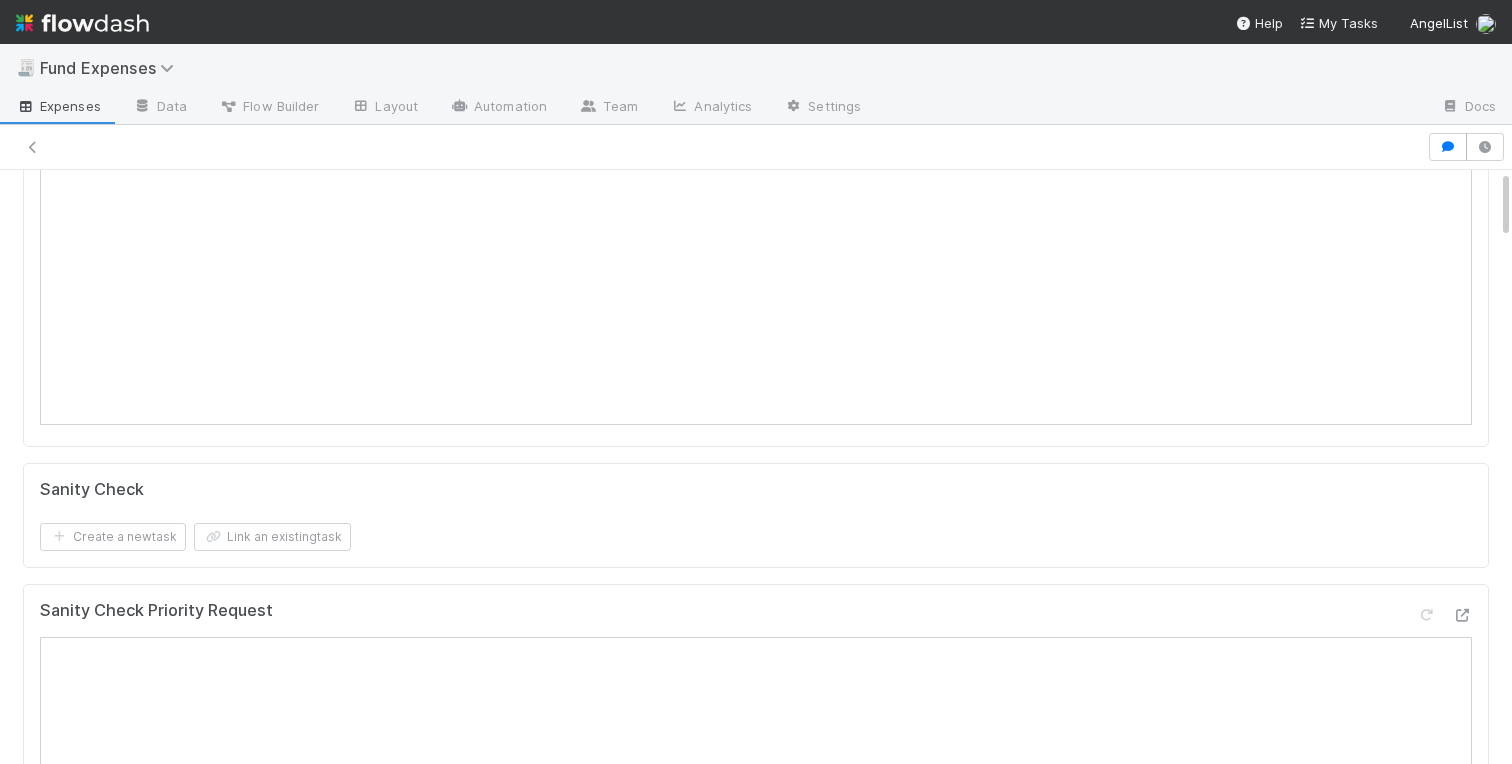 scroll, scrollTop: 0, scrollLeft: 0, axis: both 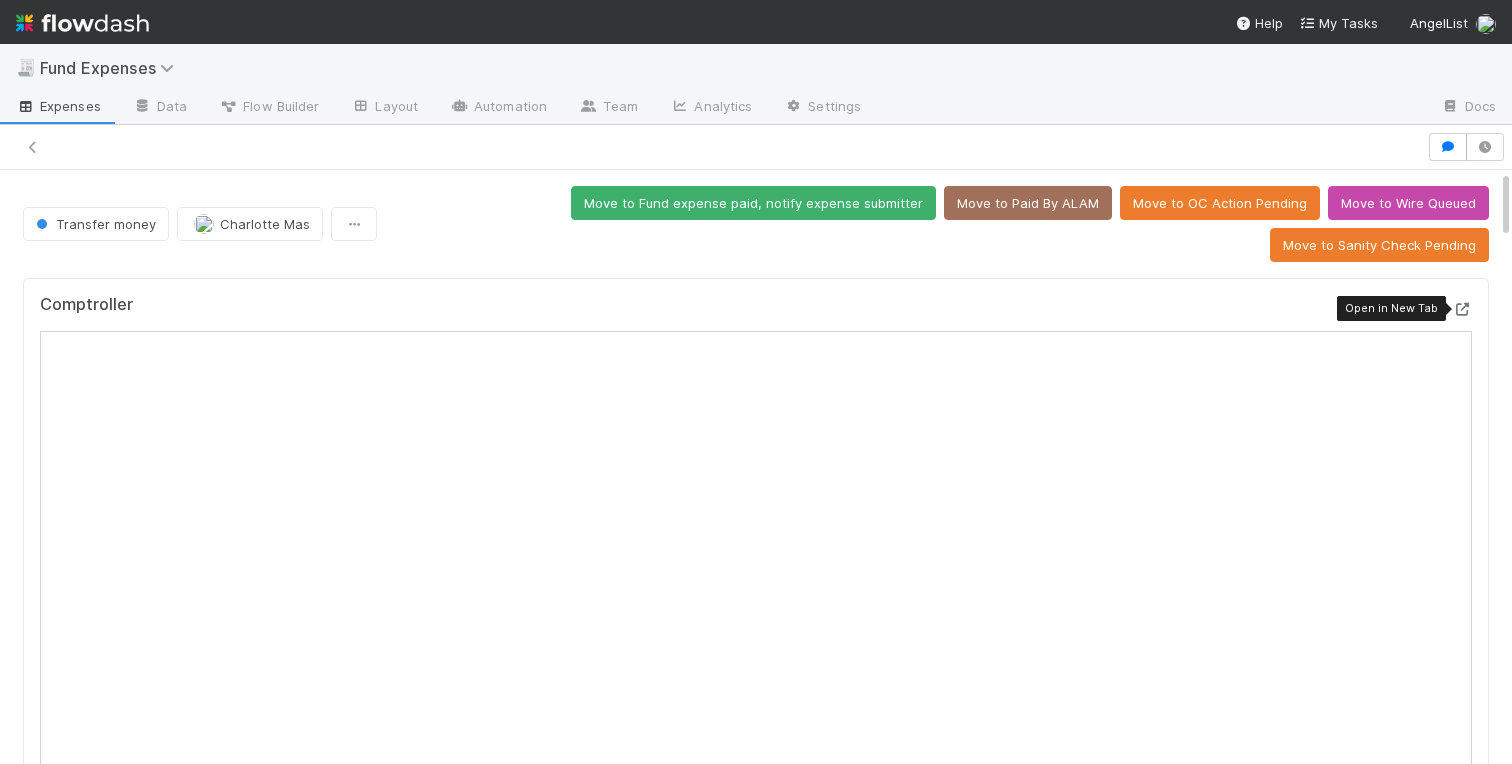 click at bounding box center [1462, 309] 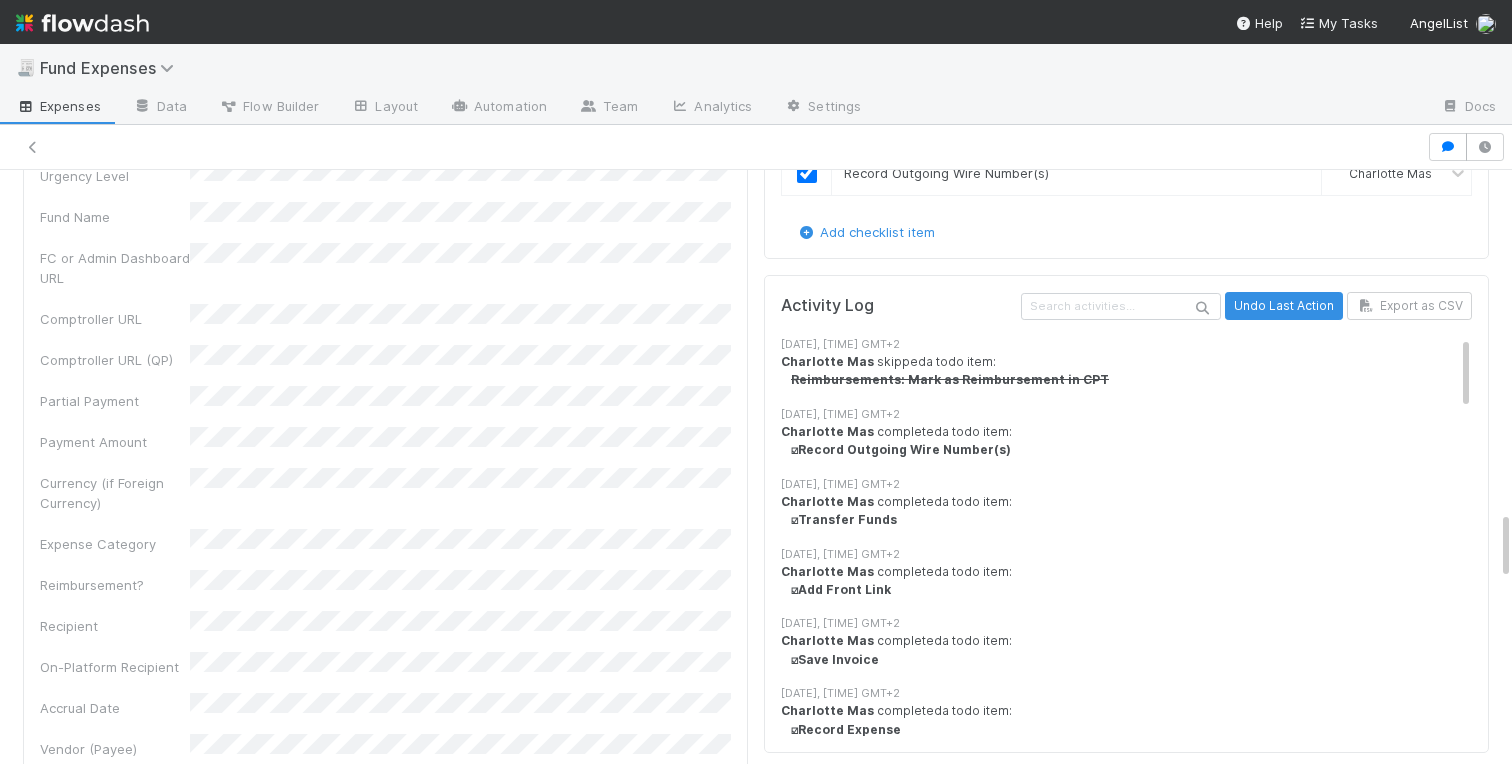 scroll, scrollTop: 2946, scrollLeft: 0, axis: vertical 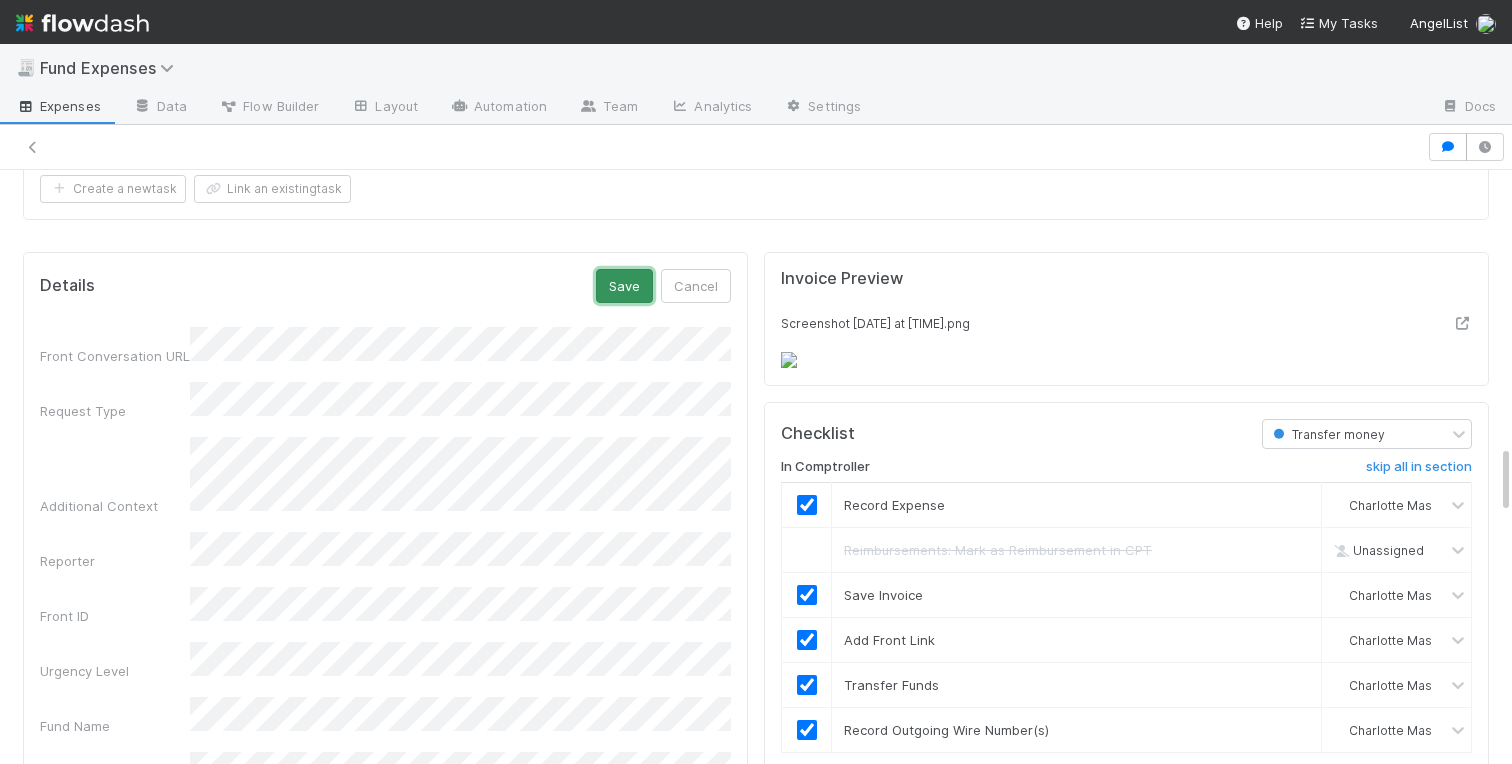 click on "Save" at bounding box center [624, 286] 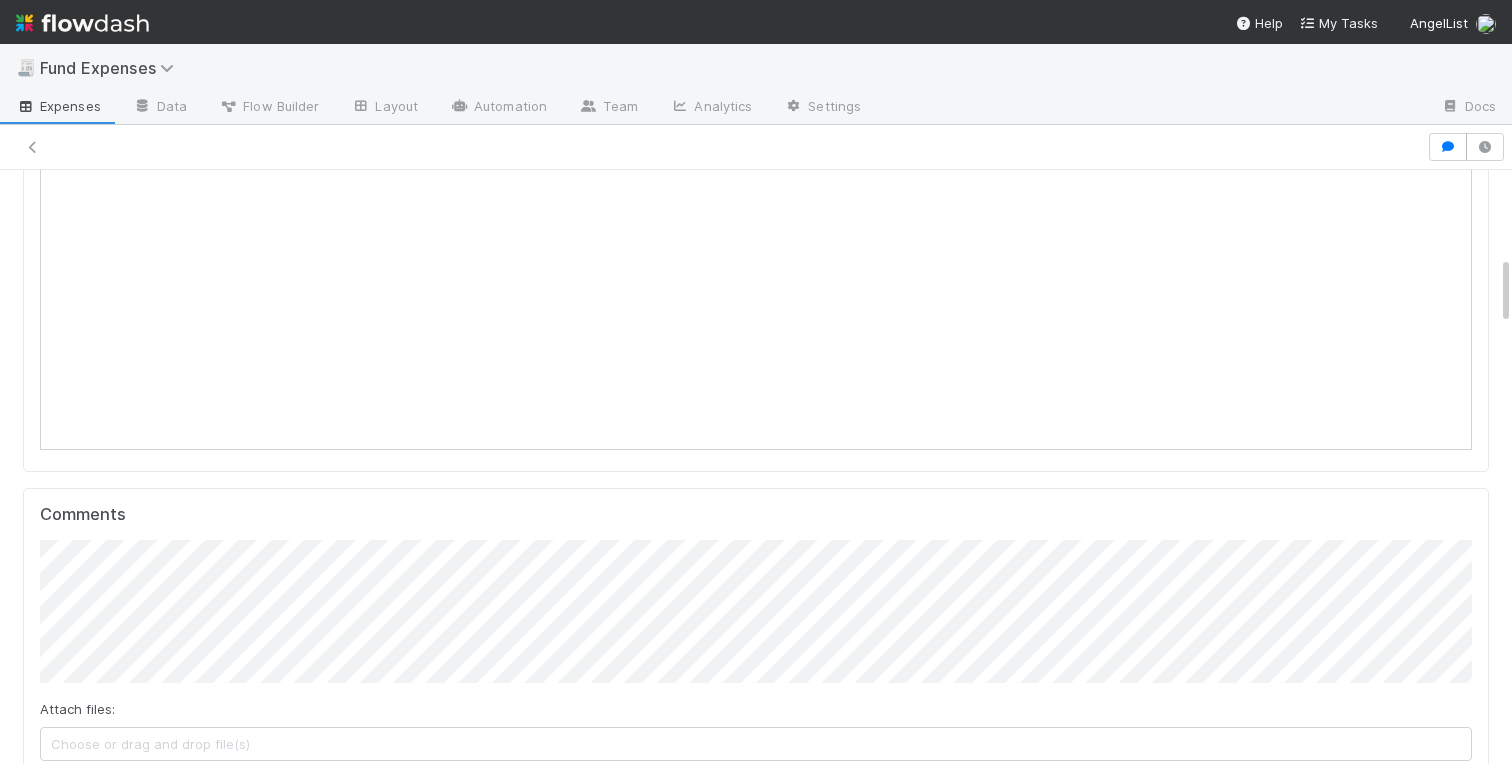 scroll, scrollTop: 0, scrollLeft: 0, axis: both 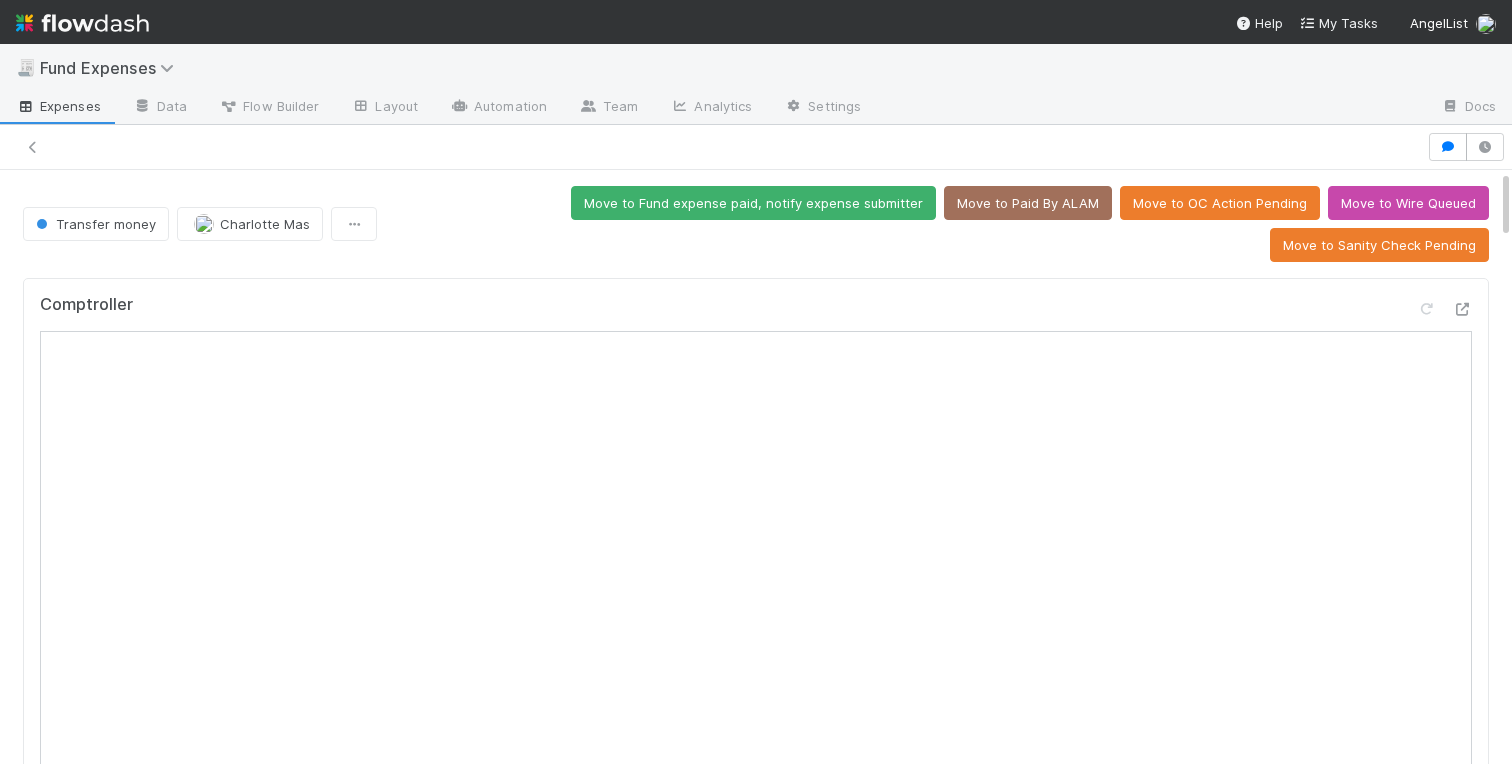 click on "Transfer money Charlotte Mas Move to Fund expense paid, notify expense submitter Move to Paid By ALAM  Move to OC Action Pending Move to Wire Queued Move to Sanity Check Pending  Comptroller Sanity Check    Create a new  task Link an existing  task Sanity Check Priority Request Comments Attach files: Choose or drag and drop file(s) Add Comment Charlotte Mas just now   Edit Delete Charlotte Mas 1 day ago   Edit Delete Charlotte Mas 1 day ago   Edit Delete Linked Workflow Tasks You do not have access to the   Belltower Administrative Fee Contributions   workflow. Paper Mail Invoice   Create a new  task Link an existing  task Details Edit Front Conversation URL  Request Type  Additional Context  Reporter  Front ID  Urgency Level  Fund Name  FC or Admin Dashboard URL  Comptroller URL  Comptroller URL (QP)  Partial Payment  Payment Amount   Currency (if Foreign Currency)  Expense Category  Reimbursement?  Recipient  On-Platform Recipient  Accrual Date  Vendor (Payee)  Vendor Wire Instructions  3PC Invoice  ACH" at bounding box center [756, 2859] 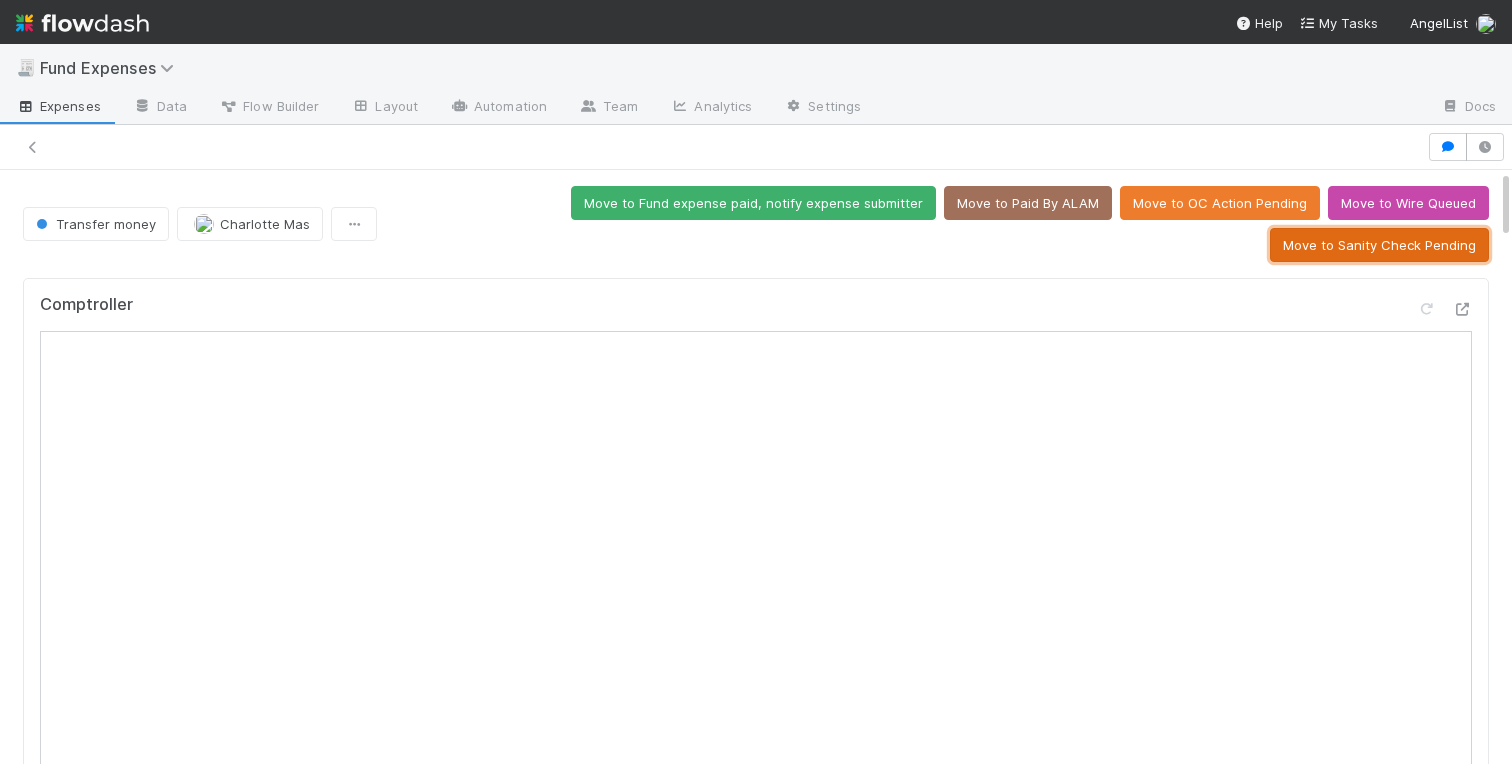 click on "Move to Sanity Check Pending" at bounding box center [1379, 245] 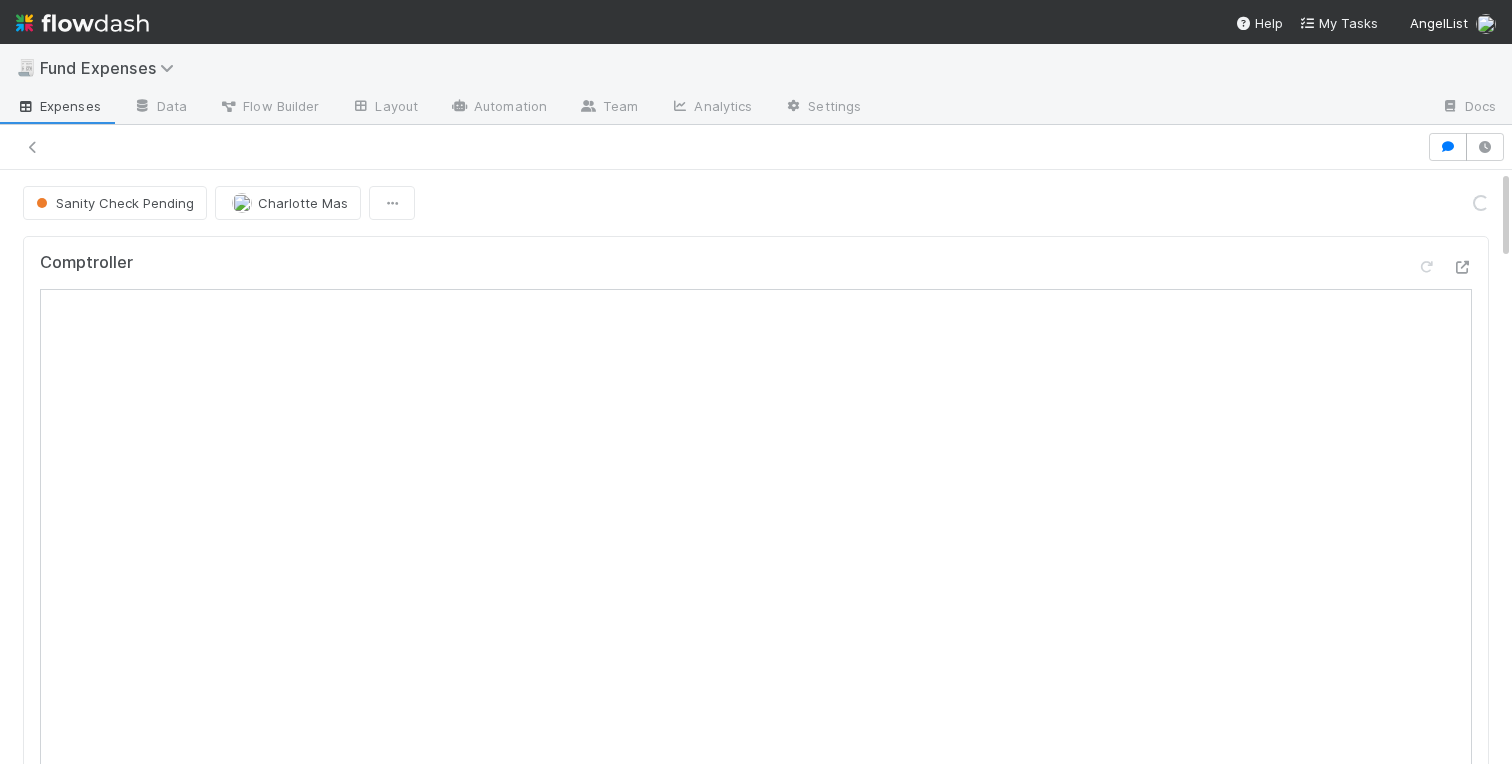 click on "Comptroller Sanity Check    Create a new  task Link an existing  task Comments Attach files: Choose or drag and drop file(s) Add Comment Charlotte Mas 7 minutes ago   Edit Delete Charlotte Mas 1 day ago   Edit Delete Charlotte Mas 1 day ago   Edit Delete Linked Workflow Tasks You do not have access to the   Belltower Administrative Fee Contributions   workflow. Paper Mail Invoice   Create a new  task Link an existing  task Details Edit Front Conversation URL  Request Type  Additional Context  Reporter  Front ID  Urgency Level  Fund Name  FC or Admin Dashboard URL  Comptroller URL  Comptroller URL (QP)  Partial Payment  Payment Amount   Currency (if Foreign Currency)  Expense Category  Reimbursement?  Recipient  On-Platform Recipient  Accrual Date  Vendor (Payee)  Vendor Wire Instructions  3PC Invoice  Invoice   Invoice Attachment  Vendor Tax Information  Fund Documents  Outgoing Wire ID - Primary   Outgoing Wire ID - Secondary (QP)   _3pc?  ACH  Funding Account  Wire  Incoming Wire ID (3PC)  Created On" at bounding box center (756, 2269) 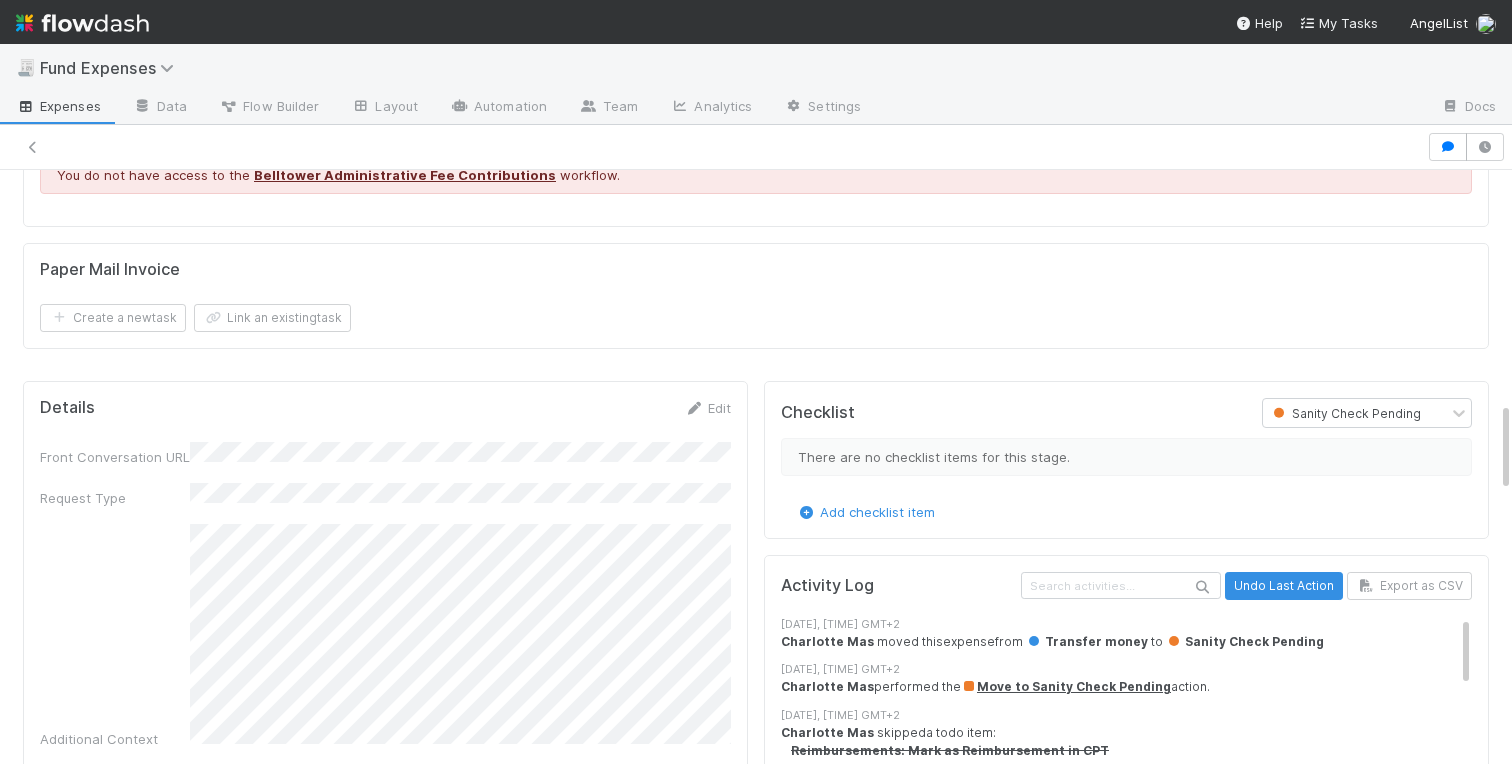 scroll, scrollTop: 1714, scrollLeft: 0, axis: vertical 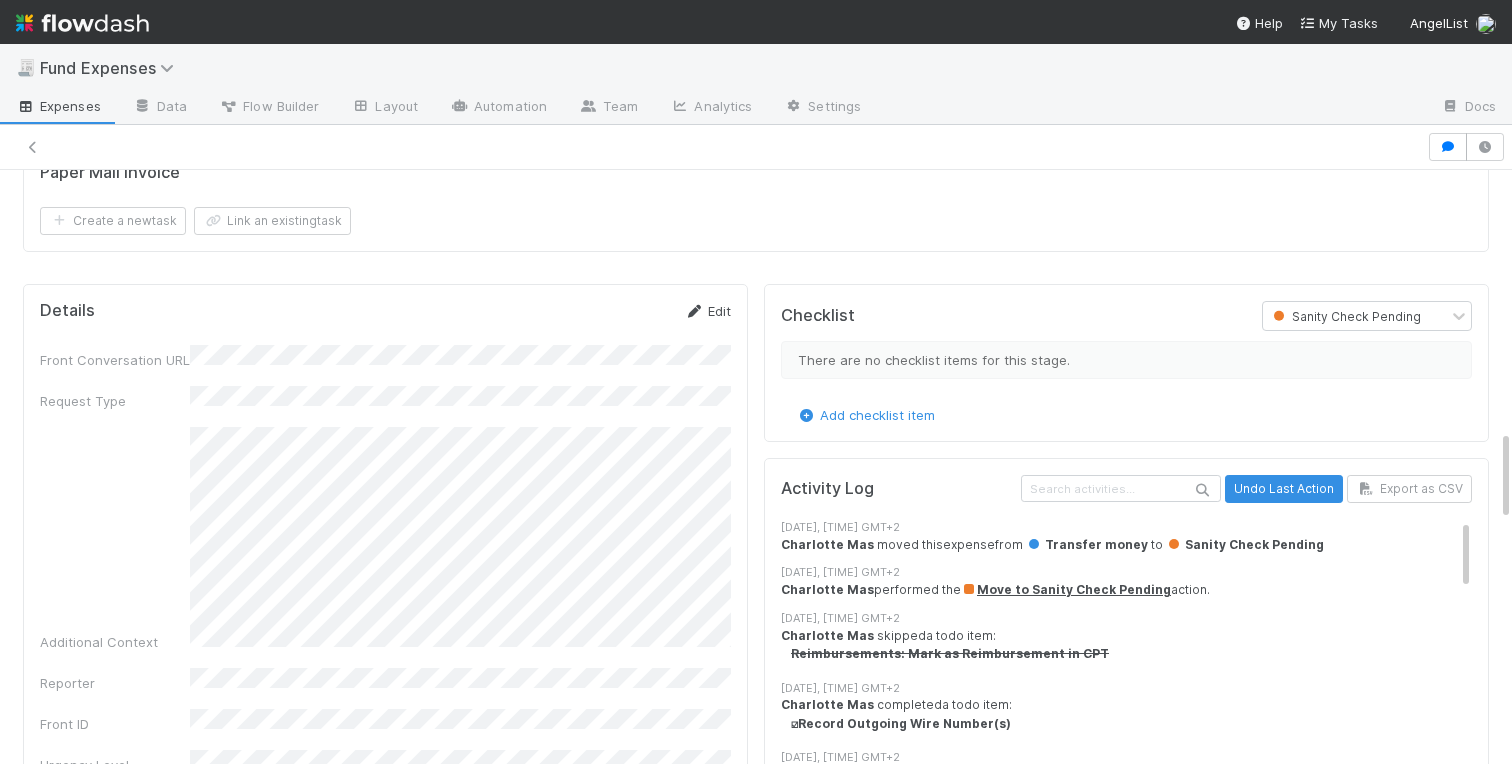 click on "Edit" at bounding box center [707, 311] 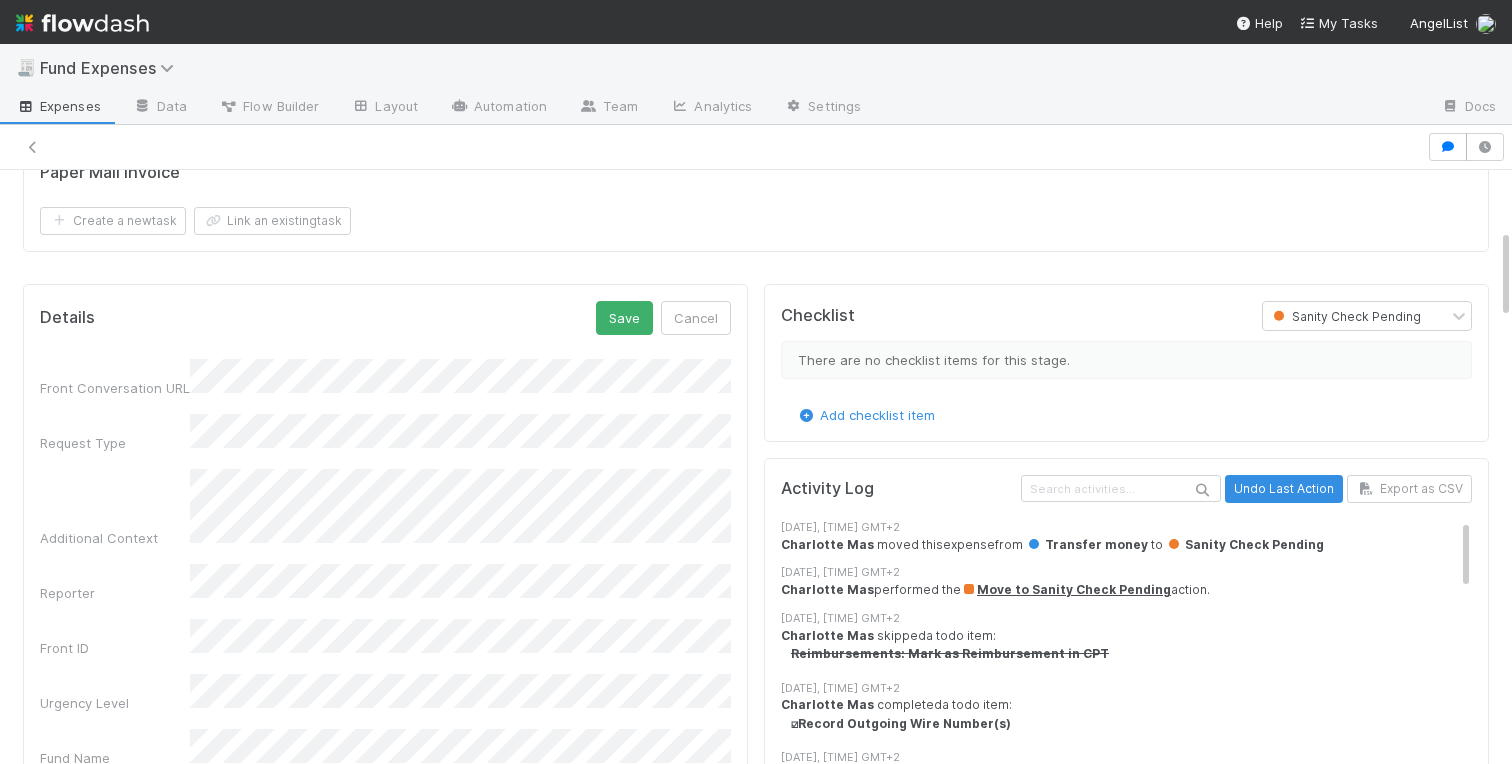 scroll, scrollTop: 387, scrollLeft: 0, axis: vertical 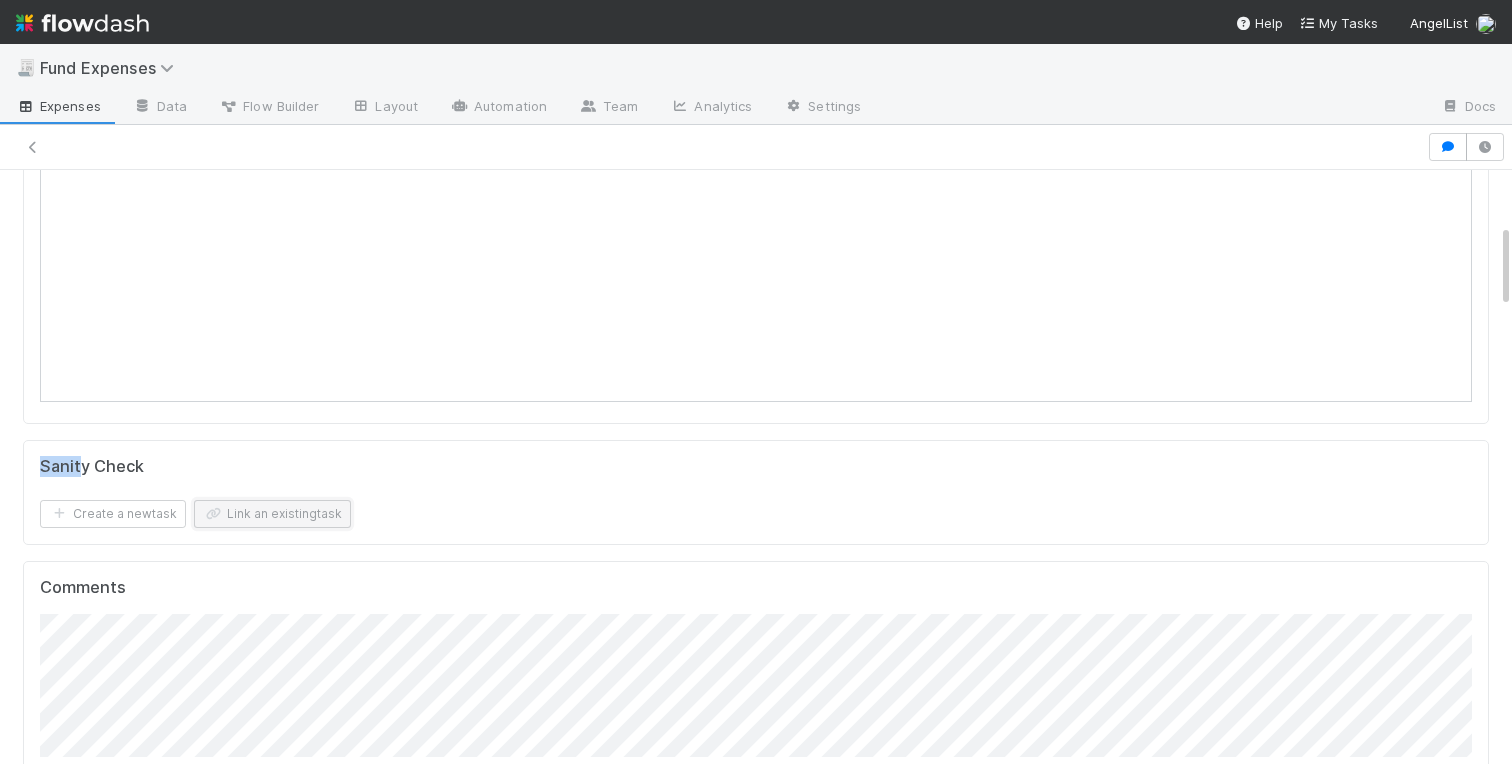 click on "Link an existing  task" at bounding box center (272, 514) 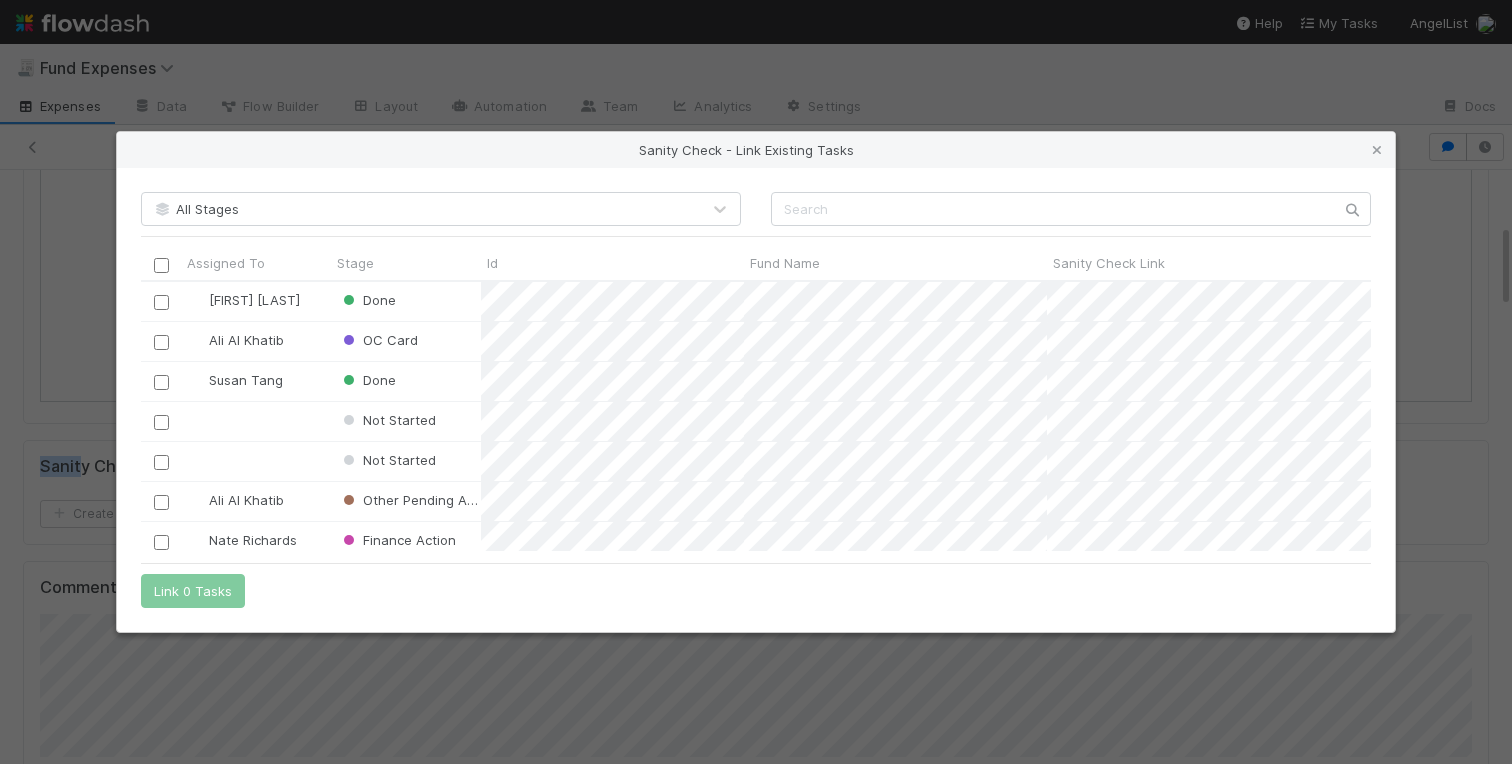scroll, scrollTop: 1, scrollLeft: 1, axis: both 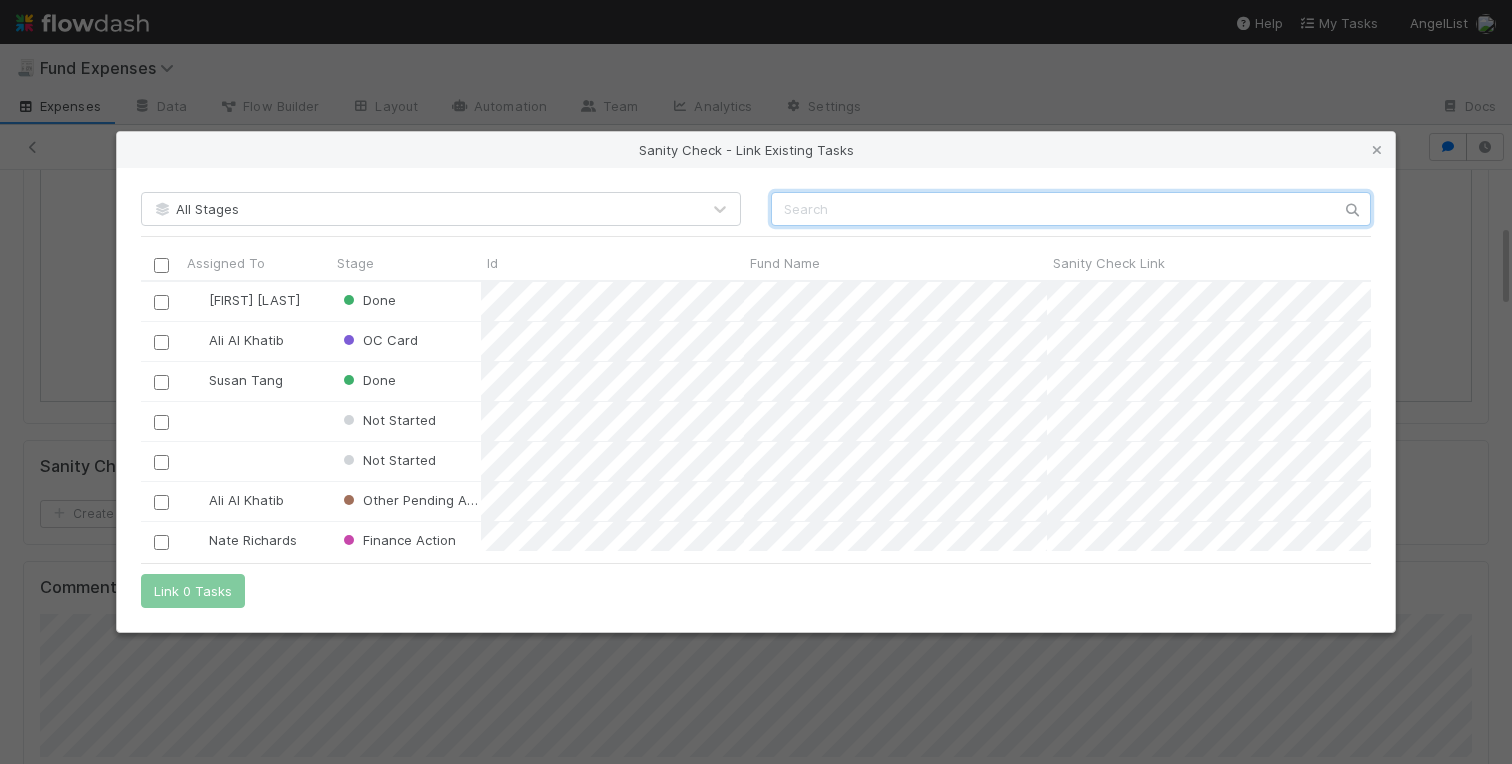click at bounding box center [1071, 209] 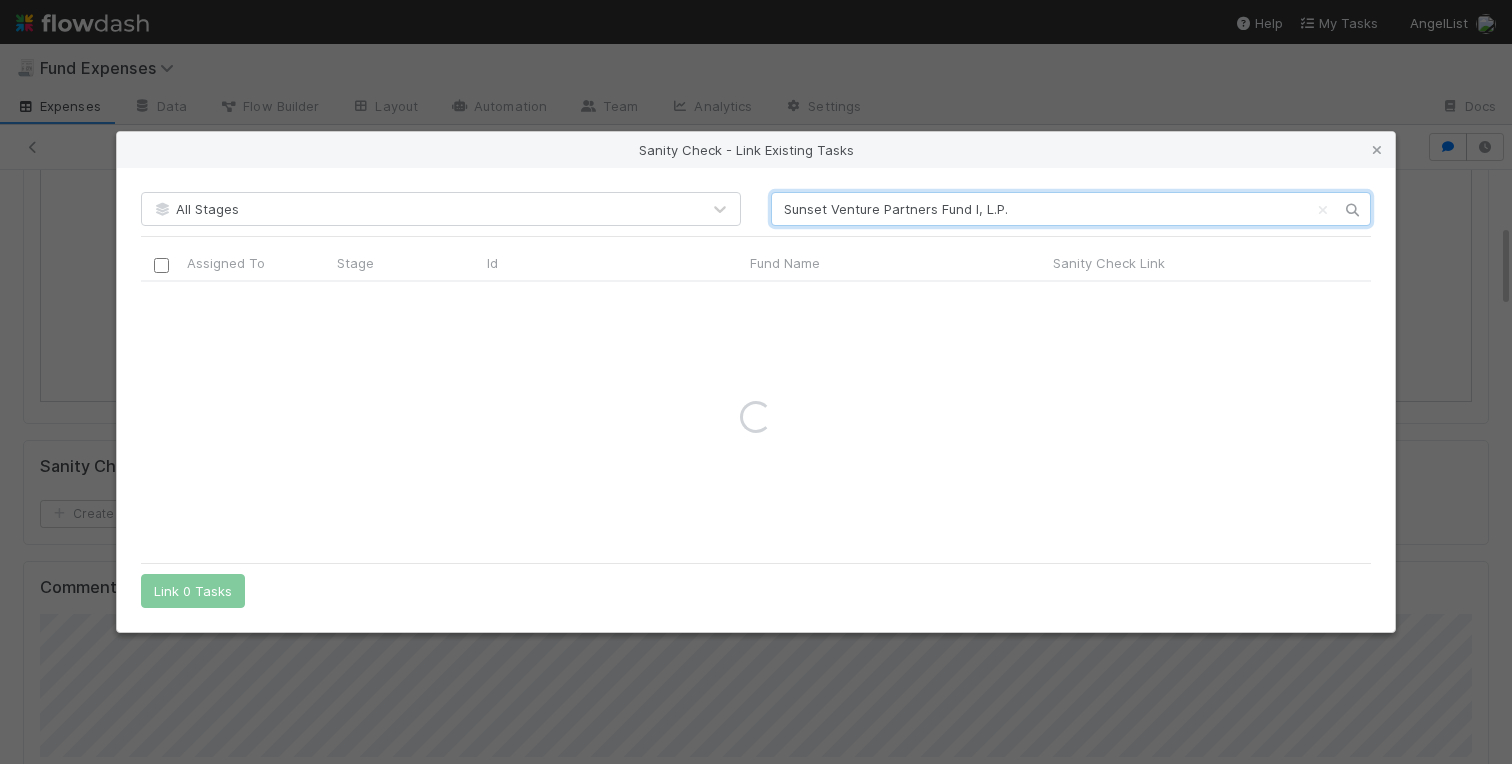 click on "Sunset Venture Partners Fund I, L.P." at bounding box center [1071, 209] 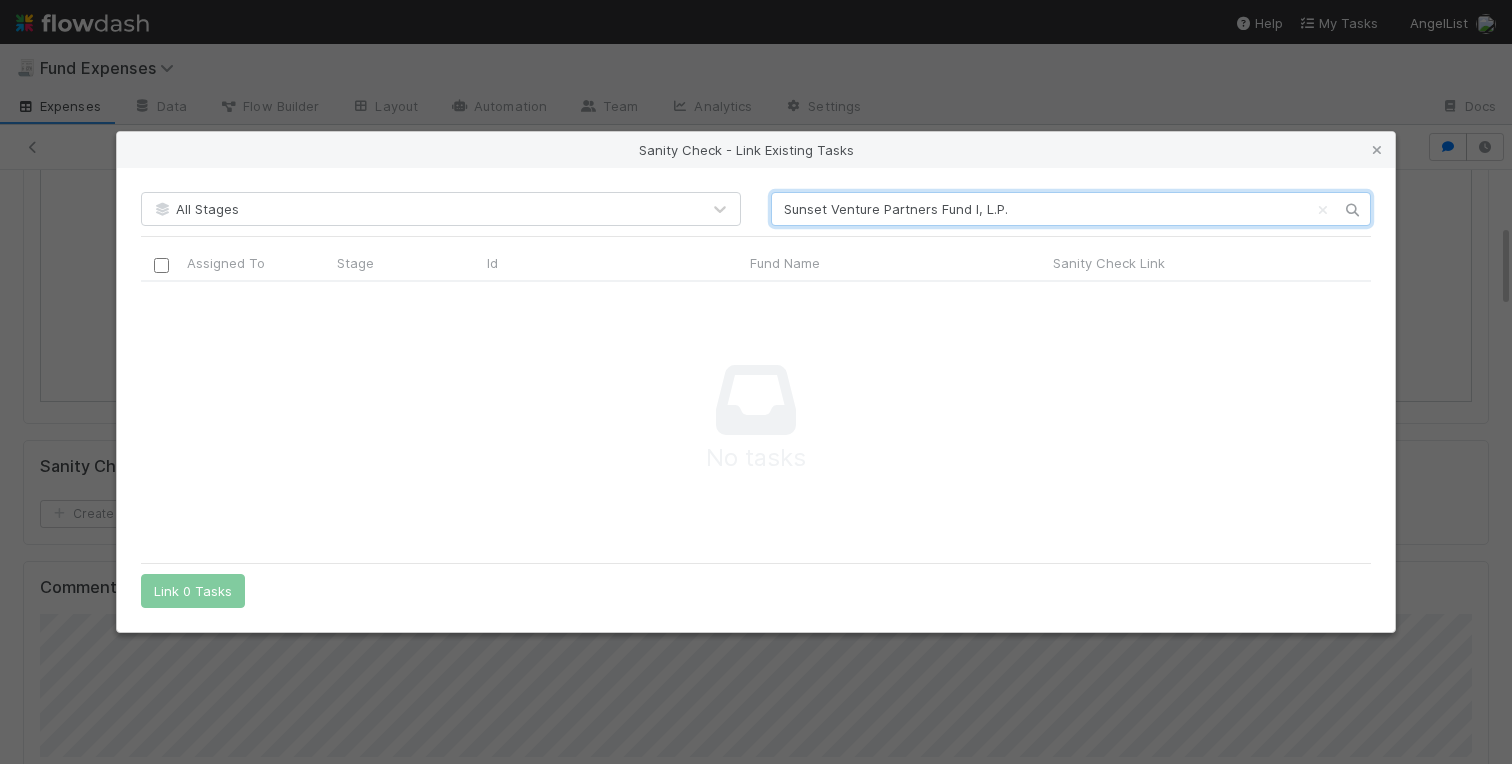 scroll, scrollTop: 1, scrollLeft: 1, axis: both 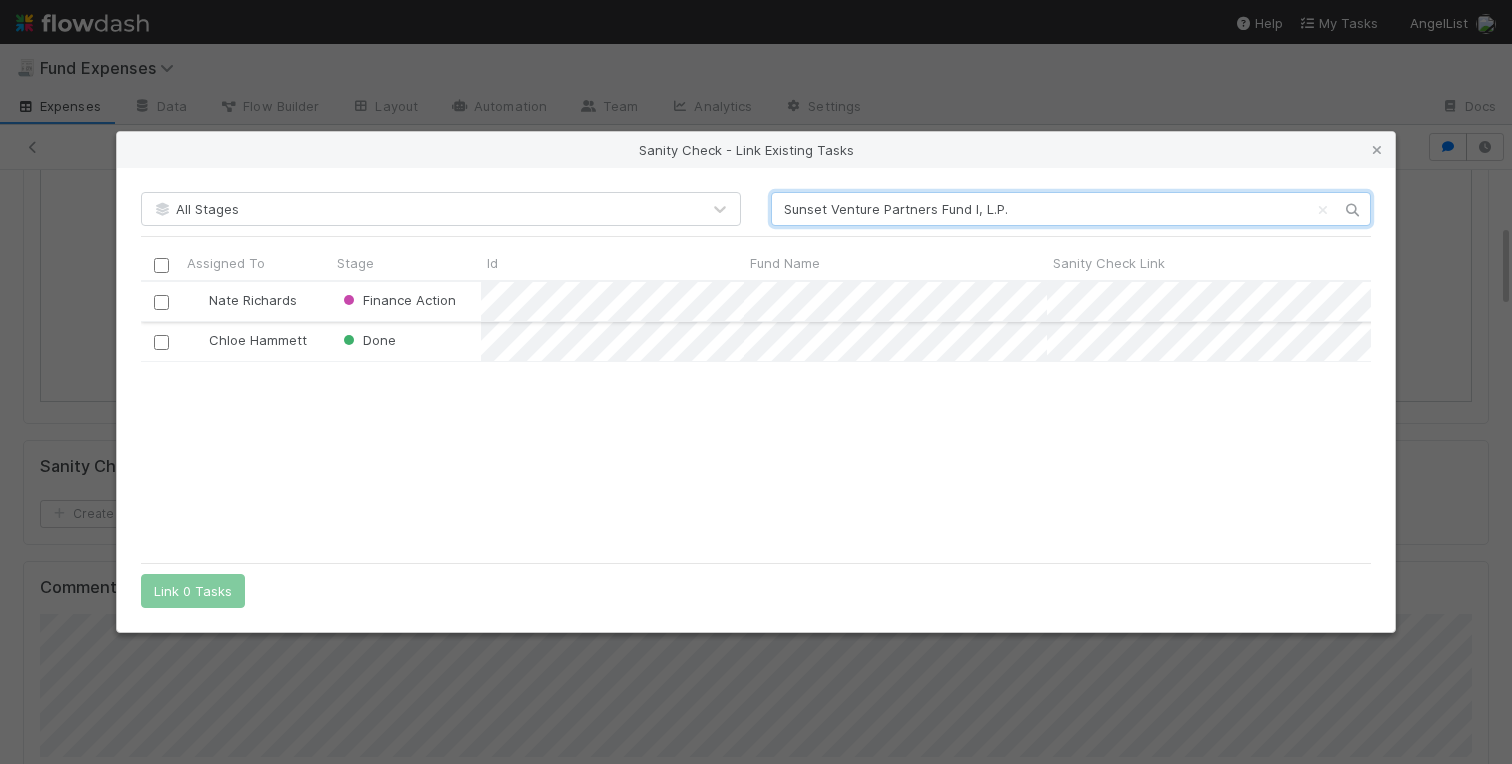 type on "Sunset Venture Partners Fund I, L.P." 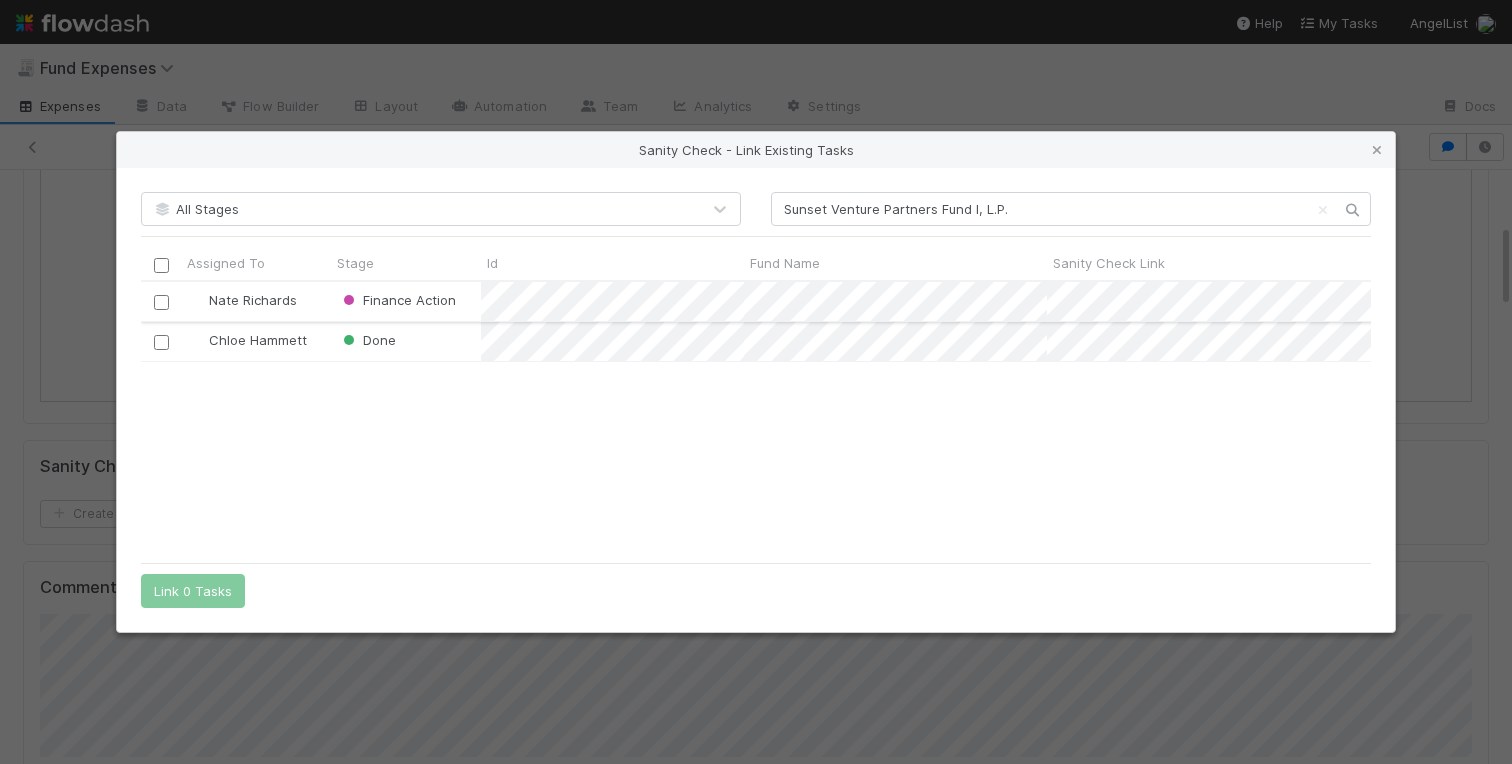 click at bounding box center (161, 302) 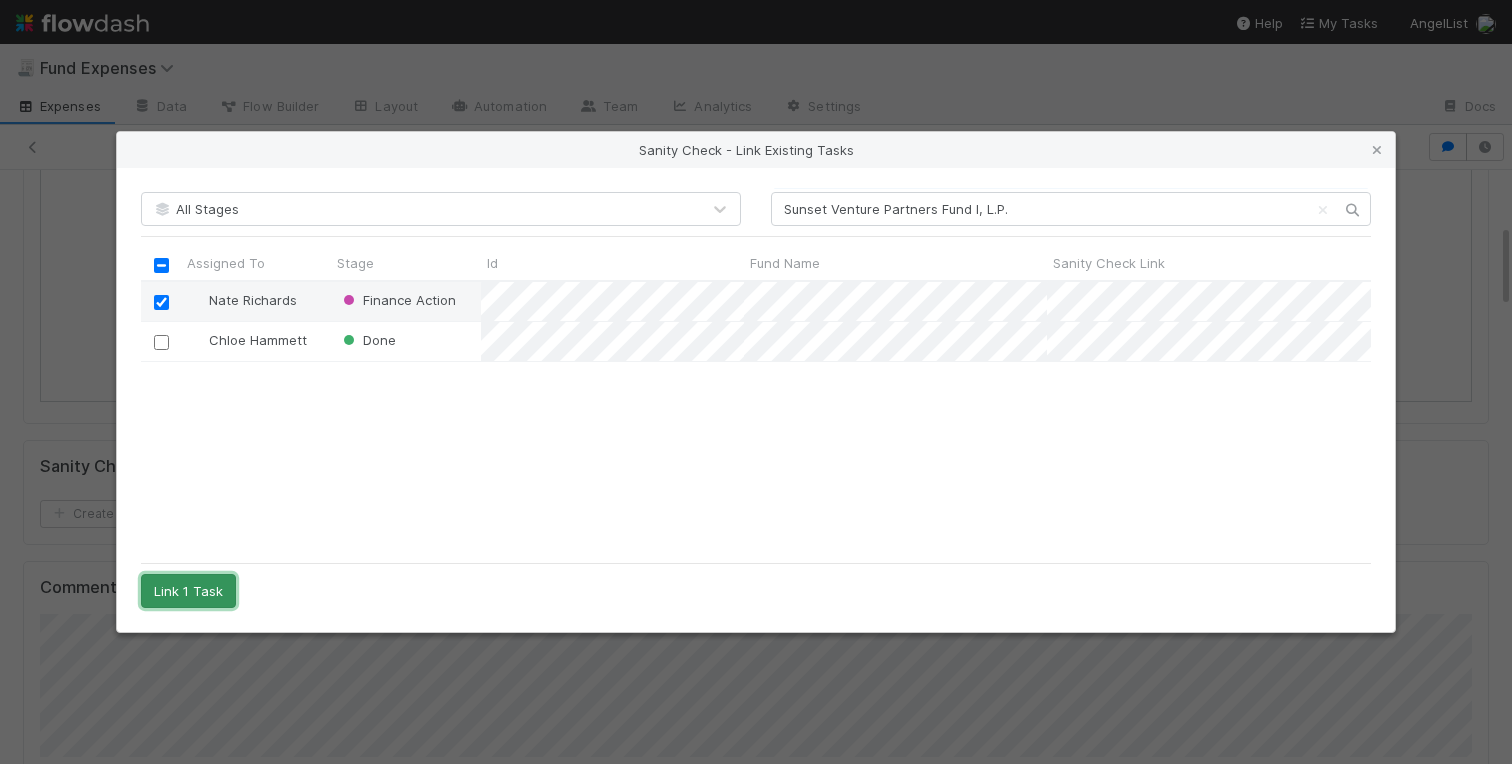 click on "Link   1 Task" at bounding box center (188, 591) 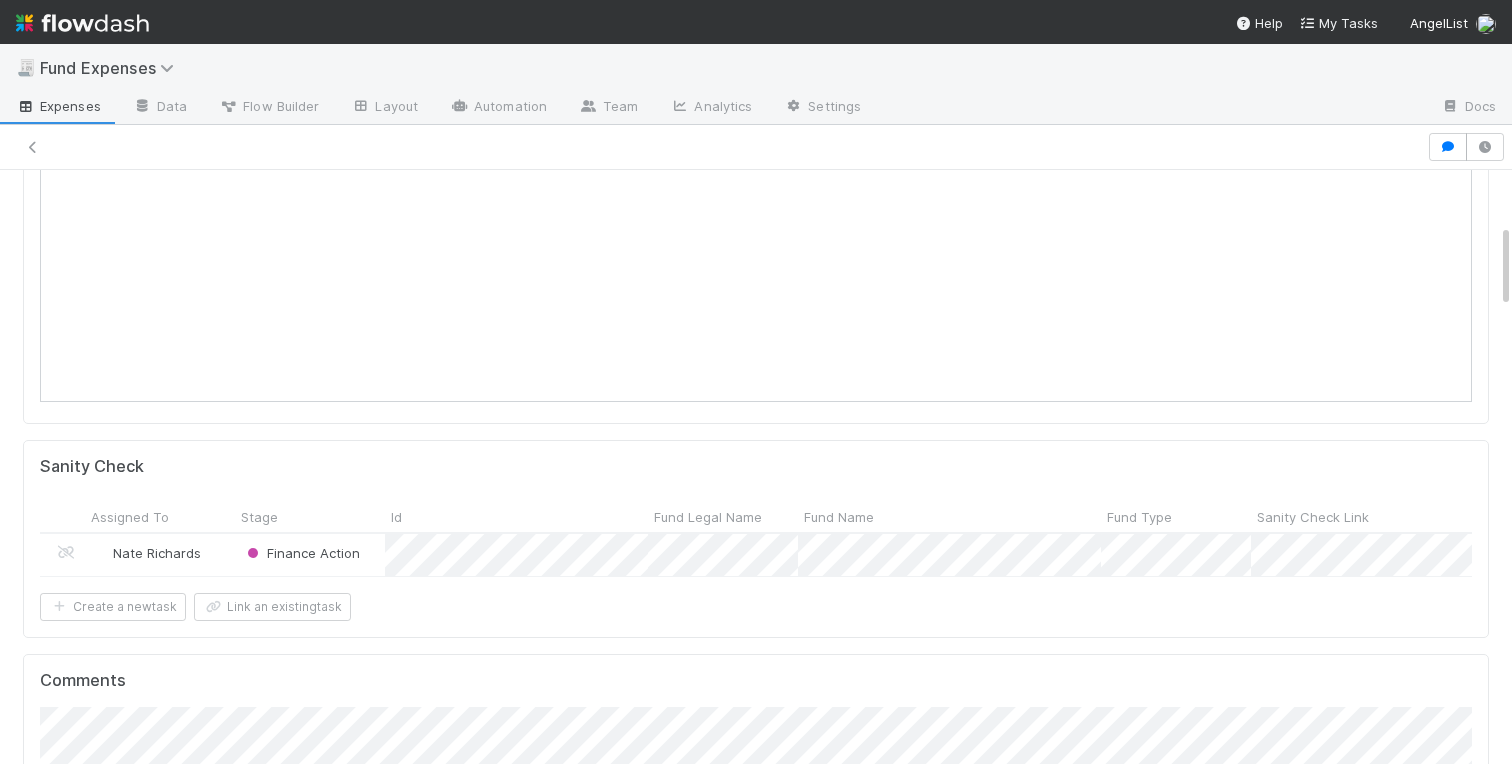click on "Comptroller Sanity Check    Assigned To Stage Id Fund Legal Name Fund Name Fund Type Sanity Check Link Discrepancy Amount Last Passed At IOS Owner Slack ID Slack Notifcation OC Card Follow-Up Date Contributions Match? Investments Match? Admin Expenses Match? Mgmt Expenses Match? Other Expenses Match? Pending Action Summary Escalation Context Prioritize Priority Resolved?  Time Stamp - Prioritize Priority Request Submitter (Full Name) Time Stamp - Completed Fund Page Link Summary Description Manual OC Creation? Last Passed Calculated Components Current Calculated Components Ported Fund? Created On Updated On Nate Richards   Finance Action 8/5/25, 2:02:00 PM 8/5/25, 5:30:56 PM Create a new  task Link an existing  task Comments Attach files: Choose or drag and drop file(s) Add Comment Charlotte Mas 7 minutes ago   Edit Delete Charlotte Mas 1 day ago   Edit Delete Charlotte Mas 1 day ago   Edit Delete Linked Workflow Tasks You do not have access to the   Belltower Administrative Fee Contributions   workflow." at bounding box center (756, 2114) 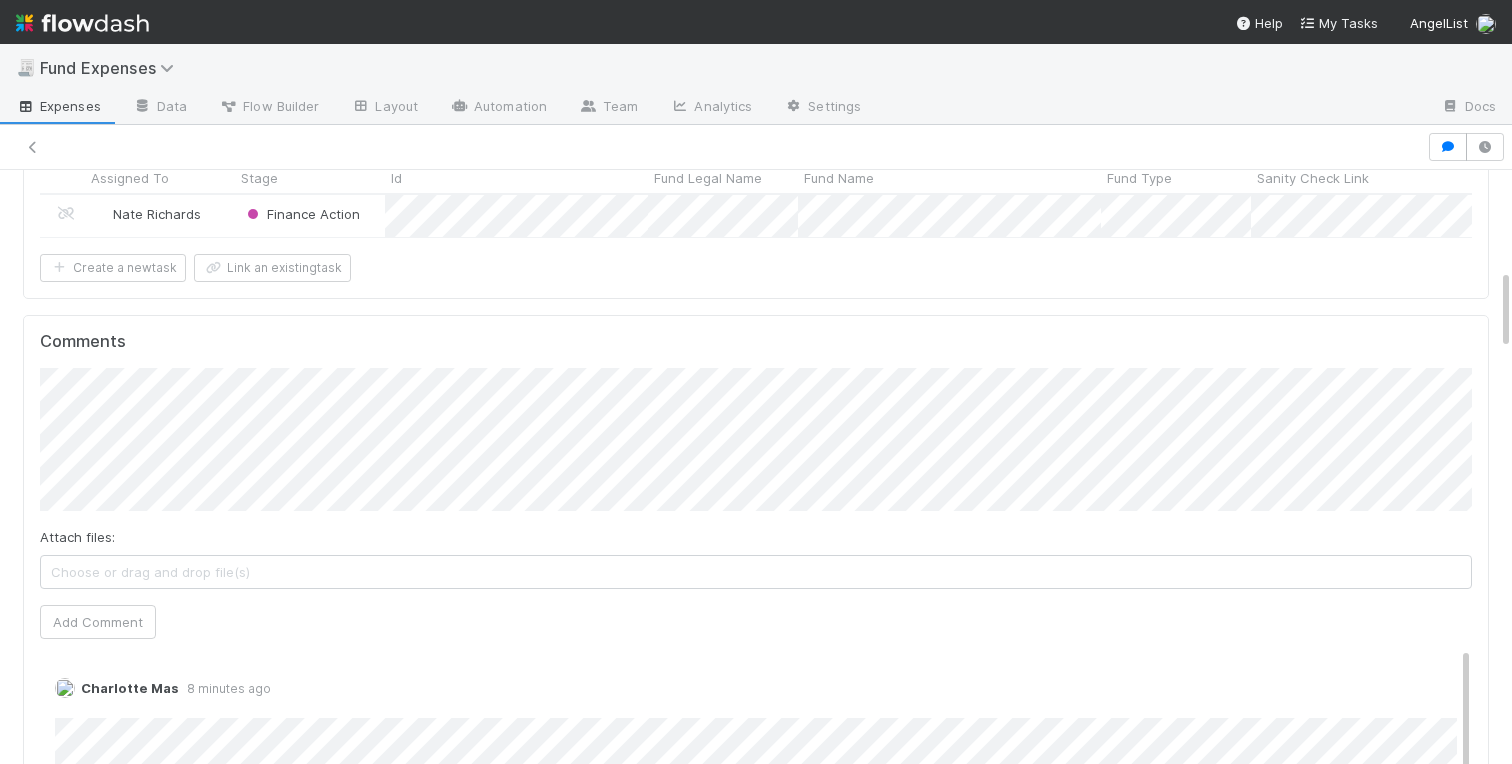 scroll, scrollTop: 730, scrollLeft: 0, axis: vertical 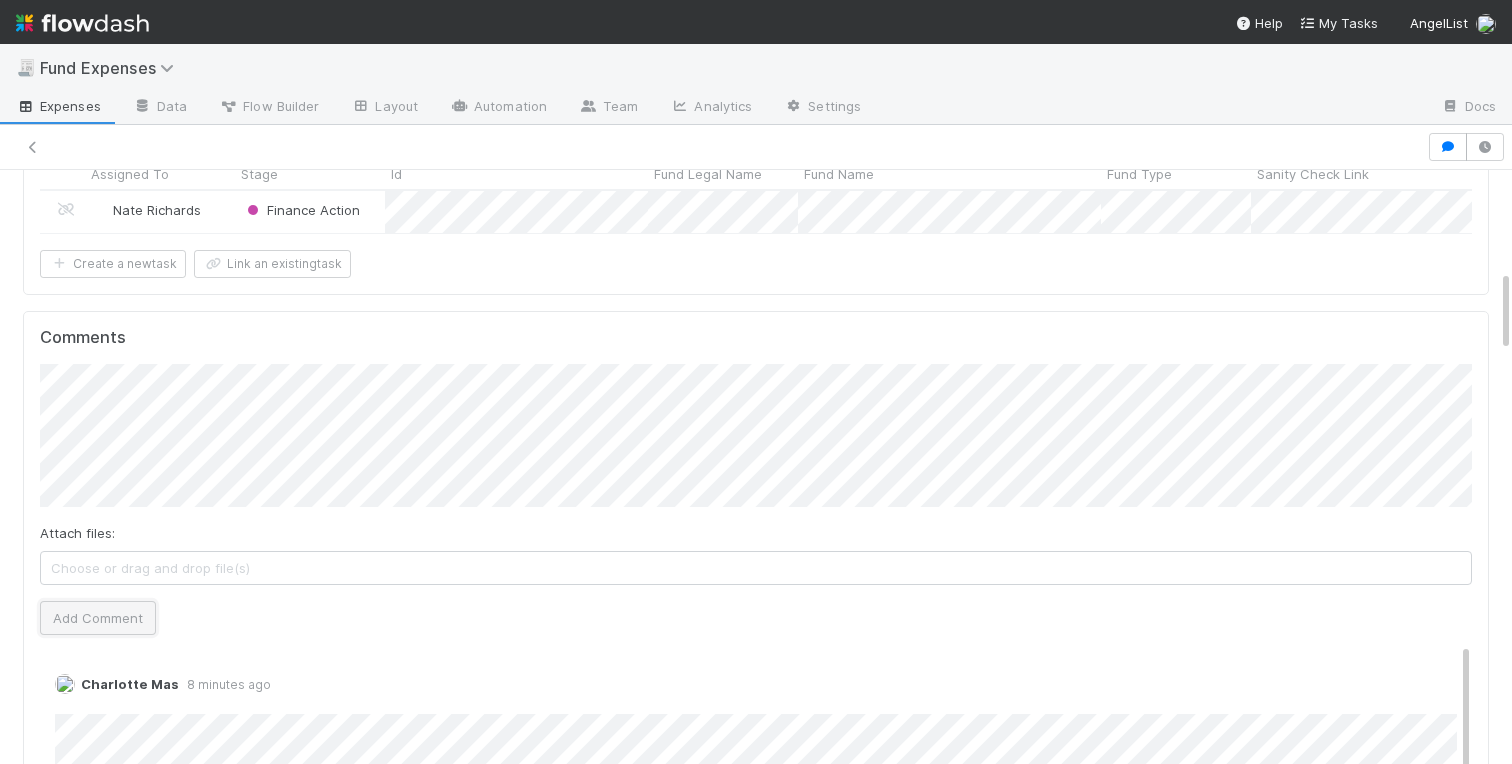 click on "Add Comment" at bounding box center (98, 618) 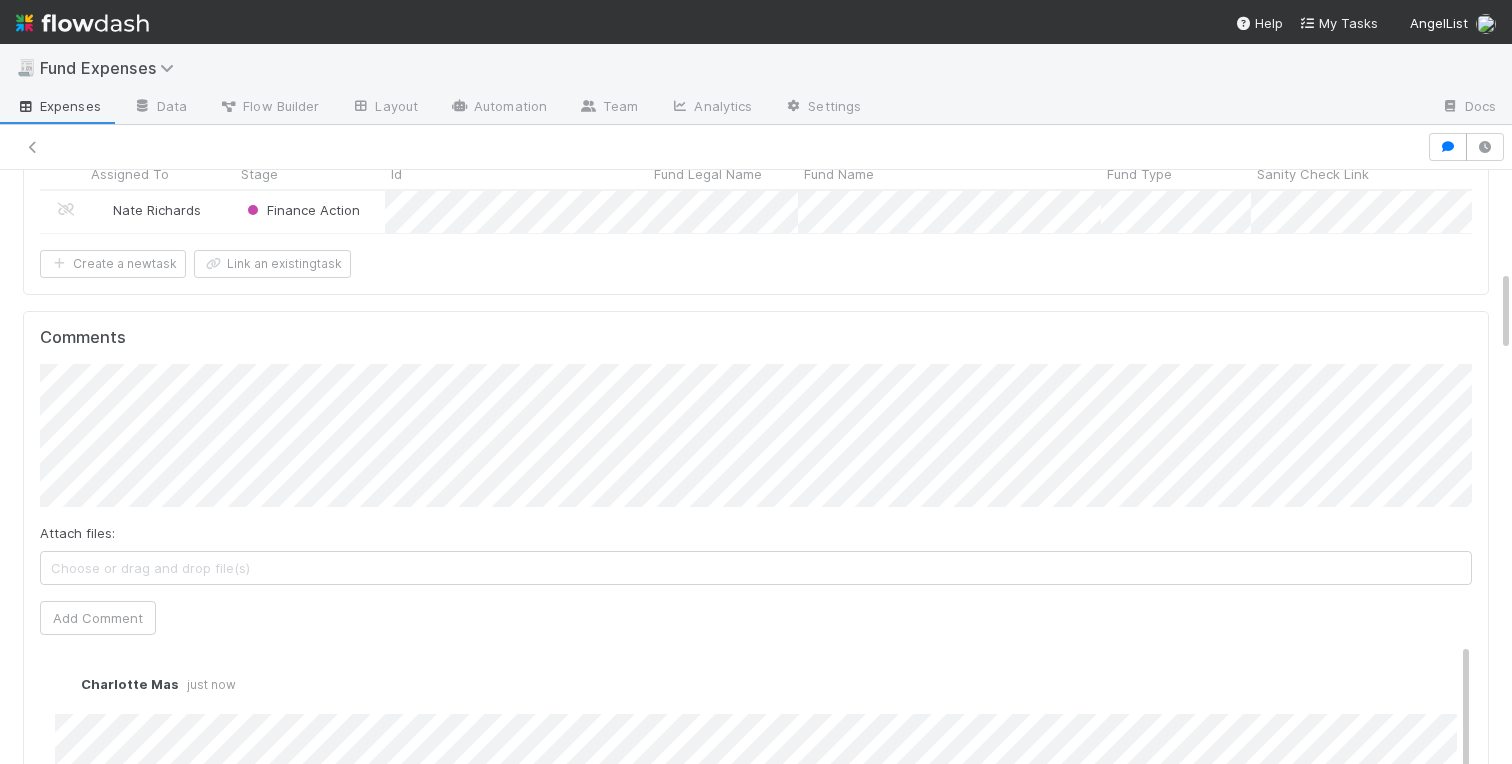 scroll, scrollTop: 0, scrollLeft: 0, axis: both 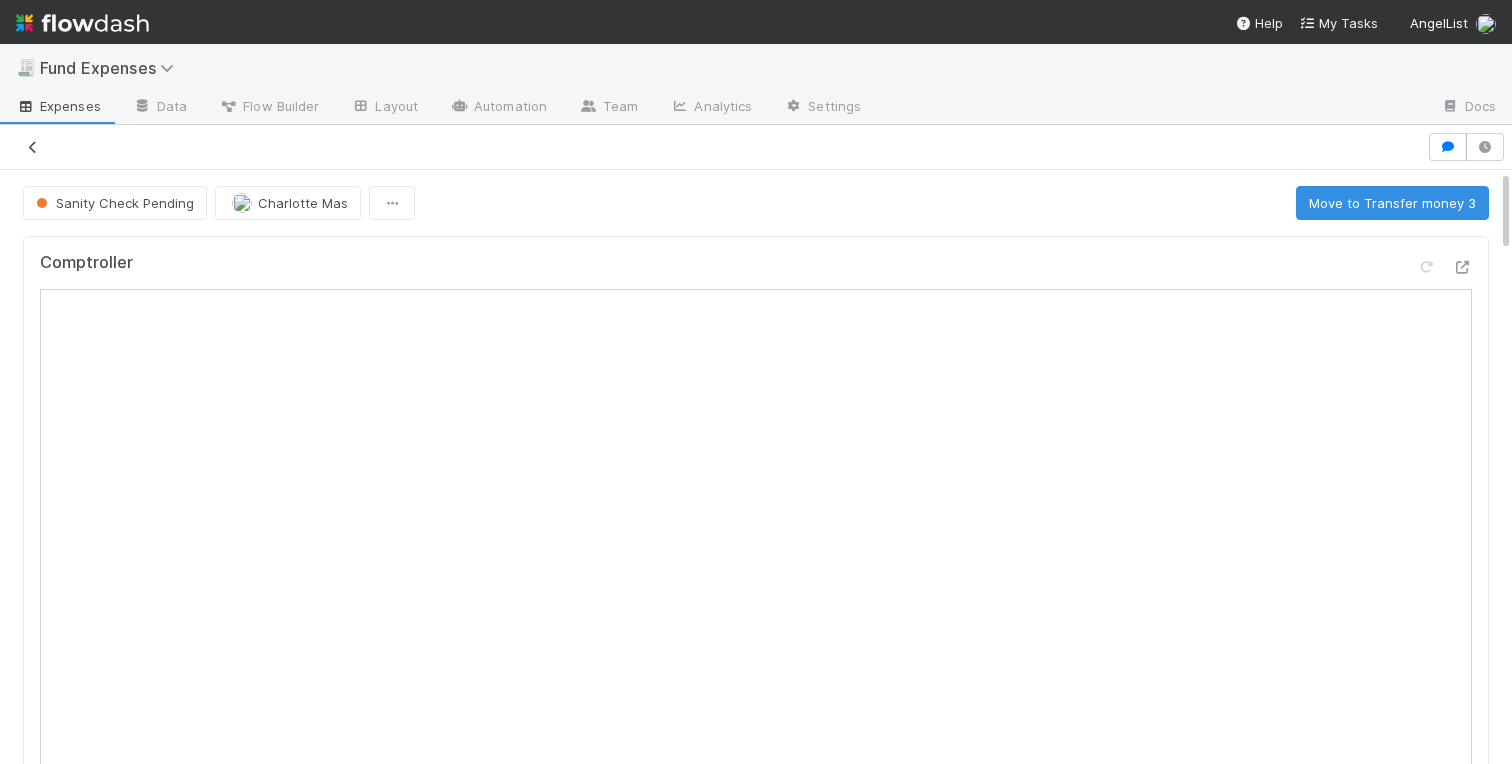 click at bounding box center (33, 147) 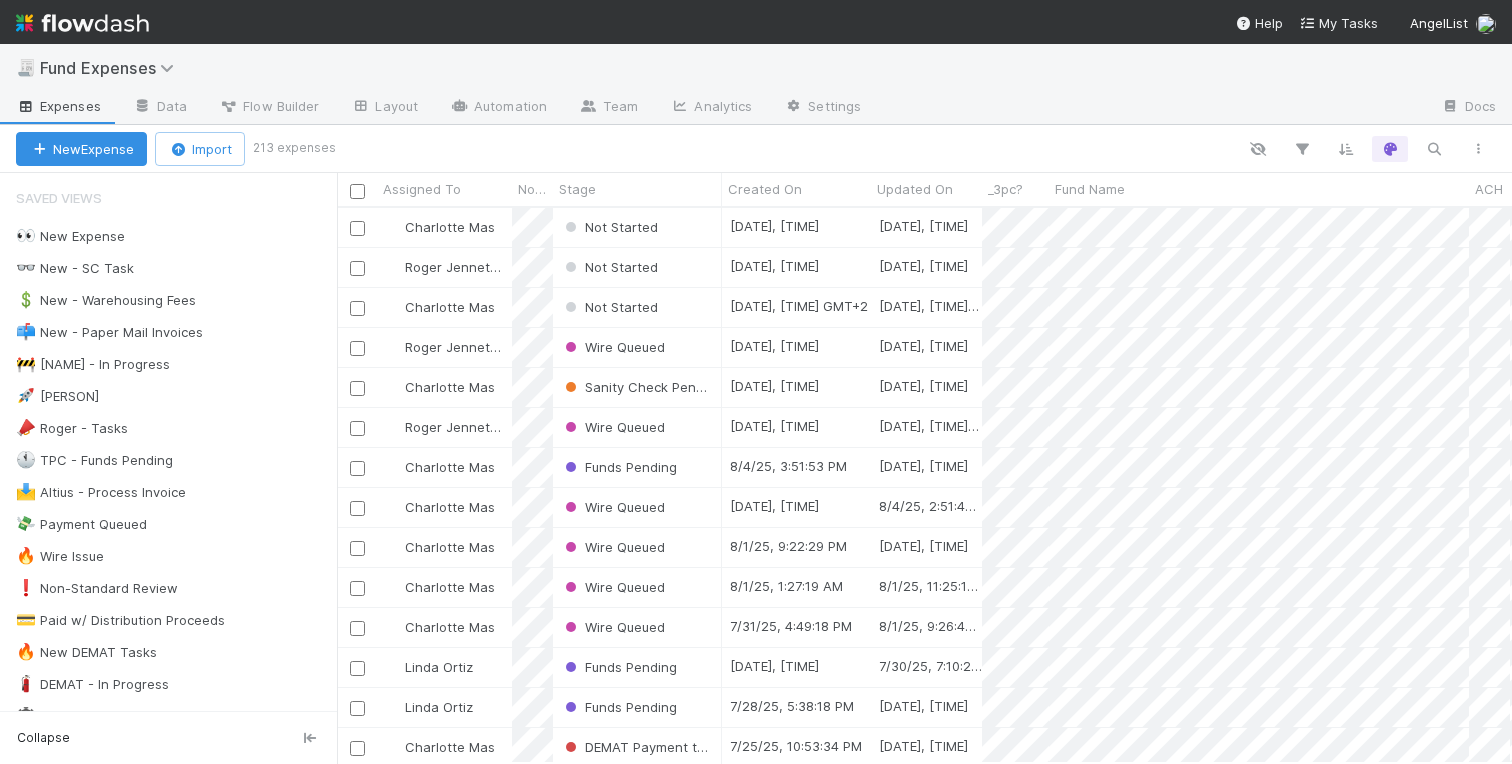 scroll, scrollTop: 0, scrollLeft: 1, axis: horizontal 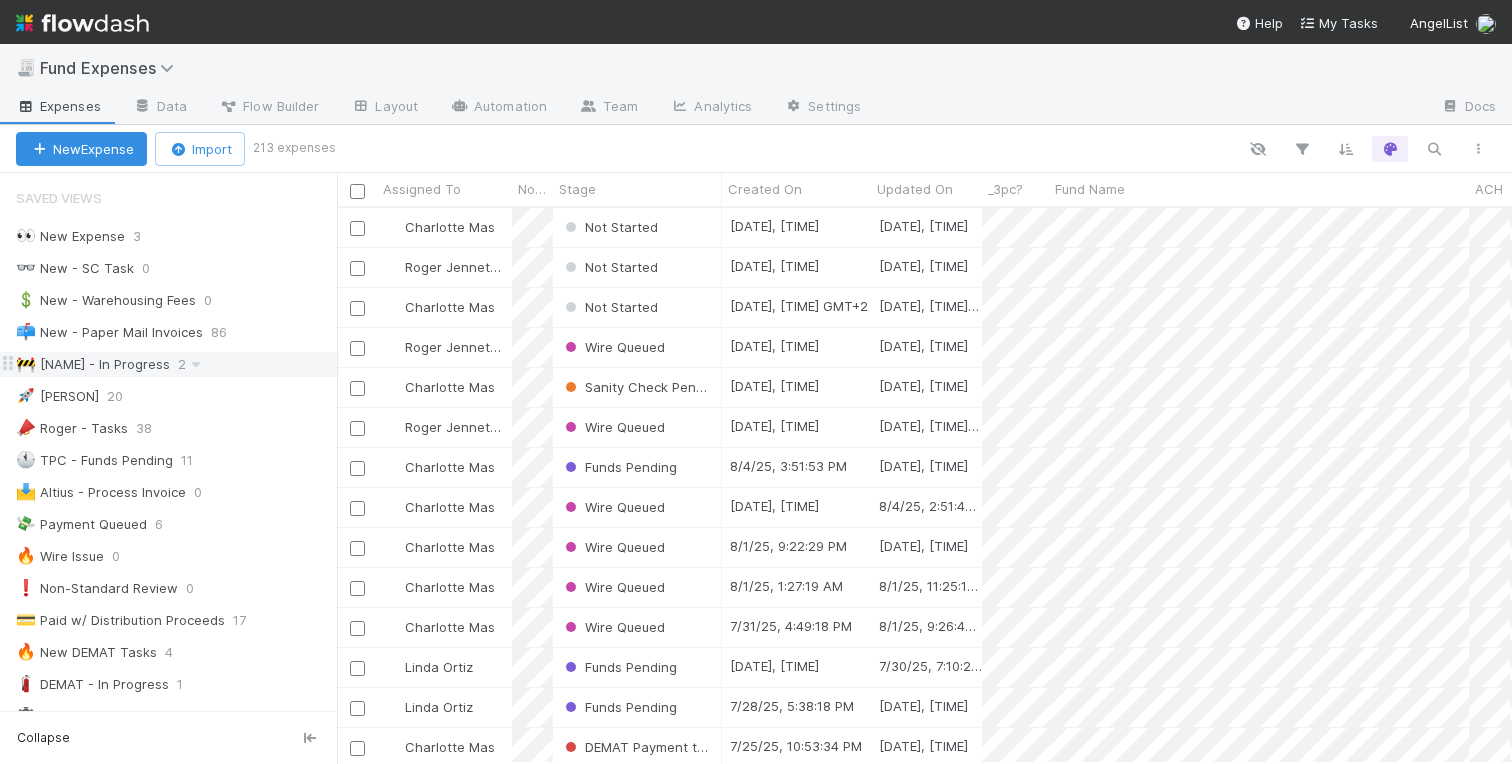 click on "🚧 Charlotte - In Progress" at bounding box center [93, 364] 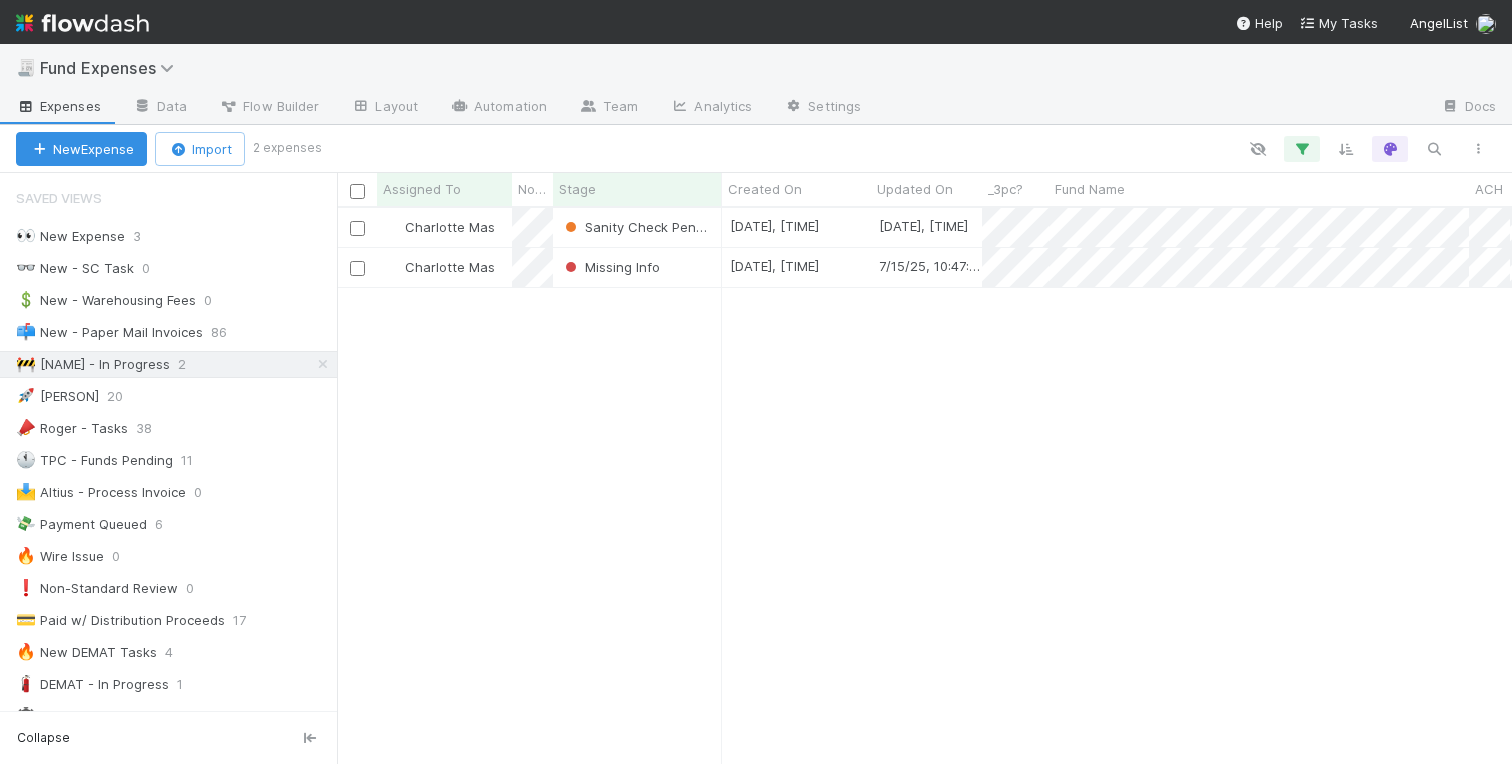 scroll, scrollTop: 0, scrollLeft: 1, axis: horizontal 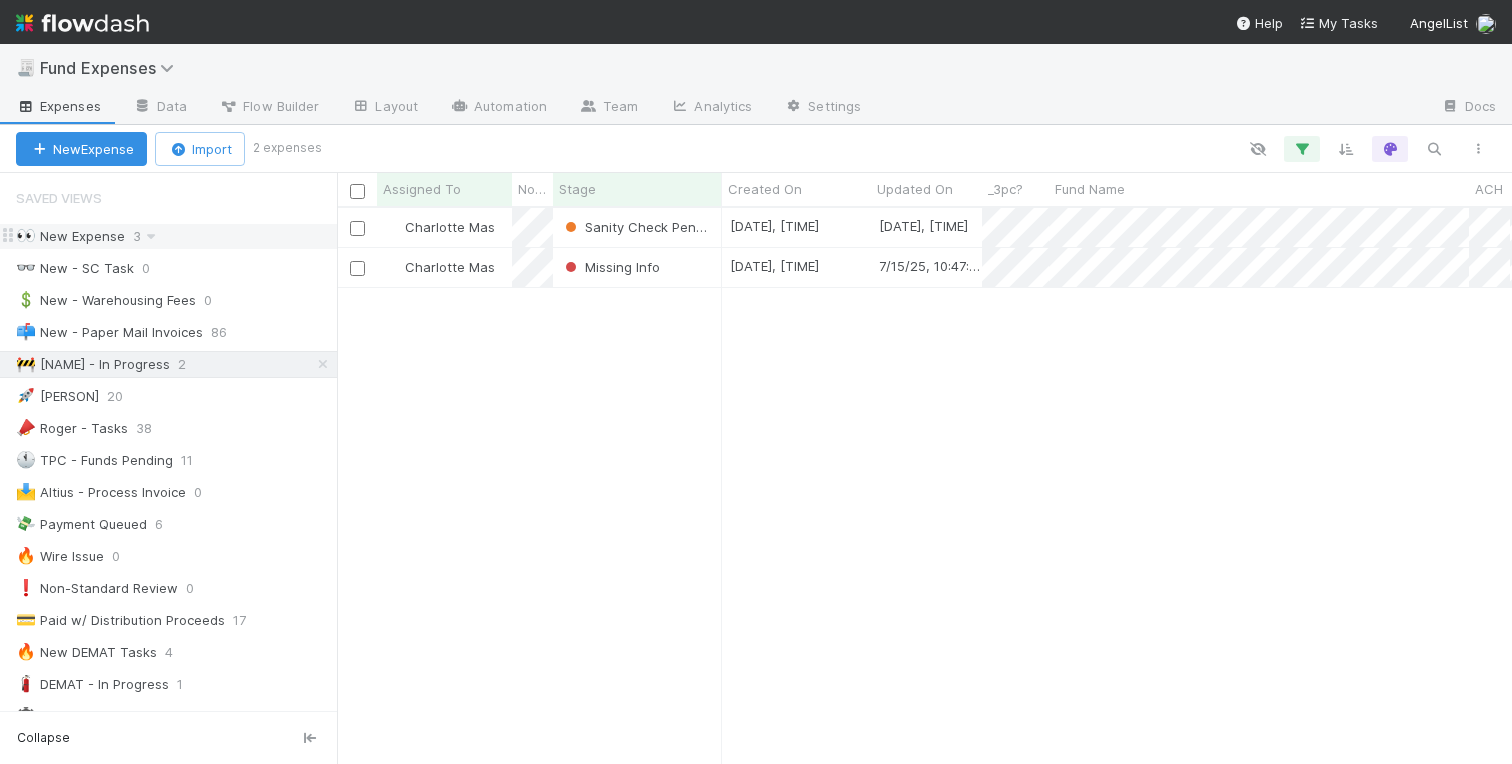 click on "👀 New Expense" at bounding box center [70, 236] 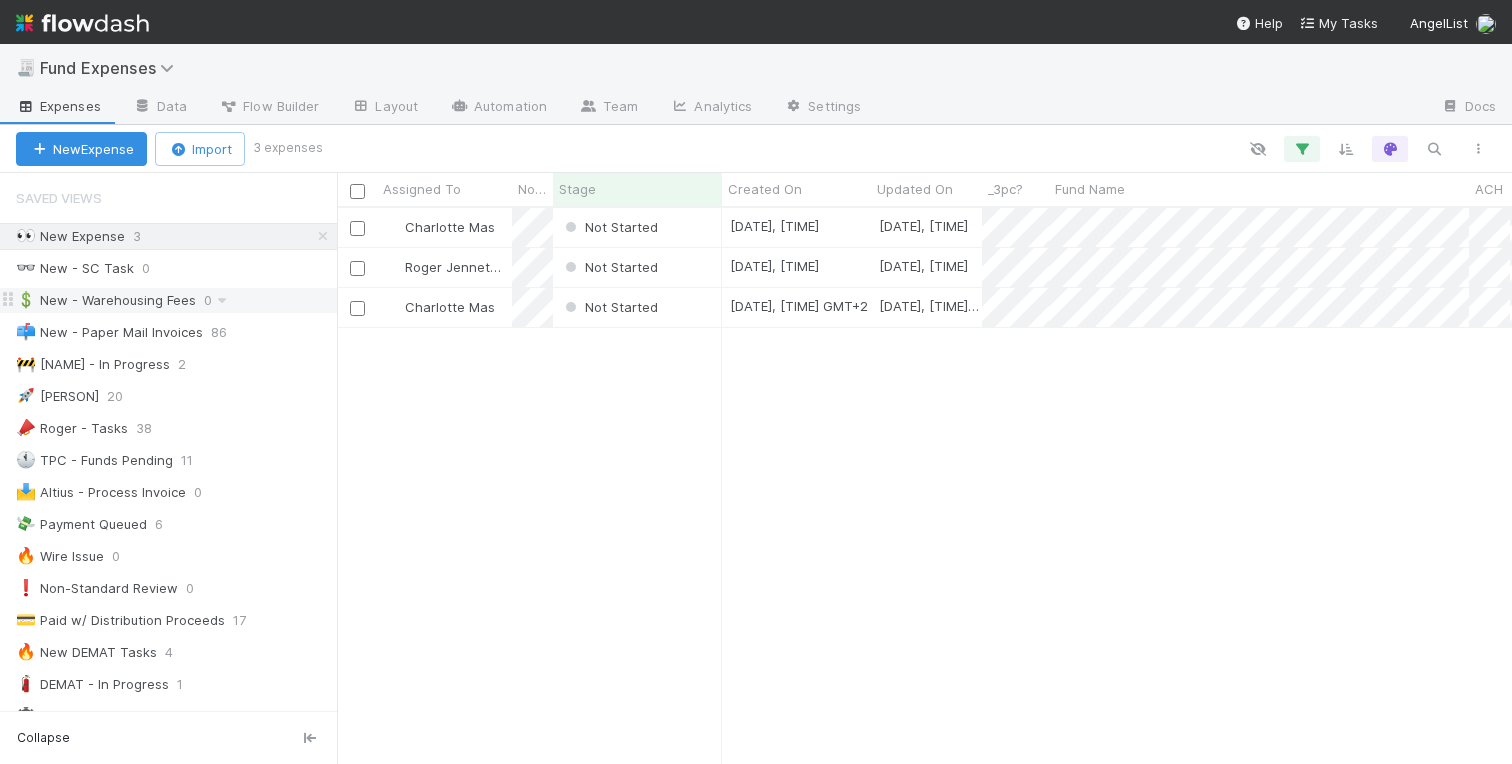scroll, scrollTop: 0, scrollLeft: 1, axis: horizontal 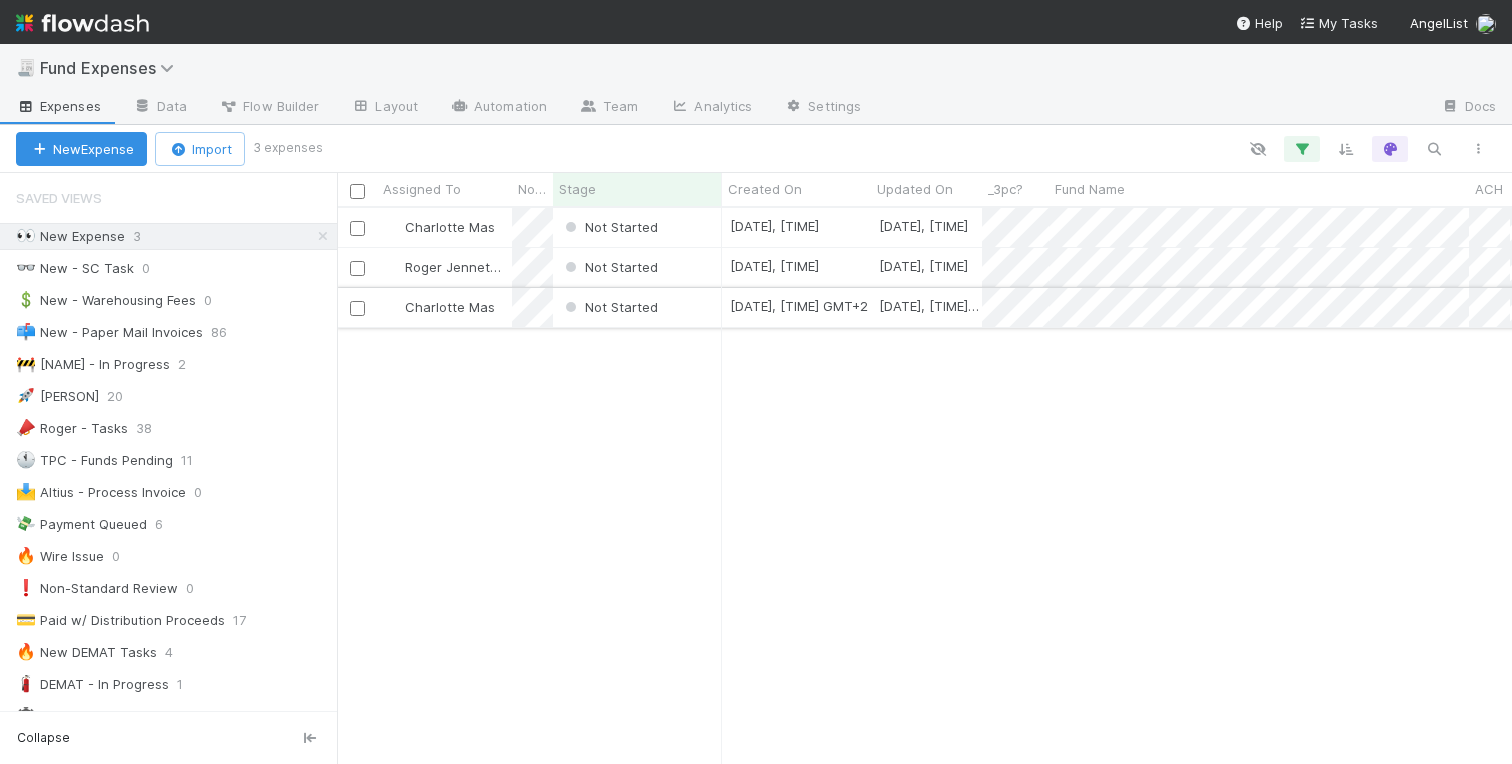 click on "Not Started" at bounding box center [637, 307] 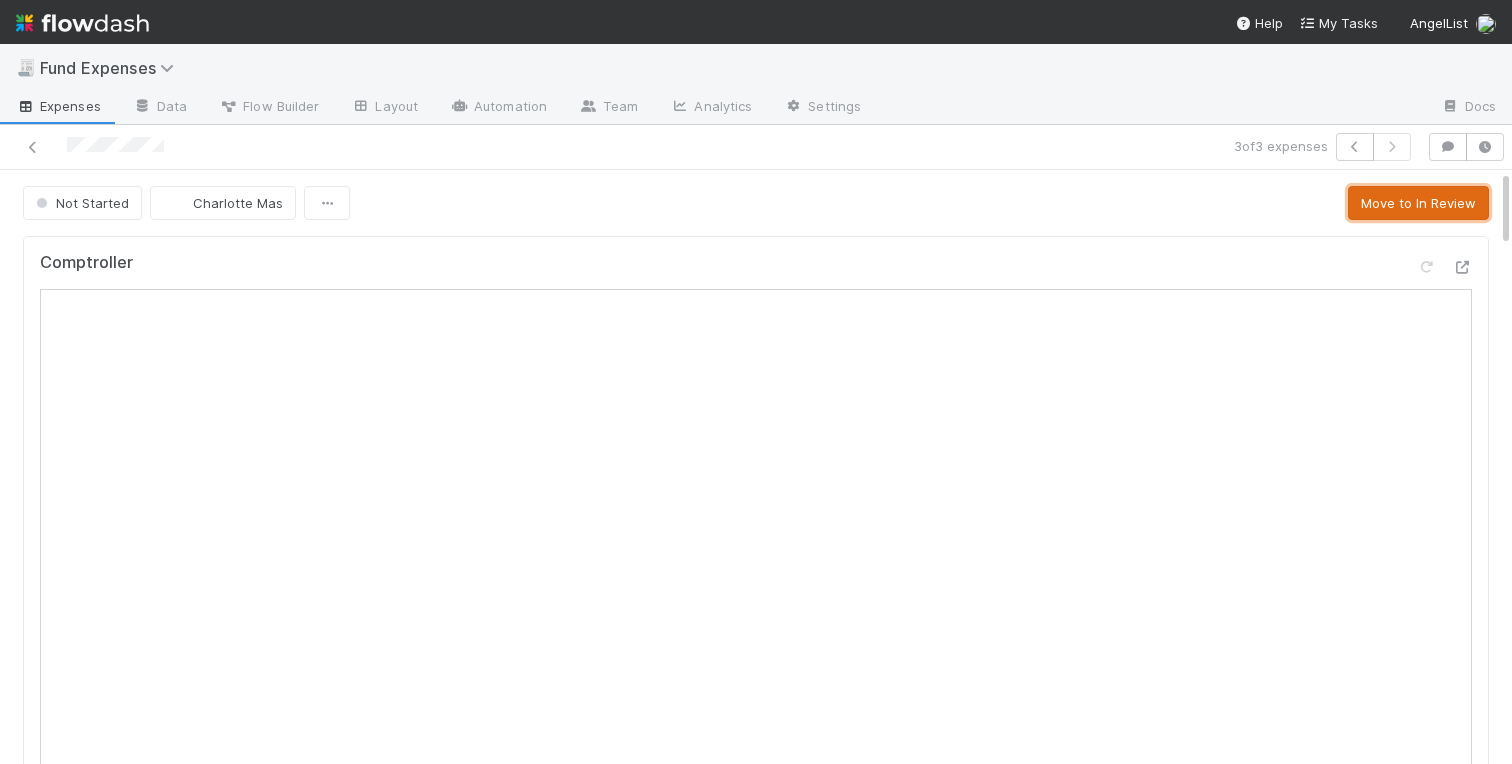 click on "Move to In Review" at bounding box center [1418, 203] 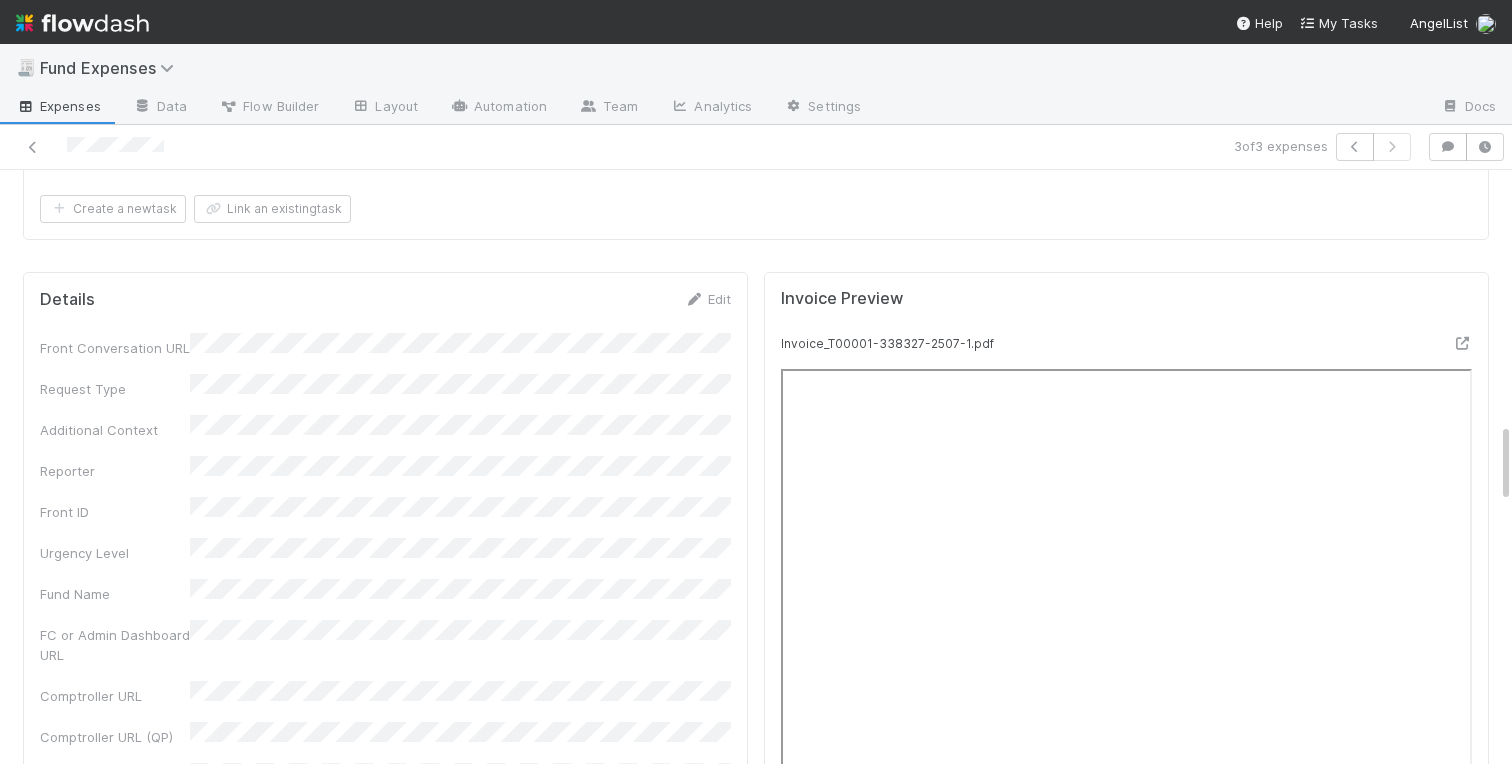 scroll, scrollTop: 0, scrollLeft: 0, axis: both 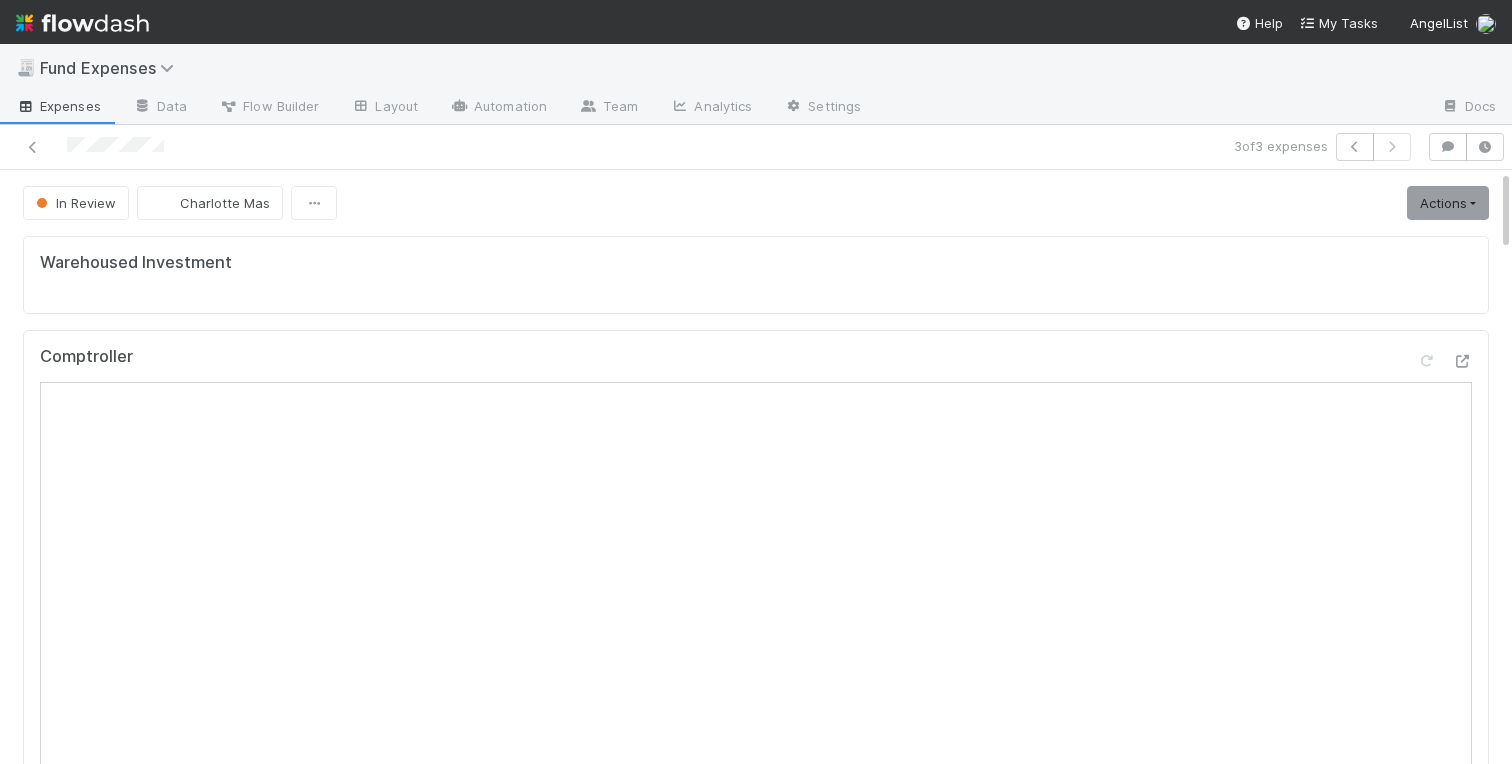 click on "Warehoused Investment   Comptroller Fund Expenses - Custom Rules Sanity Check    Create a new  task Link an existing  task Comments Attach files: Choose or drag and drop file(s) Add Comment Linked Workflow Tasks You do not have access to the   Belltower Administrative Fee Contributions   workflow. Paper Mail Invoice   Create a new  task Link an existing  task" at bounding box center (756, 1151) 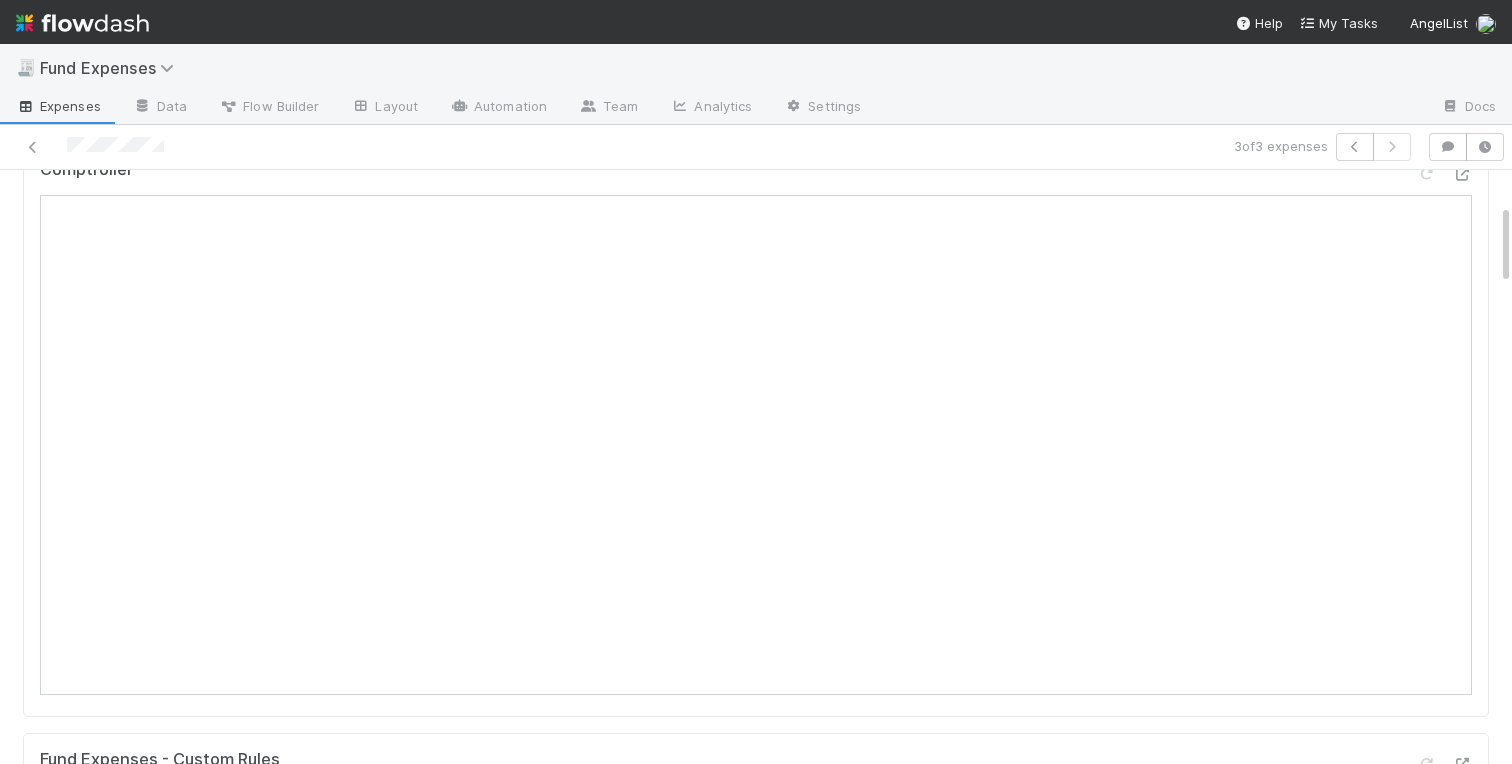 scroll, scrollTop: 120, scrollLeft: 0, axis: vertical 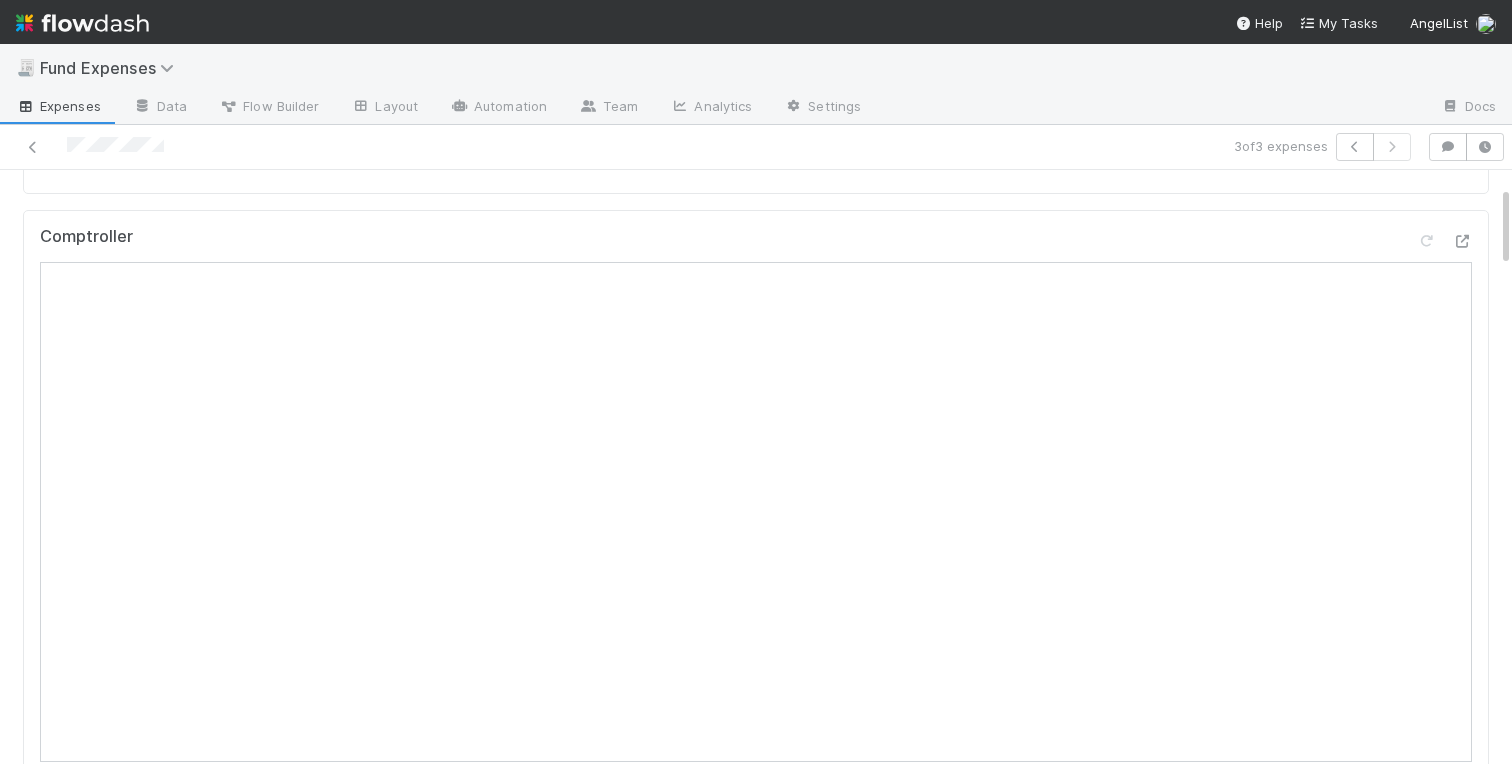 click on "Warehoused Investment   Comptroller Fund Expenses - Custom Rules Sanity Check    Create a new  task Link an existing  task Comments Attach files: Choose or drag and drop file(s) Add Comment Linked Workflow Tasks You do not have access to the   Belltower Administrative Fee Contributions   workflow. Paper Mail Invoice   Create a new  task Link an existing  task Details Edit Front Conversation URL  Request Type  Additional Context  Reporter  Front ID  Urgency Level  Fund Name  FC or Admin Dashboard URL  Comptroller URL  Comptroller URL (QP)  Partial Payment  Payment Amount   Currency (if Foreign Currency)  Expense Category  Reimbursement?  Recipient  On-Platform Recipient  Accrual Date  Vendor (Payee)  Vendor Wire Instructions  3PC Invoice  Invoice   Invoice Attachment  Vendor Tax Information  Fund Documents  Outgoing Wire ID - Primary   Outgoing Wire ID - Secondary (QP)   _3pc?  ACH  Funding Account  Wire  Incoming Wire ID (3PC)  MP Fees Paid via TPC  Created On Legal Launchpad Ticket  OC Ticket  test field" at bounding box center (756, 2258) 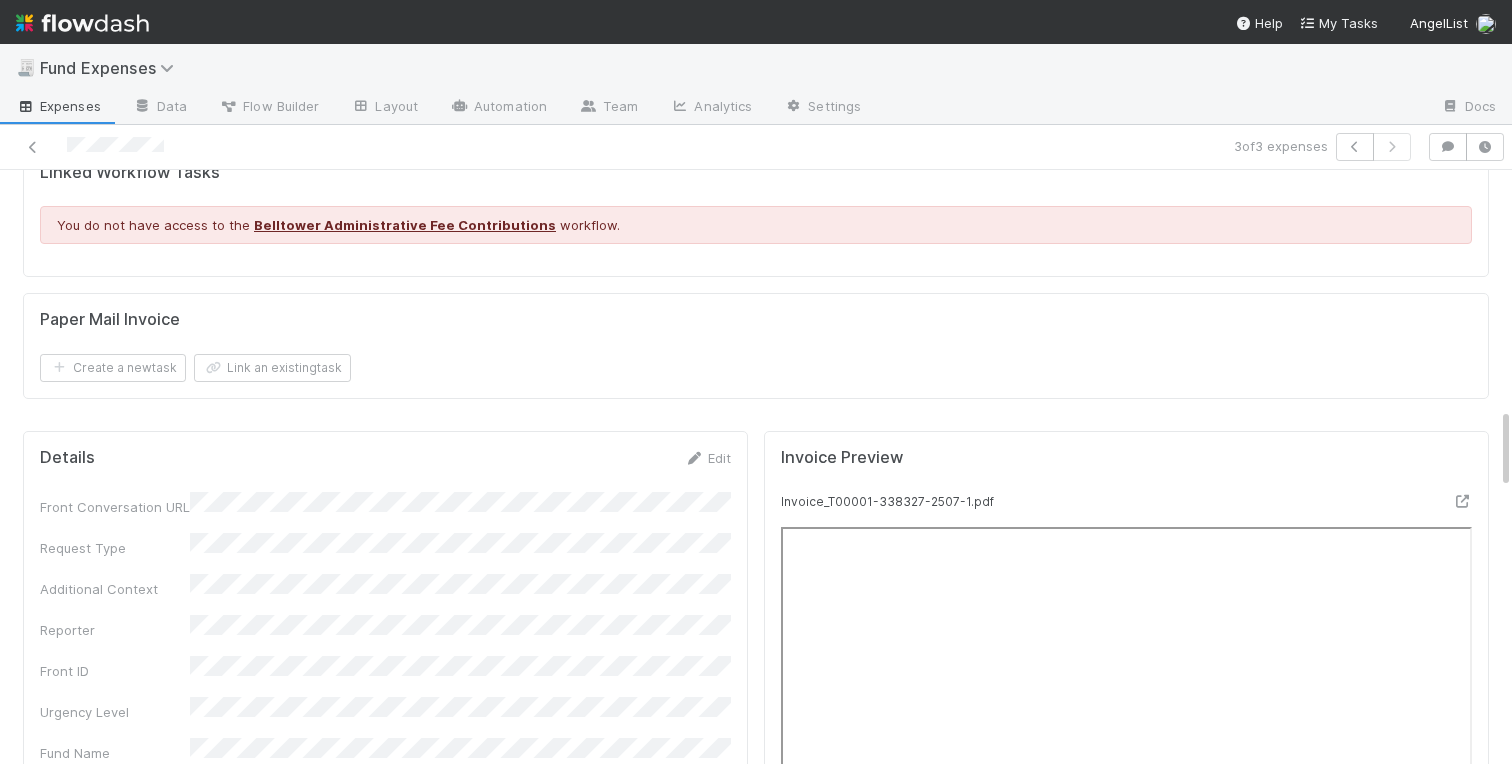 scroll, scrollTop: 1869, scrollLeft: 0, axis: vertical 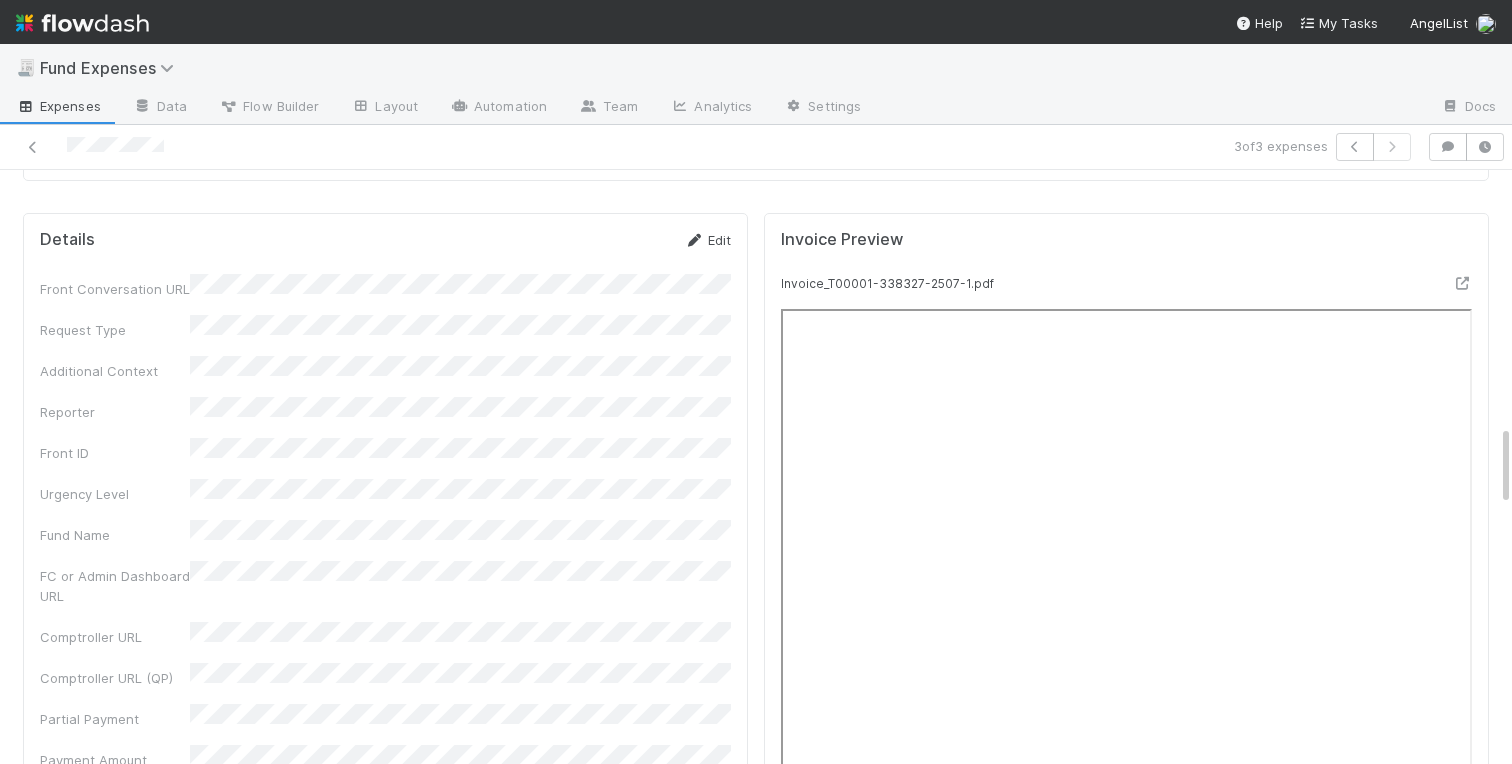 click on "Edit" at bounding box center (707, 240) 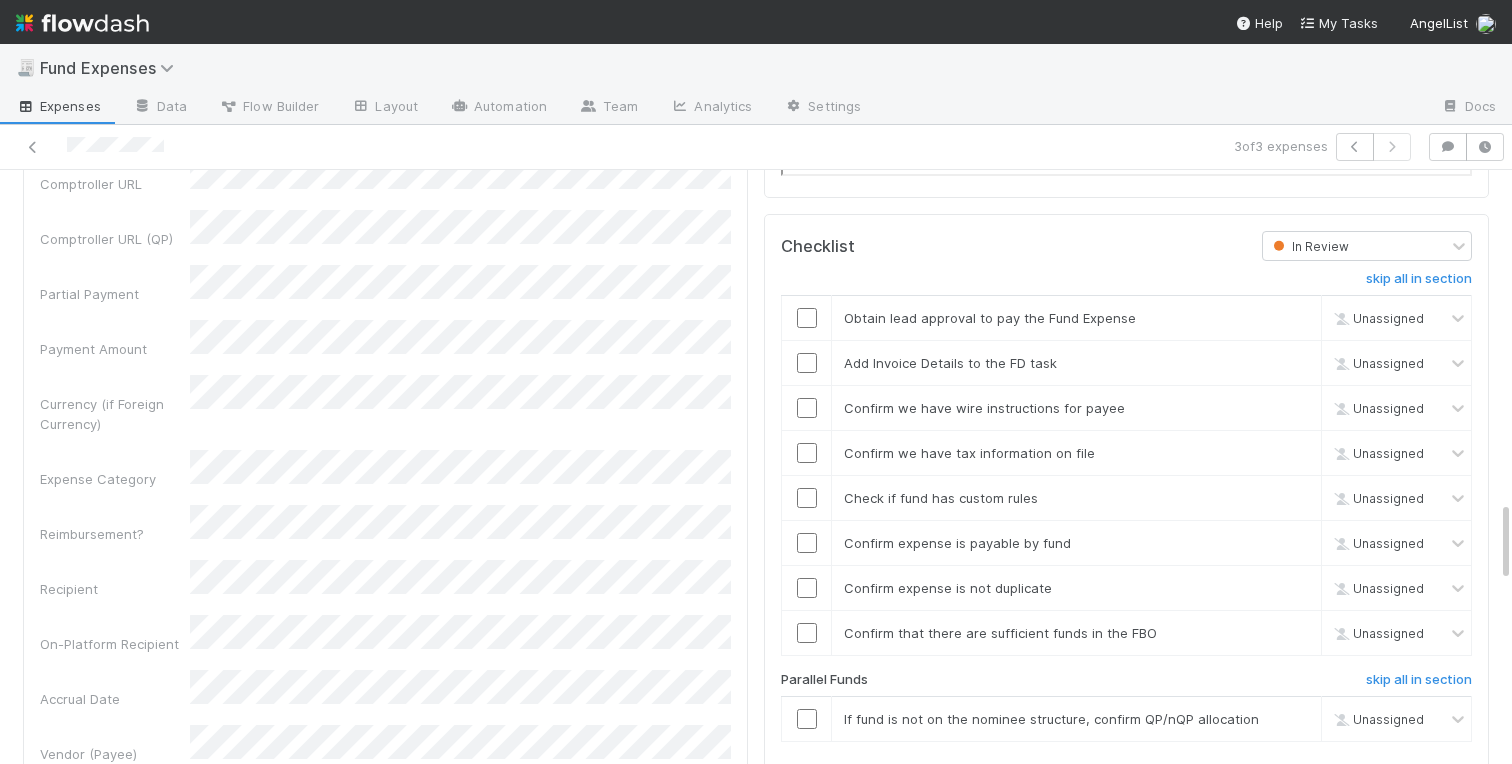 scroll, scrollTop: 2534, scrollLeft: 0, axis: vertical 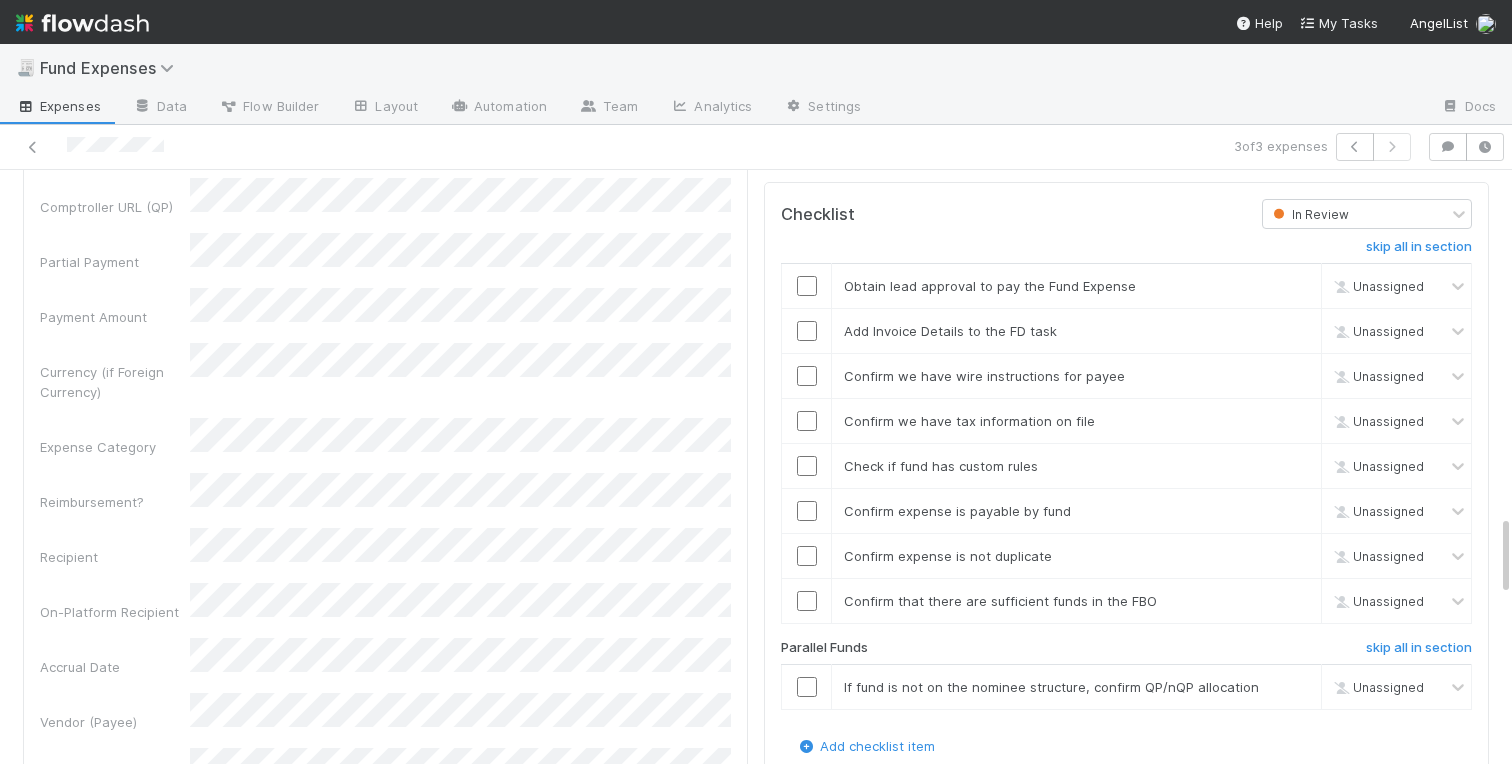 click on "Vendor (Payee)" at bounding box center [385, 712] 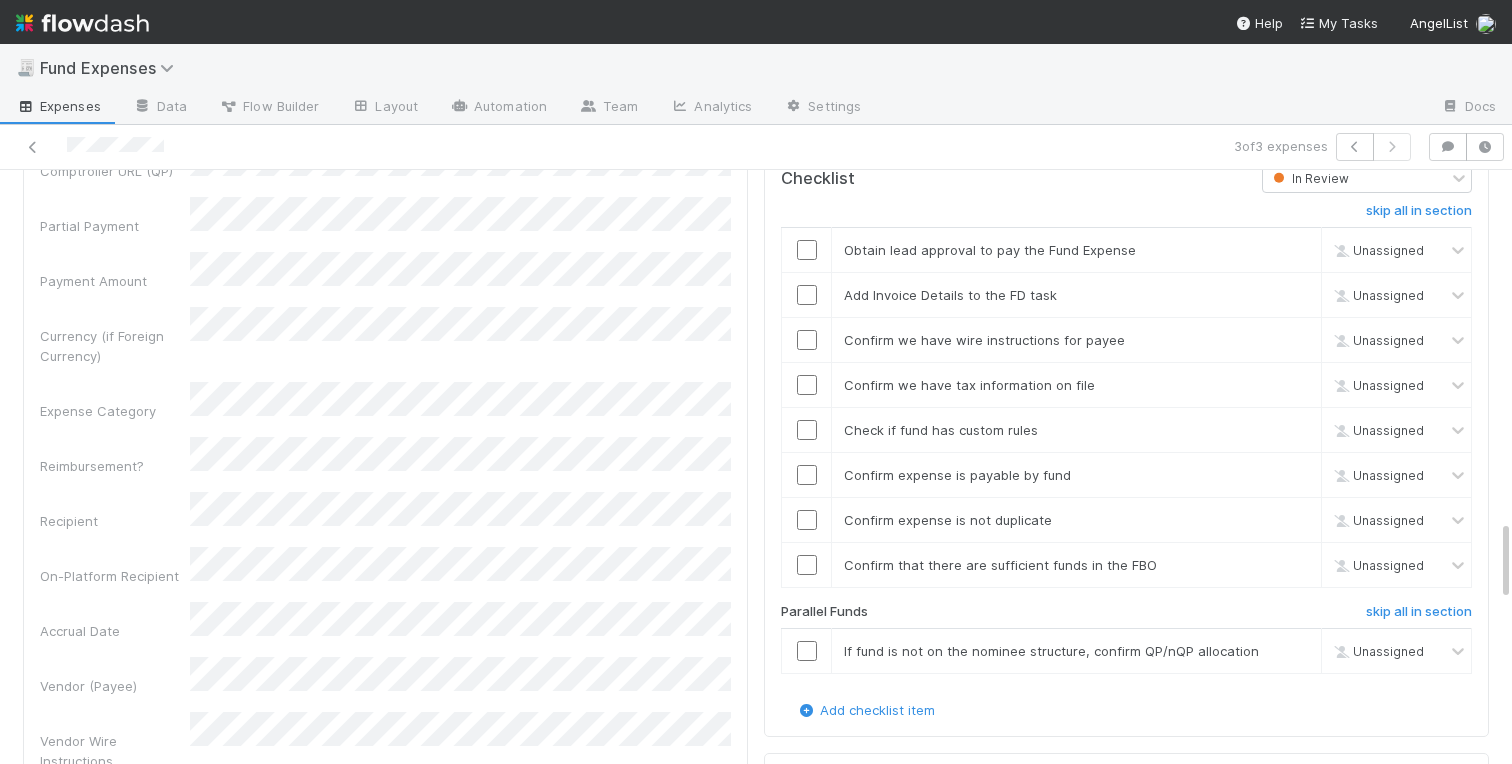 scroll, scrollTop: 2569, scrollLeft: 0, axis: vertical 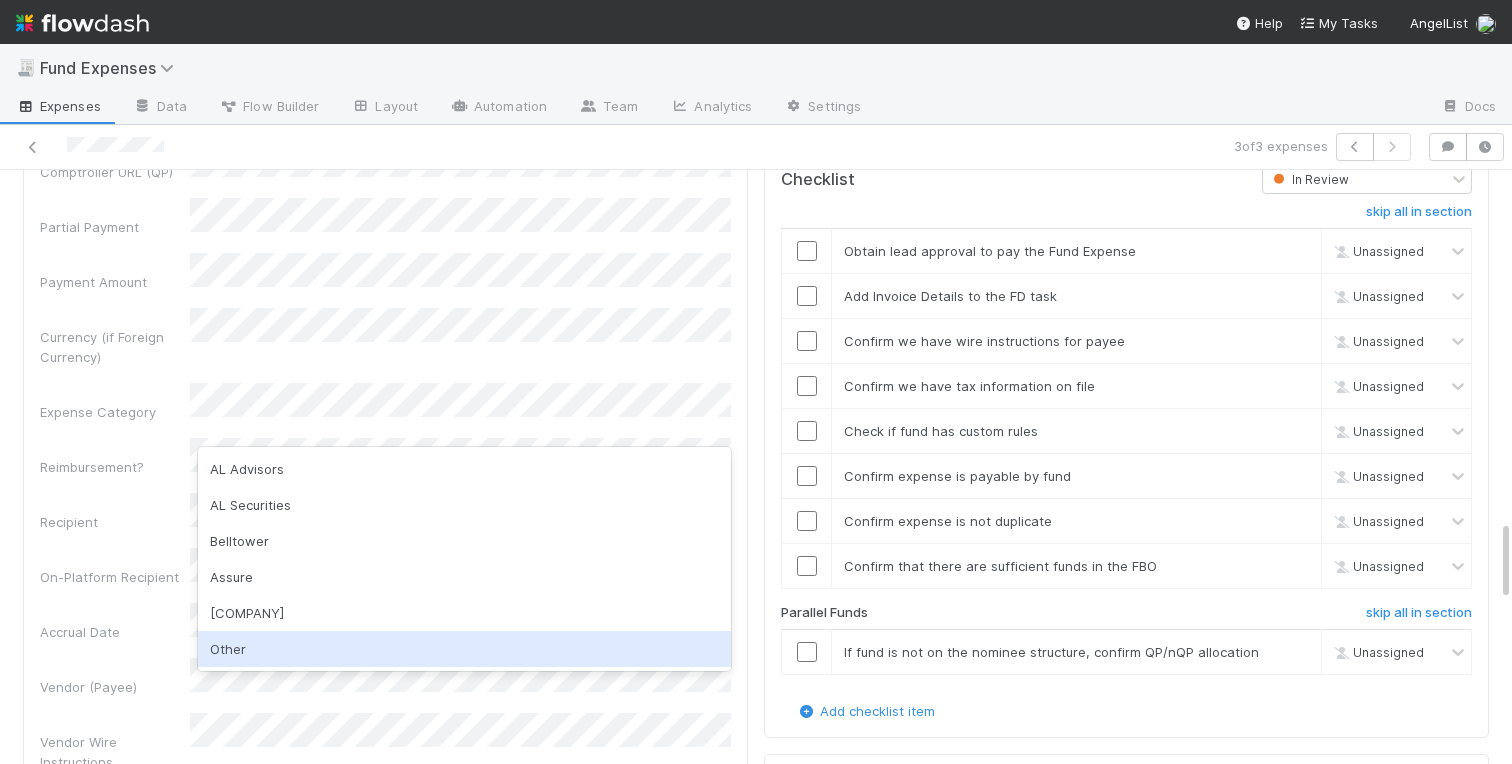 click on "Other" at bounding box center (464, 649) 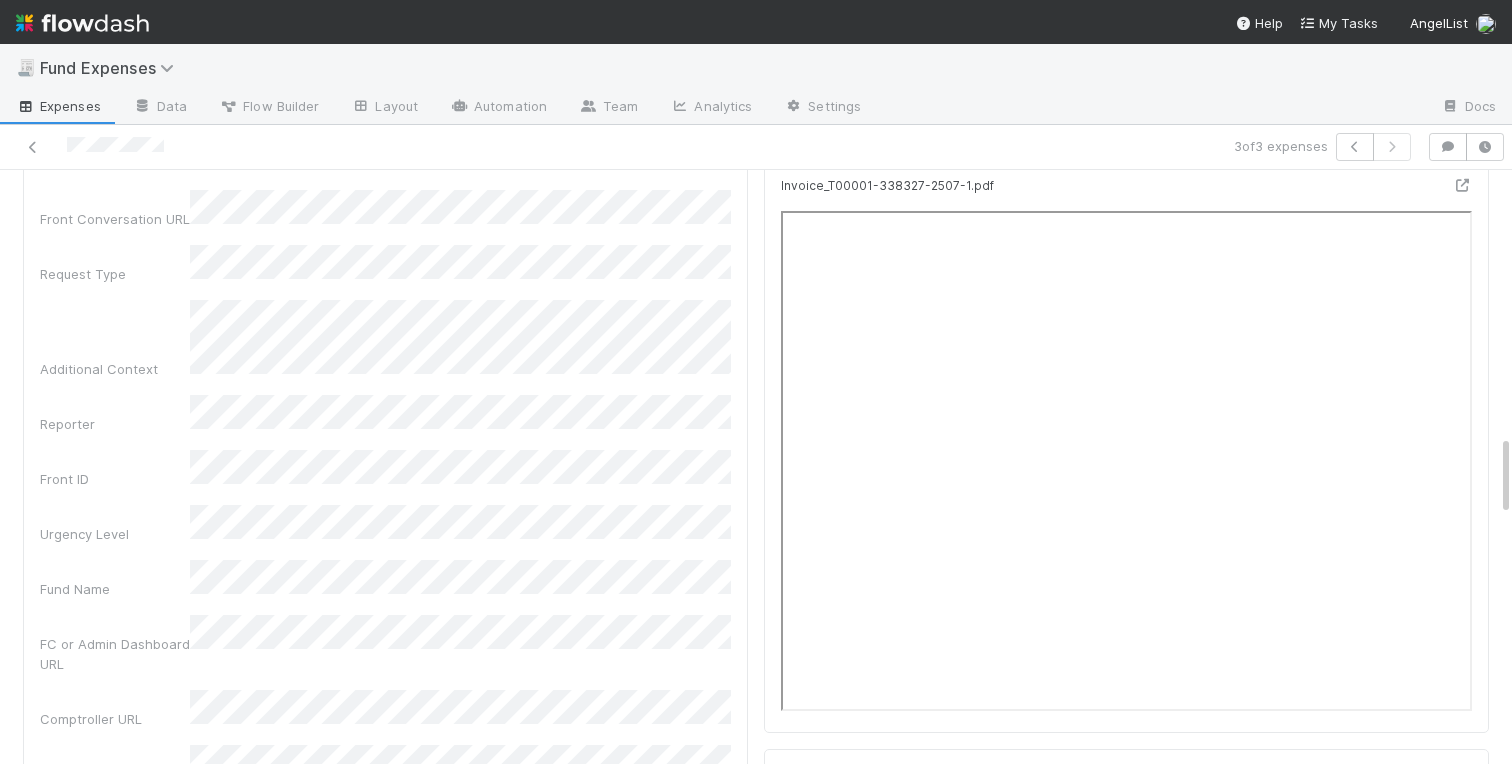 scroll, scrollTop: 1887, scrollLeft: 0, axis: vertical 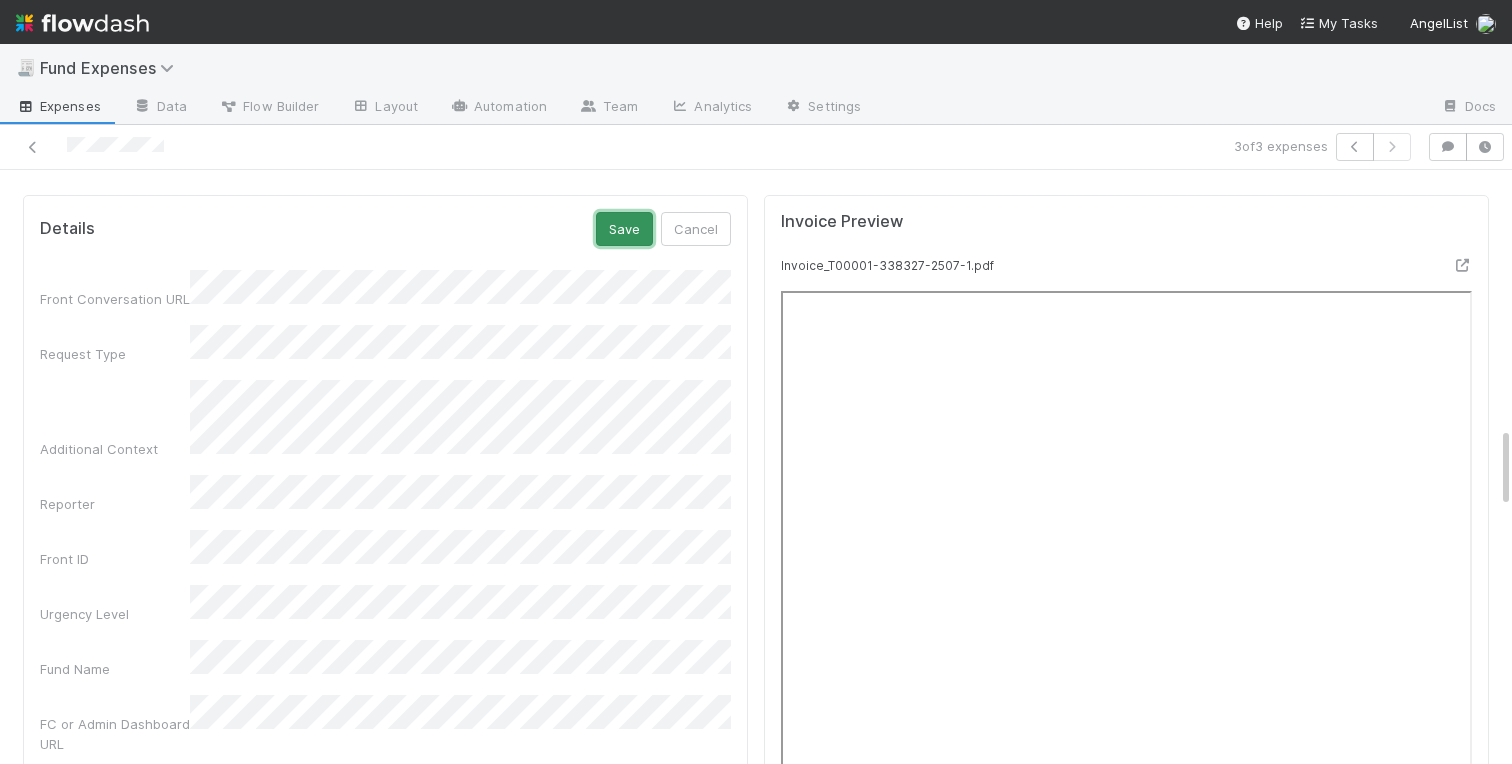 click on "Save" at bounding box center (624, 229) 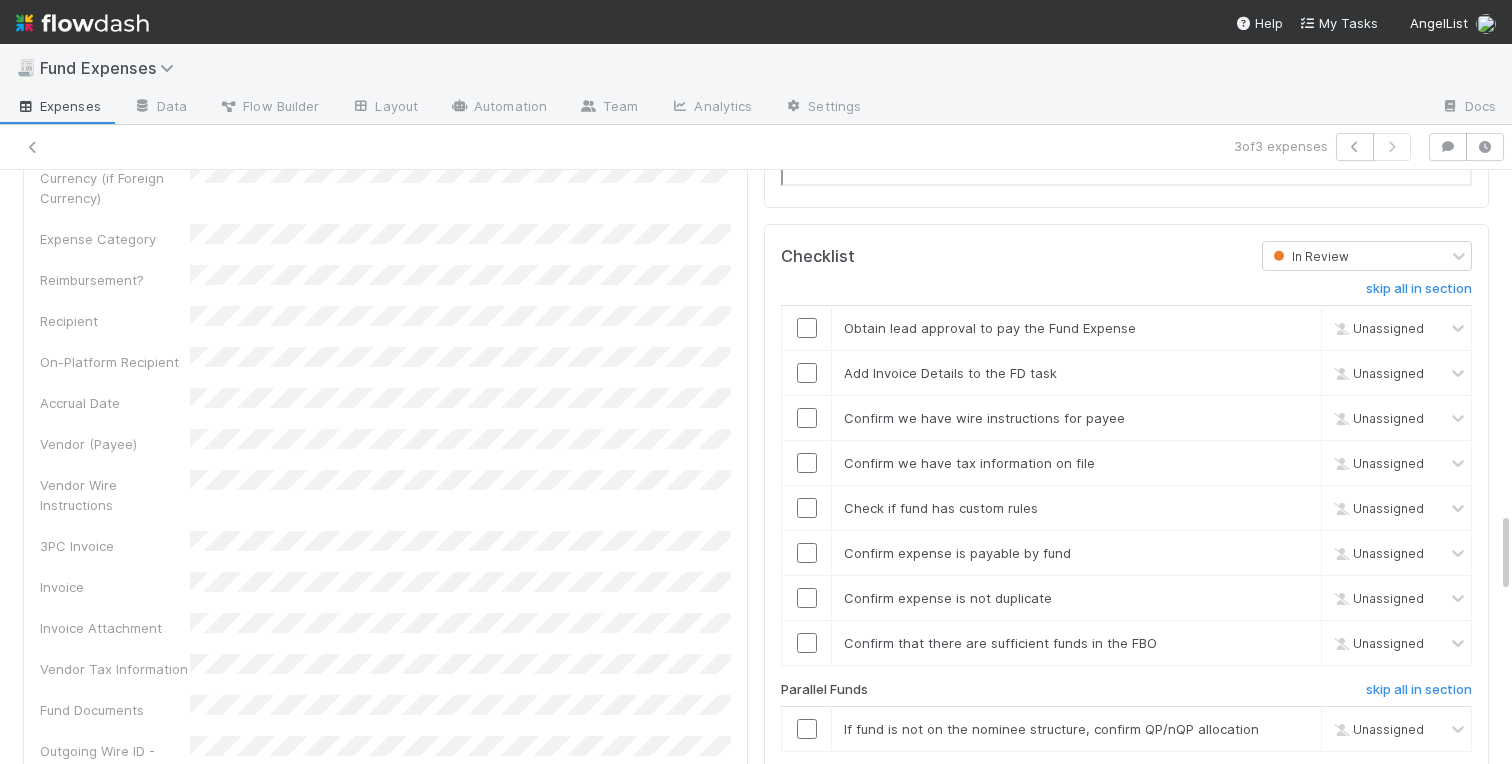 scroll, scrollTop: 2508, scrollLeft: 0, axis: vertical 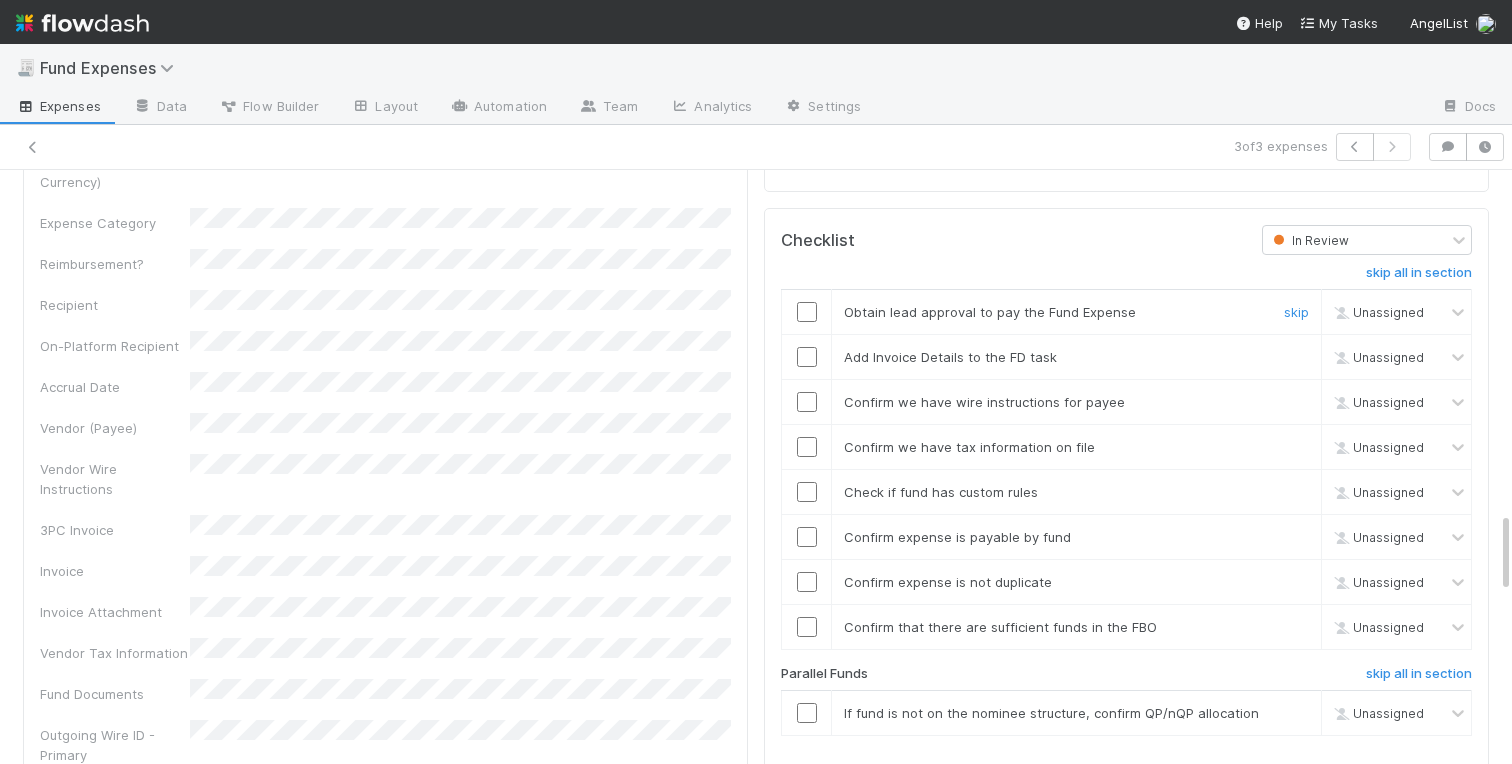 click at bounding box center [807, 312] 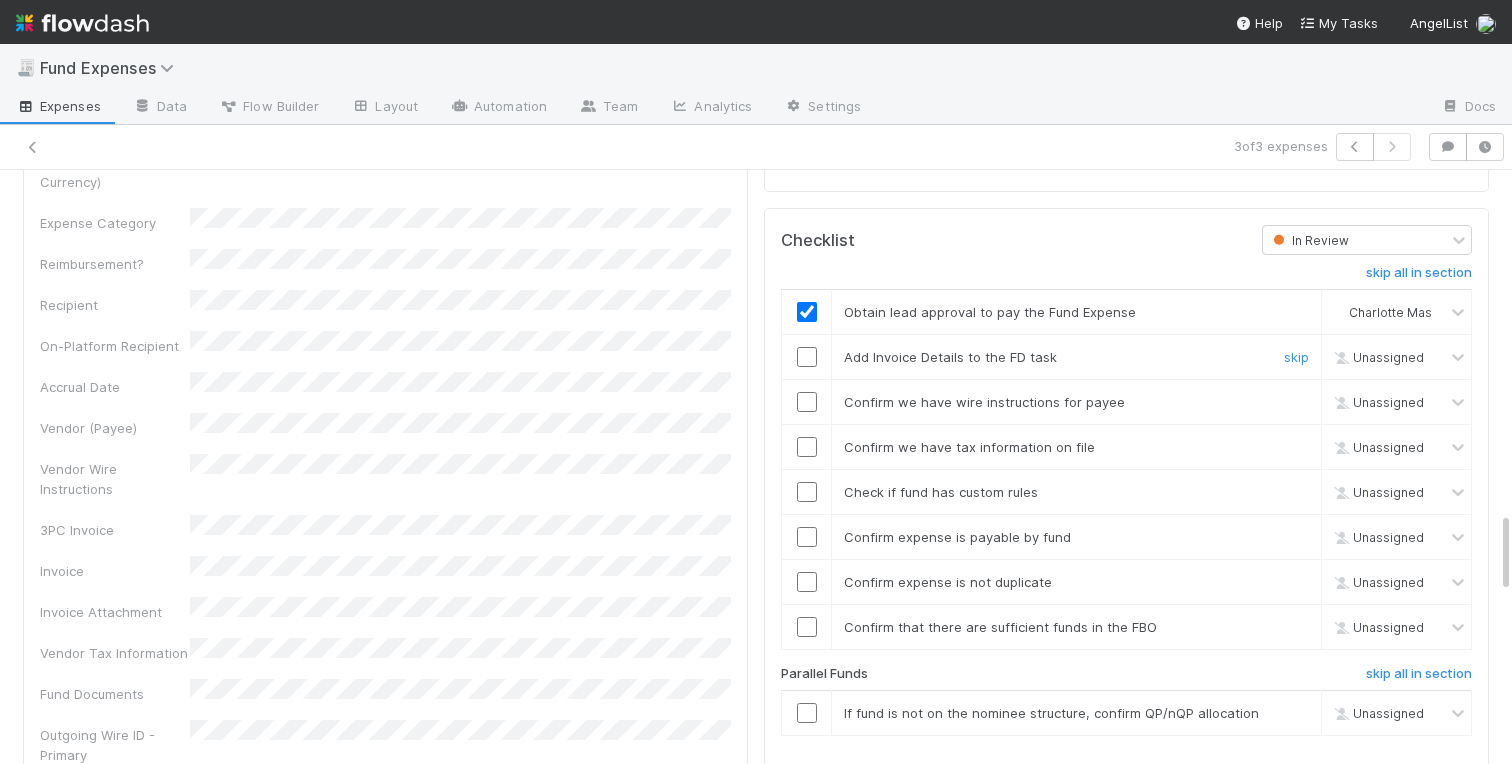 click at bounding box center (807, 357) 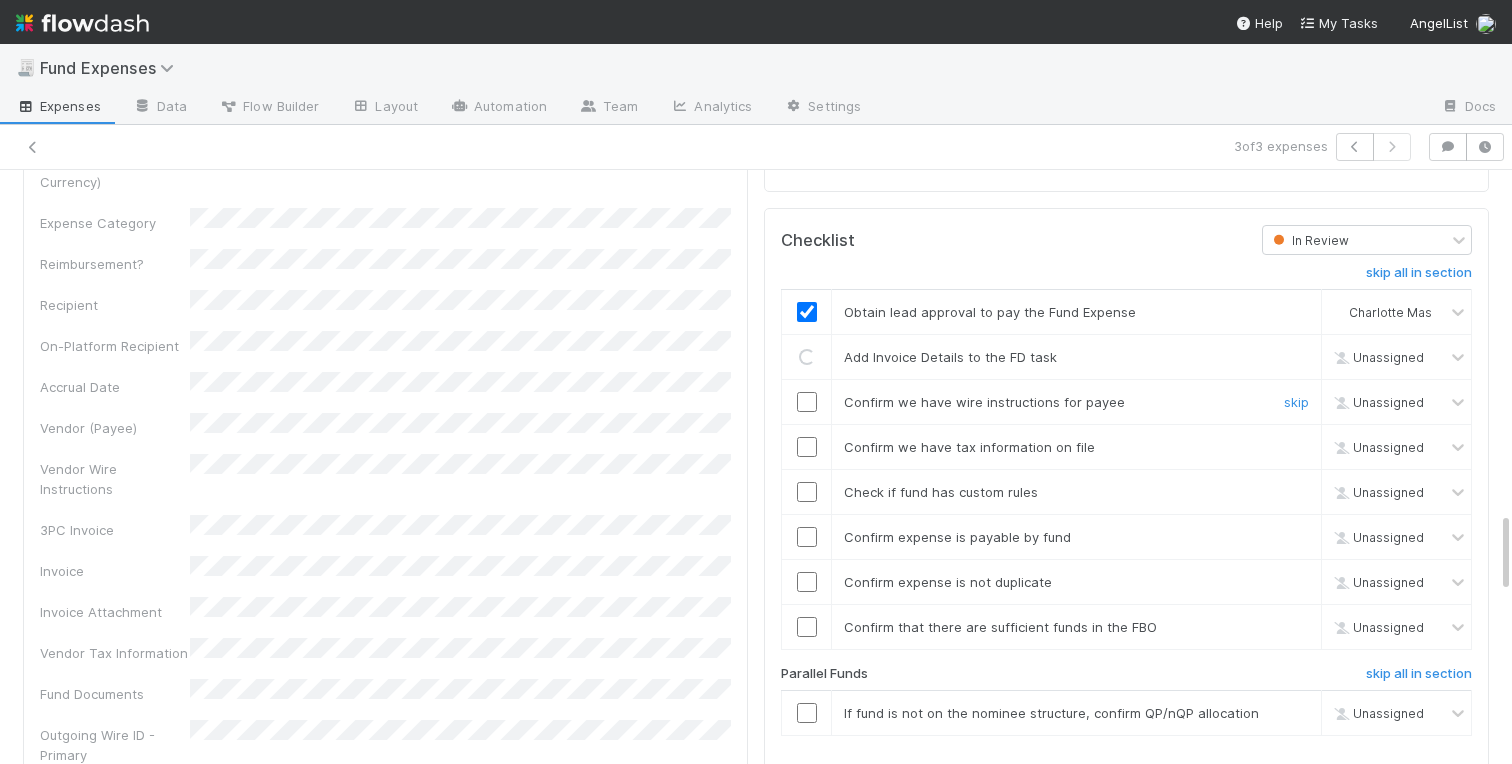 click at bounding box center (807, 402) 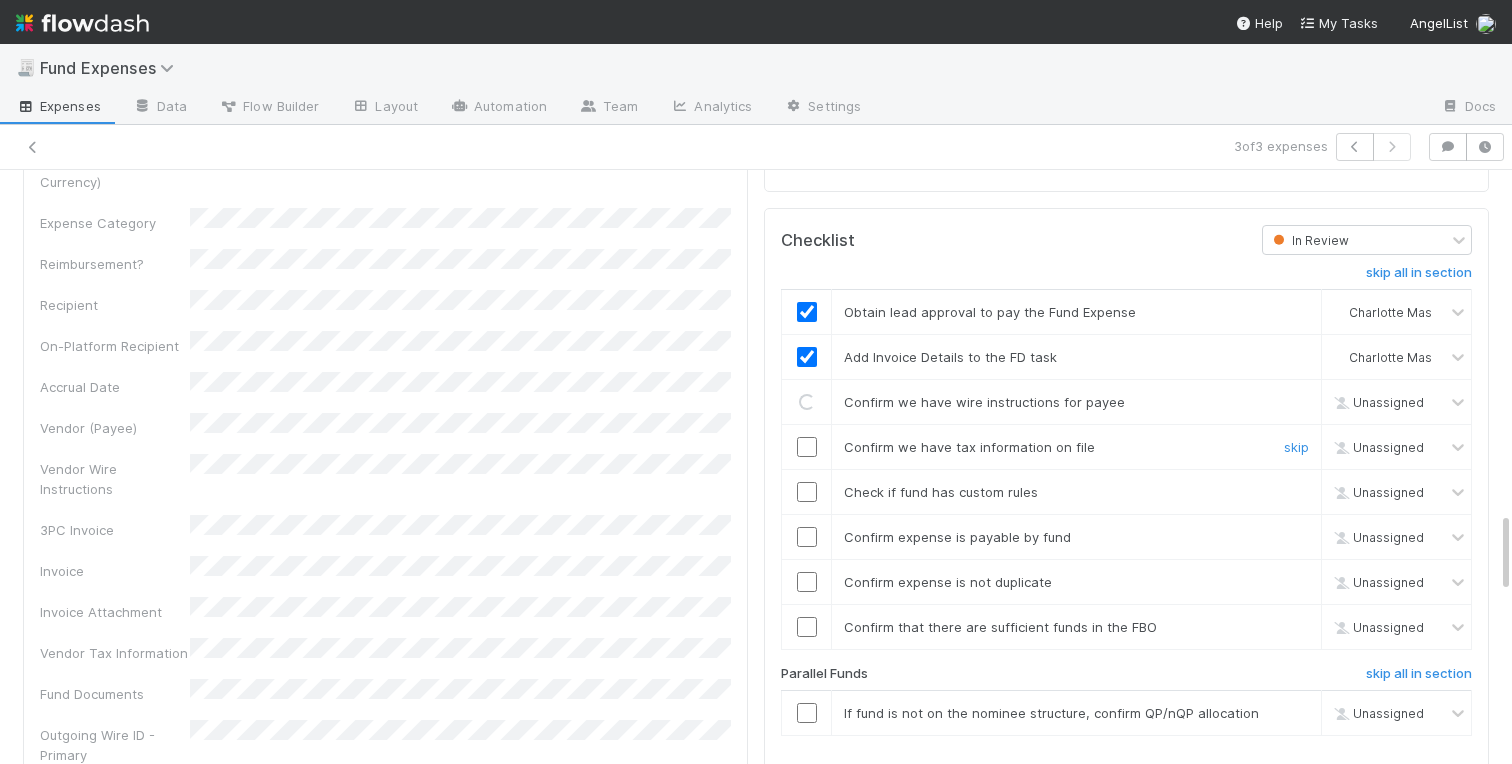 click at bounding box center (807, 447) 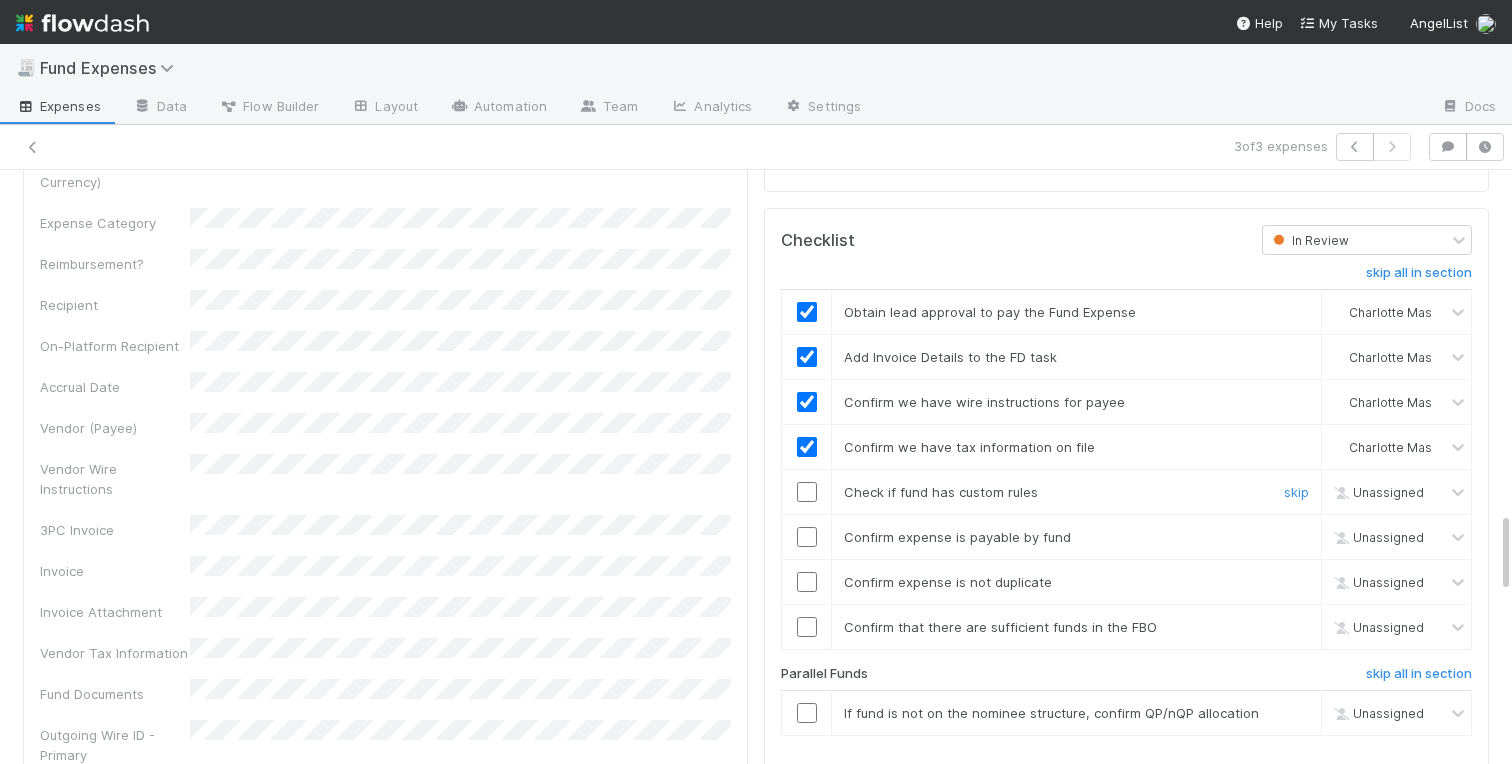 click at bounding box center [807, 492] 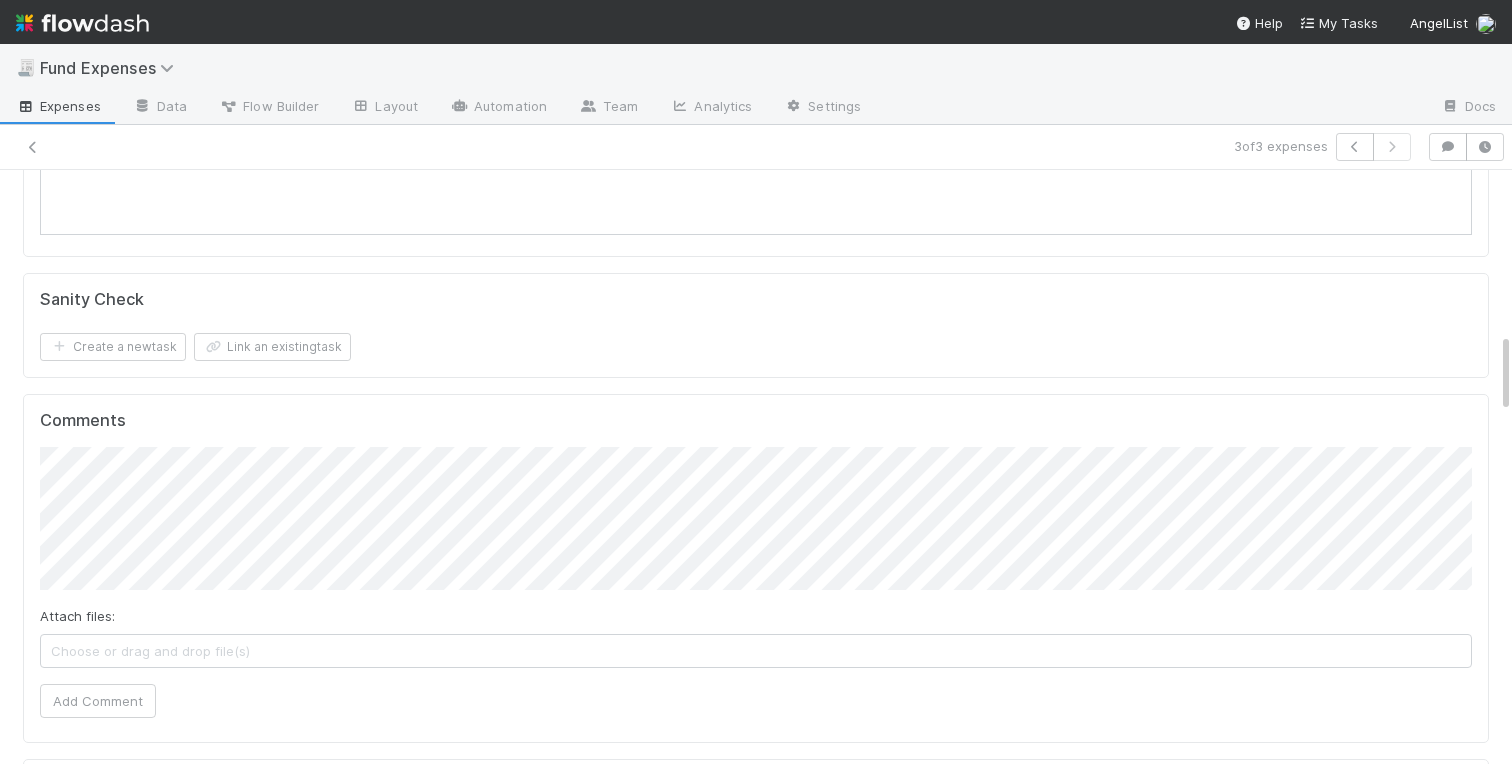 scroll, scrollTop: 0, scrollLeft: 0, axis: both 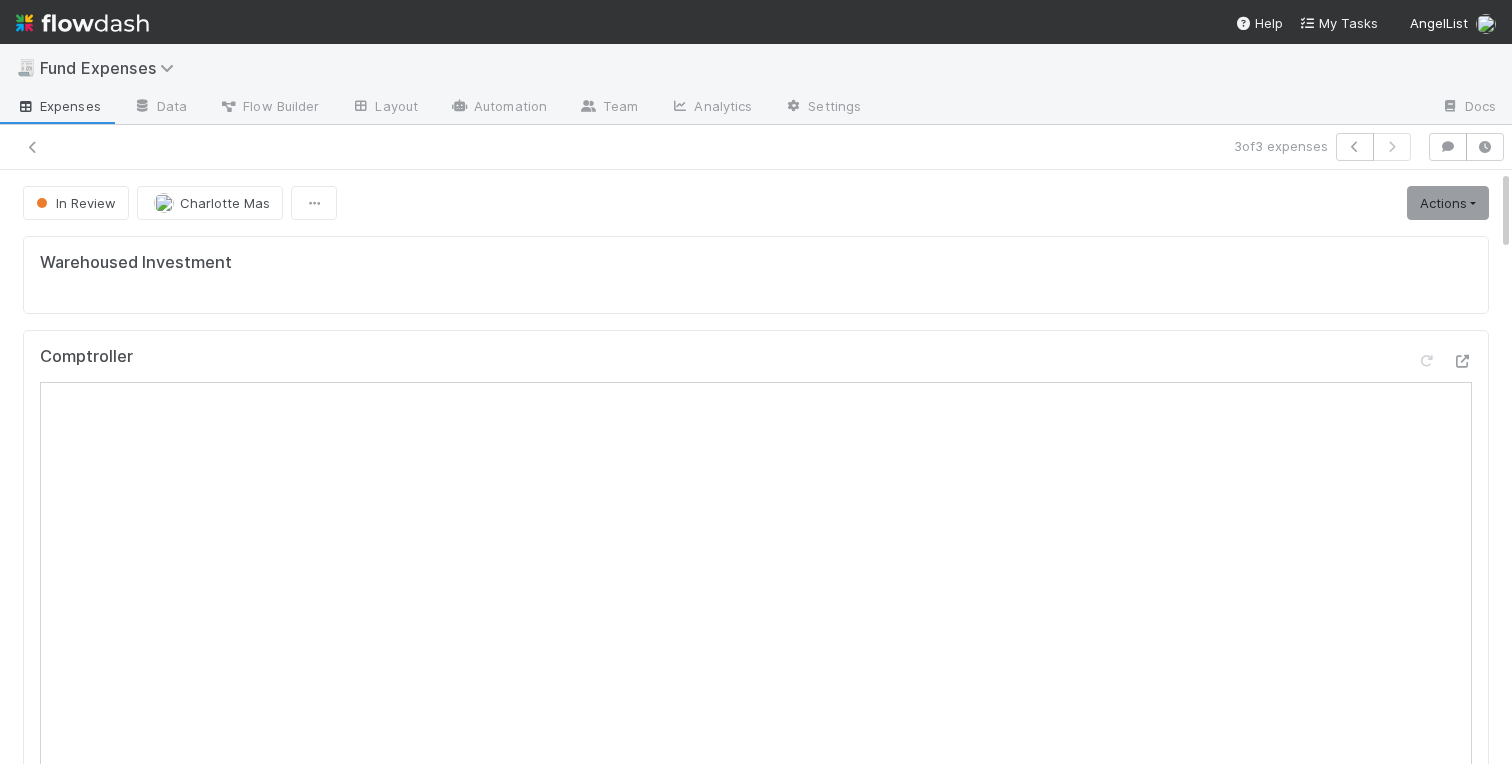 checkbox on "true" 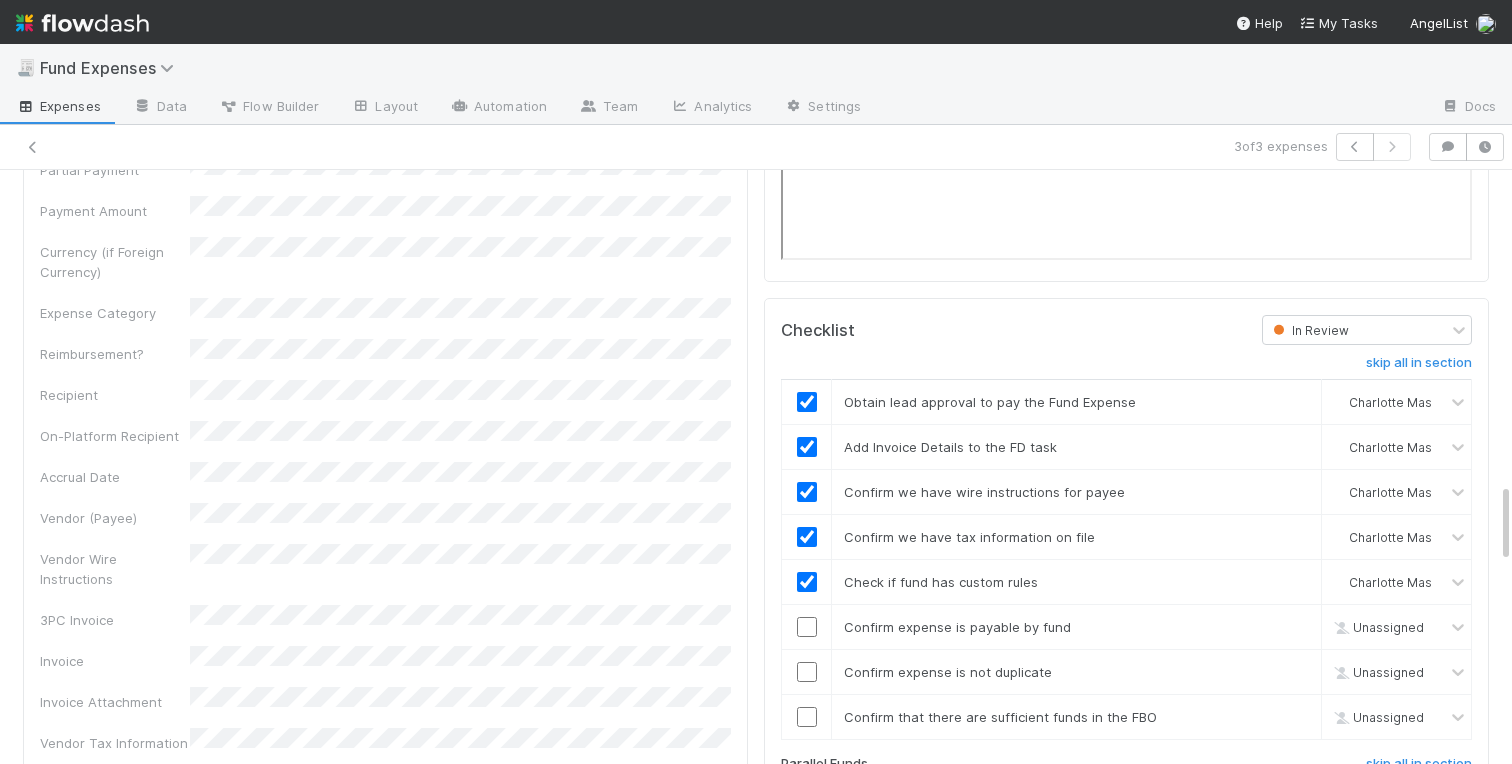scroll, scrollTop: 2764, scrollLeft: 0, axis: vertical 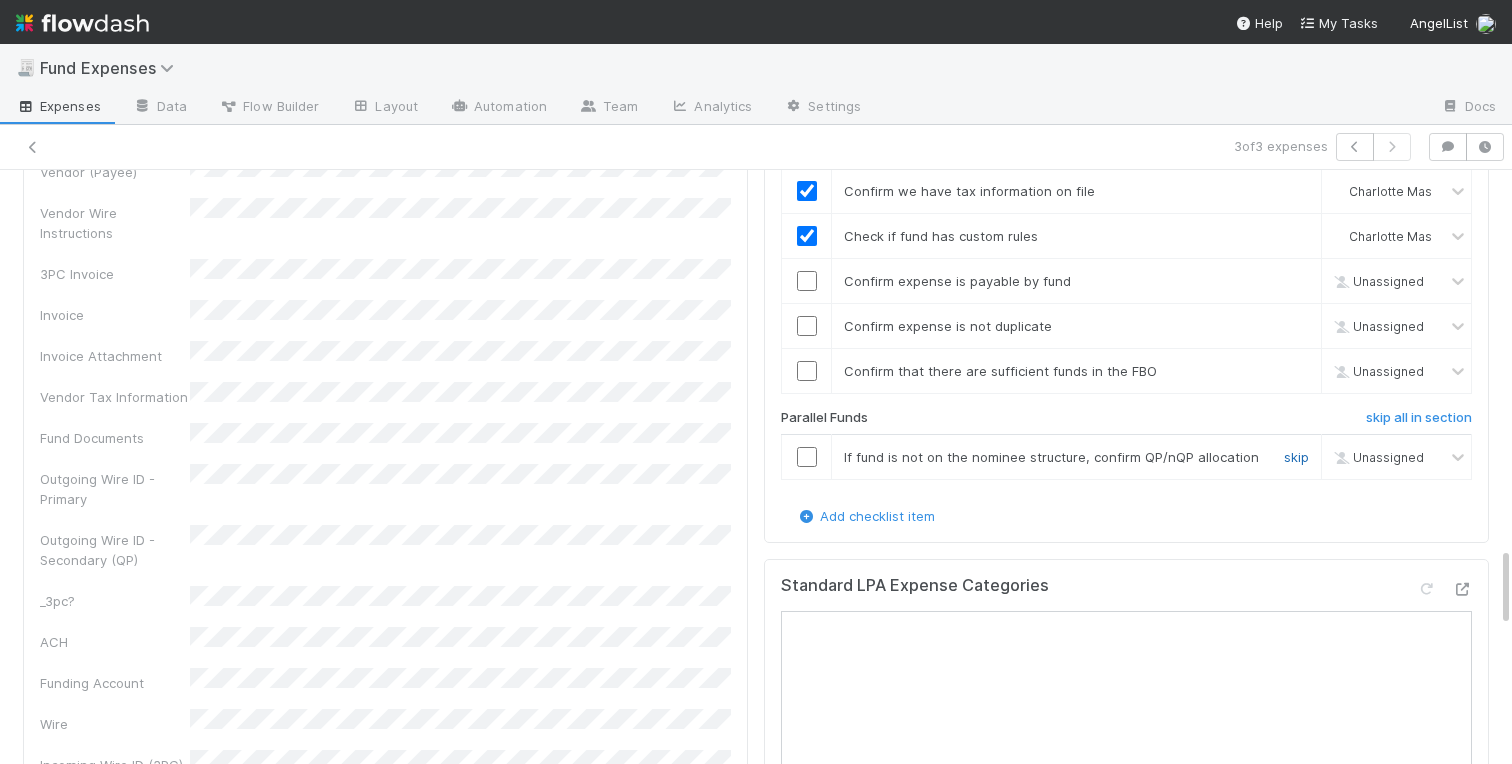 click on "skip" at bounding box center (1296, 457) 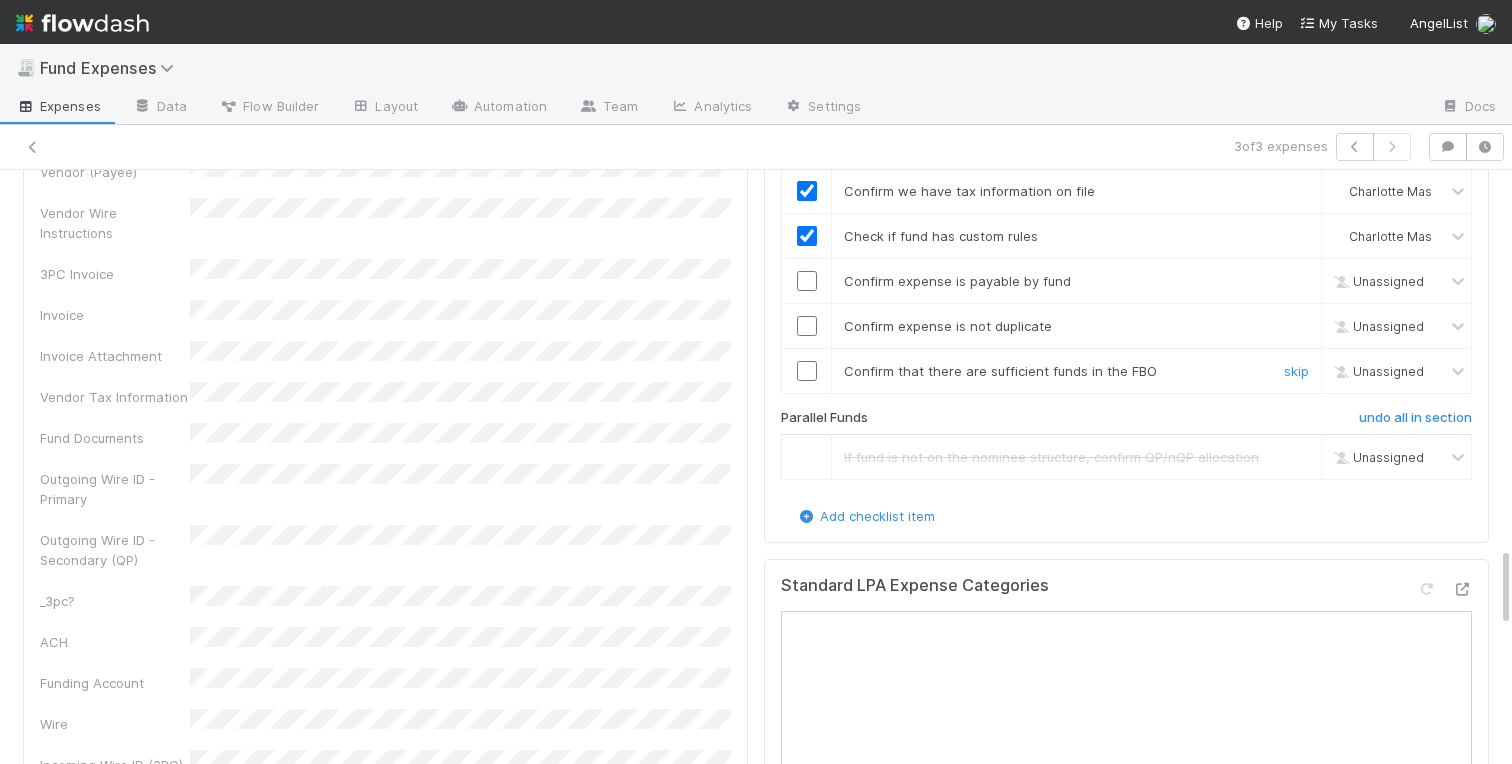 click at bounding box center (807, 371) 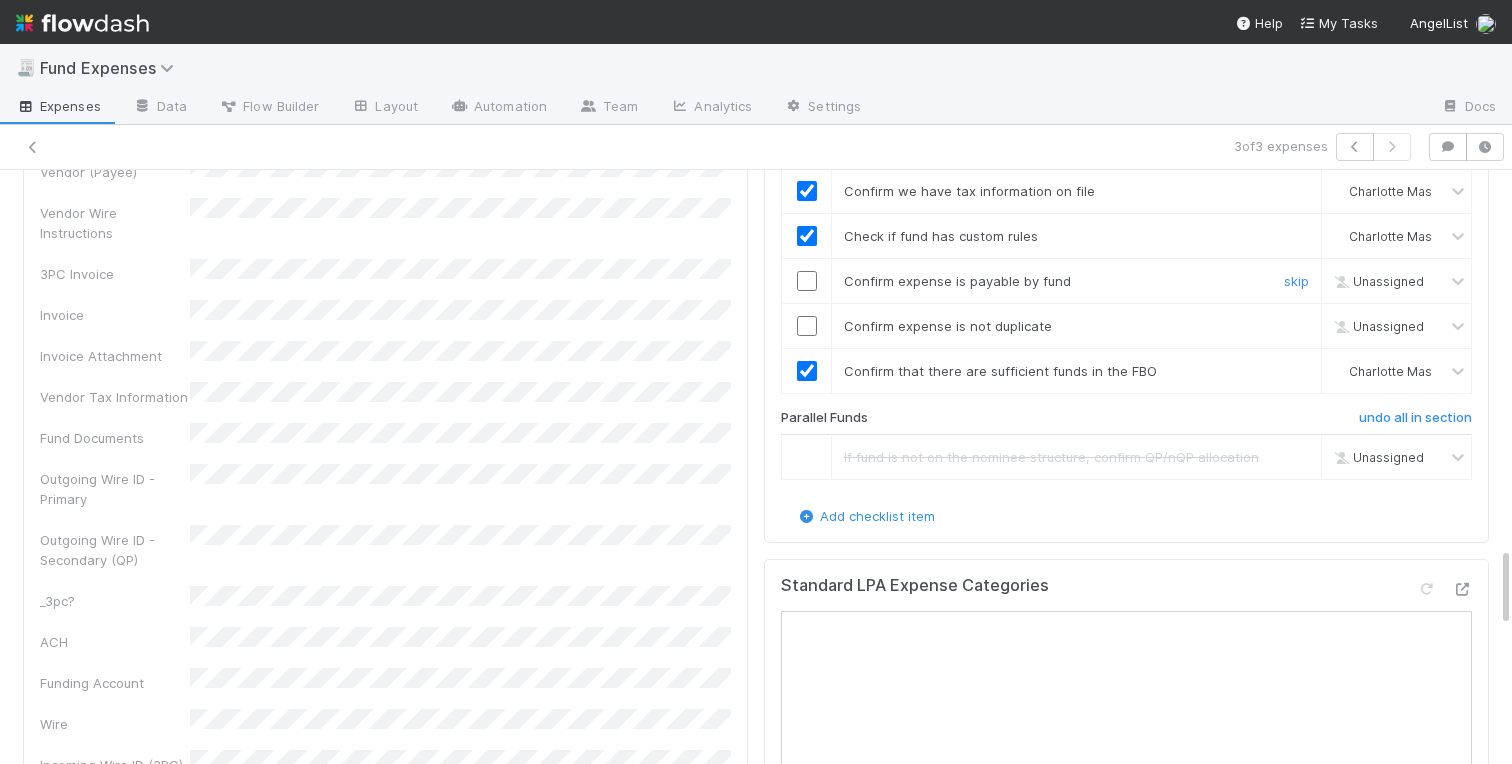 click at bounding box center (807, 281) 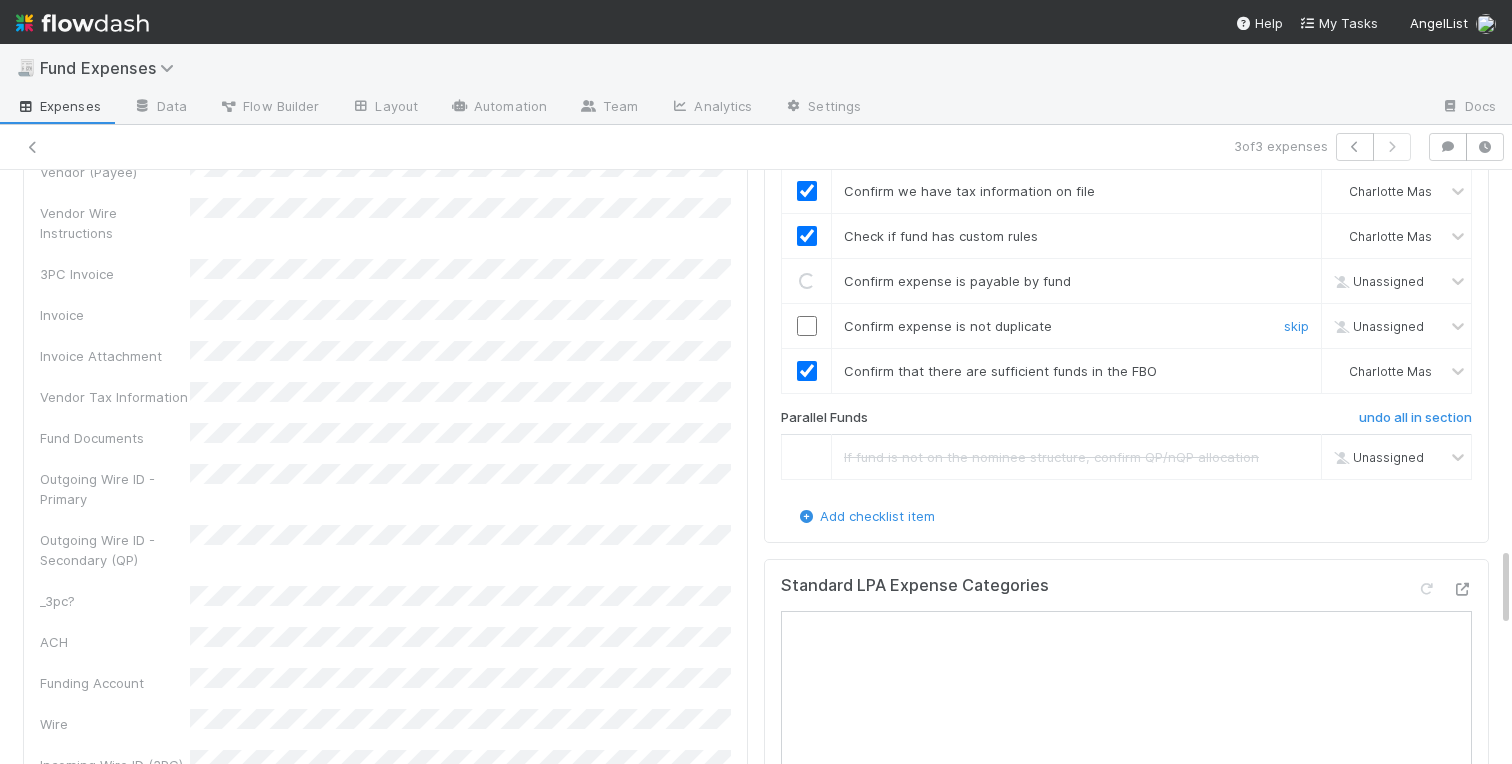 click at bounding box center (807, 326) 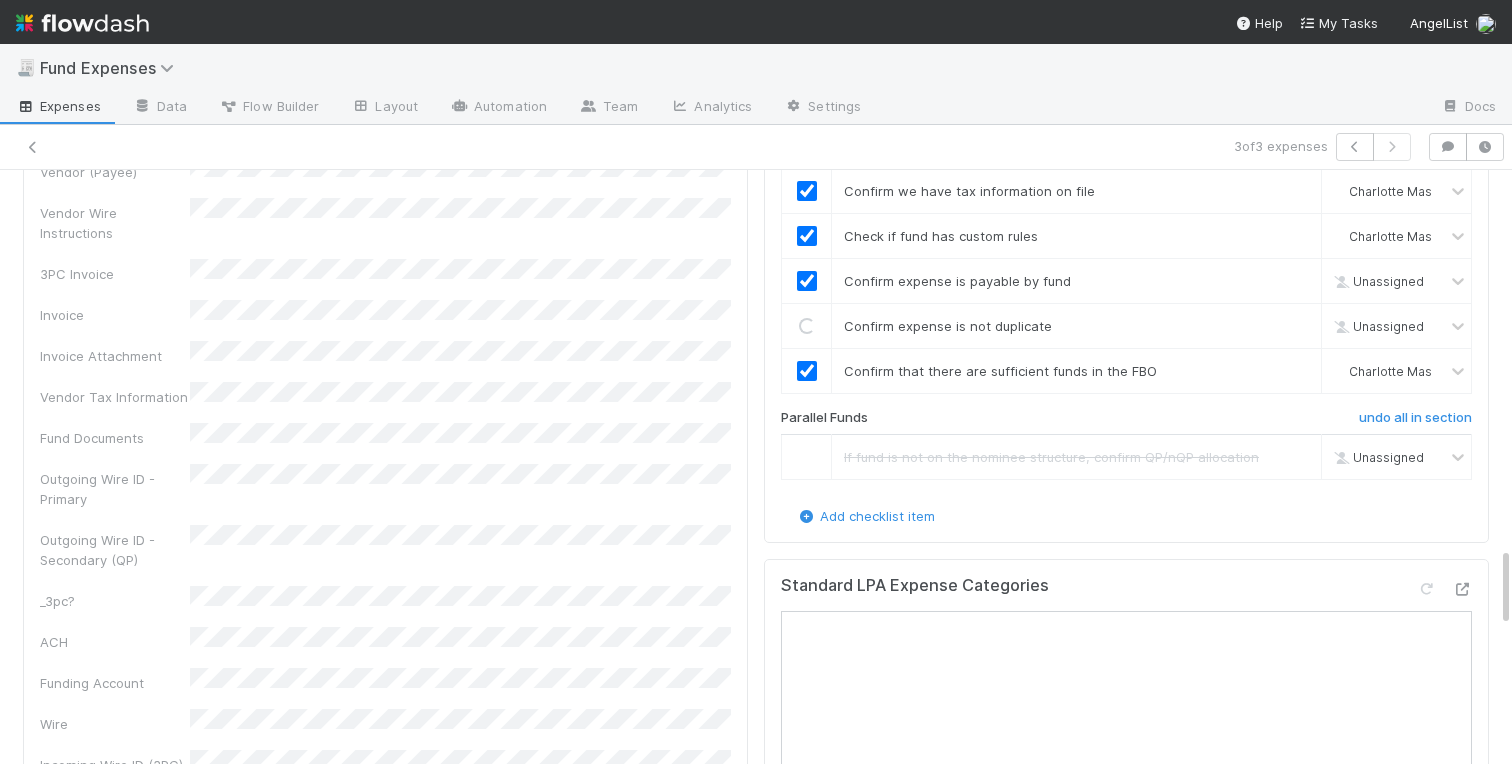 checkbox on "true" 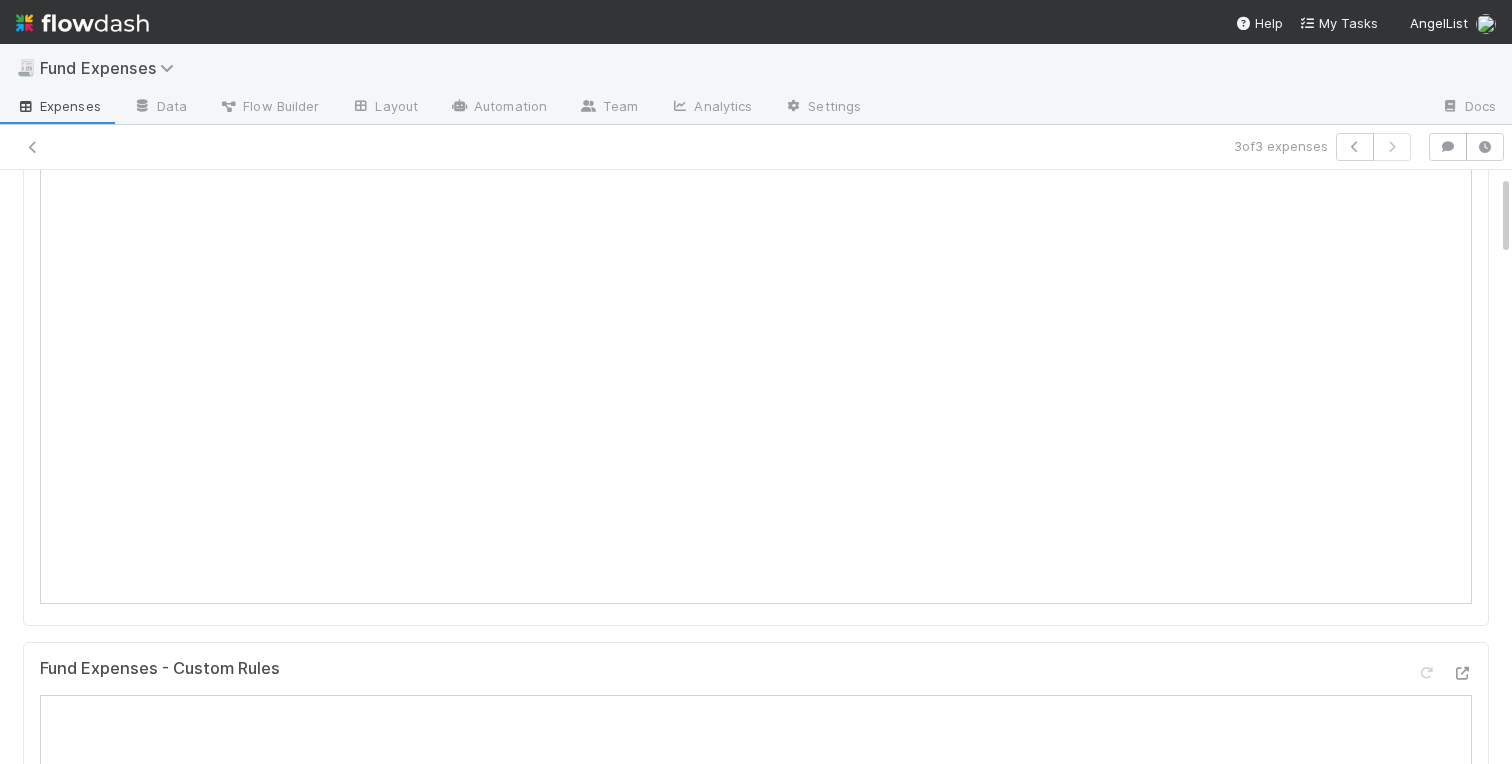 scroll, scrollTop: 0, scrollLeft: 0, axis: both 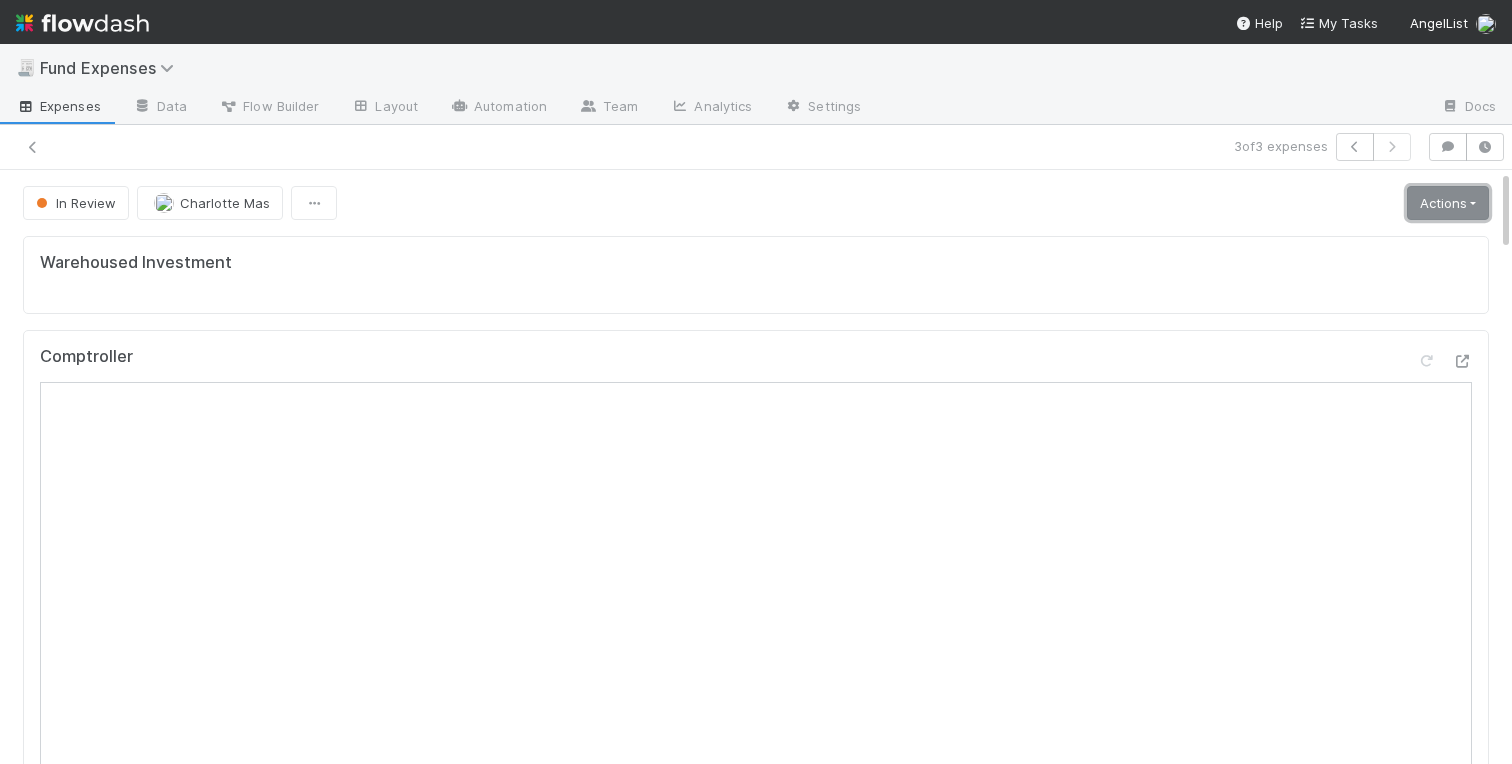 click on "Actions" at bounding box center (1448, 203) 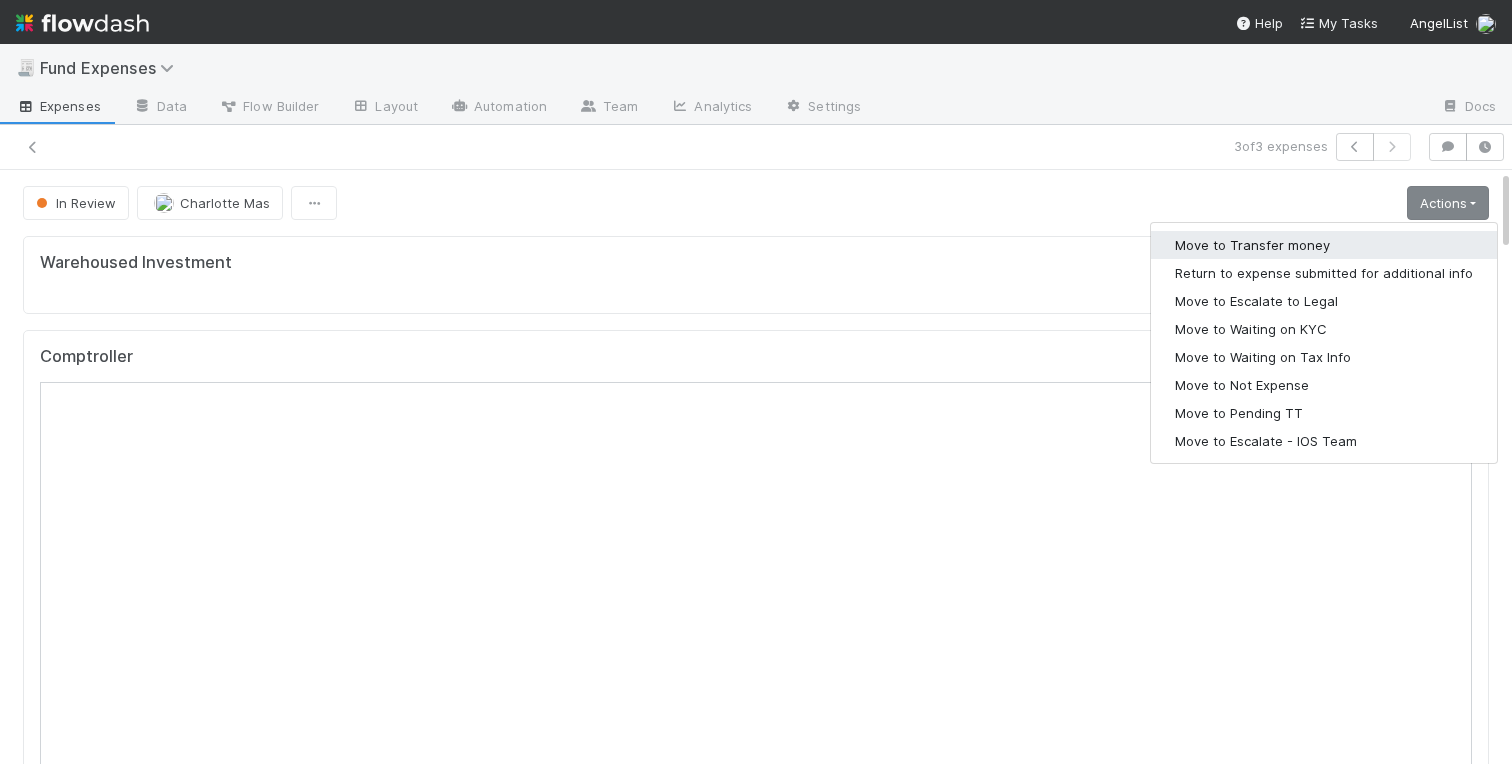 click on "Move to Transfer money" at bounding box center [1324, 245] 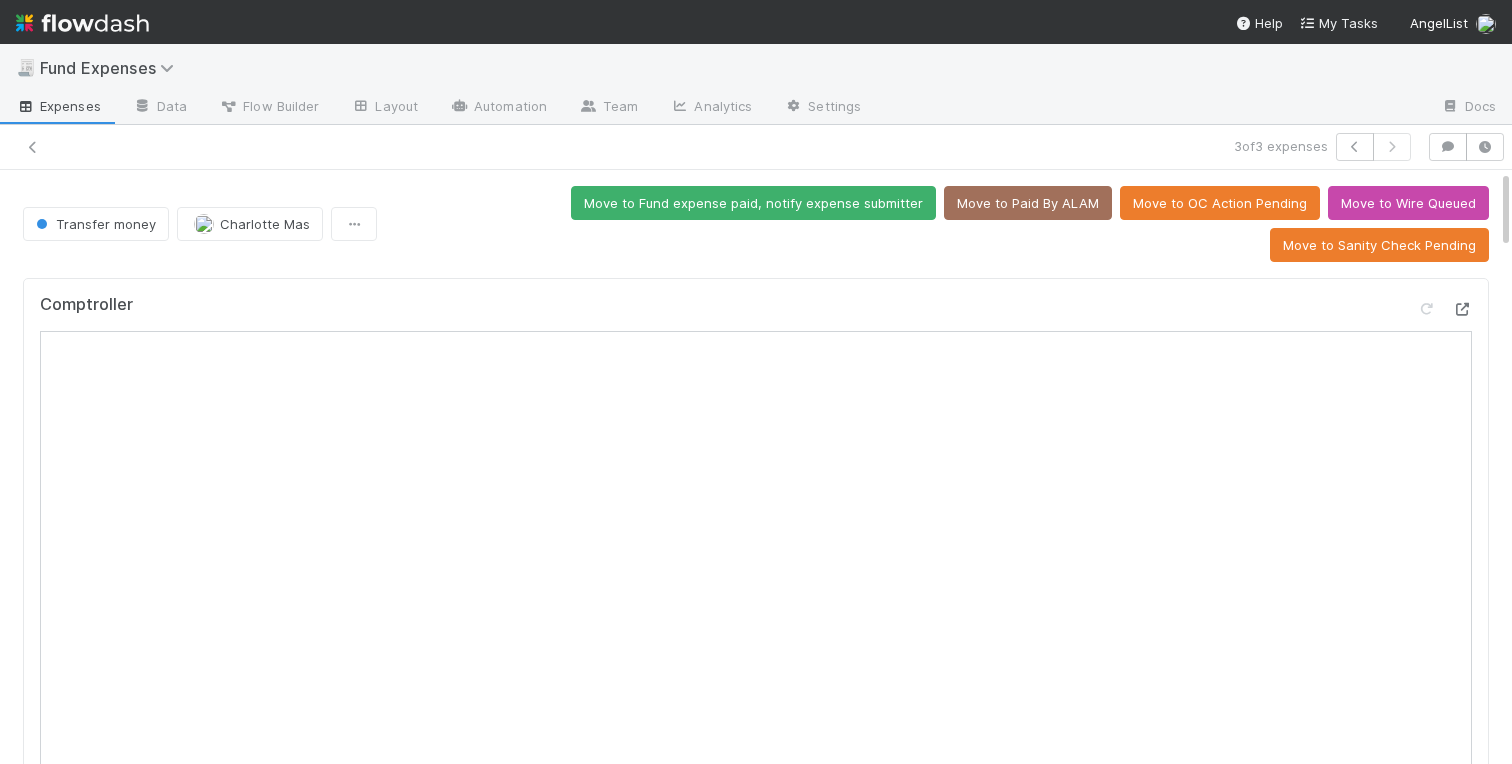 click at bounding box center (1462, 309) 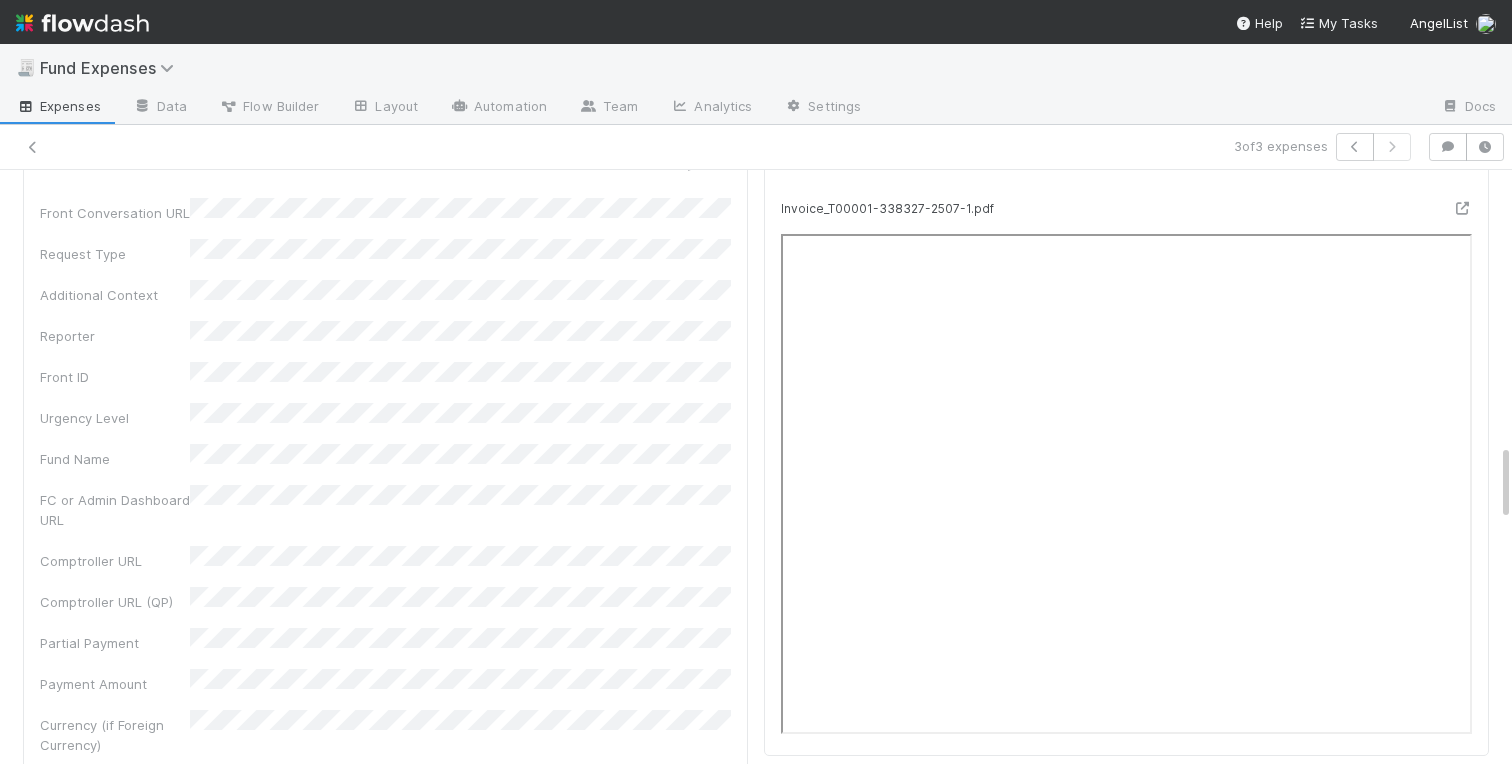 scroll, scrollTop: 2079, scrollLeft: 0, axis: vertical 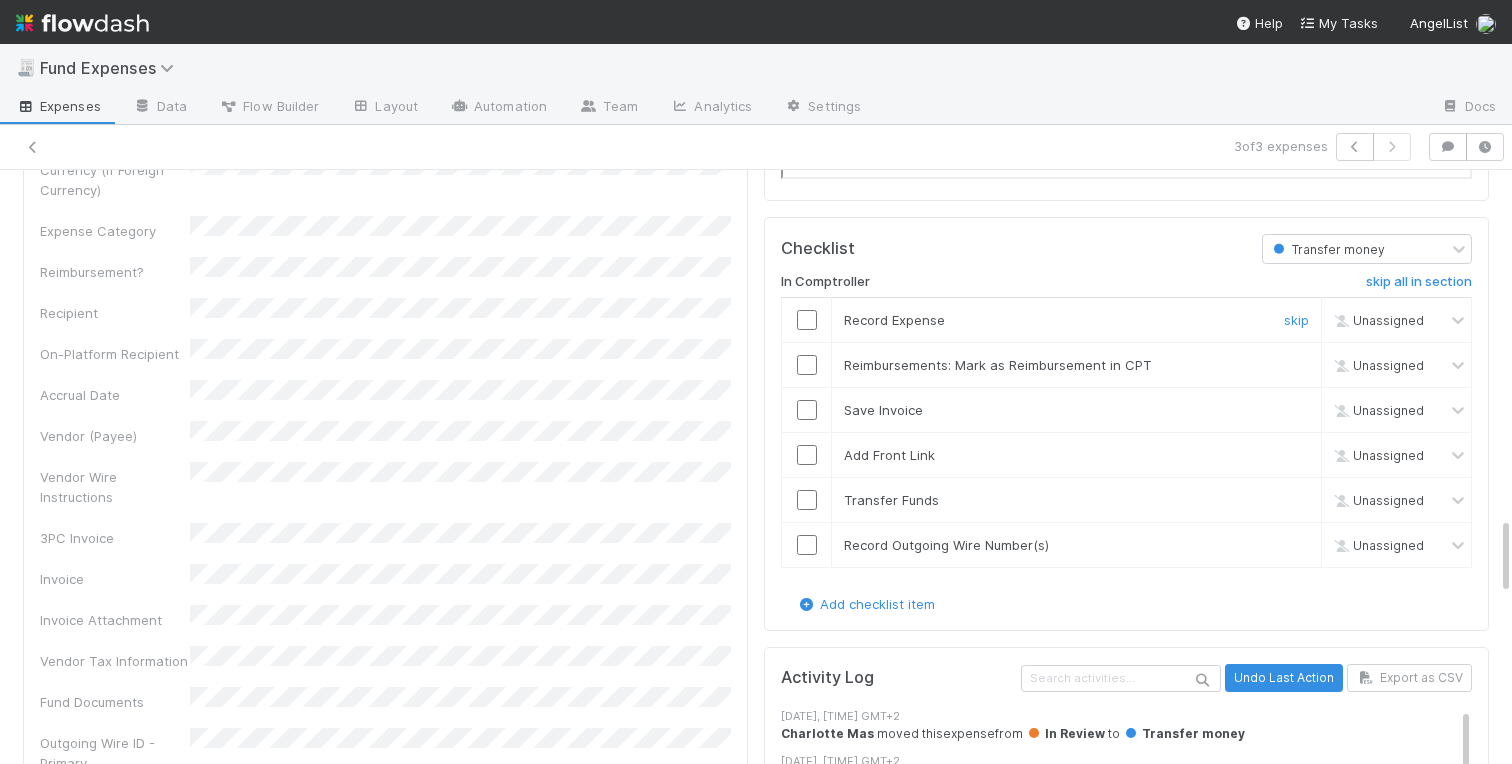click at bounding box center [807, 320] 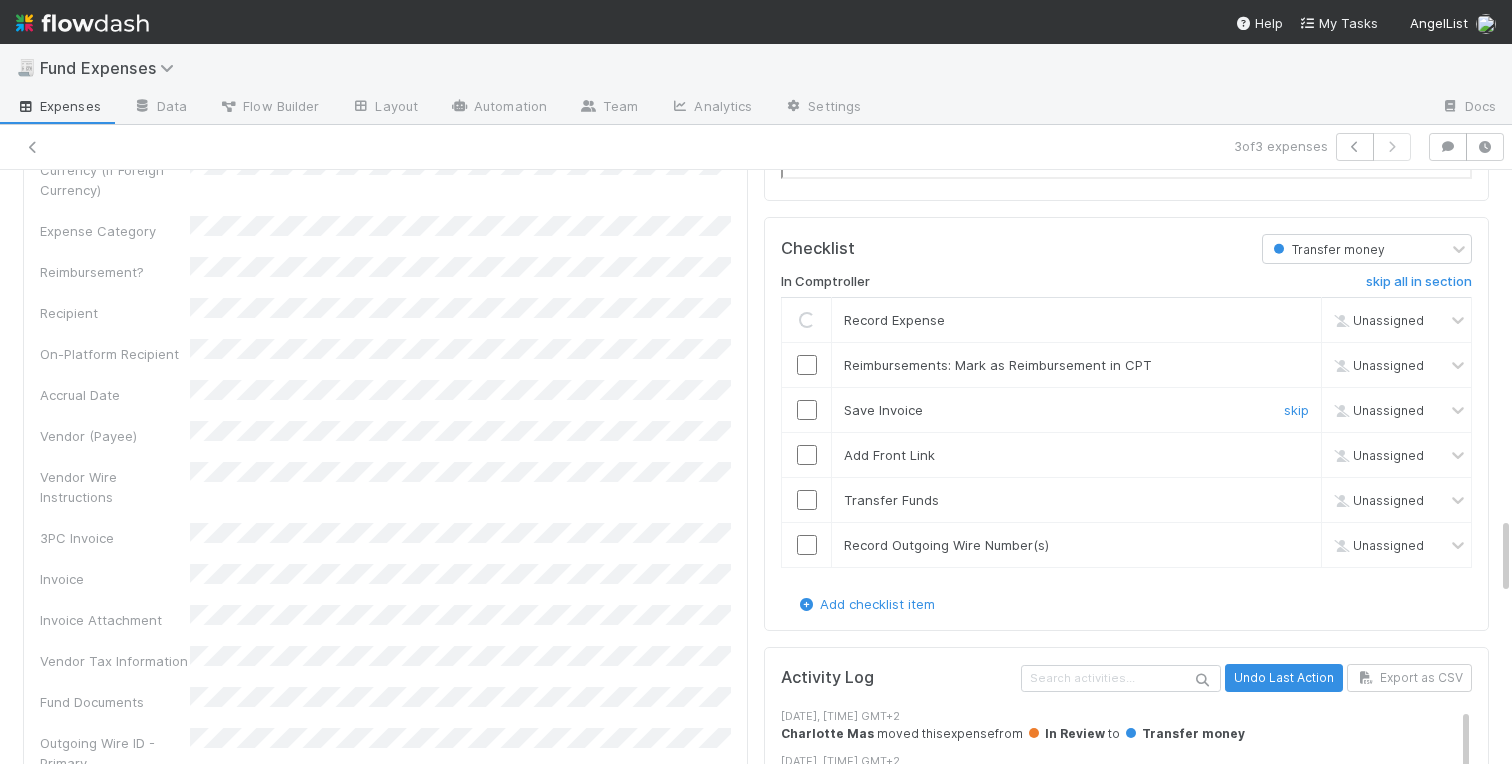 click at bounding box center (807, 410) 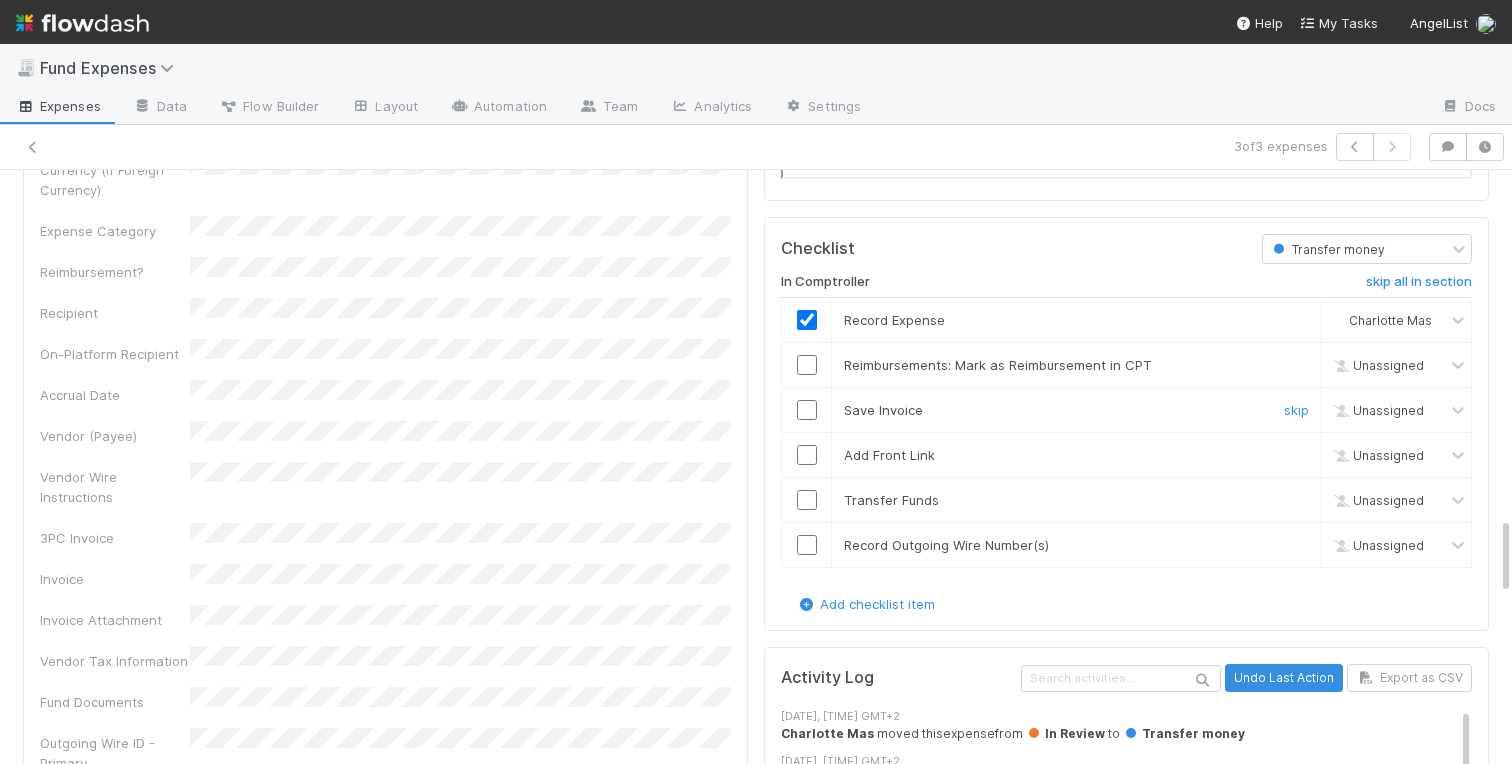 click at bounding box center (807, 410) 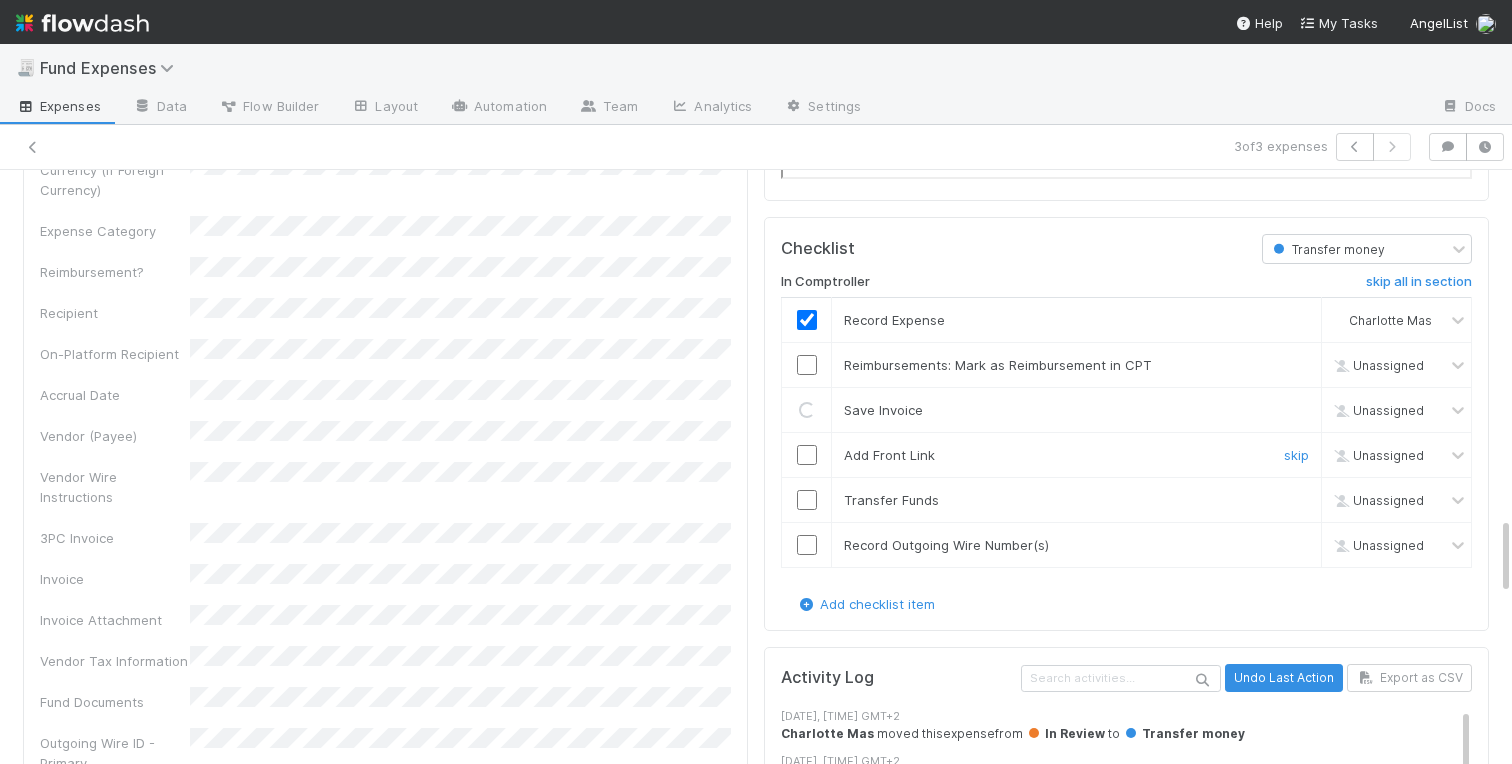 click at bounding box center [807, 455] 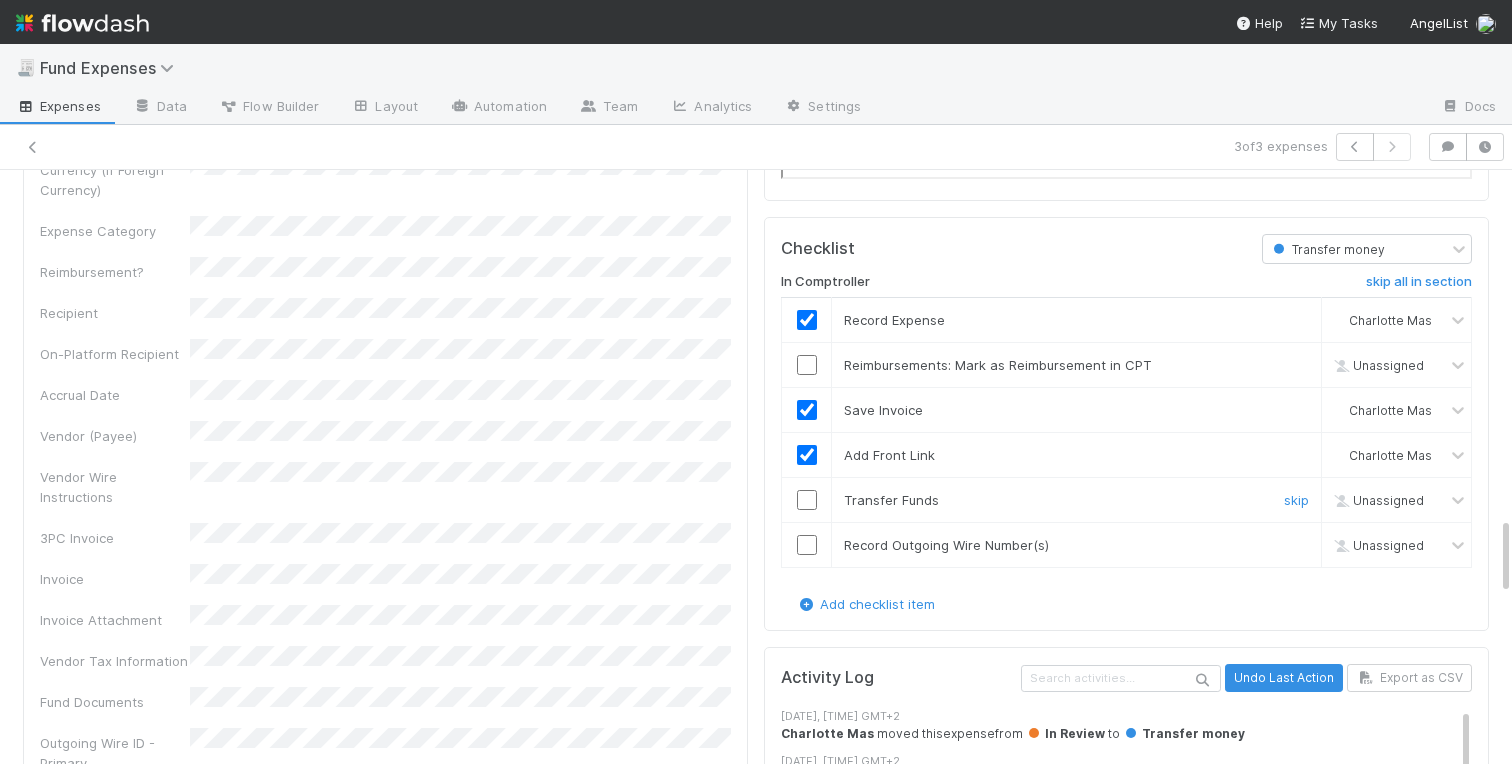 click at bounding box center (807, 500) 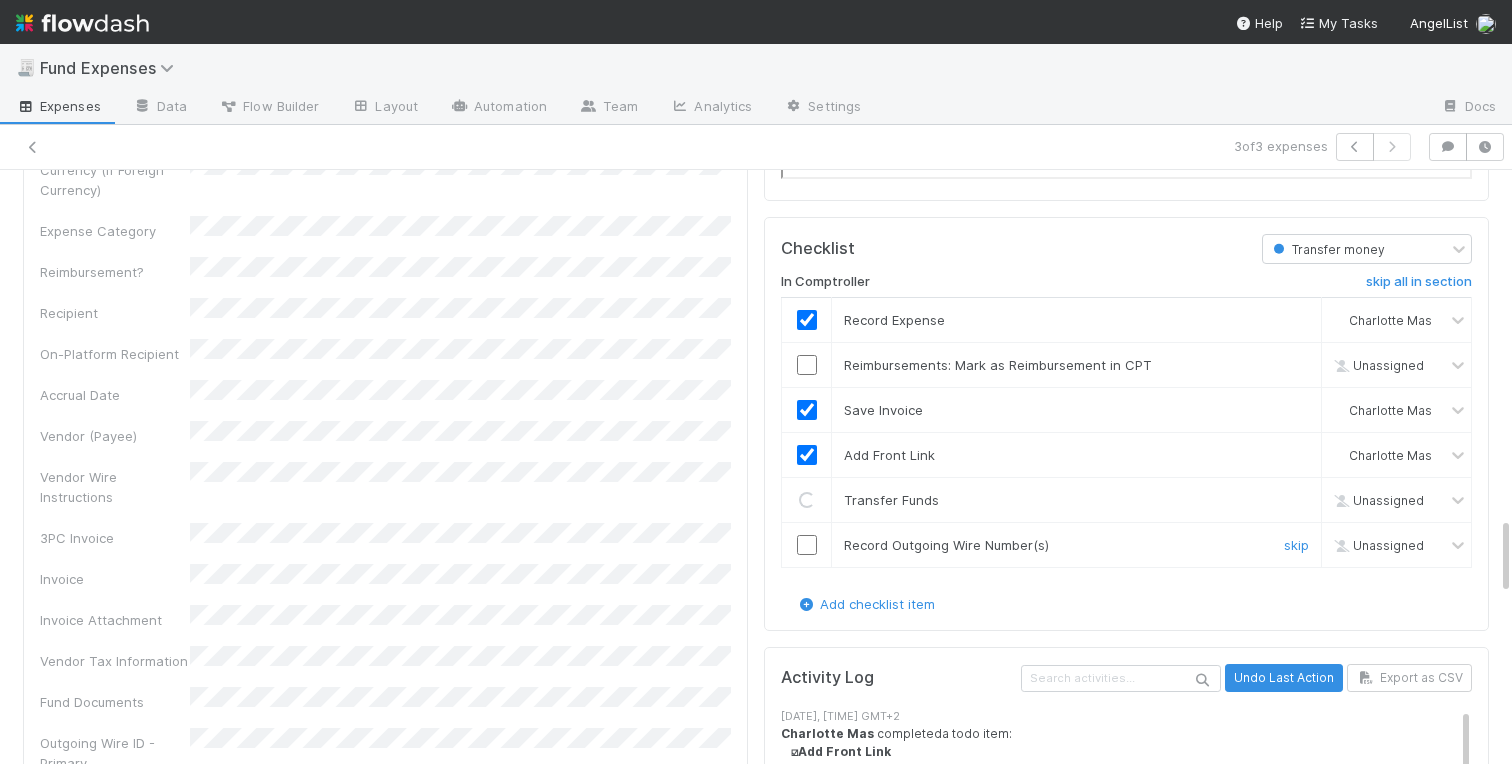 click at bounding box center (807, 545) 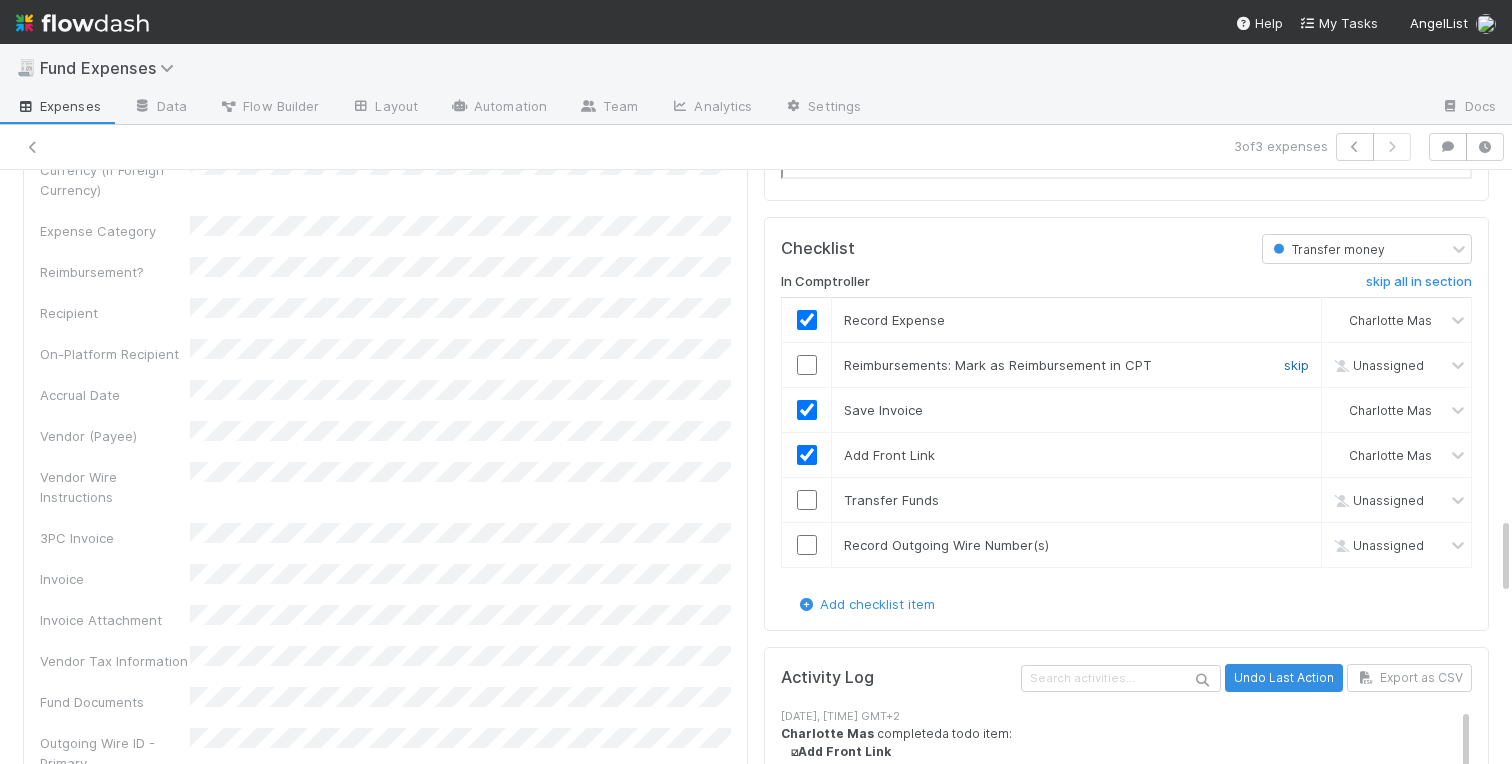 click on "skip" at bounding box center (1296, 365) 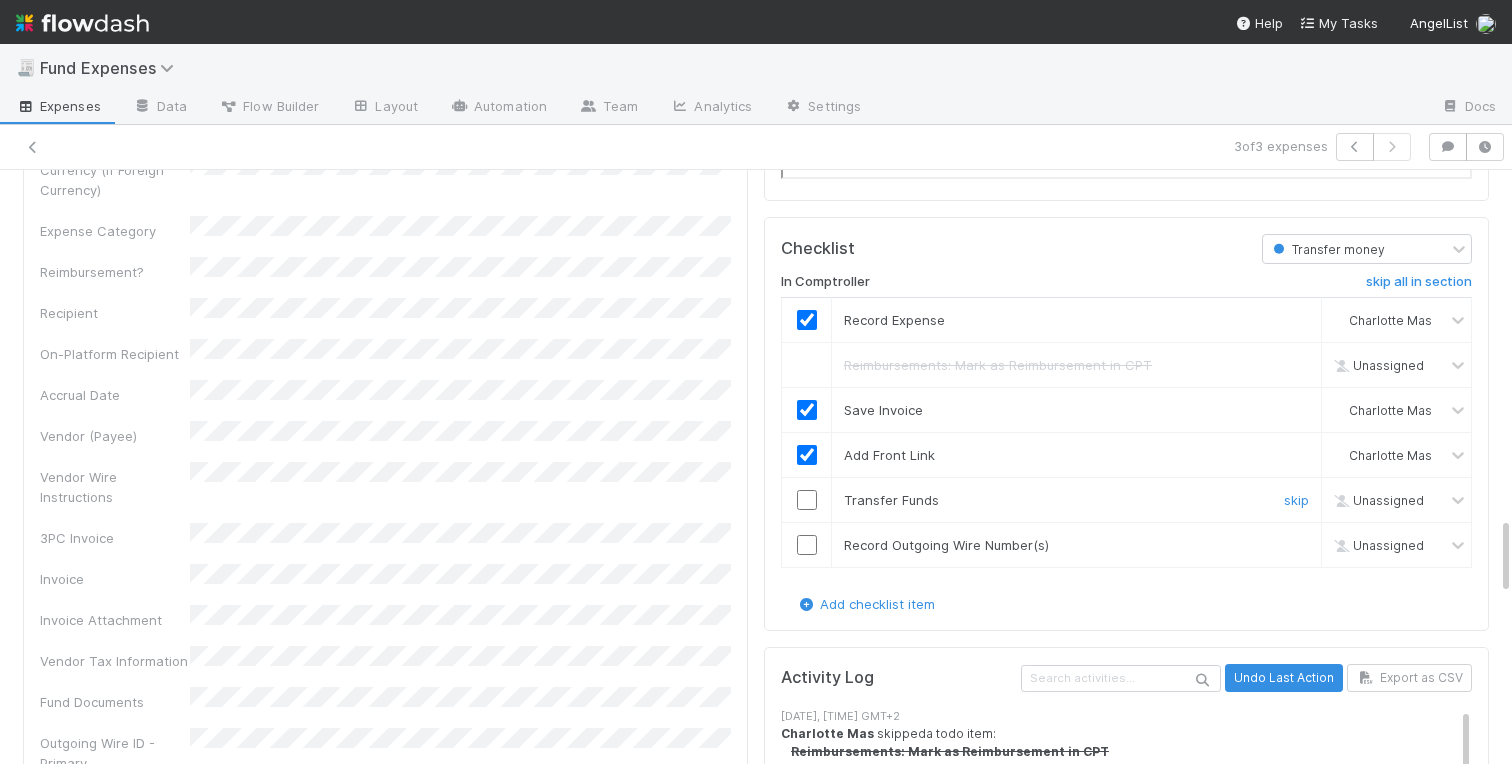 click at bounding box center (807, 500) 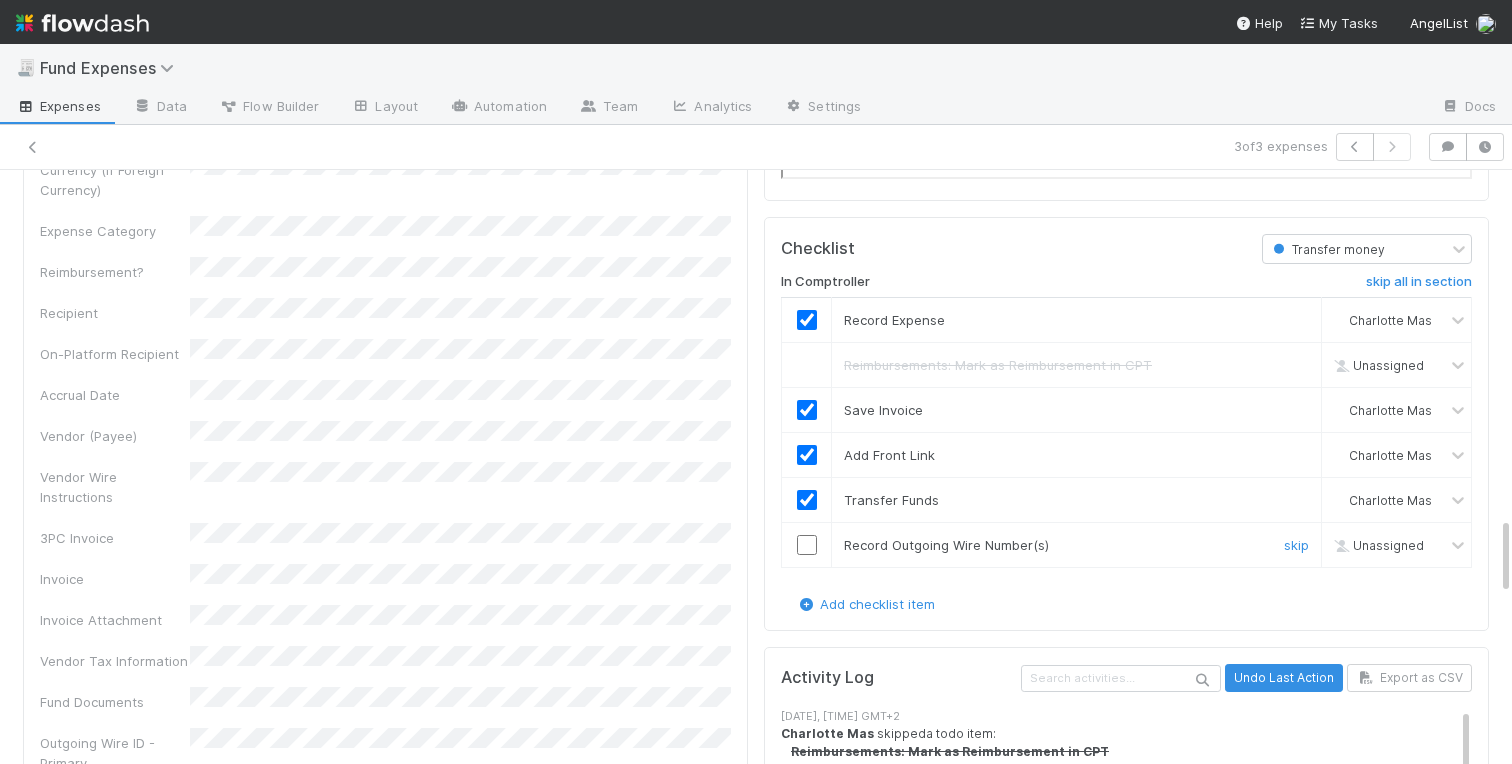 click at bounding box center (807, 545) 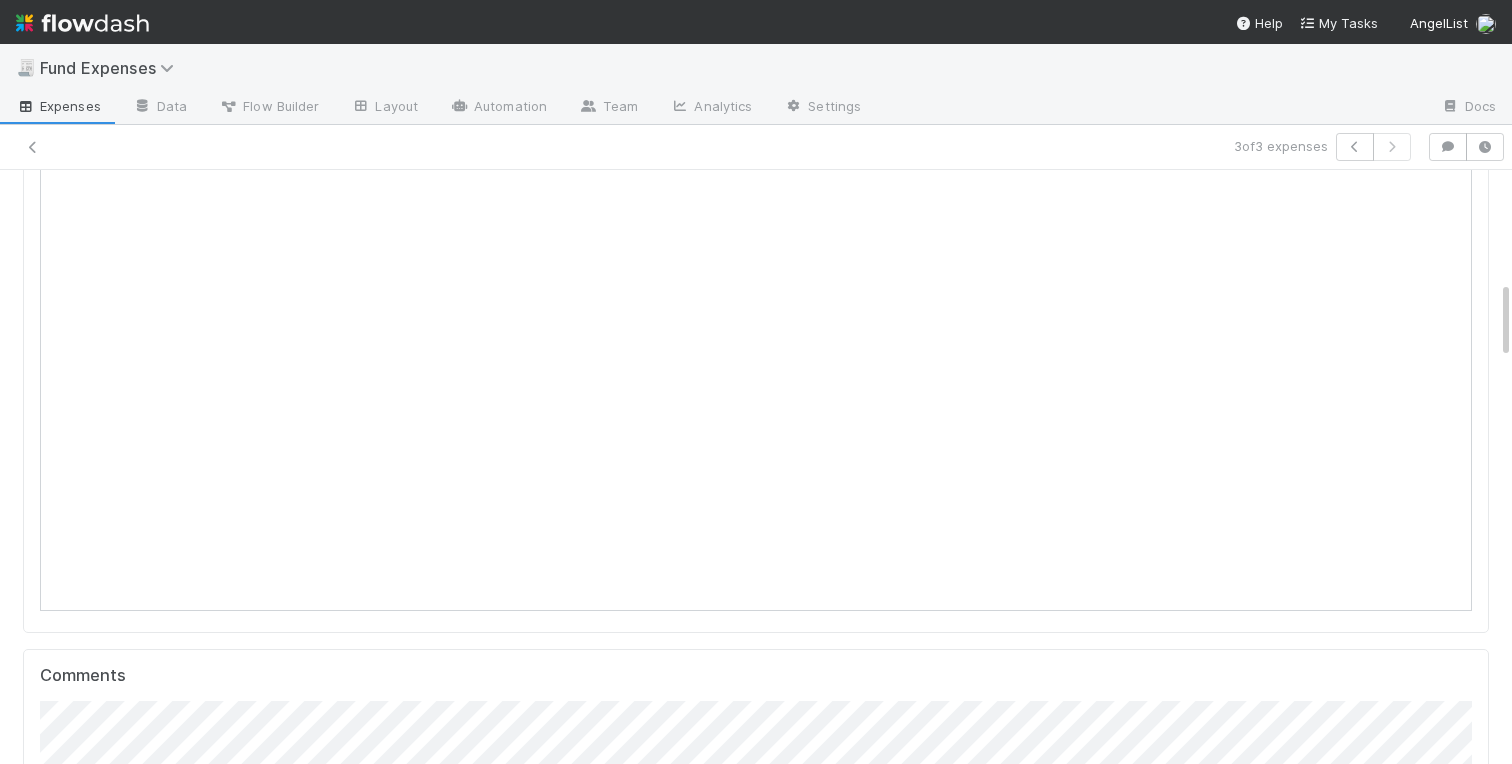 scroll, scrollTop: 0, scrollLeft: 0, axis: both 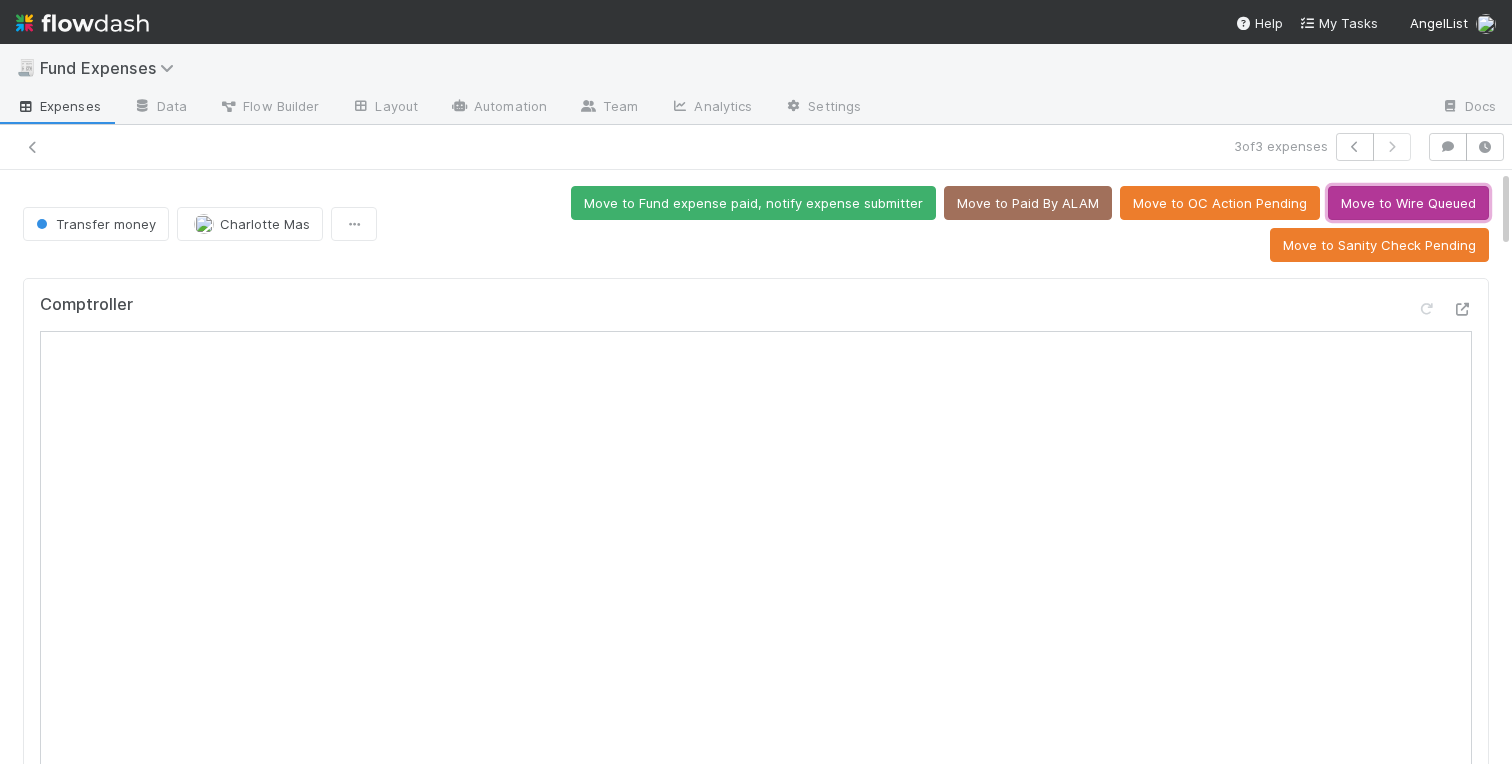 click on "Move to Wire Queued" at bounding box center [1408, 203] 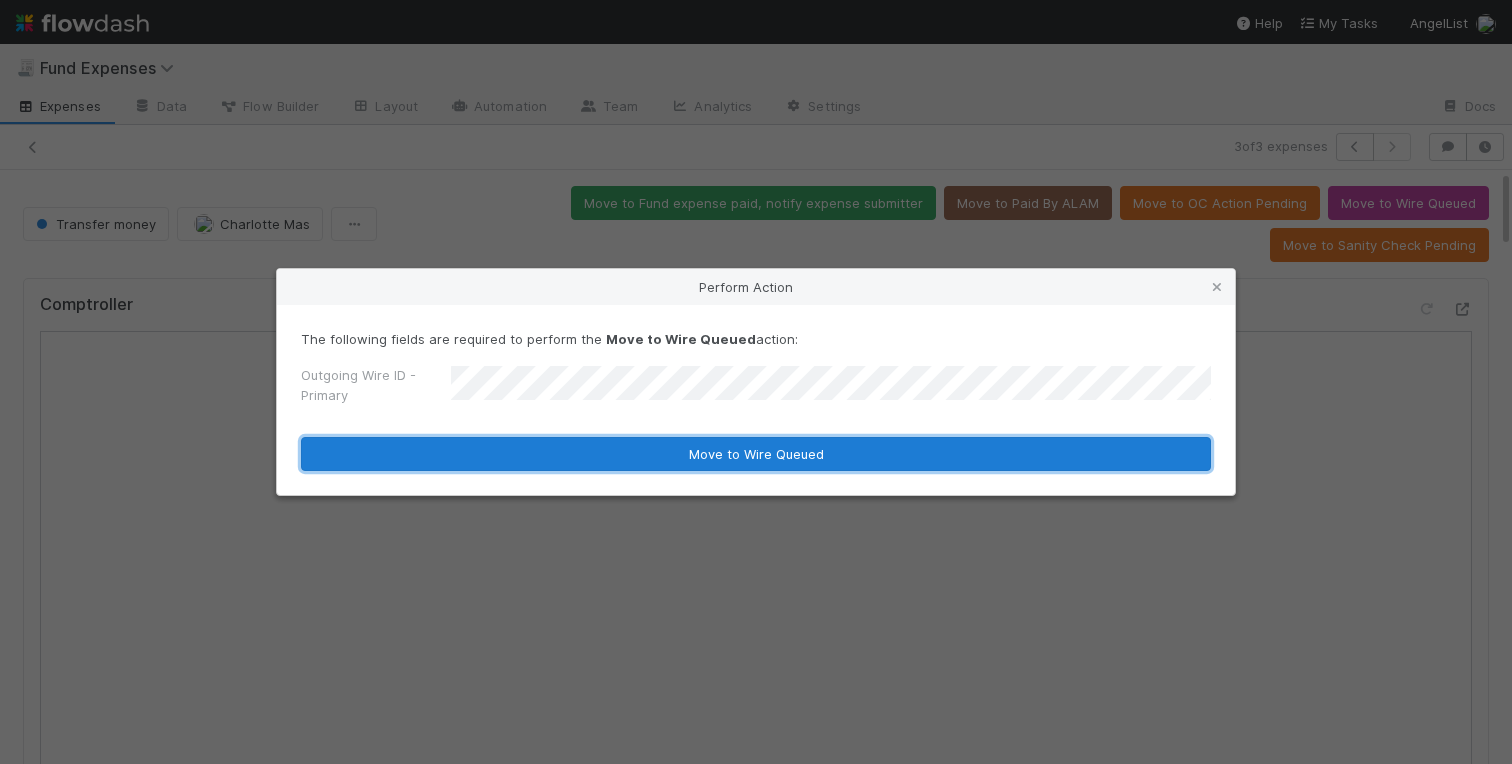 click on "Move to Wire Queued" at bounding box center [756, 454] 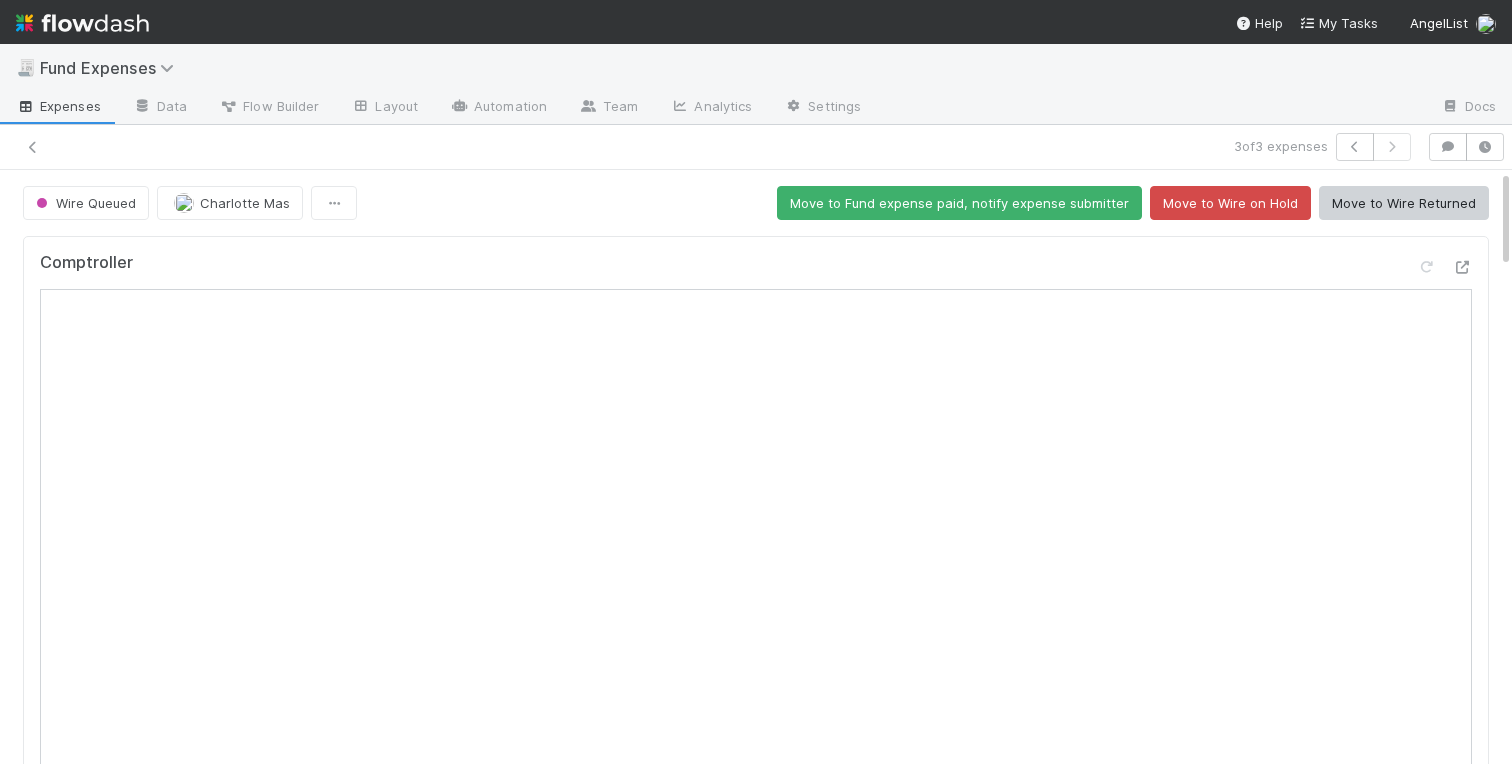 click on "Comptroller Sanity Check    Create a new  task Link an existing  task outgoing wires   Assigned To Stage Outgoing Wire ID USD Amount Actual USD Amount (from wire receipt) FX FX Currency Type FX Amount Beneficiary Account Number/IBAN Beneficiary Name Beneficiary Complete Address Beneficiary FI Name Beneficiary FI Address Beneficiary FI SWIFT Code Beneficiary FI Sort Code/Routing Code Transaction Type Customer UUID Customer Treasury State Initiated By Bank Partner Customer Email Address TP Wire ID Ledger Description Created Date Day Created Date Month Created Date Year Support Docs - Draft Support Docs - Countersigned TP Account ID Has this wire been in its current state for longer that 24 hours? Other Front ID vfund investment ID rfund investment ID FC ID Wire Receipt Requested? Wire Receipt Front Link VCA Re-queued Wire ID Cancellation Requested? Fund Name Intermediary Party Name Intermediary Complete Address Originator to Beneficiary Instructions Partner Team Front Thread ID Send Date Screenshots Created On" at bounding box center (756, 2118) 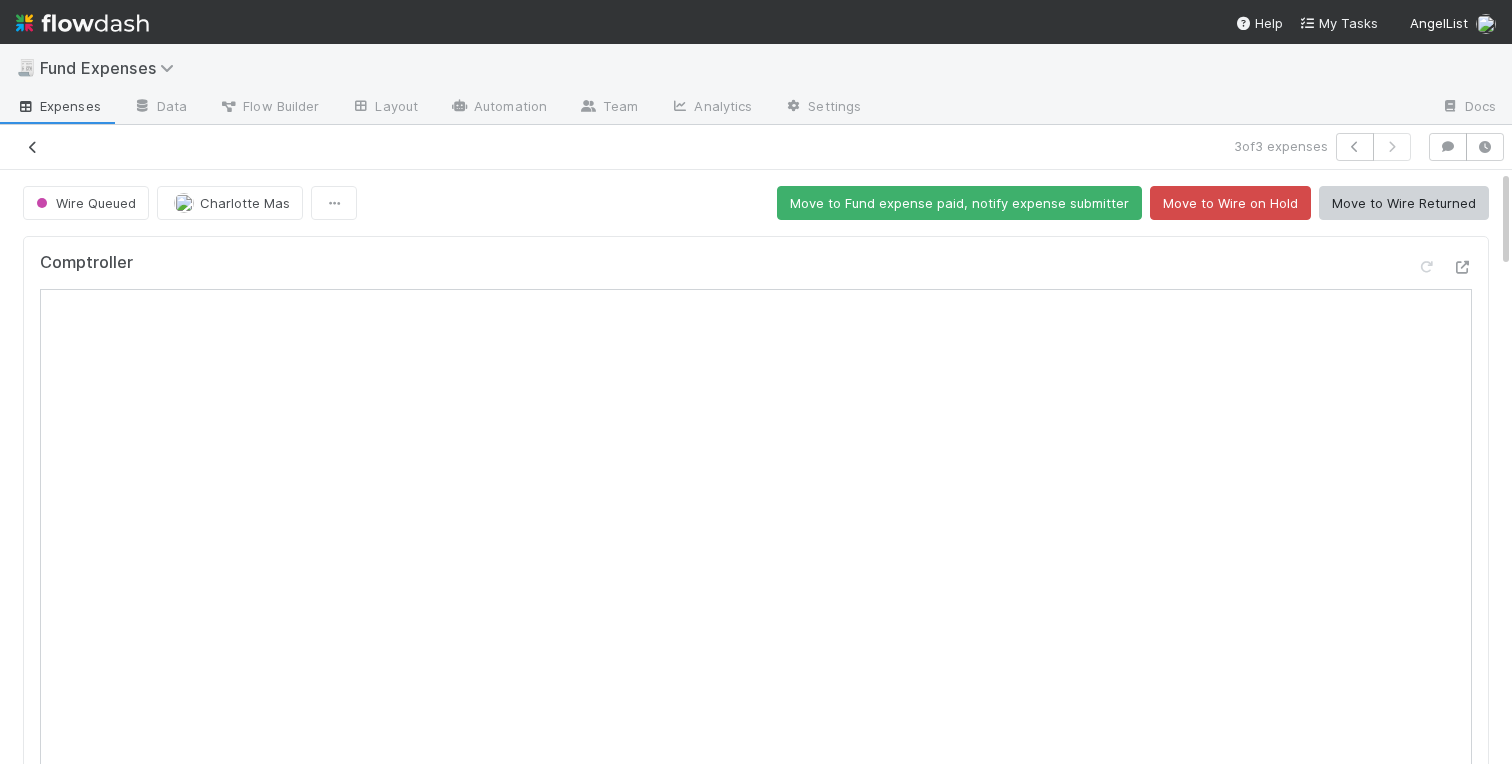 click at bounding box center (33, 147) 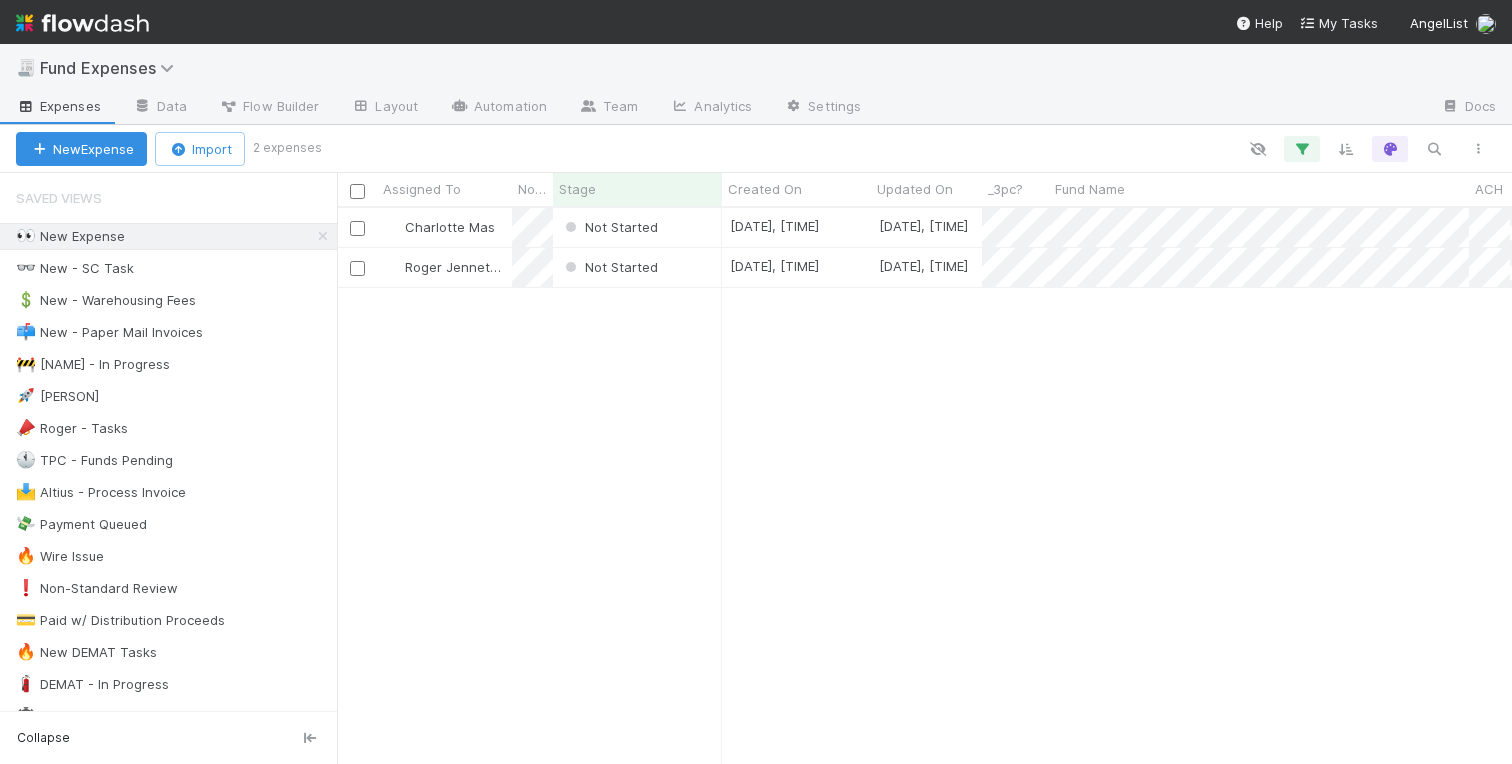 scroll, scrollTop: 555, scrollLeft: 1175, axis: both 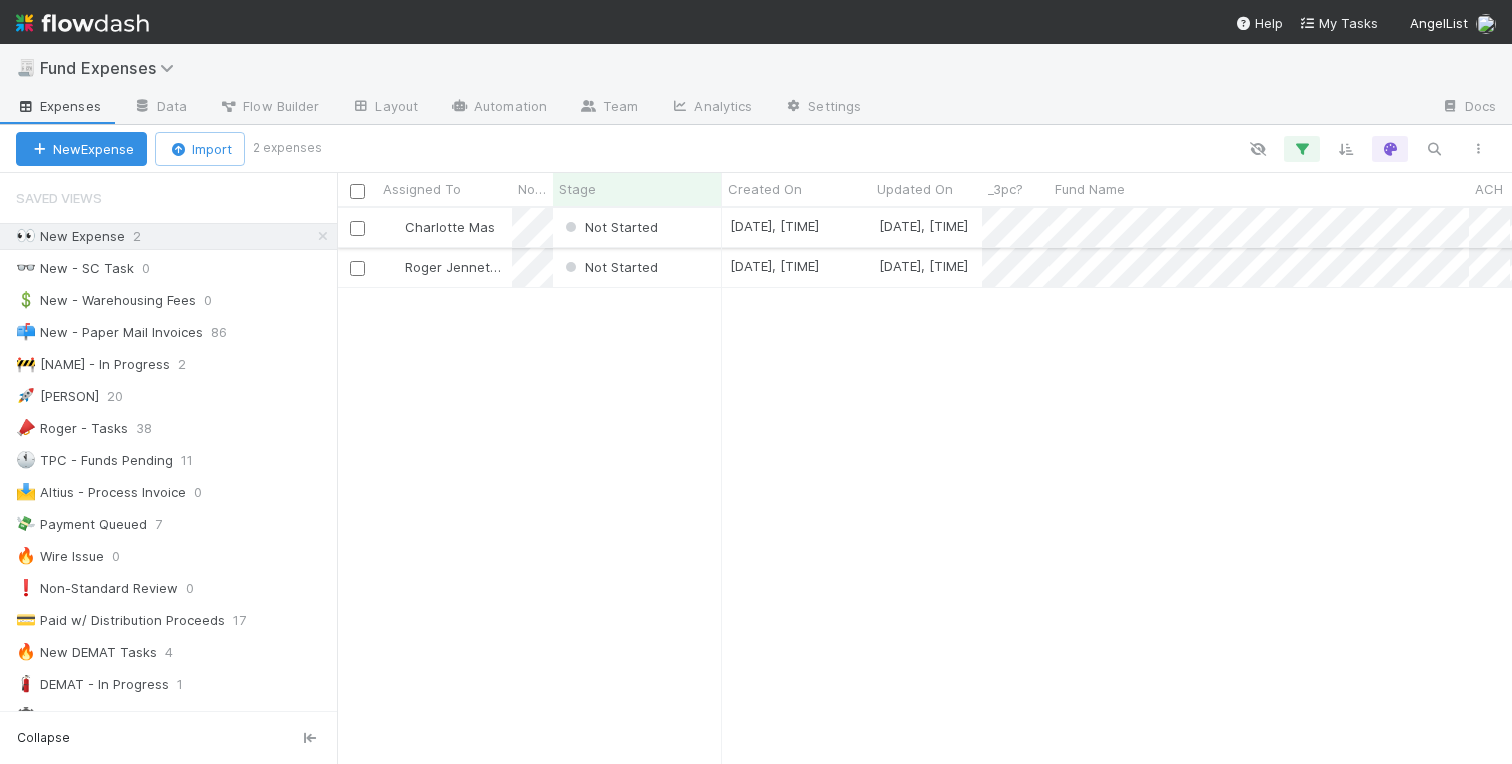 click on "Not Started" at bounding box center [637, 227] 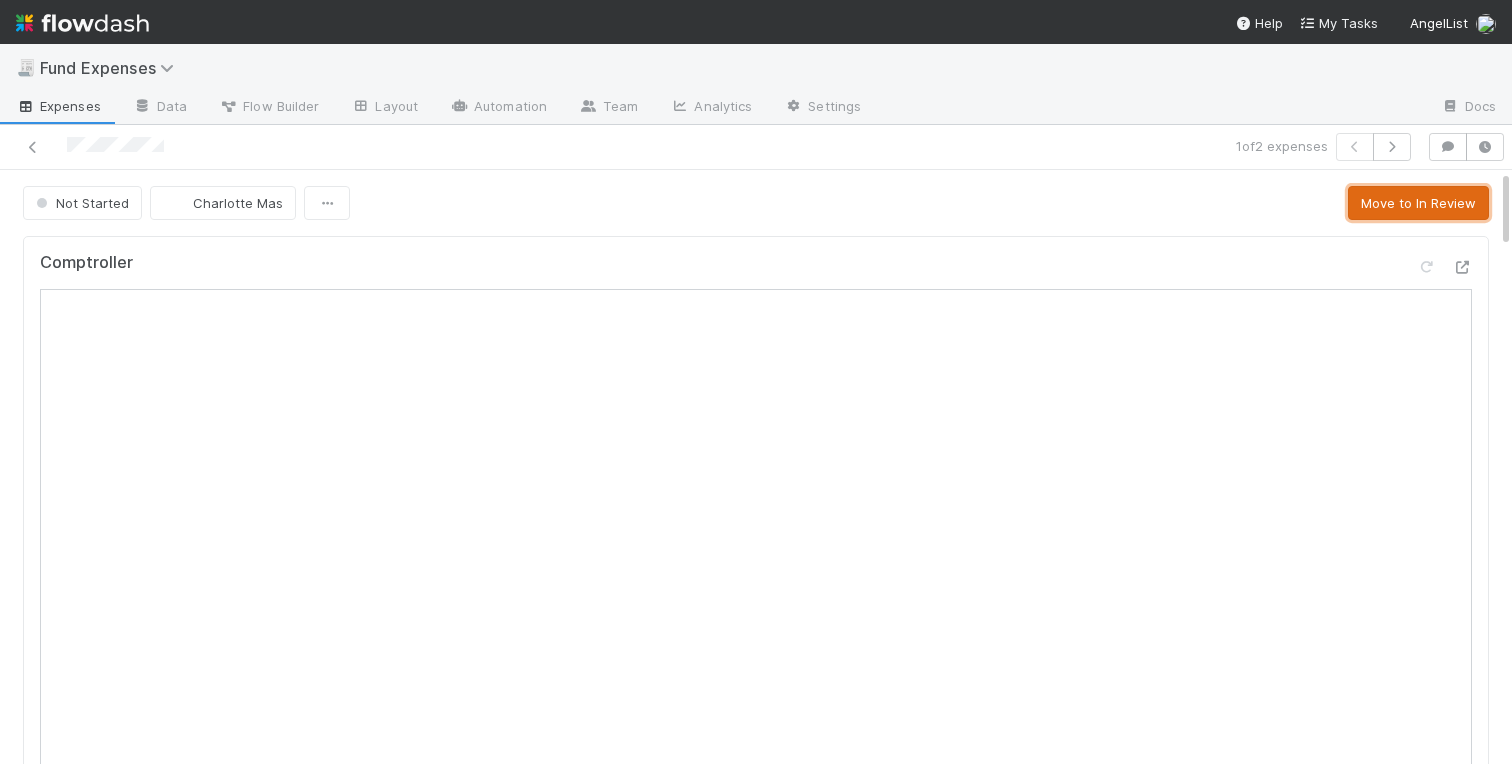 click on "Move to In Review" at bounding box center [1418, 203] 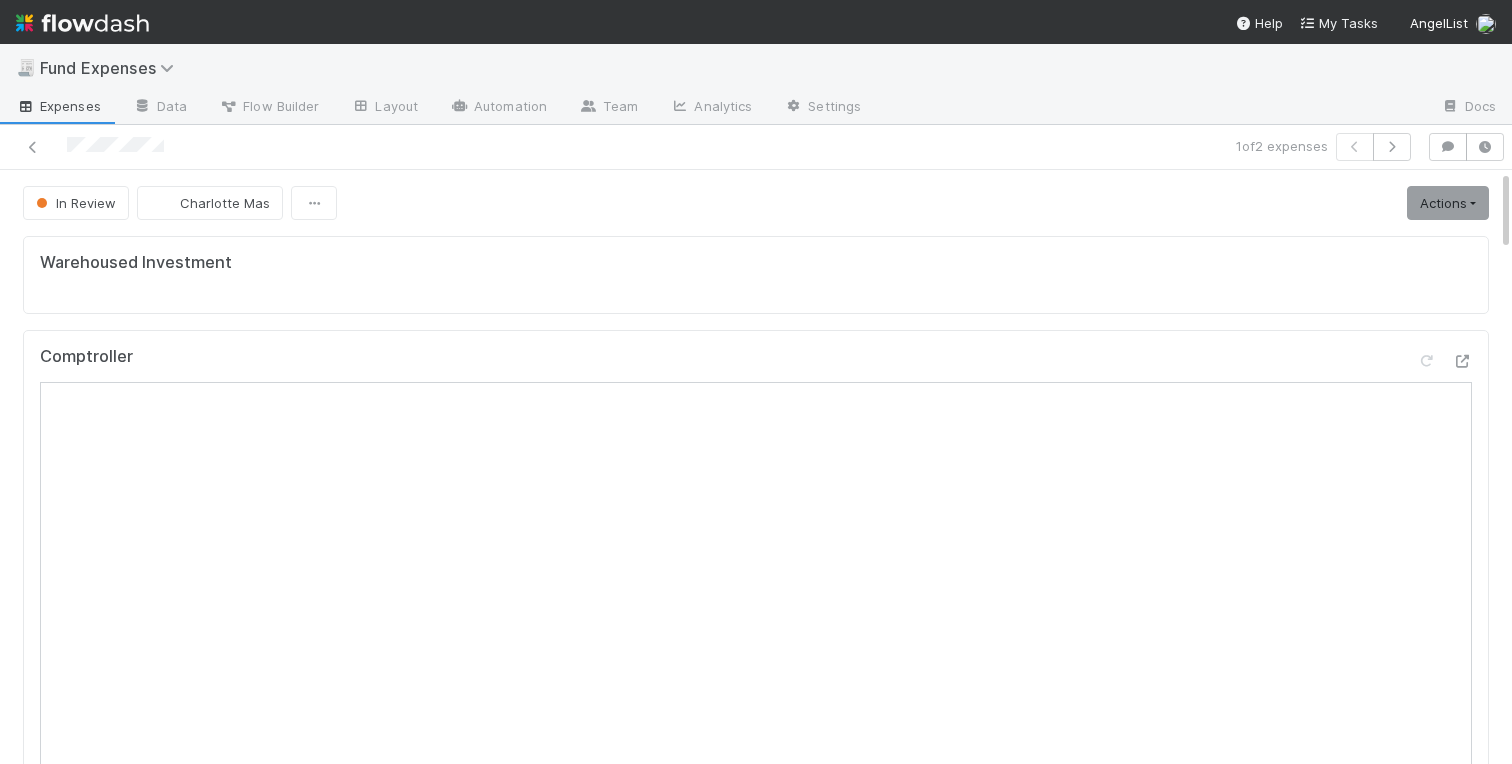 click on "Warehoused Investment   Comptroller Fund Expenses - Custom Rules Sanity Check    Create a new  task Link an existing  task Comments Attach files: Choose or drag and drop file(s) Add Comment Linked Workflow Tasks You do not have access to the   Belltower Administrative Fee Contributions   workflow. Paper Mail Invoice   Create a new  task Link an existing  task Details Edit Front Conversation URL  Request Type  Additional Context  Reporter  Front ID  Urgency Level  Fund Name  FC or Admin Dashboard URL  Comptroller URL  Comptroller URL (QP)  Partial Payment  Payment Amount   Currency (if Foreign Currency)  Expense Category  Reimbursement?  Recipient  On-Platform Recipient  Accrual Date  Vendor (Payee)  Vendor Wire Instructions  3PC Invoice  Invoice   Invoice Attachment  Vendor Tax Information  Fund Documents  Outgoing Wire ID - Primary   Outgoing Wire ID - Secondary (QP)   _3pc?  ACH  Funding Account  Wire  Incoming Wire ID (3PC)  MP Fees Paid via TPC  Created On Legal Launchpad Ticket  OC Ticket  test field" at bounding box center (756, 2378) 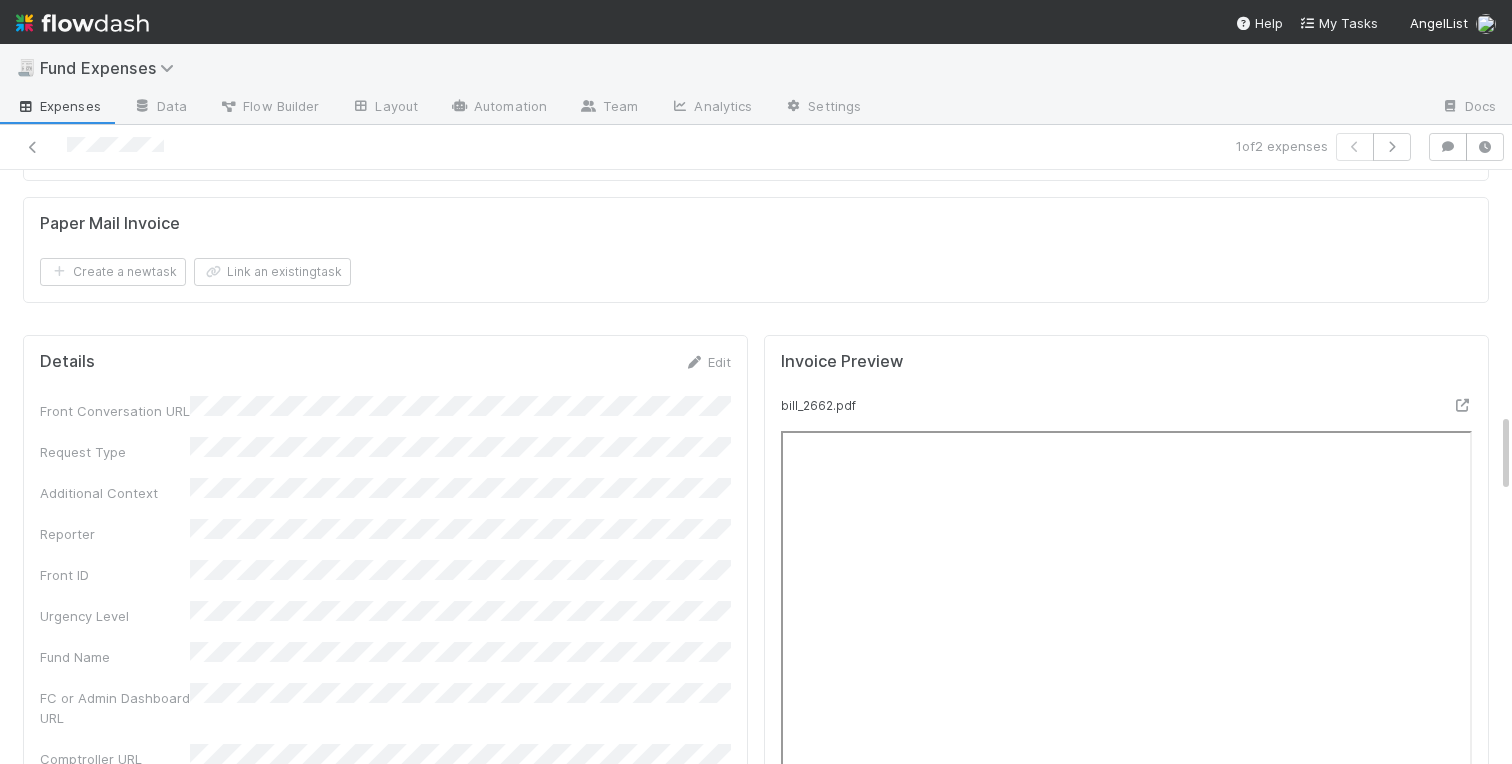 scroll, scrollTop: 1780, scrollLeft: 0, axis: vertical 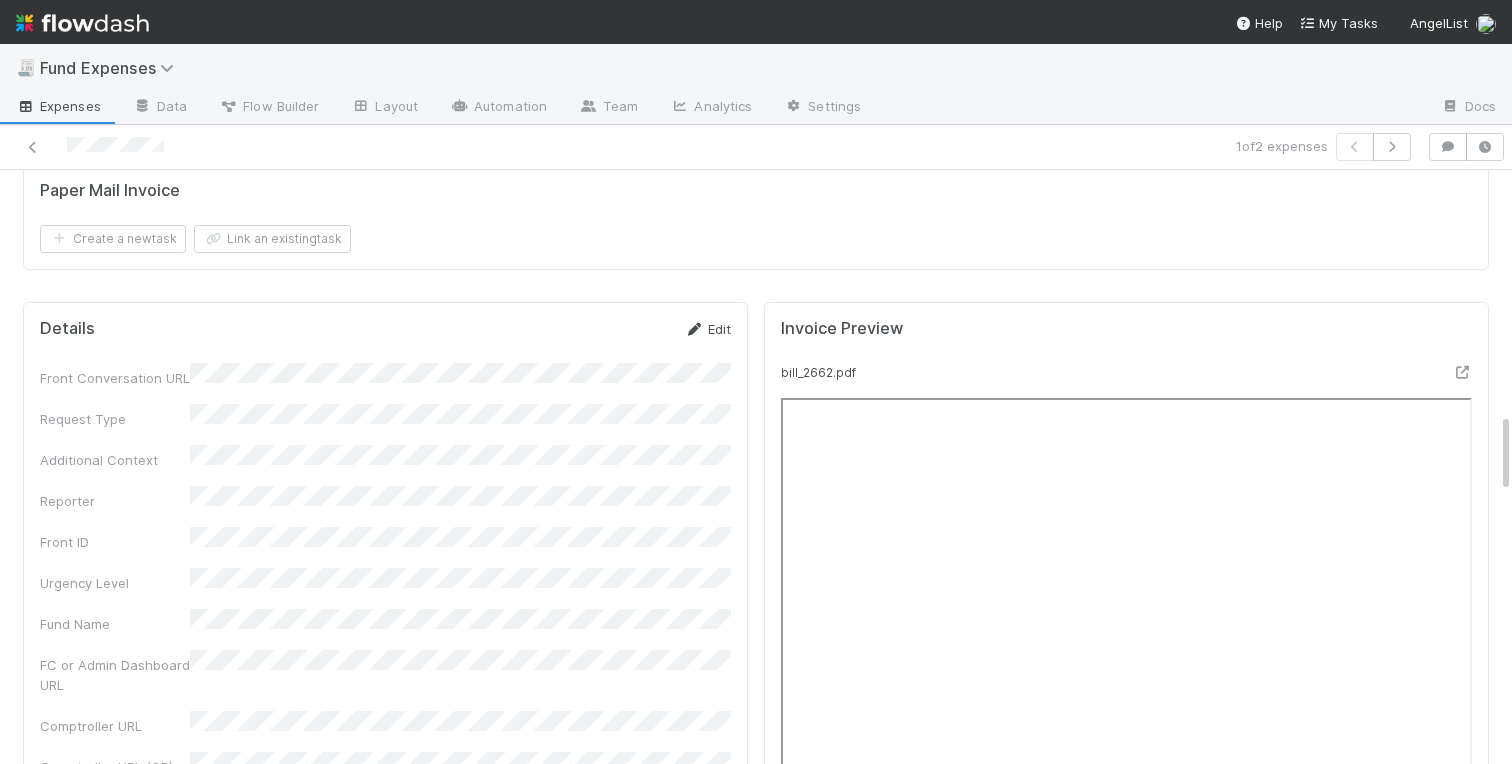 click on "Edit" at bounding box center (707, 329) 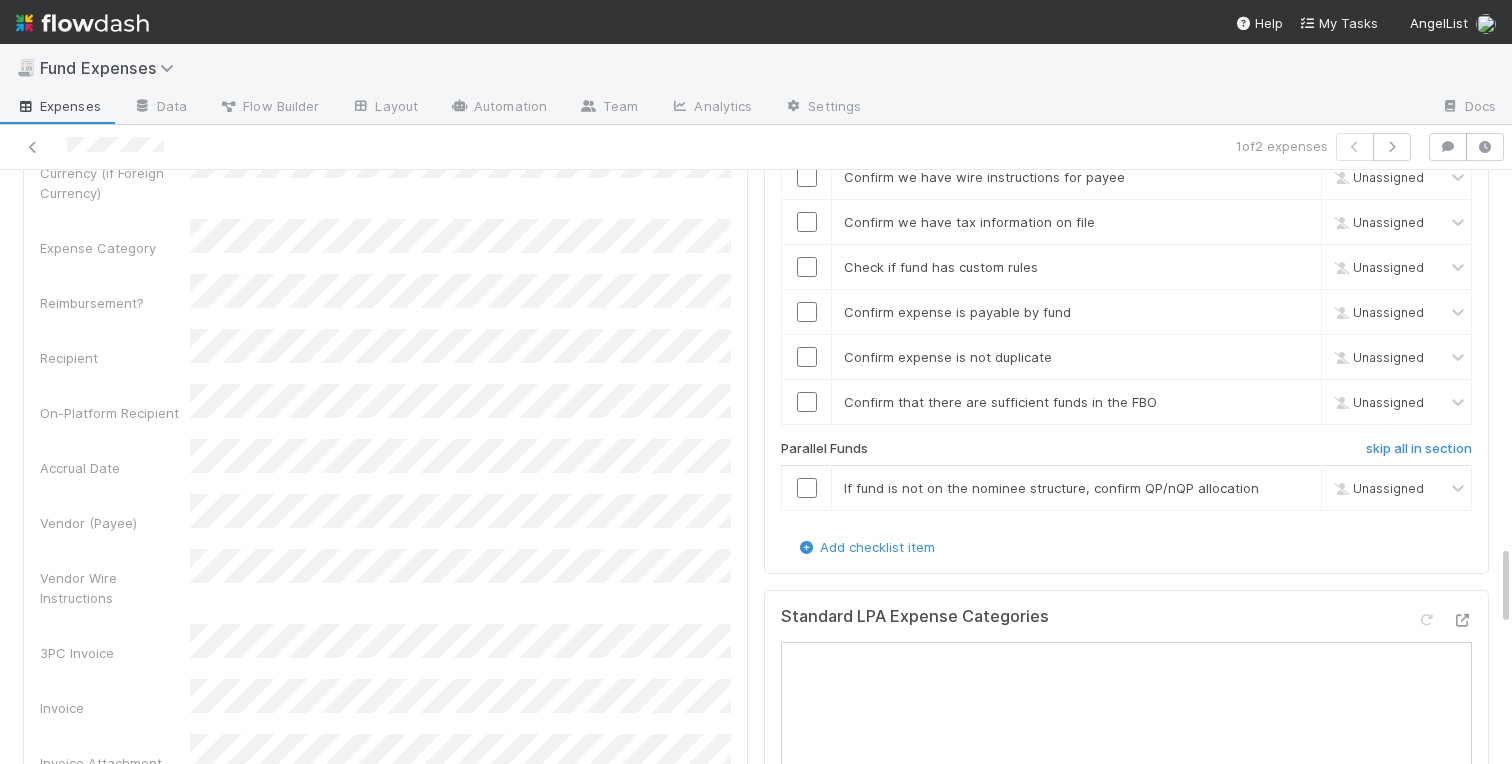 scroll, scrollTop: 2755, scrollLeft: 0, axis: vertical 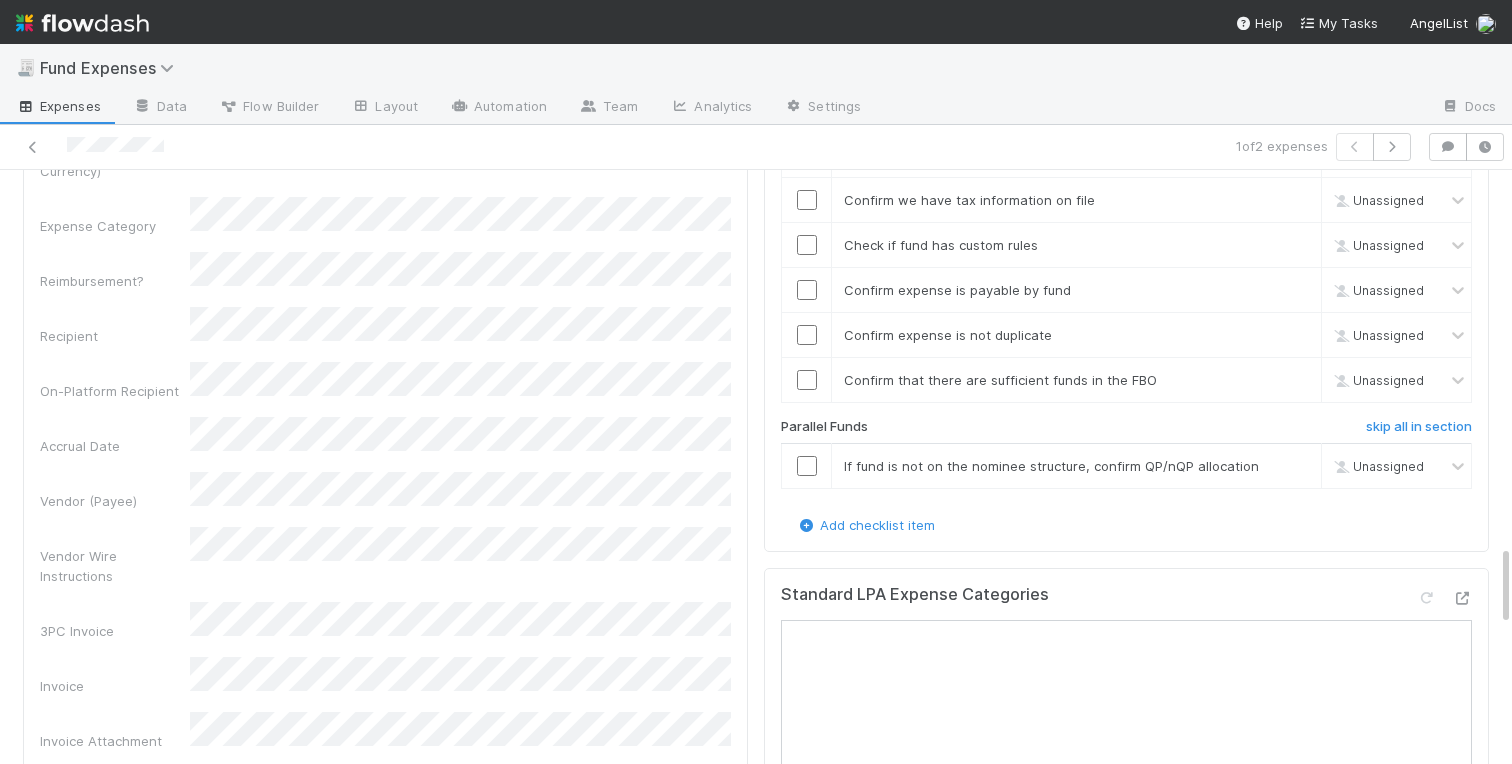 click on "Vendor Wire Instructions" at bounding box center (115, 566) 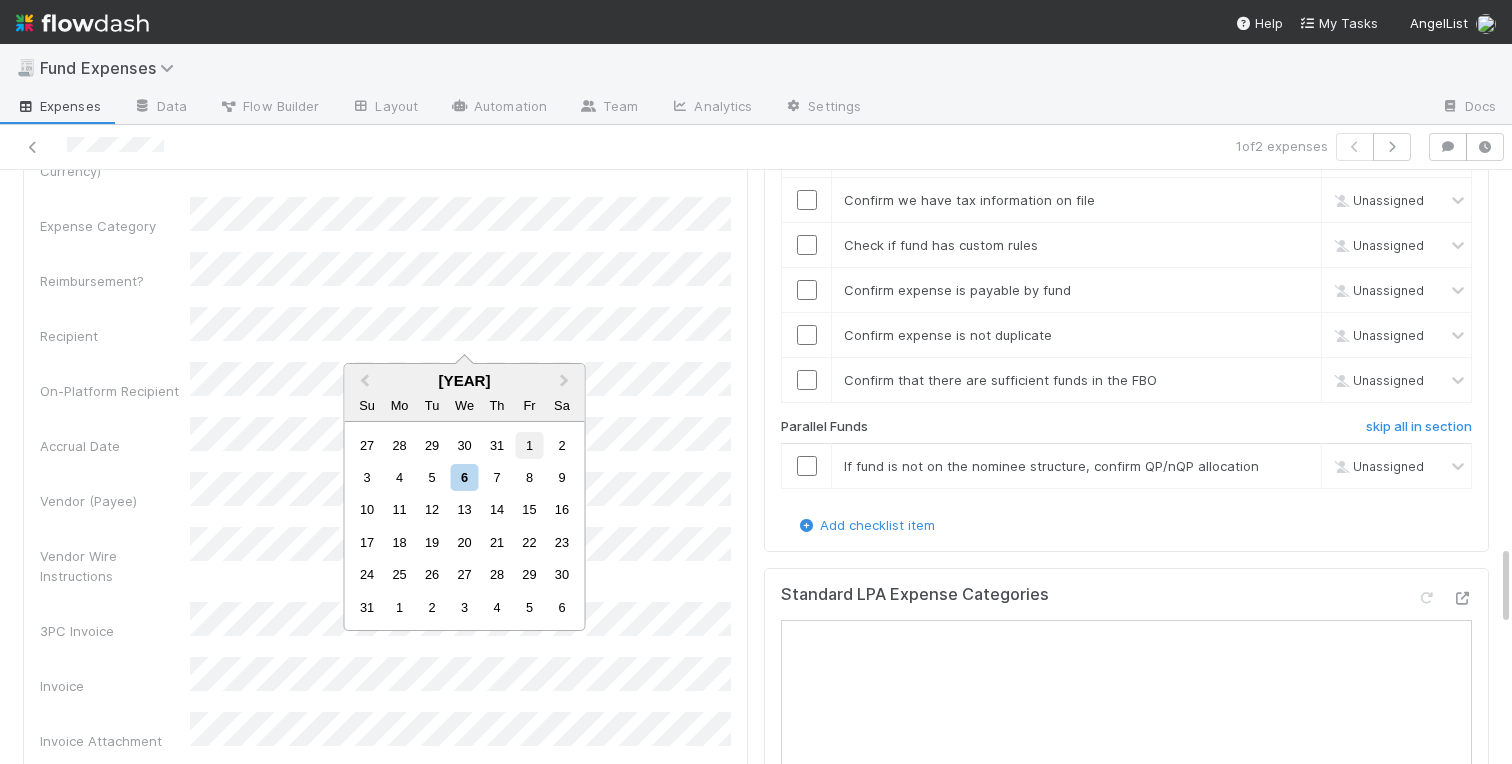 click on "1" at bounding box center (529, 445) 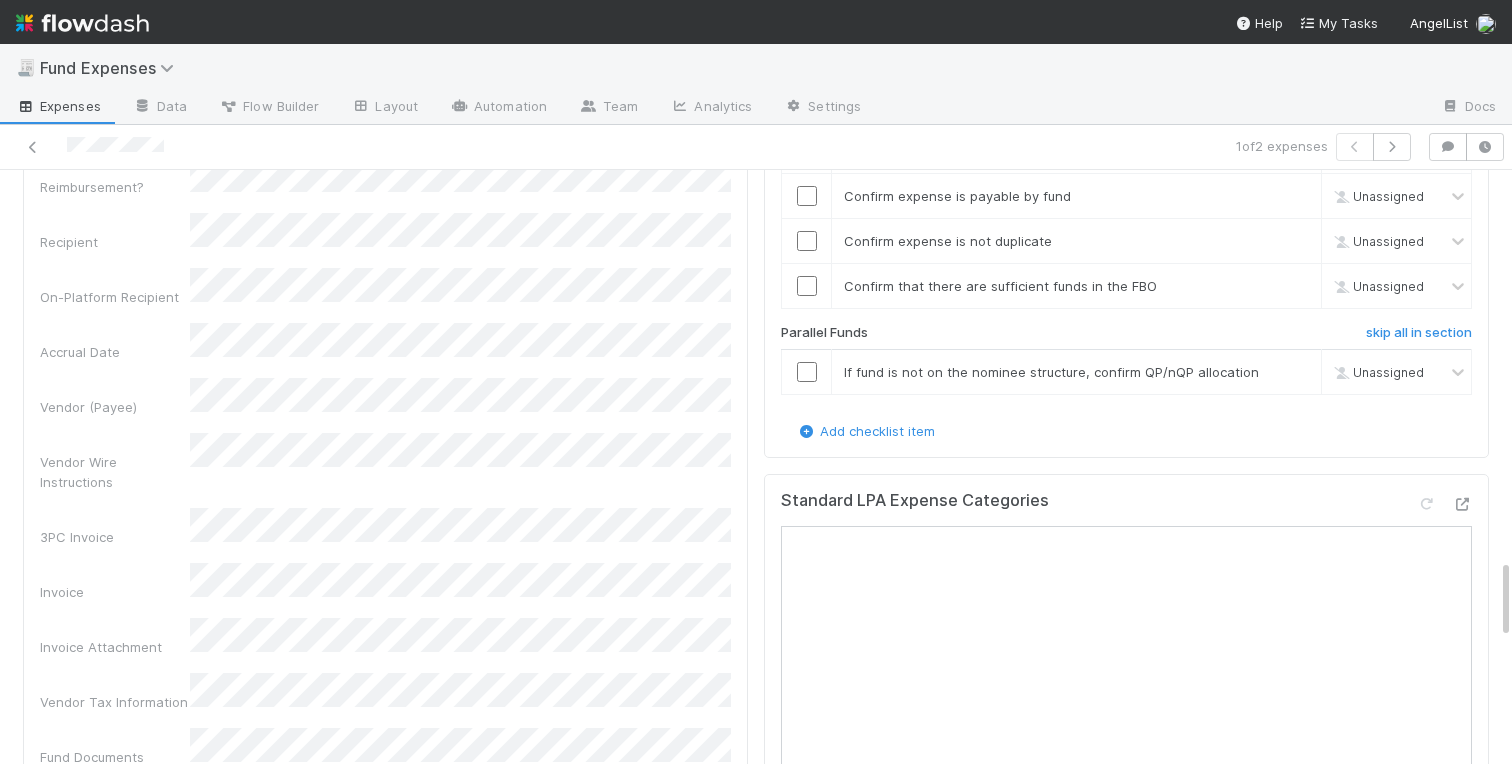 scroll, scrollTop: 2854, scrollLeft: 0, axis: vertical 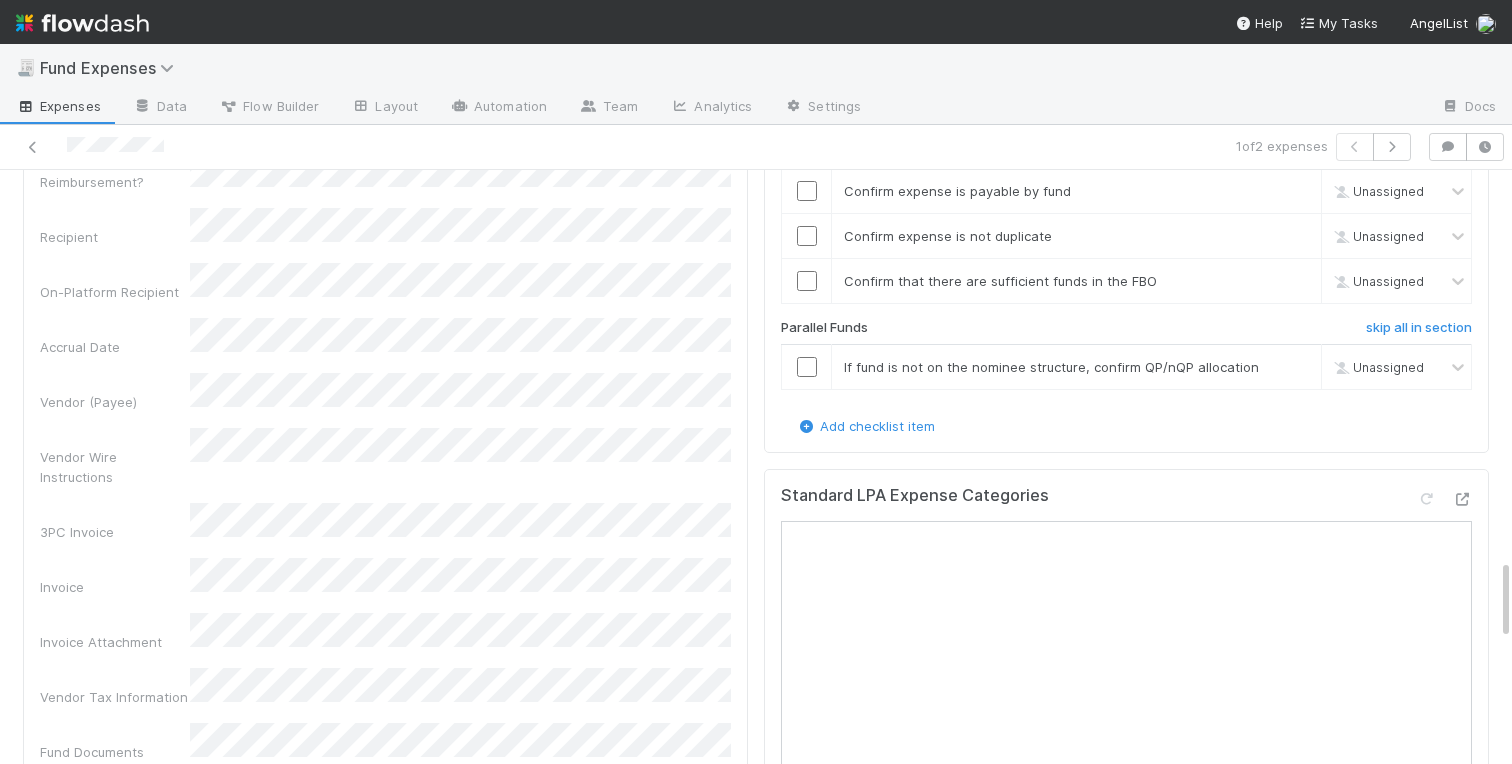 click on "Invoice Attachment" at bounding box center (385, 632) 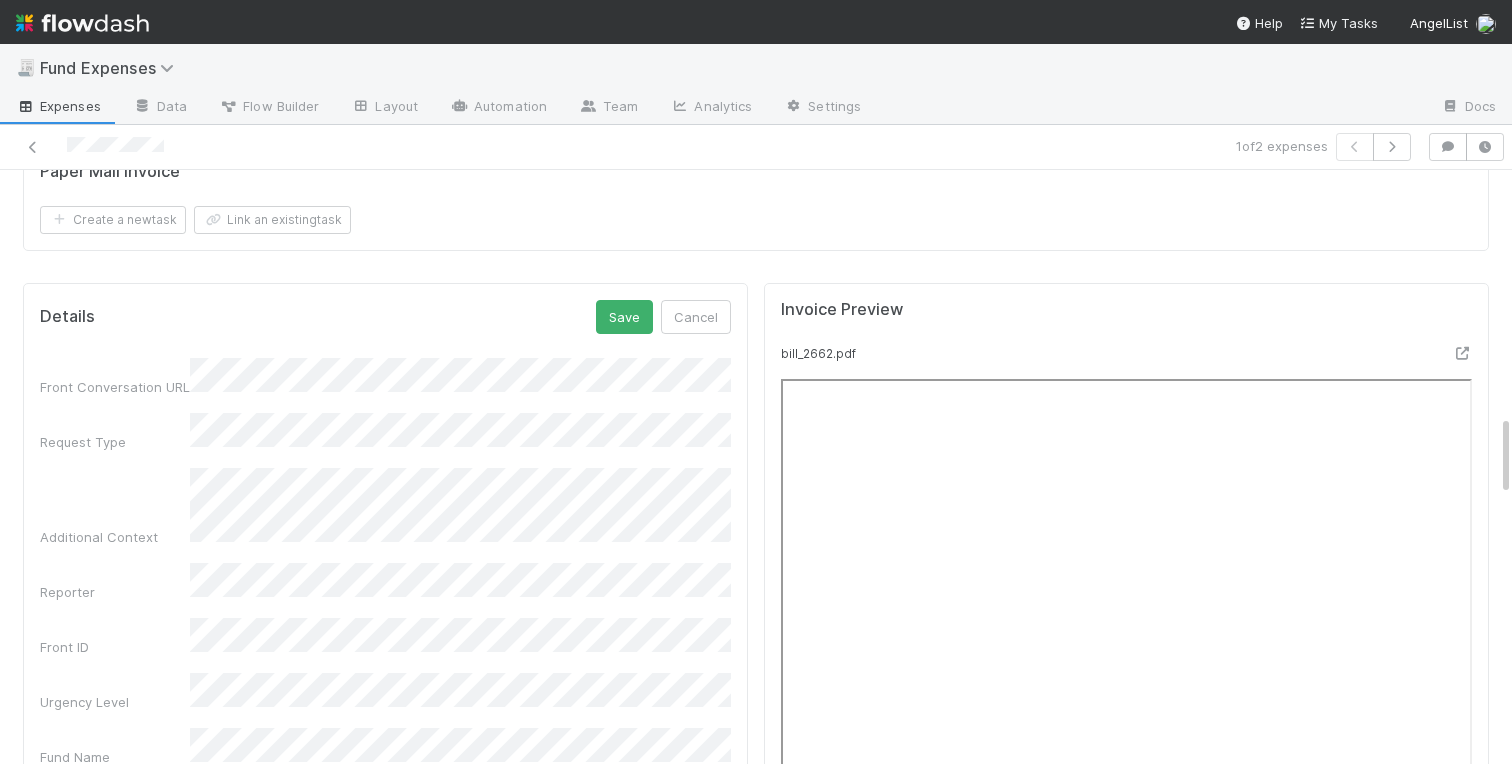 scroll, scrollTop: 1803, scrollLeft: 0, axis: vertical 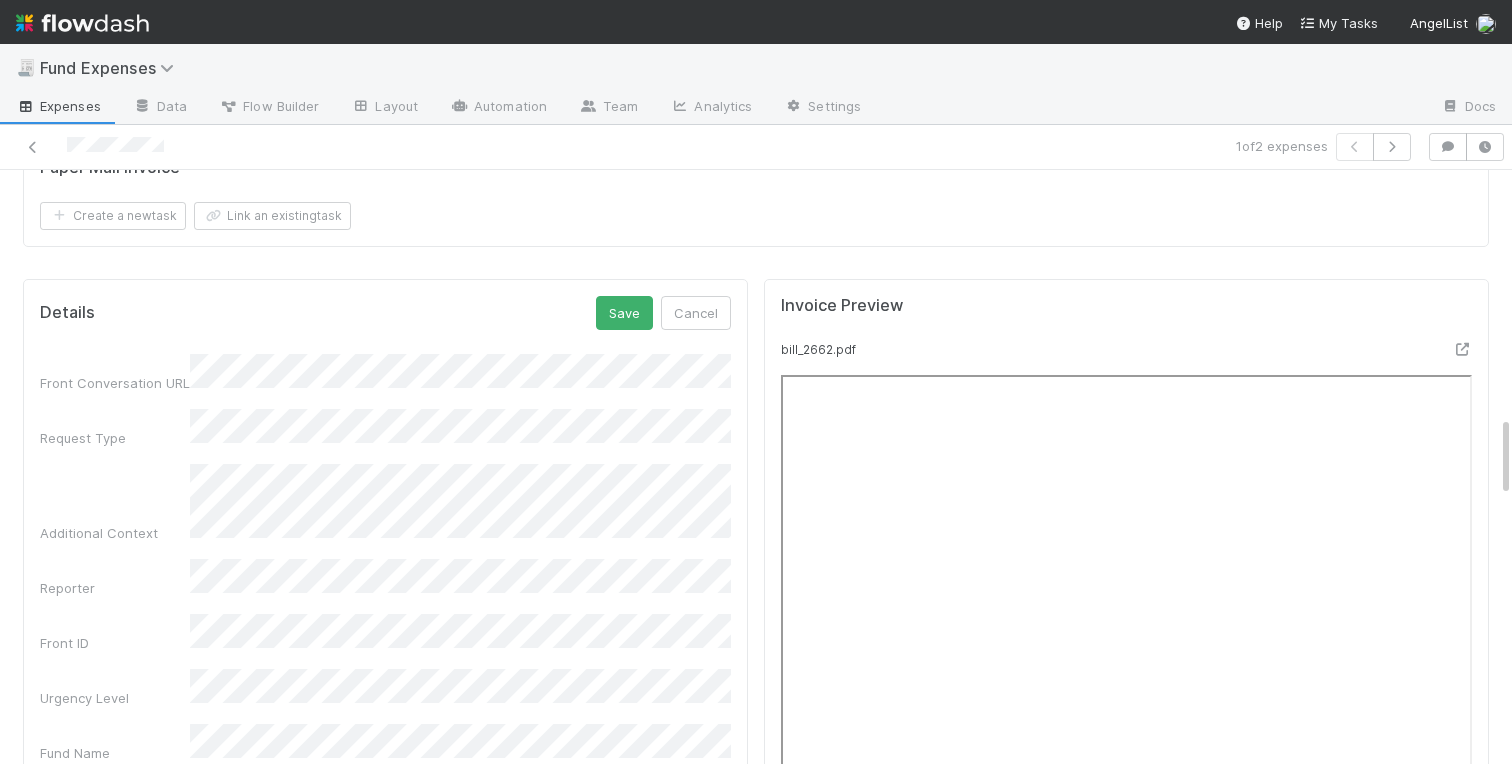 click on "Details Save Cancel Front Conversation URL  Request Type  Additional Context  Reporter  Front ID  Urgency Level  Fund Name  FC or Admin Dashboard URL  Comptroller URL  Comptroller URL (QP)  Partial Payment  Payment Amount   Currency (if Foreign Currency)  Expense Category  Reimbursement?  Recipient  On-Platform Recipient  Accrual Date  Vendor (Payee)  Vendor Wire Instructions  3PC Invoice  Invoice   Invoice Attachment  Vendor Tax Information  Fund Documents  Outgoing Wire ID - Primary   Outgoing Wire ID - Secondary (QP)   _3pc?  ACH  Funding Account  Wire  Incoming Wire ID (3PC)  MP Fees Paid via TPC  Created On Legal Launchpad Ticket  OC Ticket  Notes for Banking  Non-standard review   Expense Definition & Special Rules  Treasury Transfer Request  test field  Sanity Check Notes  Special Rules / Context  IOS Owner Slack ID   Altius Support  Create Invoice" at bounding box center (385, 1609) 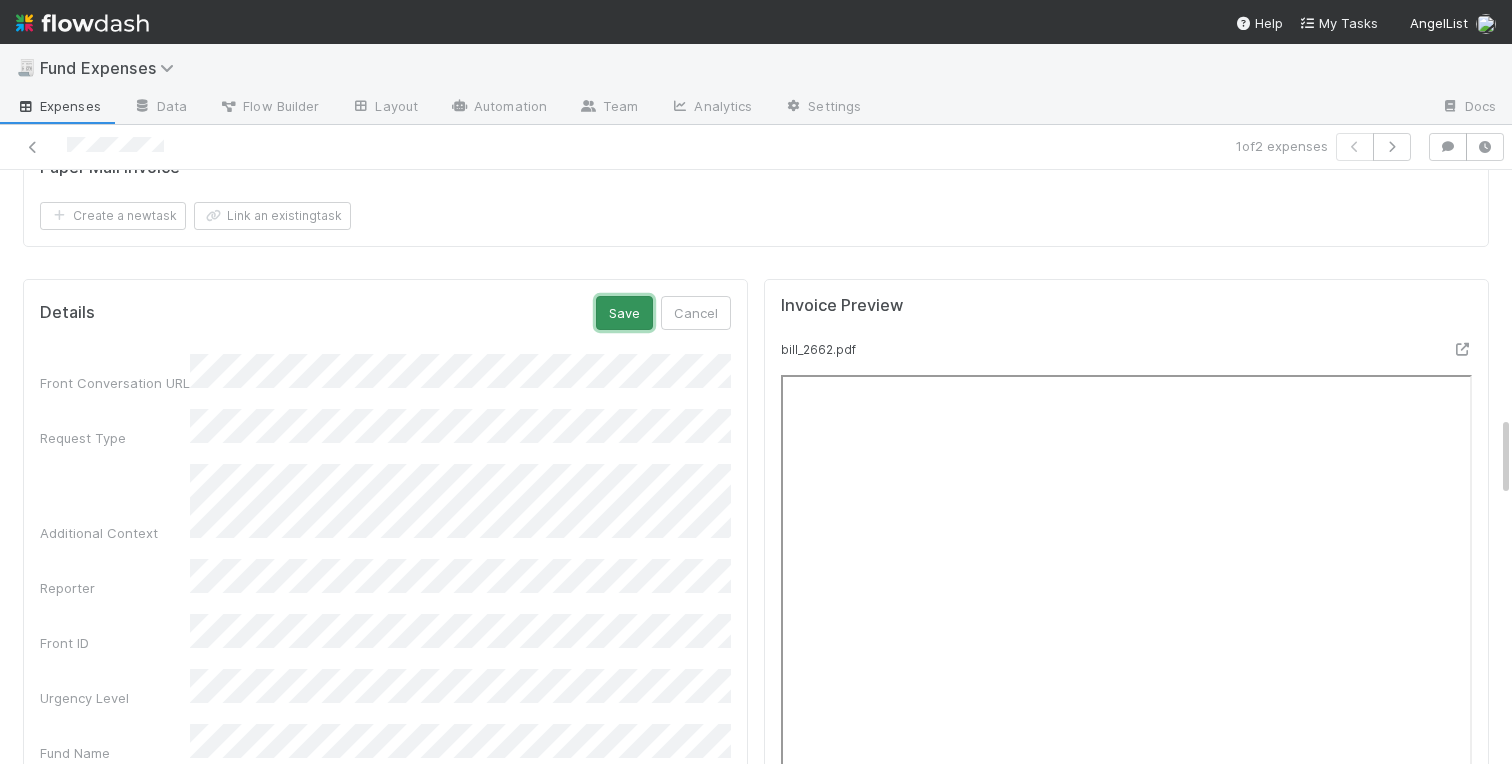 click on "Save" at bounding box center (624, 313) 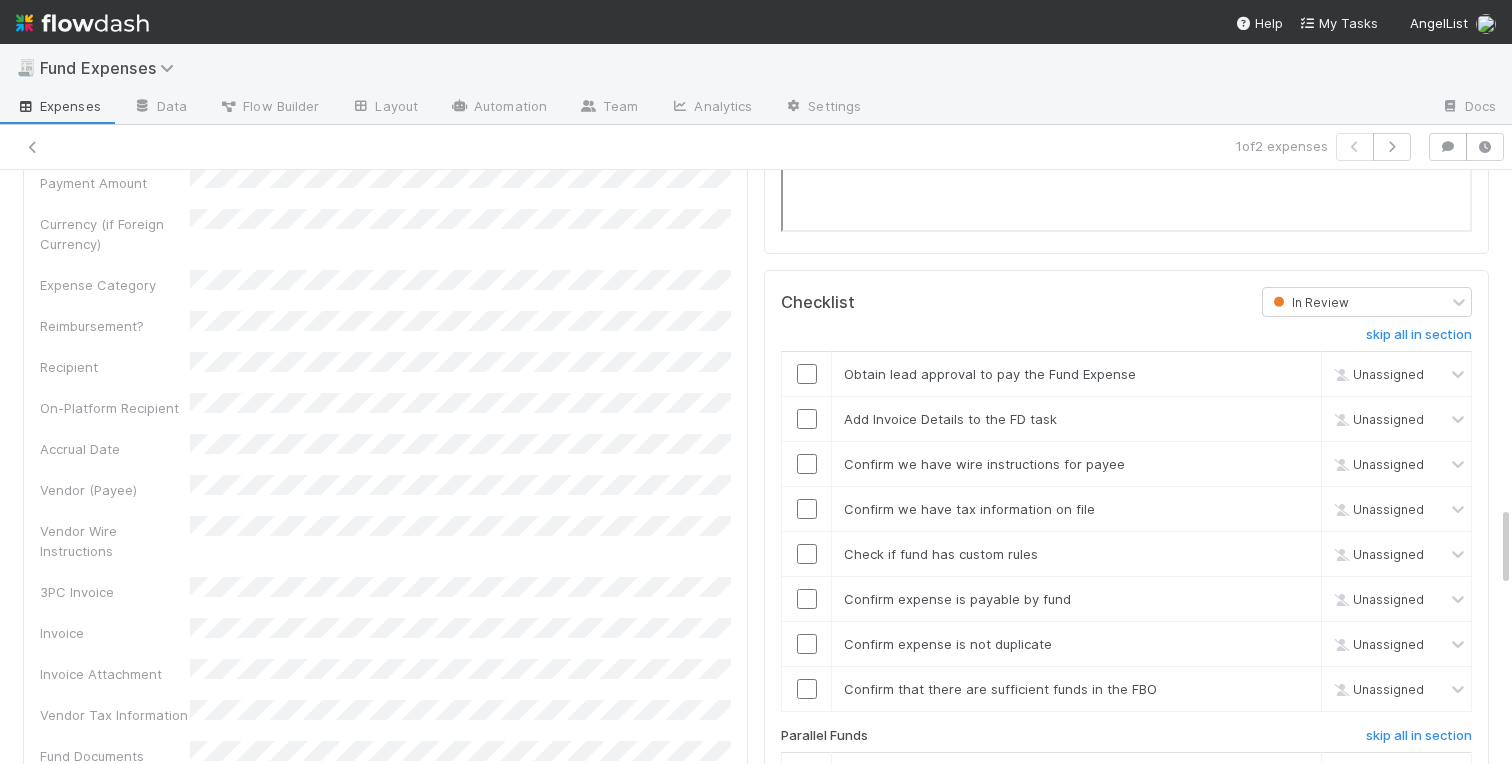 scroll, scrollTop: 2483, scrollLeft: 0, axis: vertical 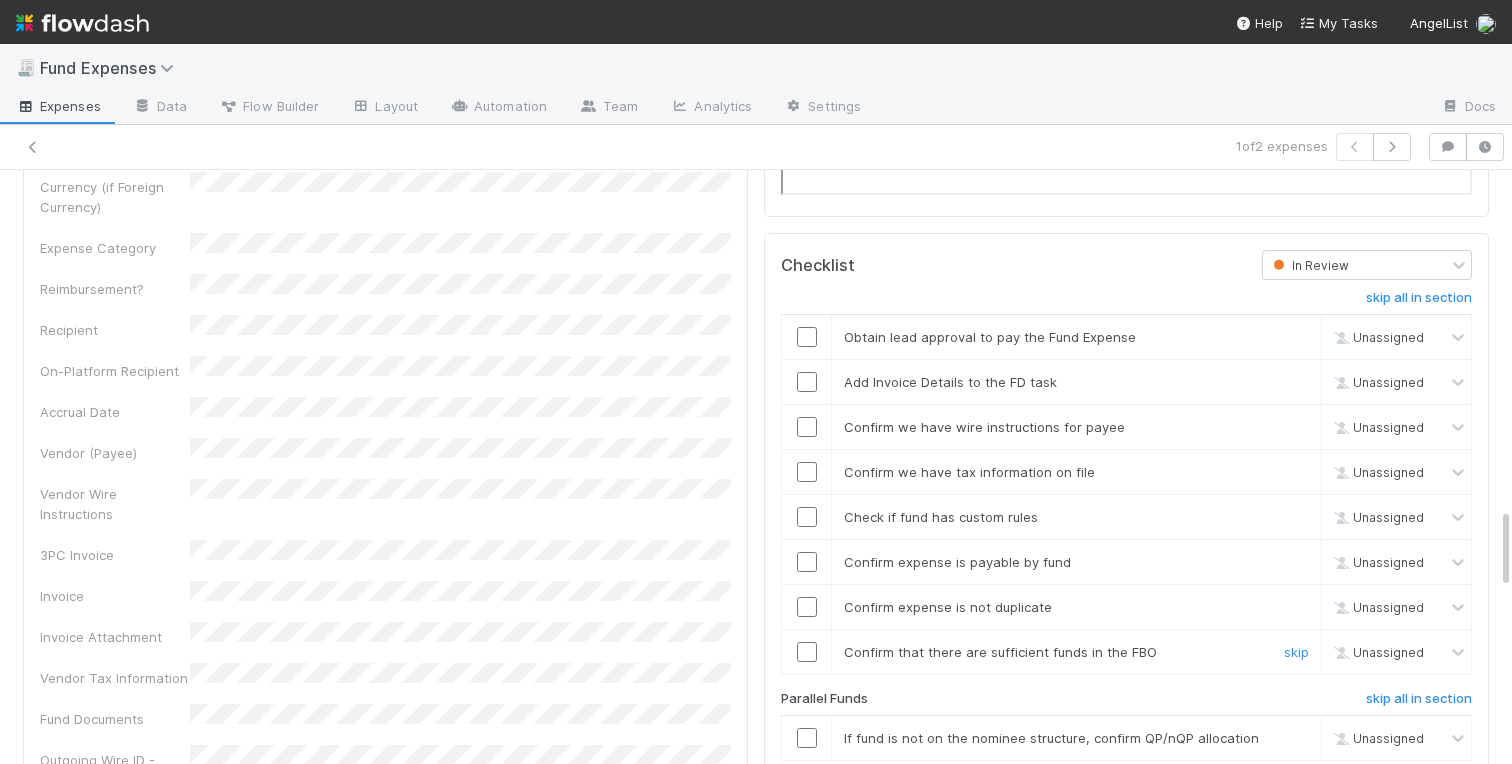 click at bounding box center [807, 652] 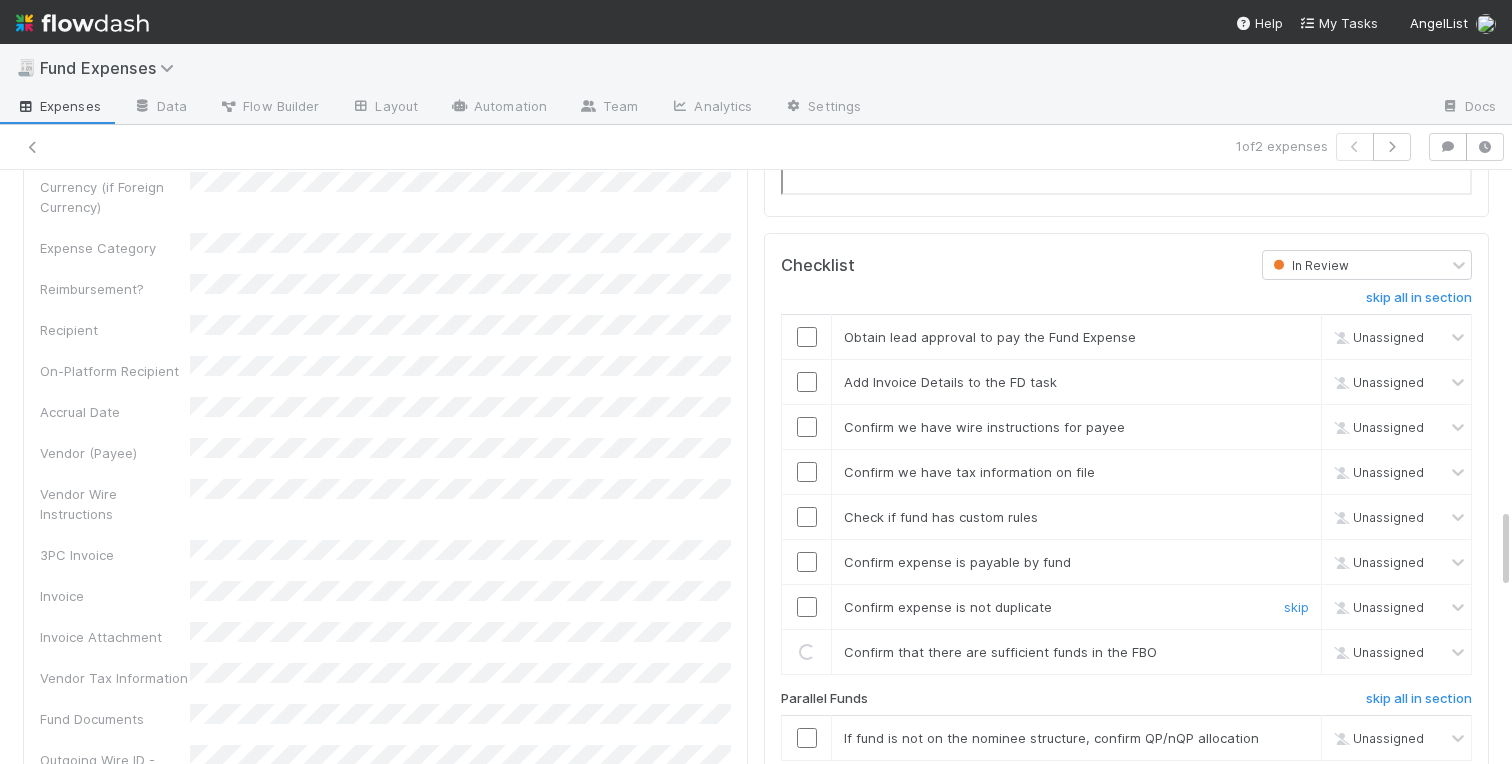 click at bounding box center (807, 607) 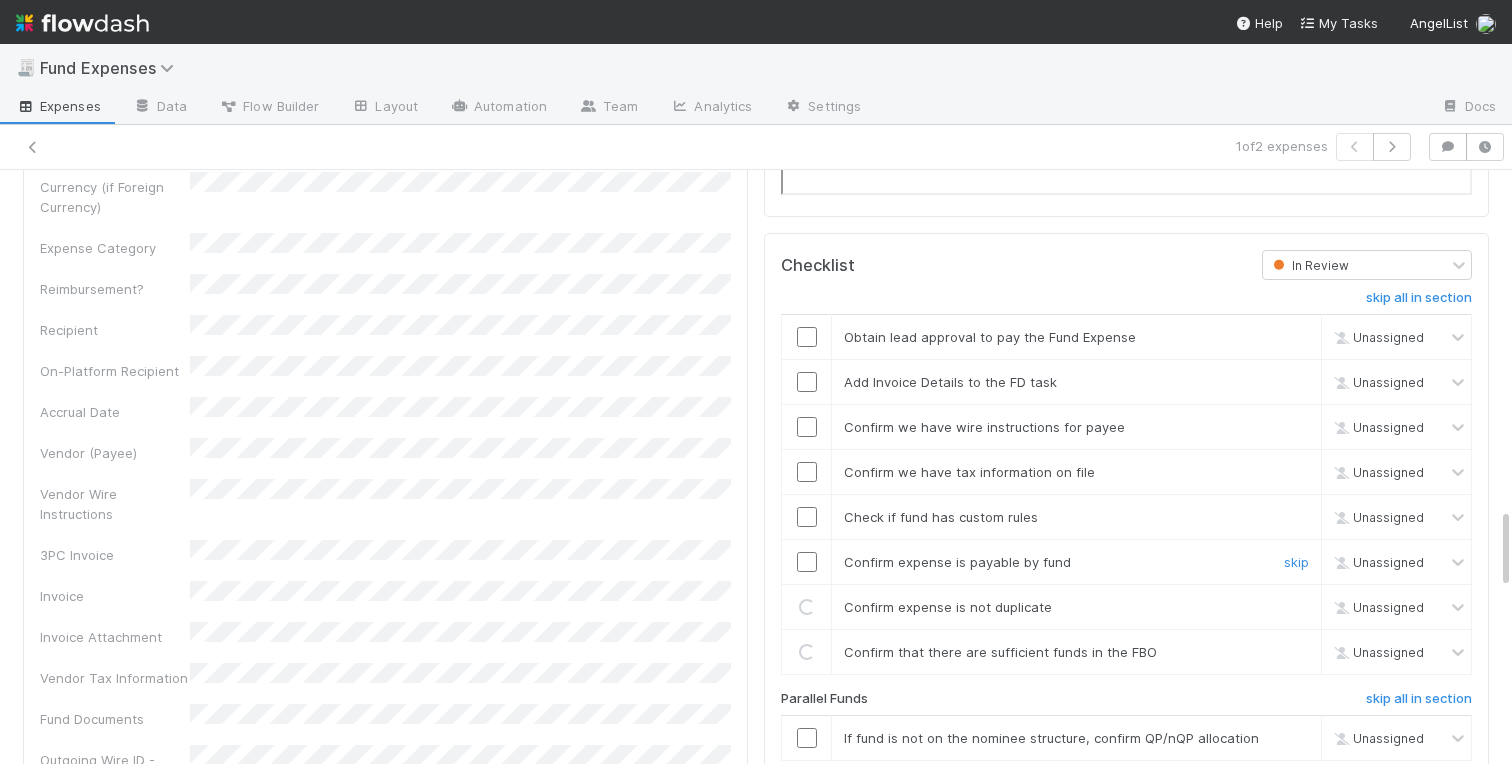 click at bounding box center [807, 562] 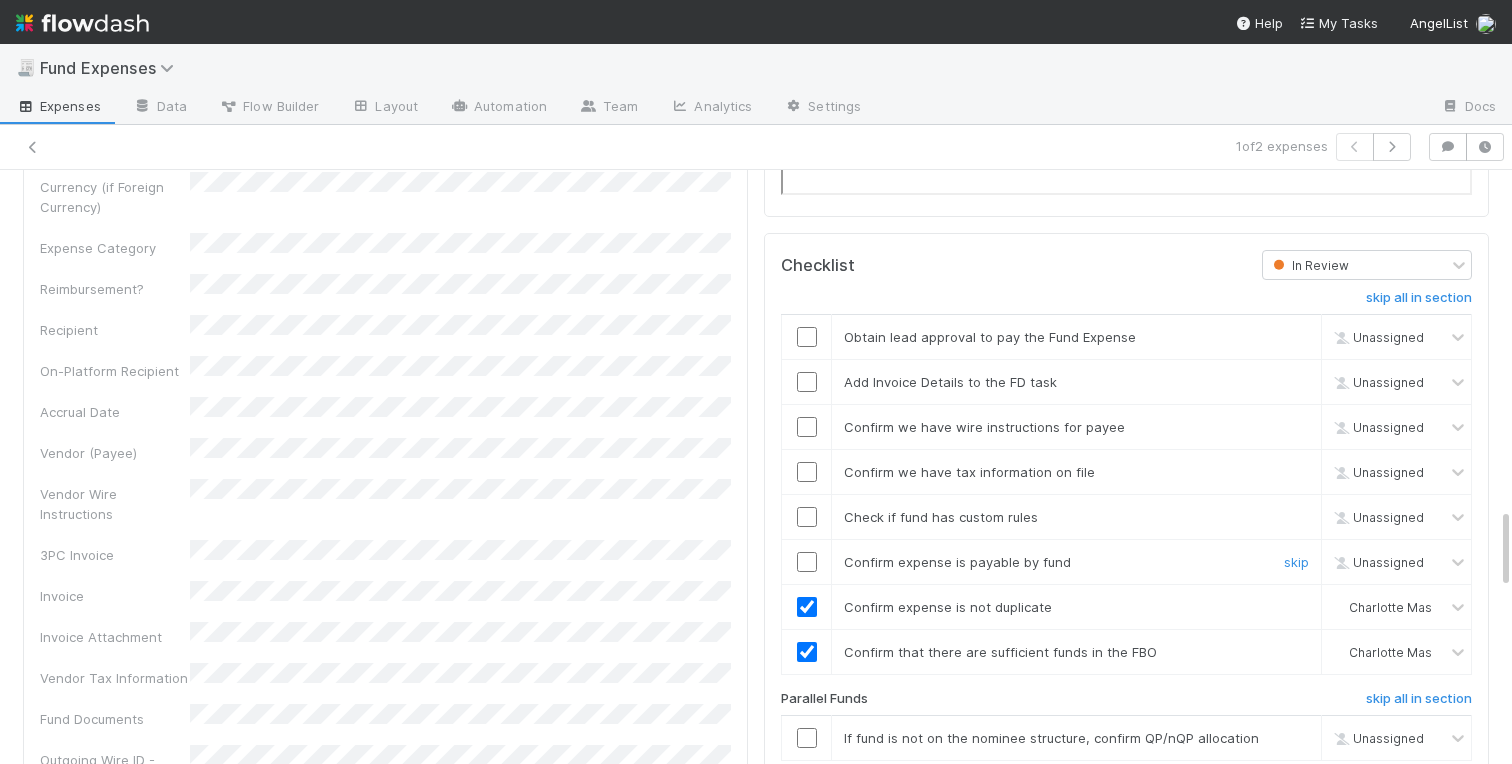 click at bounding box center (807, 562) 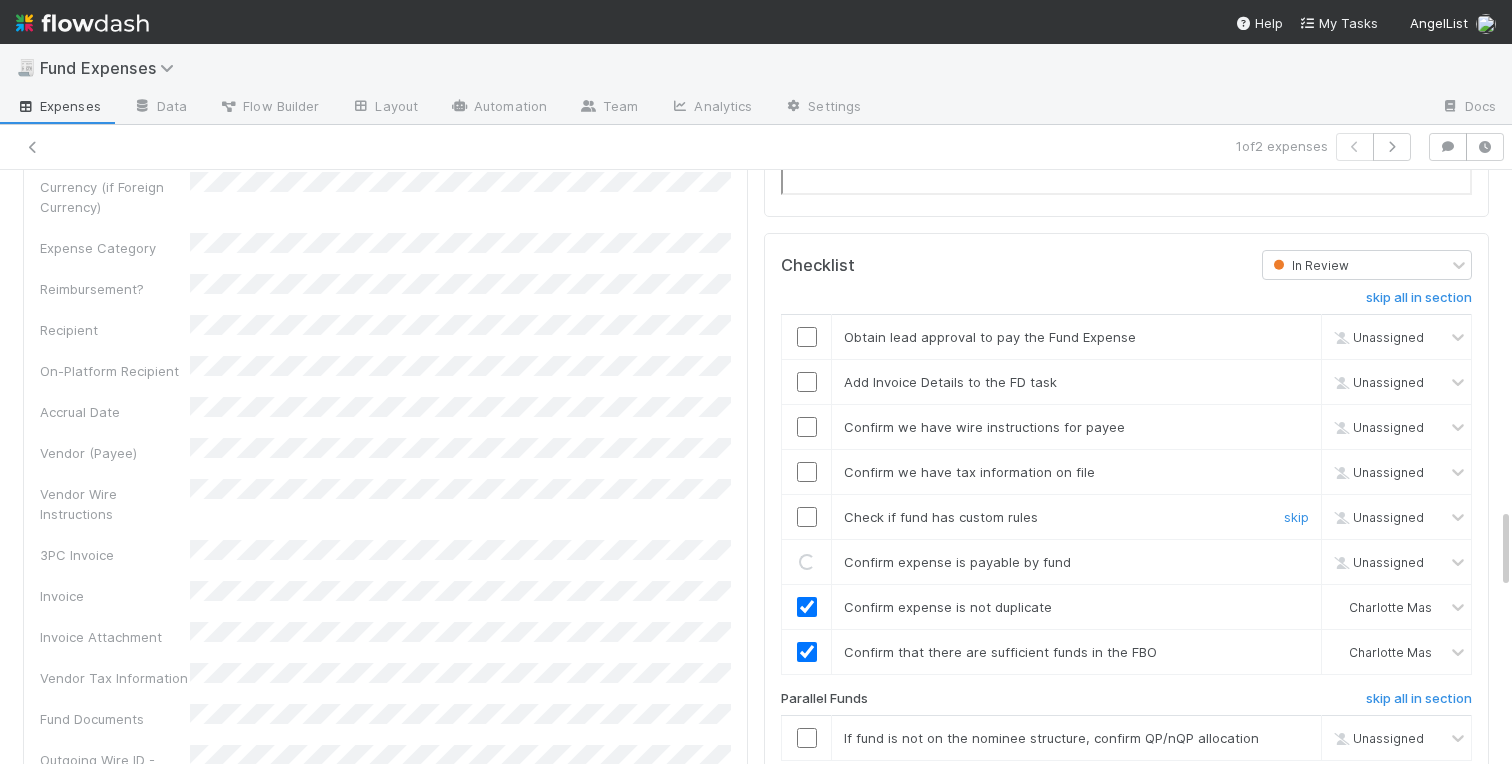 click at bounding box center [807, 517] 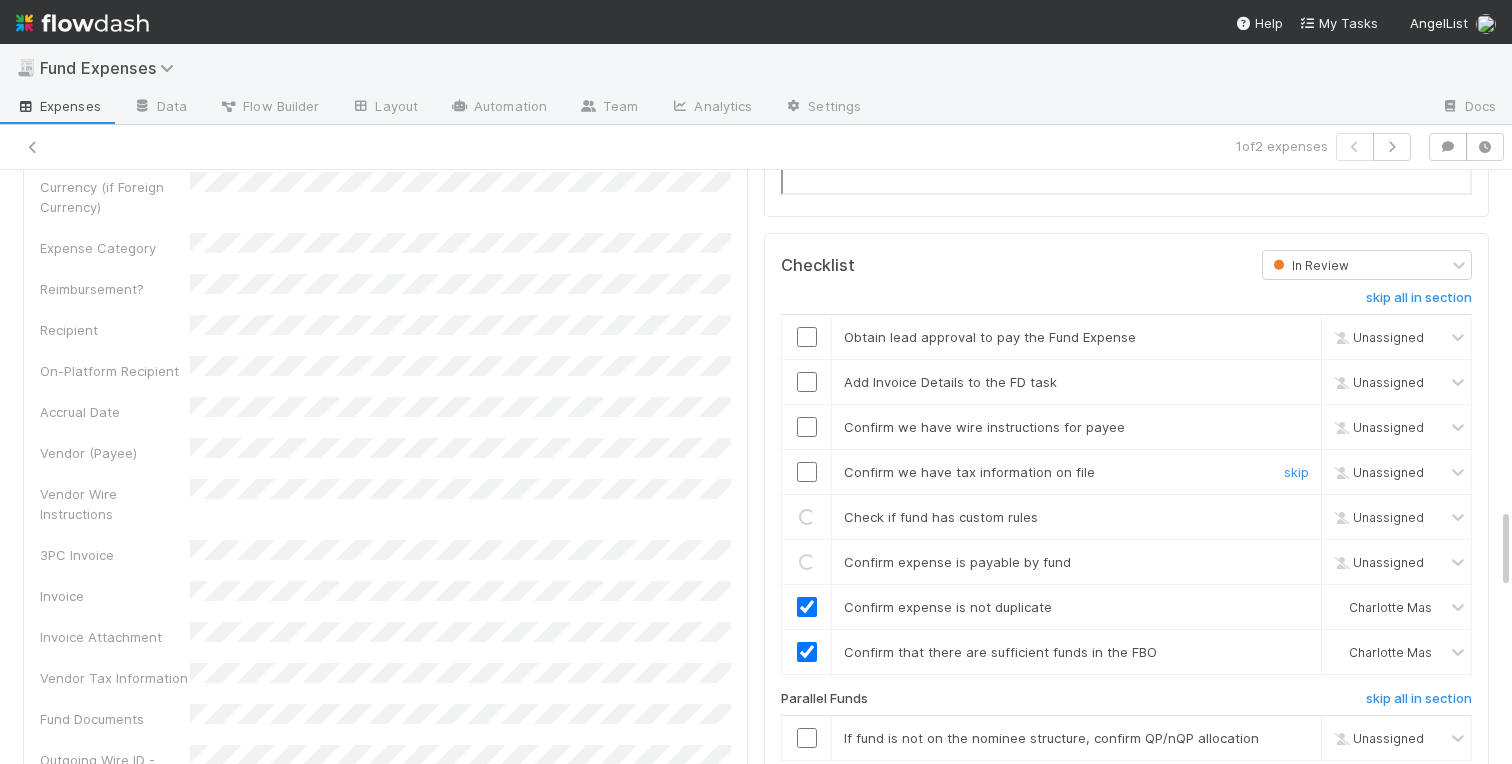 click at bounding box center [807, 472] 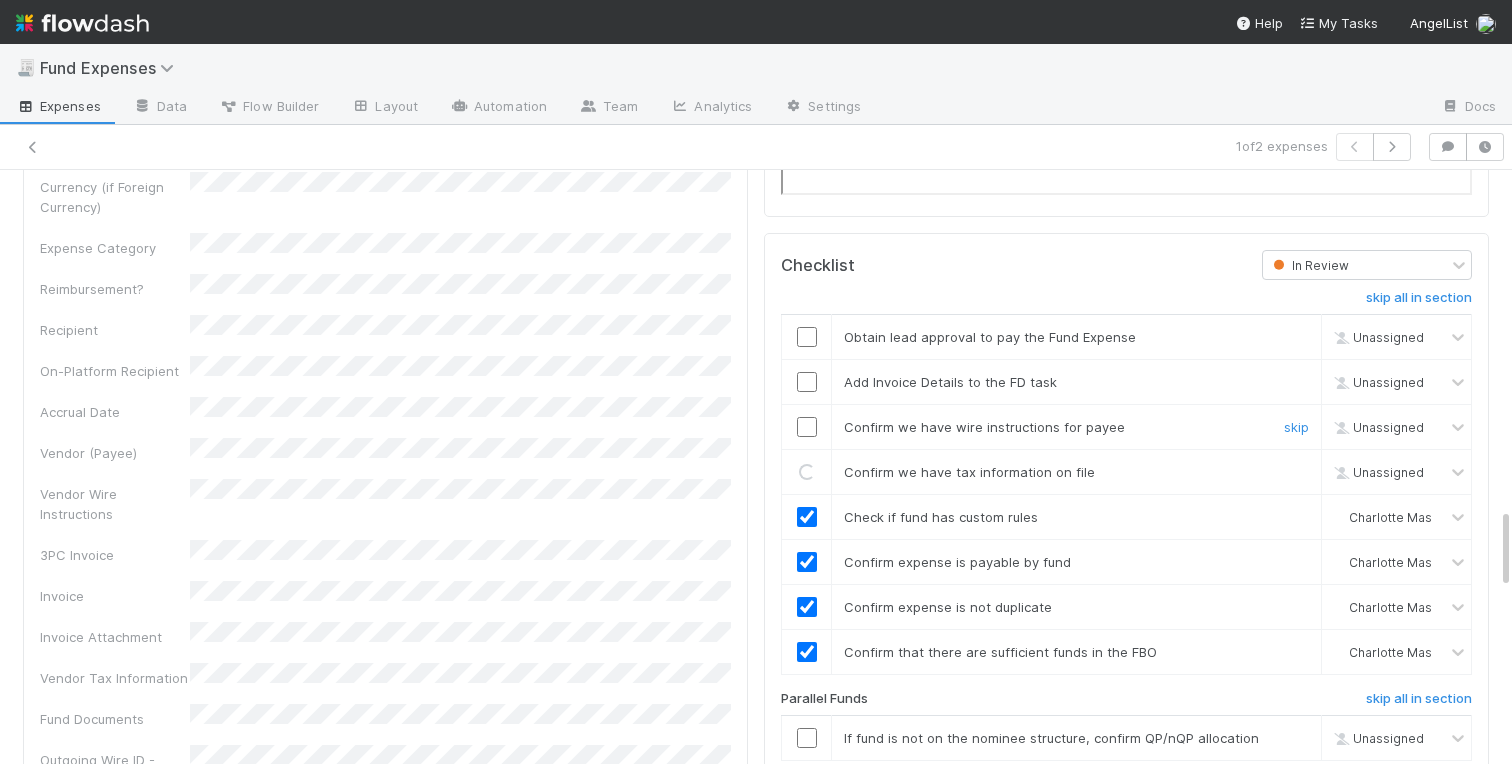 click at bounding box center [807, 427] 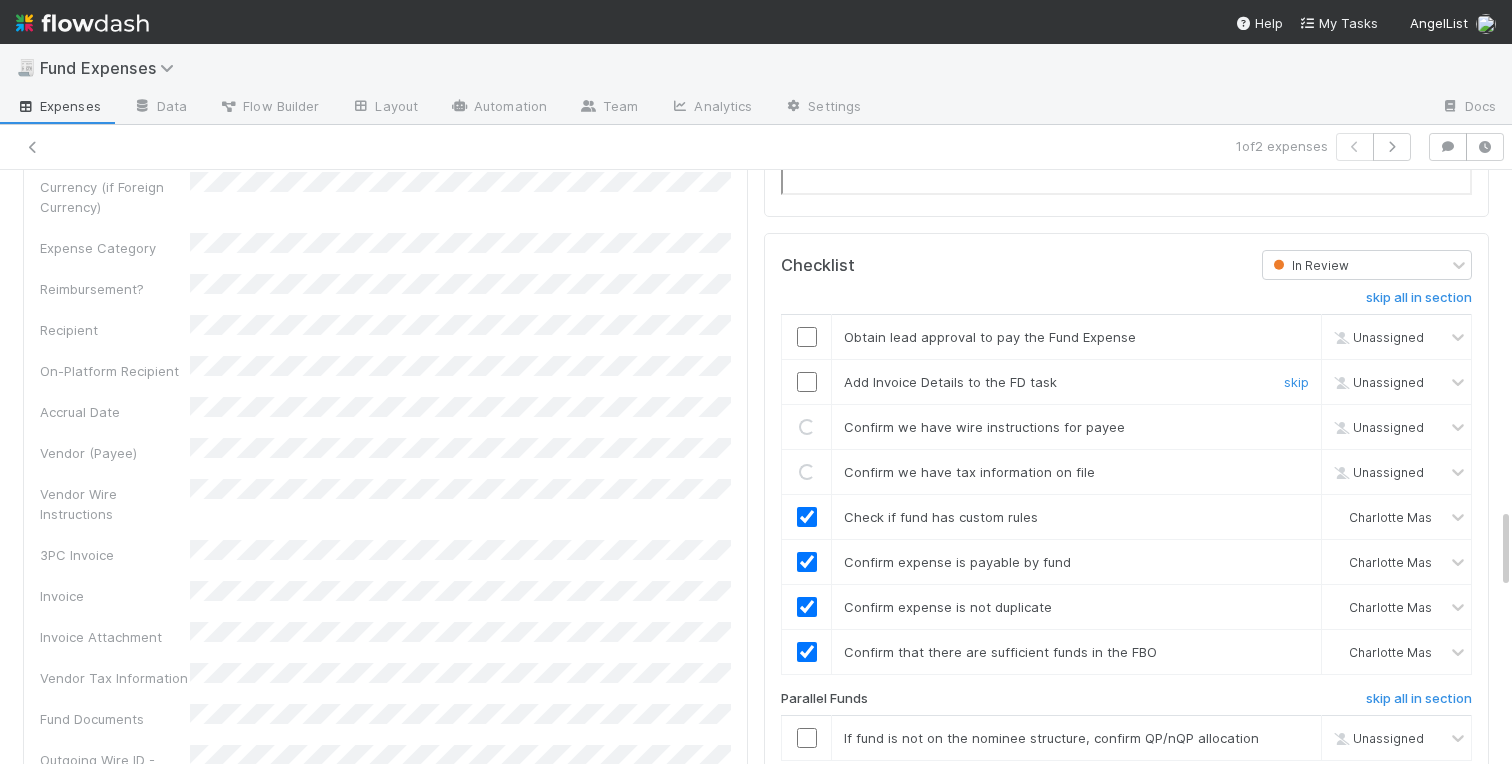 click at bounding box center (807, 382) 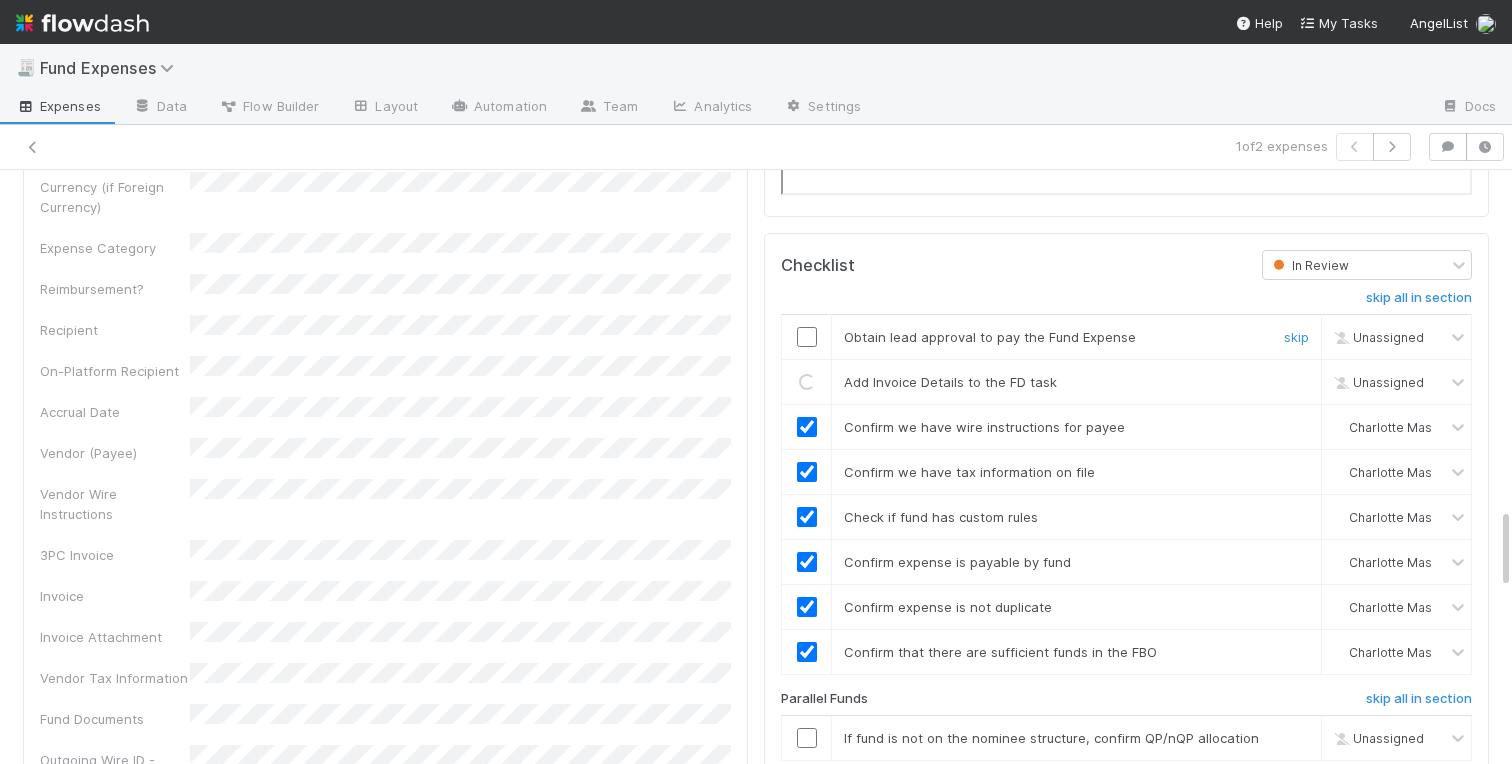 click at bounding box center (807, 337) 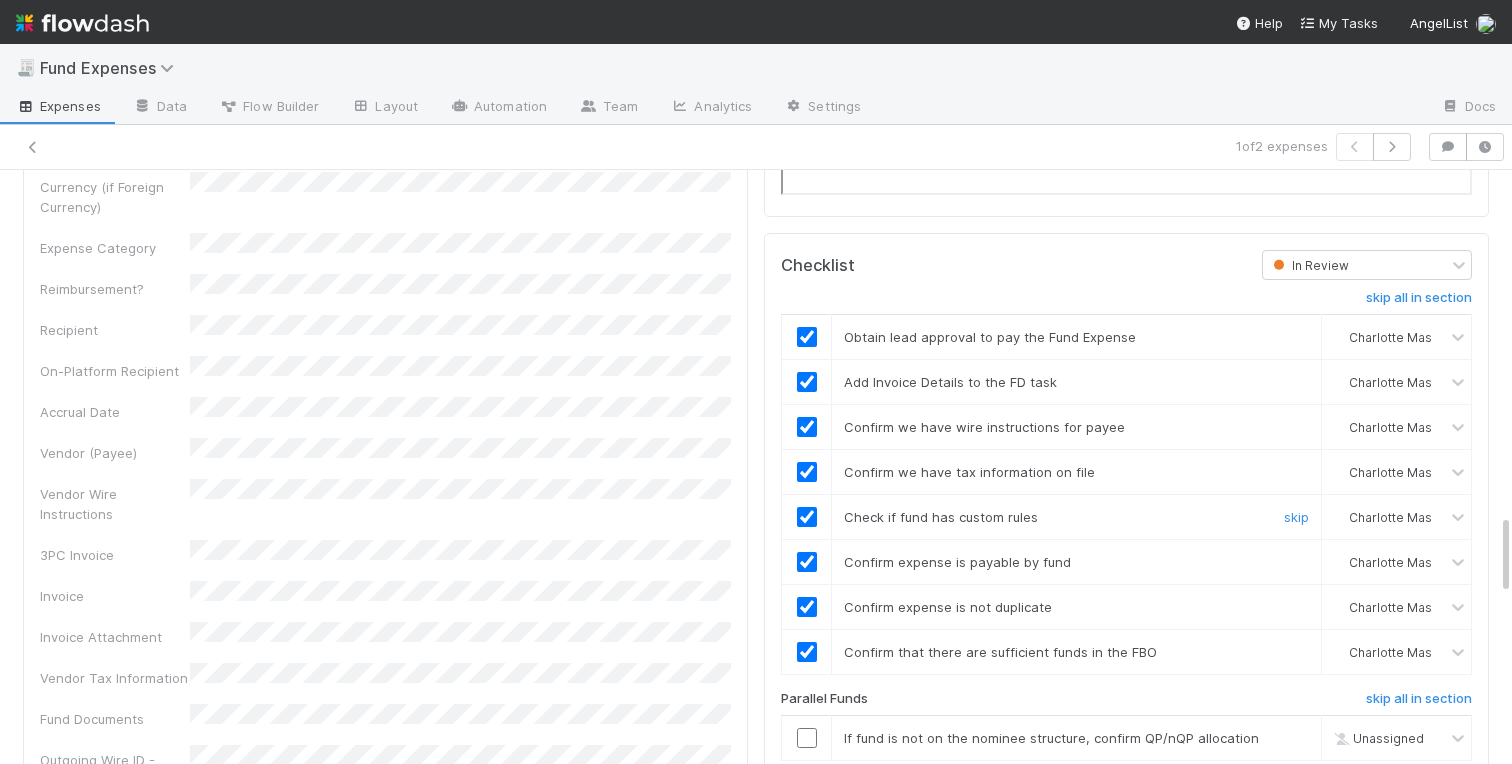 scroll, scrollTop: 2556, scrollLeft: 0, axis: vertical 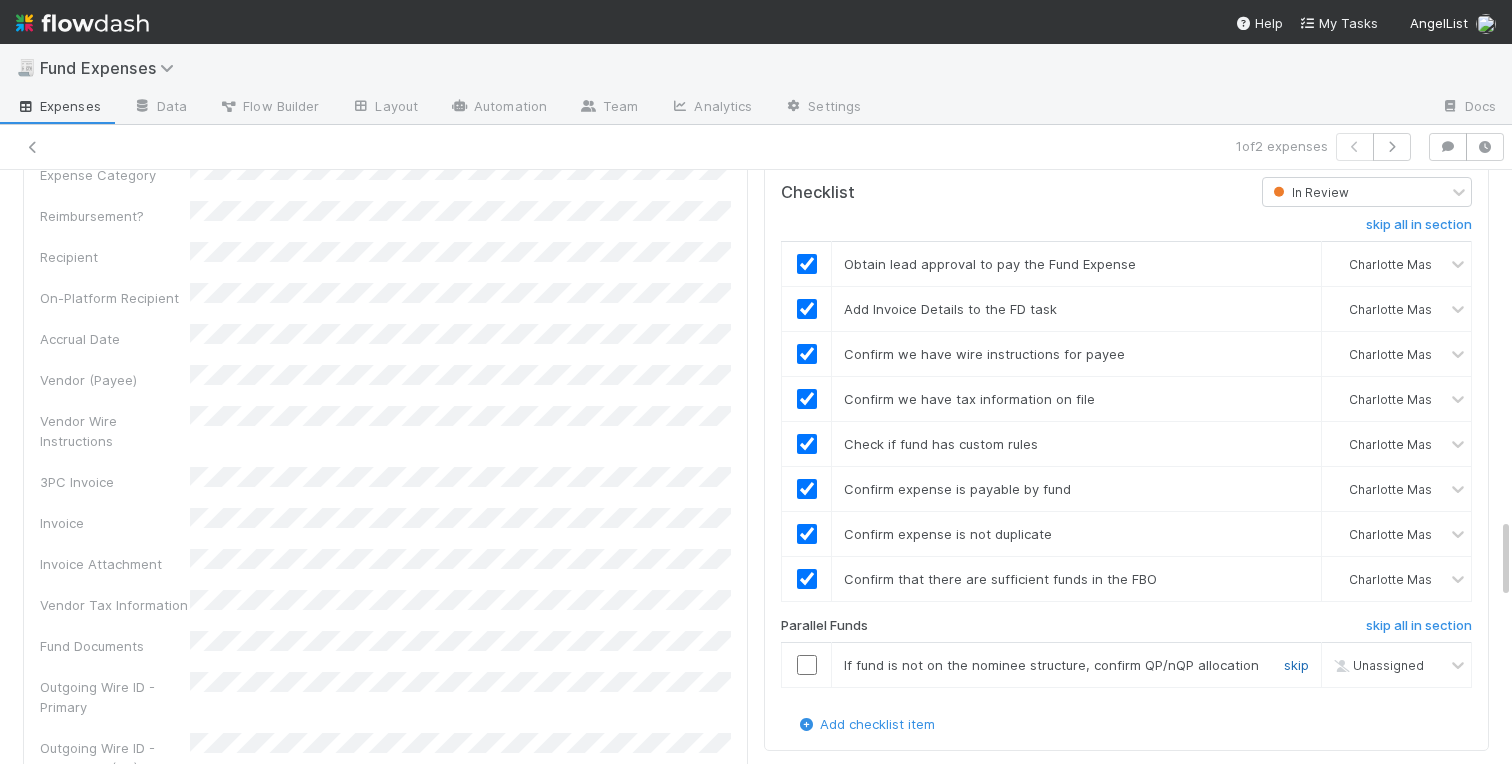 click on "skip" at bounding box center (1296, 665) 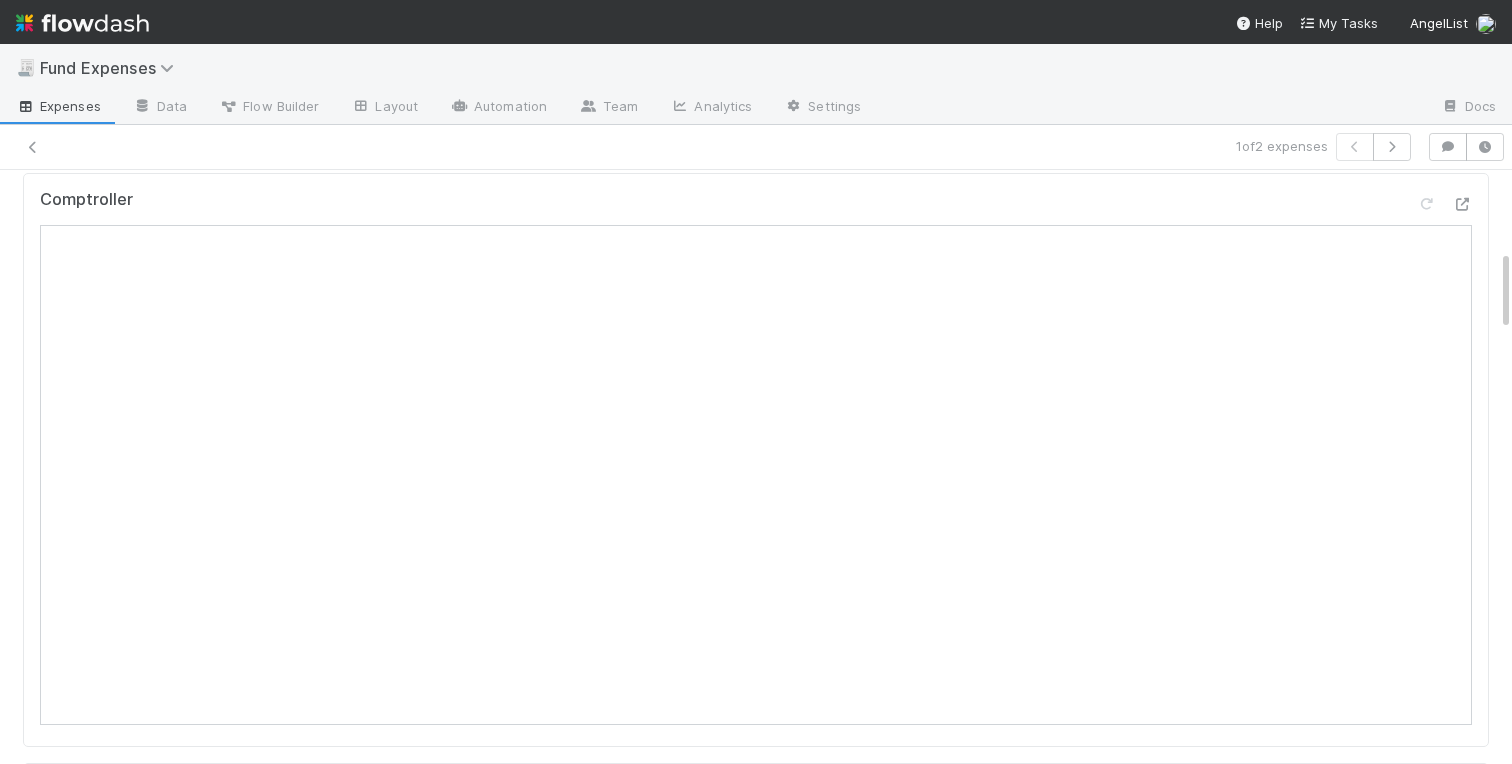 scroll, scrollTop: 0, scrollLeft: 0, axis: both 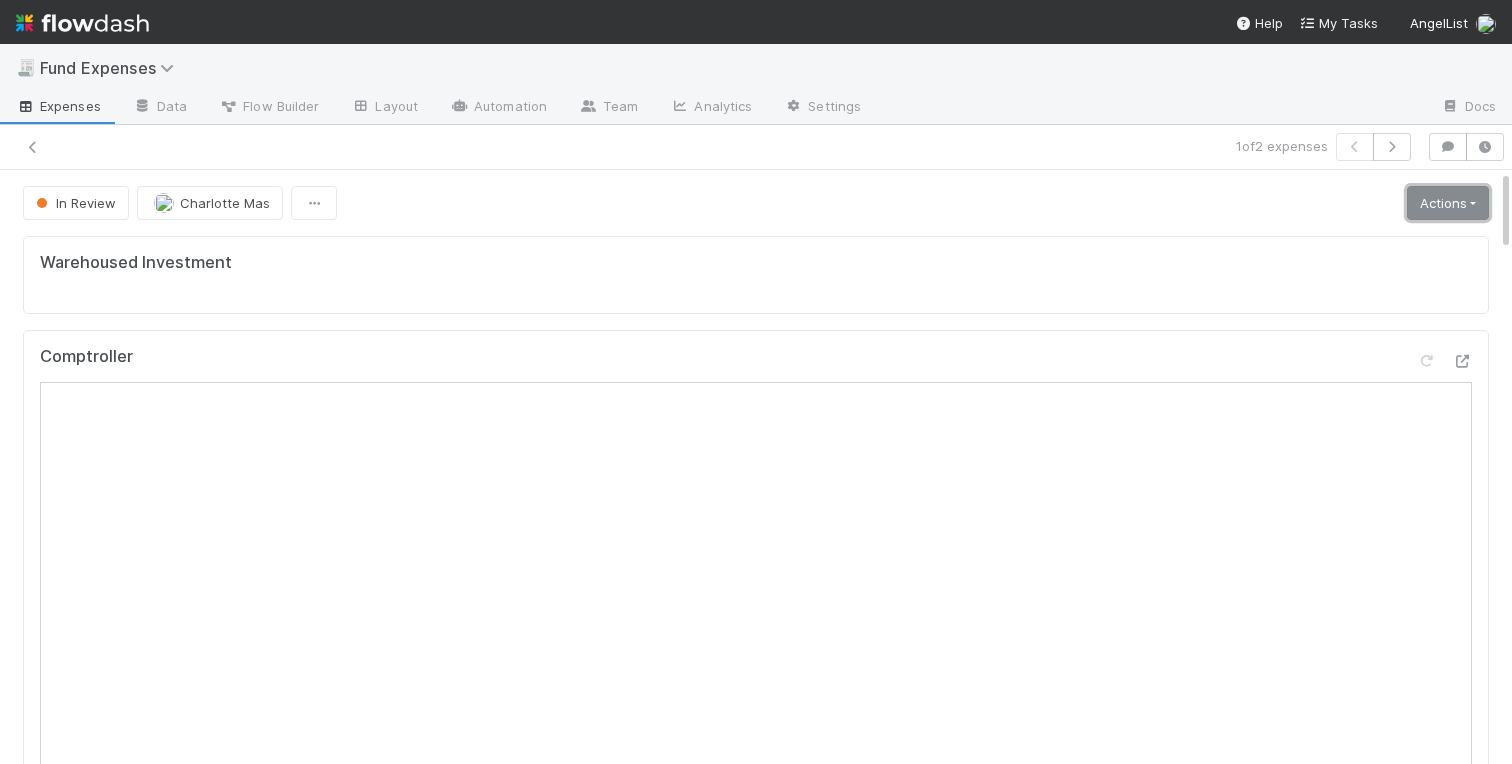 click on "Actions" at bounding box center (1448, 203) 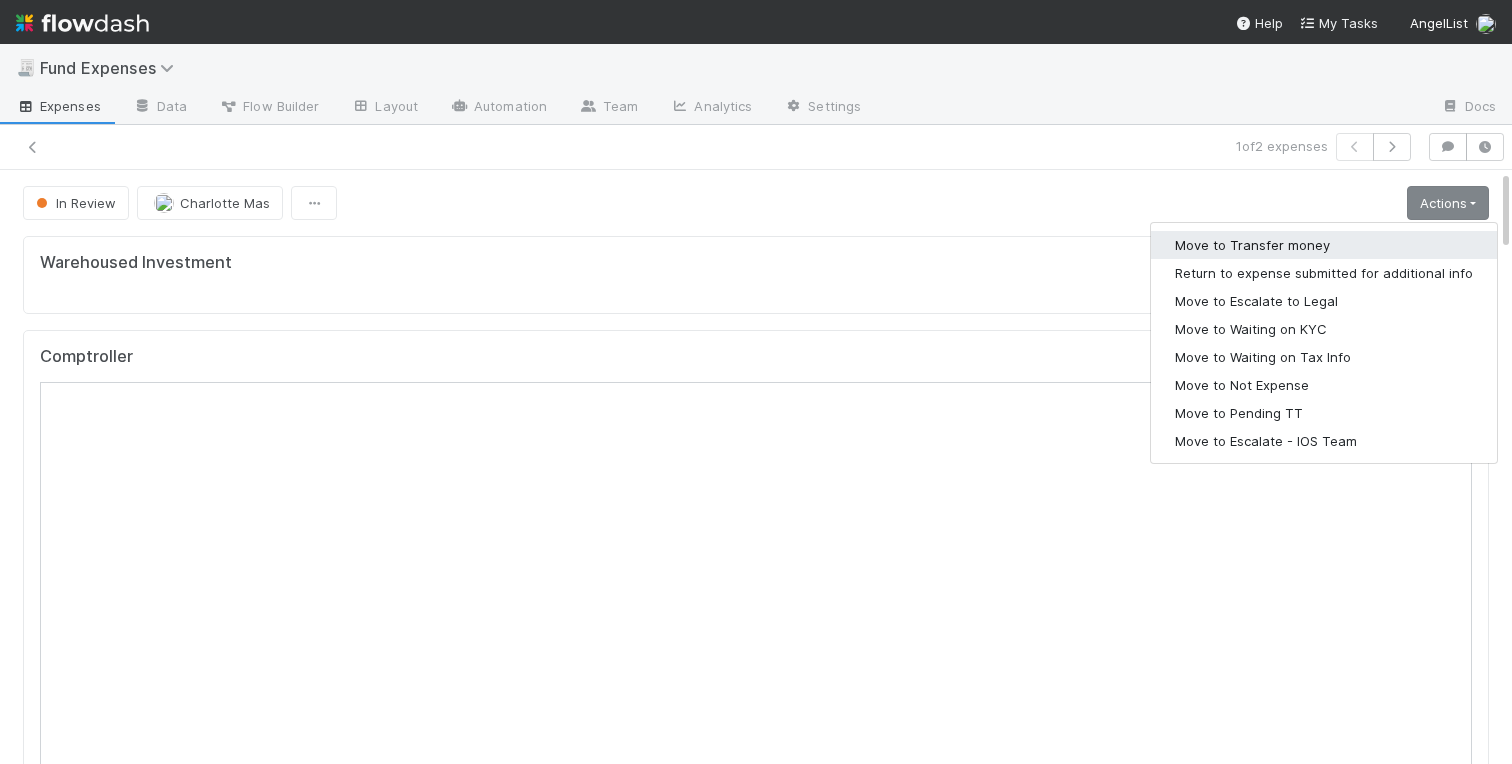 click on "Move to Transfer money" at bounding box center (1324, 245) 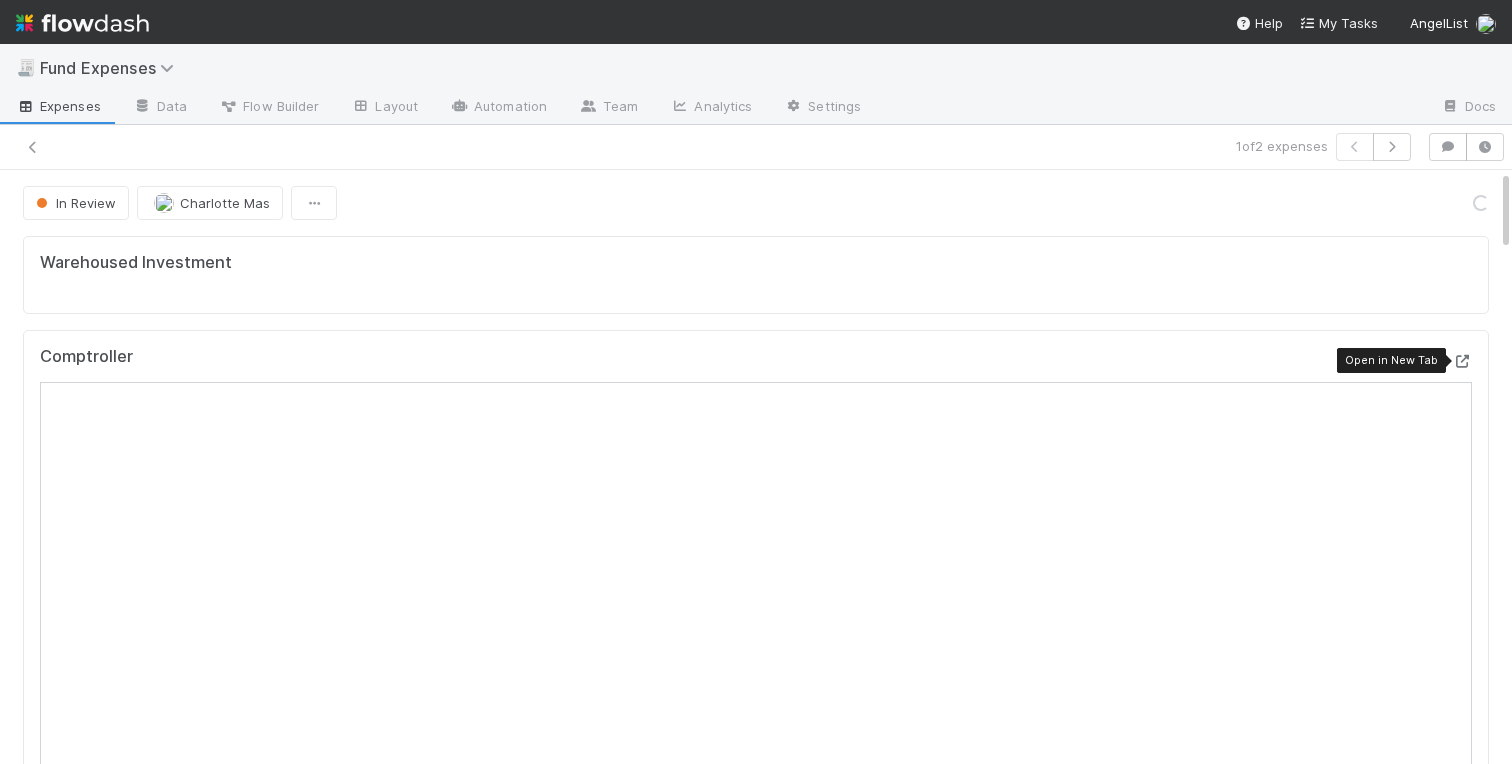 click at bounding box center (1462, 361) 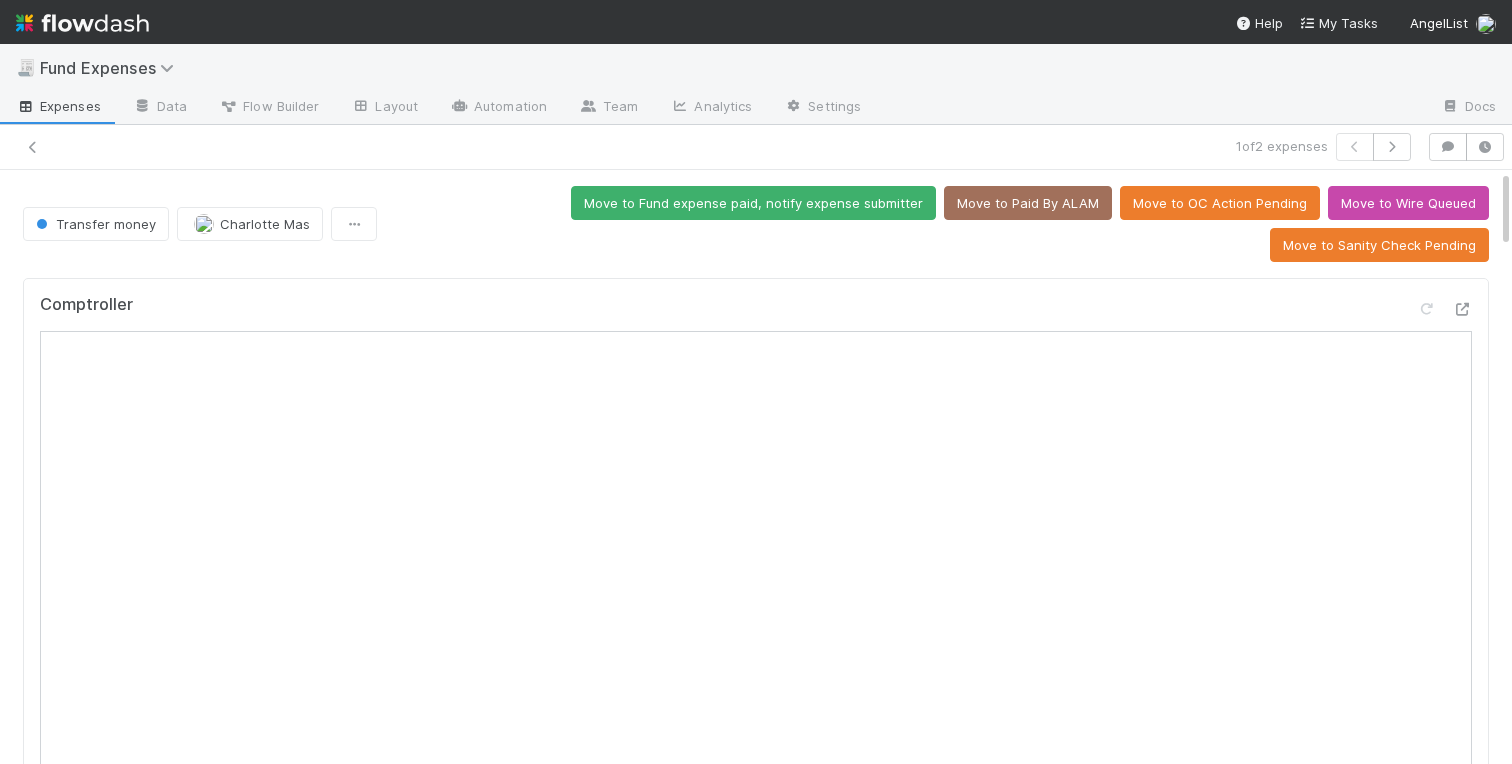 click on "Comptroller" at bounding box center [756, 313] 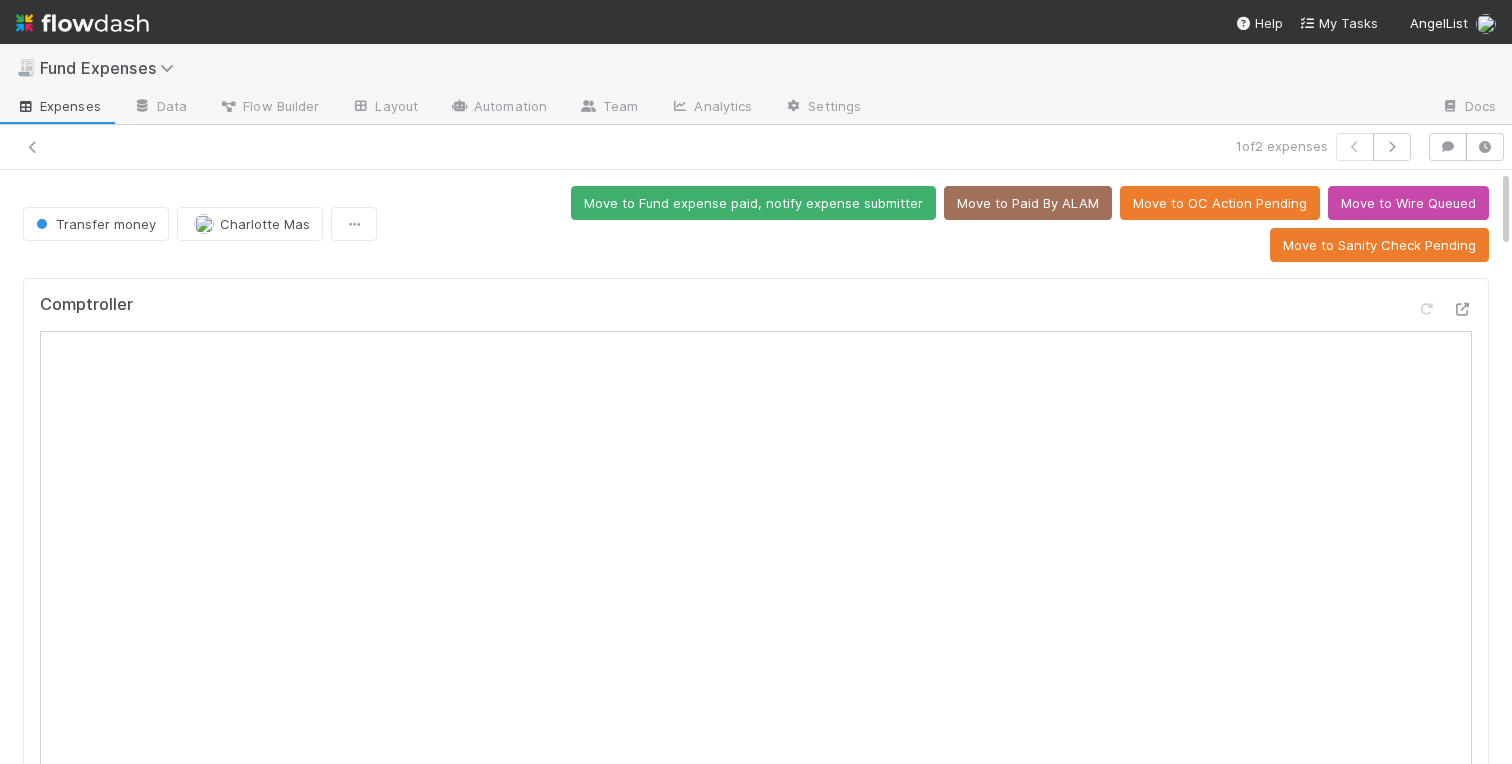 click on "Comptroller Sanity Check    Create a new  task Link an existing  task Sanity Check Priority Request Comments Attach files: Choose or drag and drop file(s) Add Comment Linked Workflow Tasks You do not have access to the   Belltower Administrative Fee Contributions   workflow. Paper Mail Invoice   Create a new  task Link an existing  task Details Edit Front Conversation URL  Request Type  Additional Context  Reporter  Front ID  Urgency Level  Fund Name  FC or Admin Dashboard URL  Comptroller URL  Comptroller URL (QP)  Partial Payment  Payment Amount   Currency (if Foreign Currency)  Expense Category  Reimbursement?  Recipient  On-Platform Recipient  Accrual Date  Vendor (Payee)  Vendor Wire Instructions  3PC Invoice  Invoice   Invoice Attachment  Vendor Tax Information  Fund Documents  Outgoing Wire ID - Primary   Outgoing Wire ID - Secondary (QP)   _3pc?  ACH  Funding Account  Wire  Incoming Wire ID (3PC)  MP Fees Paid via TPC  Created On Legal Launchpad Ticket  OC Ticket  Notes for Banking  test field" at bounding box center [756, 2601] 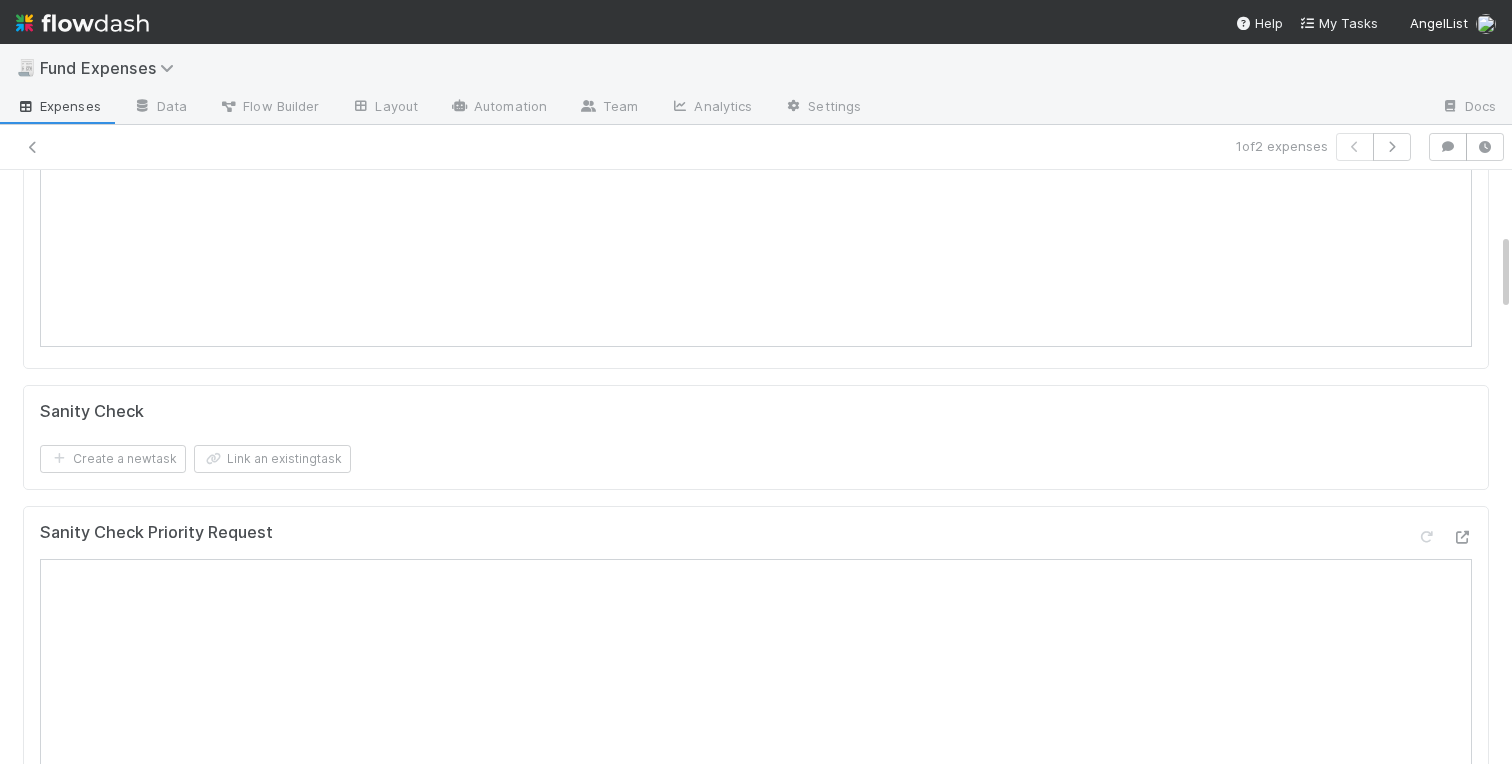 click on "Comptroller Sanity Check    Create a new  task Link an existing  task Sanity Check Priority Request Comments Attach files: Choose or drag and drop file(s) Add Comment Linked Workflow Tasks You do not have access to the   Belltower Administrative Fee Contributions   workflow. Paper Mail Invoice   Create a new  task Link an existing  task Details Edit Front Conversation URL  Request Type  Additional Context  Reporter  Front ID  Urgency Level  Fund Name  FC or Admin Dashboard URL  Comptroller URL  Comptroller URL (QP)  Partial Payment  Payment Amount   Currency (if Foreign Currency)  Expense Category  Reimbursement?  Recipient  On-Platform Recipient  Accrual Date  Vendor (Payee)  Vendor Wire Instructions  3PC Invoice  Invoice   Invoice Attachment  Vendor Tax Information  Fund Documents  Outgoing Wire ID - Primary   Outgoing Wire ID - Secondary (QP)   _3pc?  ACH  Funding Account  Wire  Incoming Wire ID (3PC)  MP Fees Paid via TPC  Created On Legal Launchpad Ticket  OC Ticket  Notes for Banking  test field" at bounding box center [756, 2117] 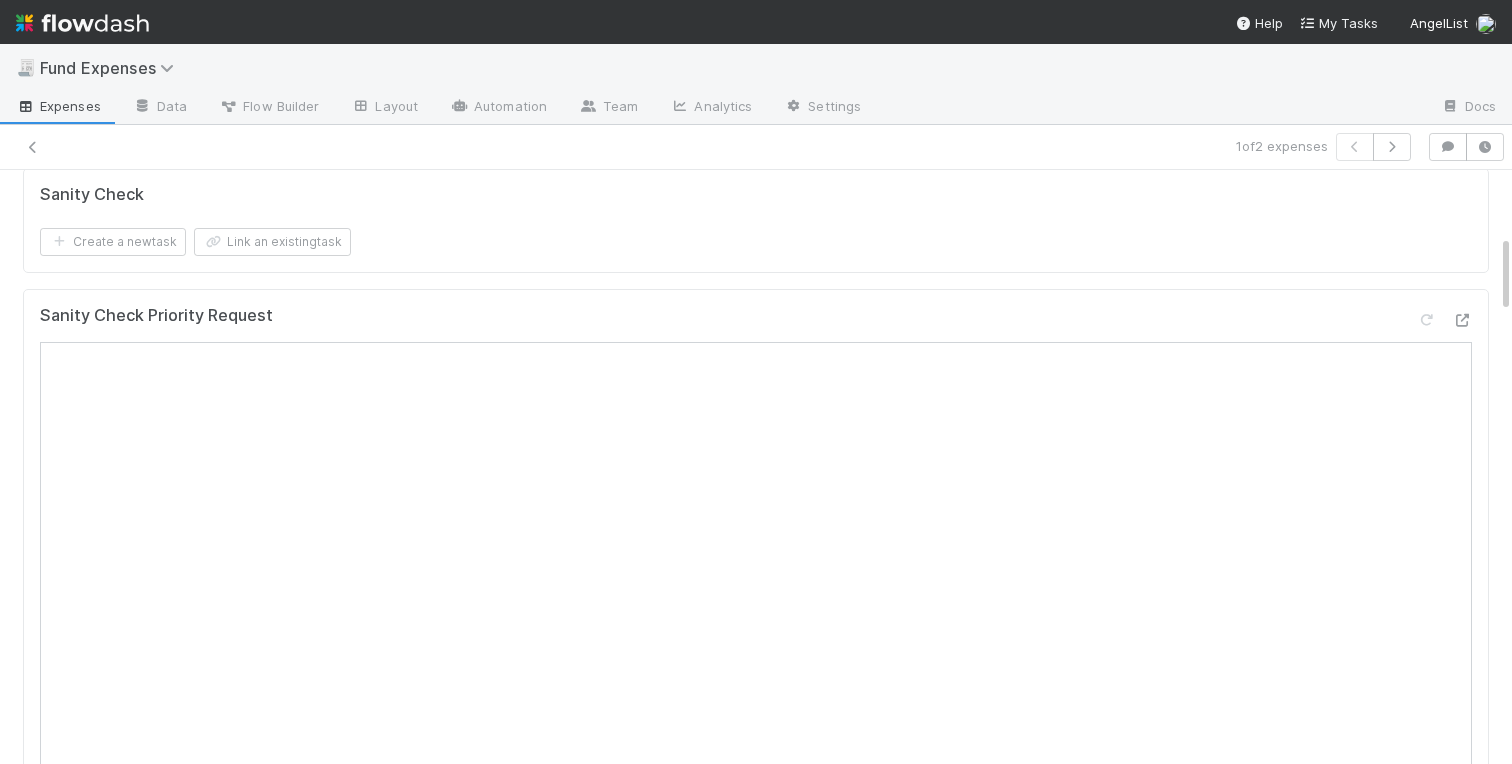 scroll, scrollTop: 765, scrollLeft: 0, axis: vertical 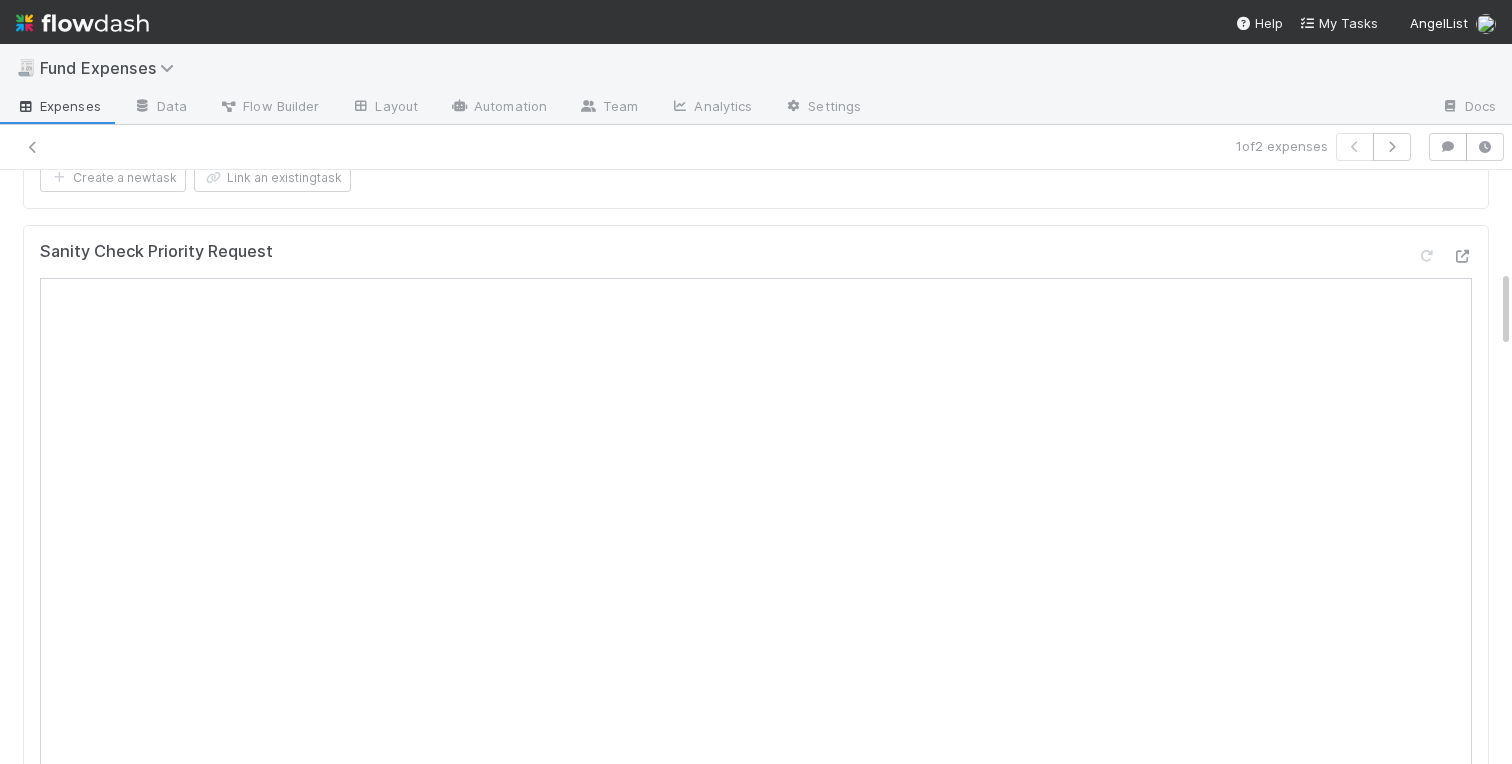 click on "Comptroller Sanity Check    Create a new  task Link an existing  task Sanity Check Priority Request Comments Attach files: Choose or drag and drop file(s) Add Comment Linked Workflow Tasks You do not have access to the   Belltower Administrative Fee Contributions   workflow. Paper Mail Invoice   Create a new  task Link an existing  task" at bounding box center (756, 481) 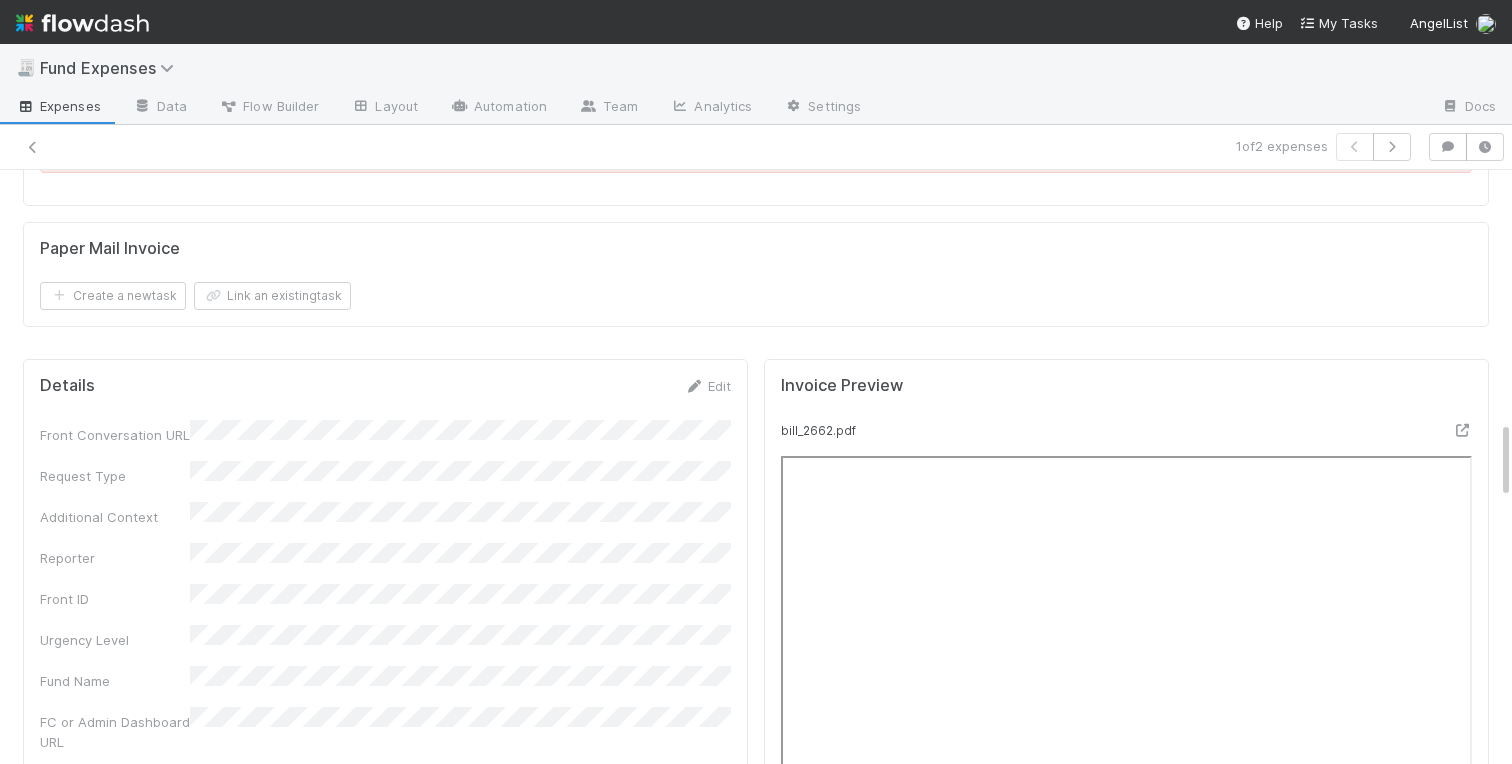 scroll, scrollTop: 1950, scrollLeft: 0, axis: vertical 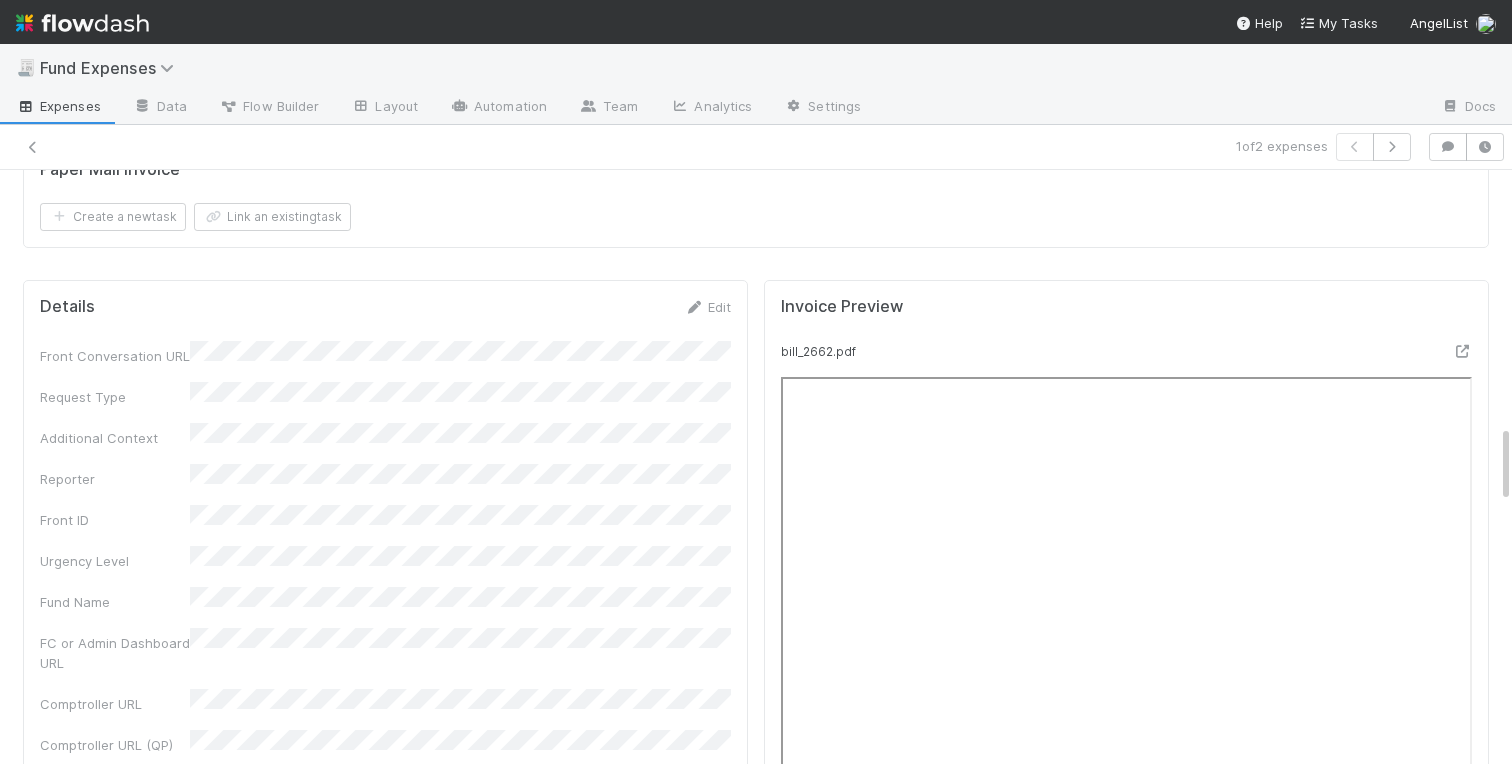 click on "Comptroller Sanity Check    Create a new  task Link an existing  task Sanity Check Priority Request Comments Attach files: Choose or drag and drop file(s) Add Comment Linked Workflow Tasks You do not have access to the   Belltower Administrative Fee Contributions   workflow. Paper Mail Invoice   Create a new  task Link an existing  task Details Edit Front Conversation URL  Request Type  Additional Context  Reporter  Front ID  Urgency Level  Fund Name  FC or Admin Dashboard URL  Comptroller URL  Comptroller URL (QP)  Partial Payment  Payment Amount   Currency (if Foreign Currency)  Expense Category  Reimbursement?  Recipient  On-Platform Recipient  Accrual Date  Vendor (Payee)  Vendor Wire Instructions  3PC Invoice  Invoice   Invoice Attachment  Vendor Tax Information  Fund Documents  Outgoing Wire ID - Primary   Outgoing Wire ID - Secondary (QP)   _3pc?  ACH  Funding Account  Wire  Incoming Wire ID (3PC)  MP Fees Paid via TPC  Created On Legal Launchpad Ticket  OC Ticket  Notes for Banking  test field" at bounding box center (756, 651) 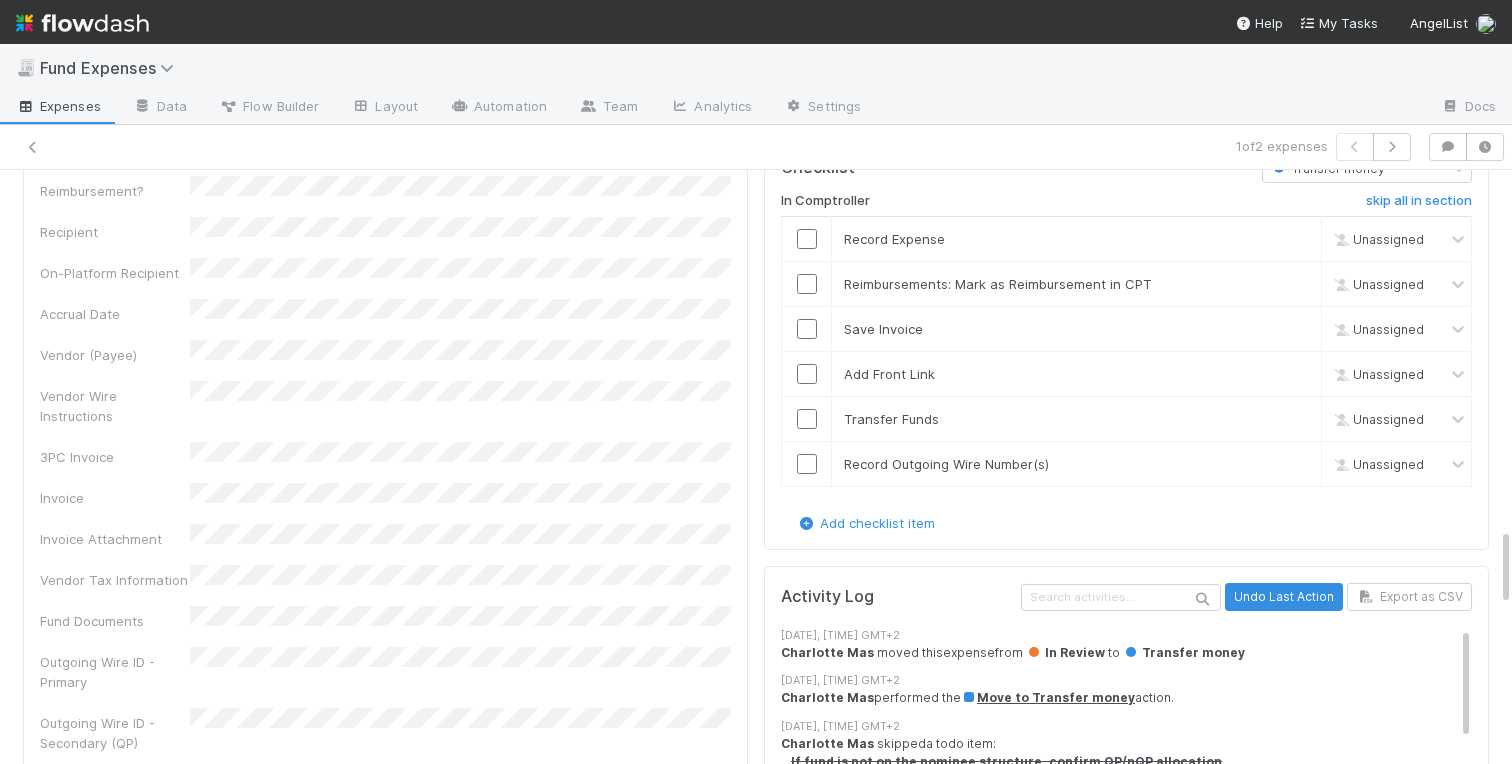 scroll, scrollTop: 2655, scrollLeft: 0, axis: vertical 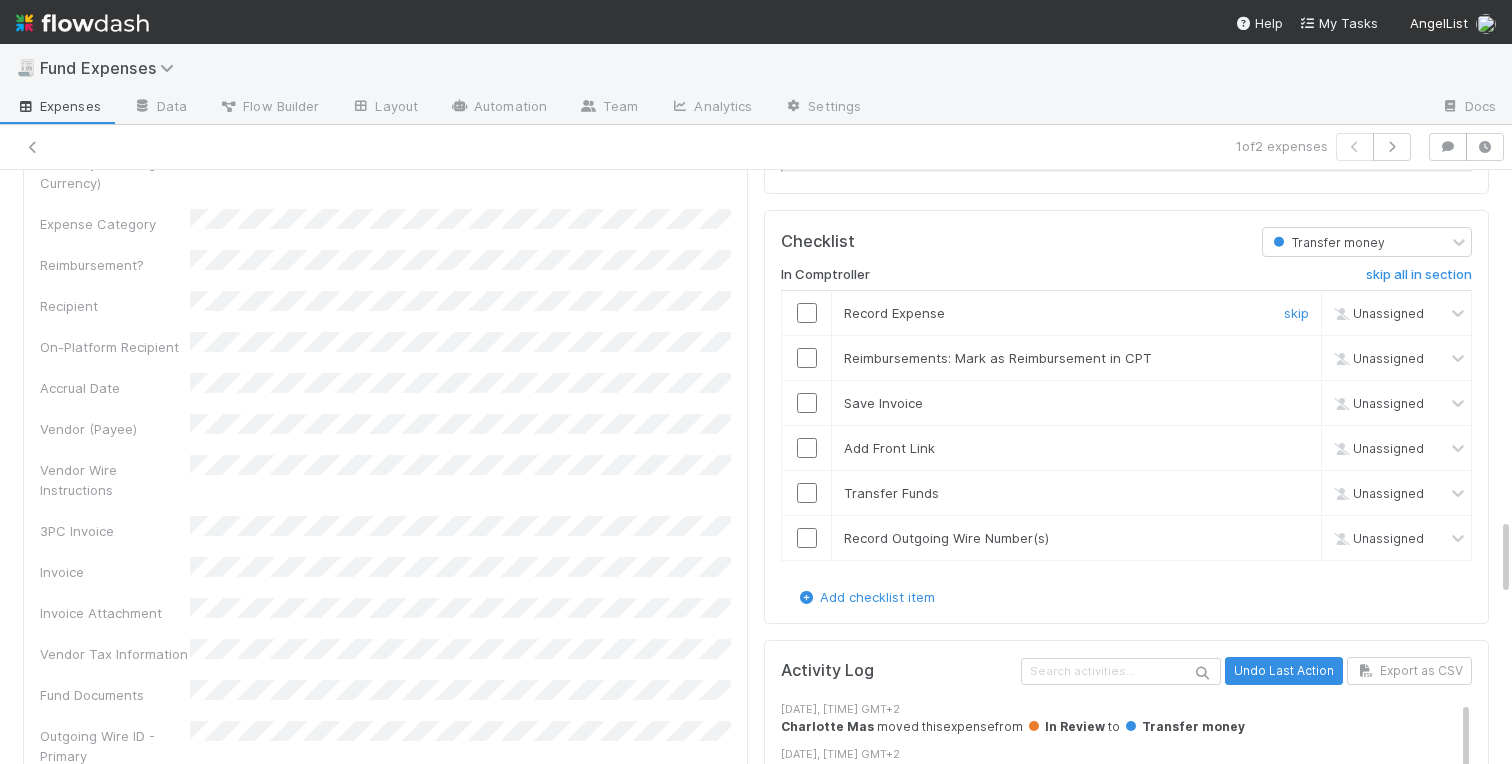 click at bounding box center (807, 313) 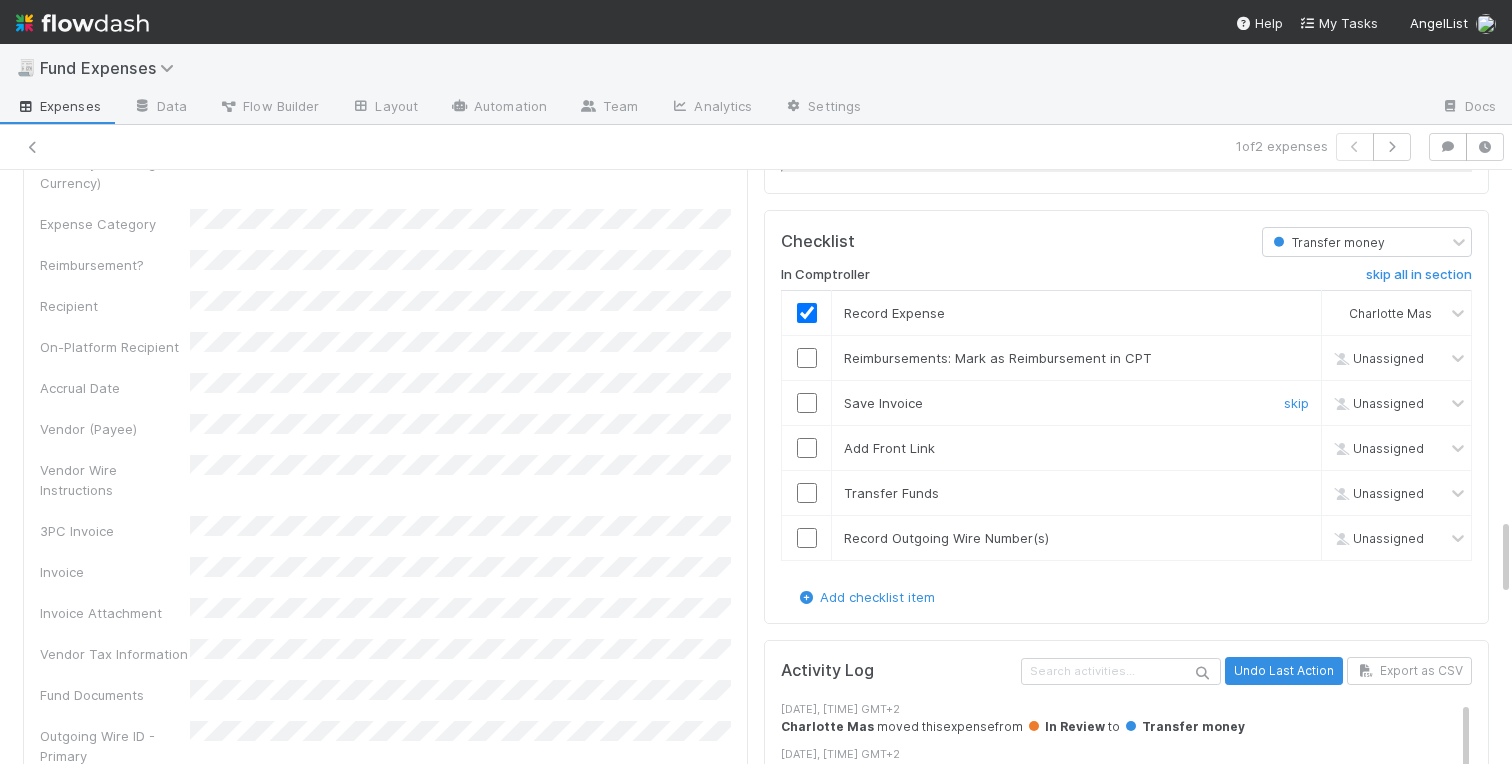 click at bounding box center [807, 403] 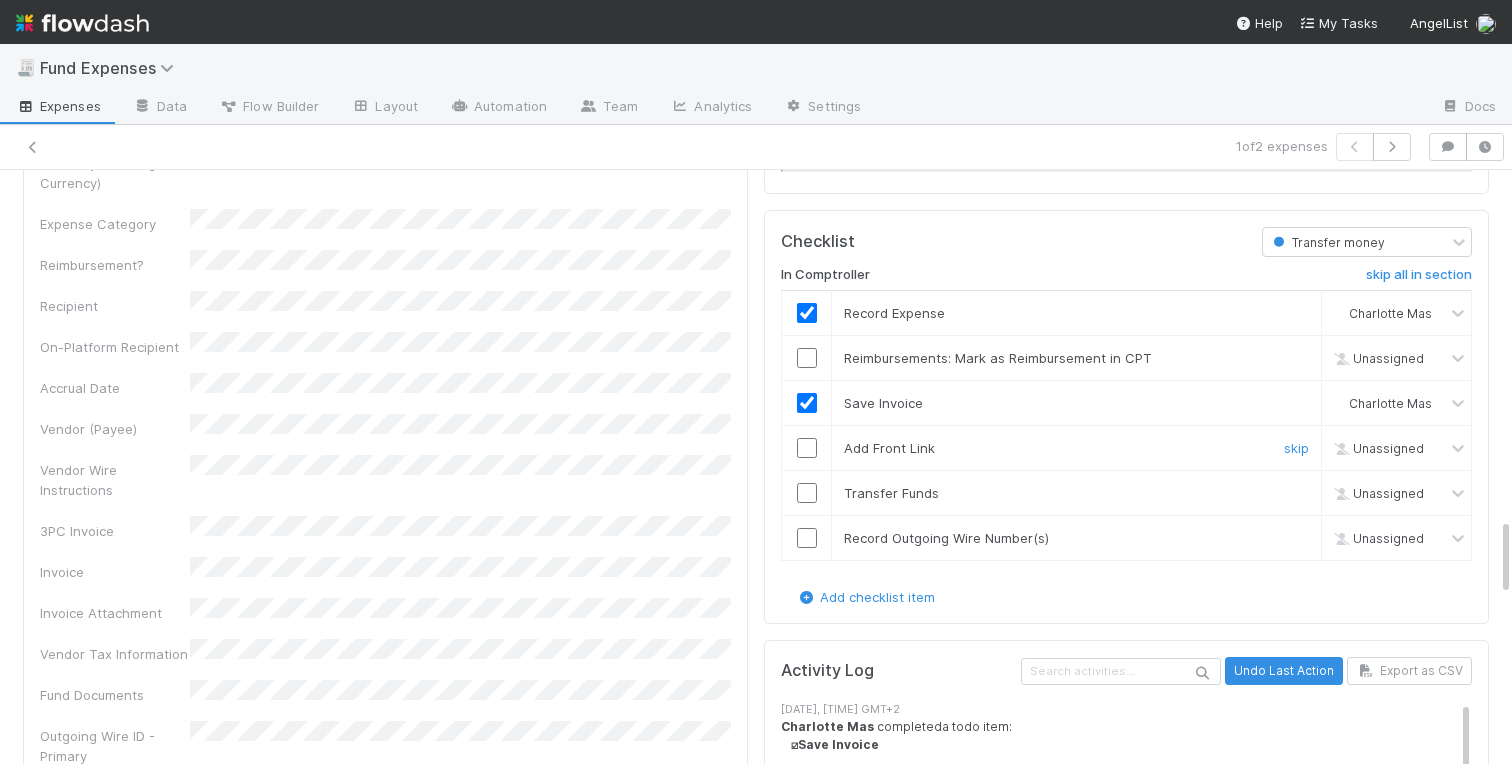 click at bounding box center [807, 448] 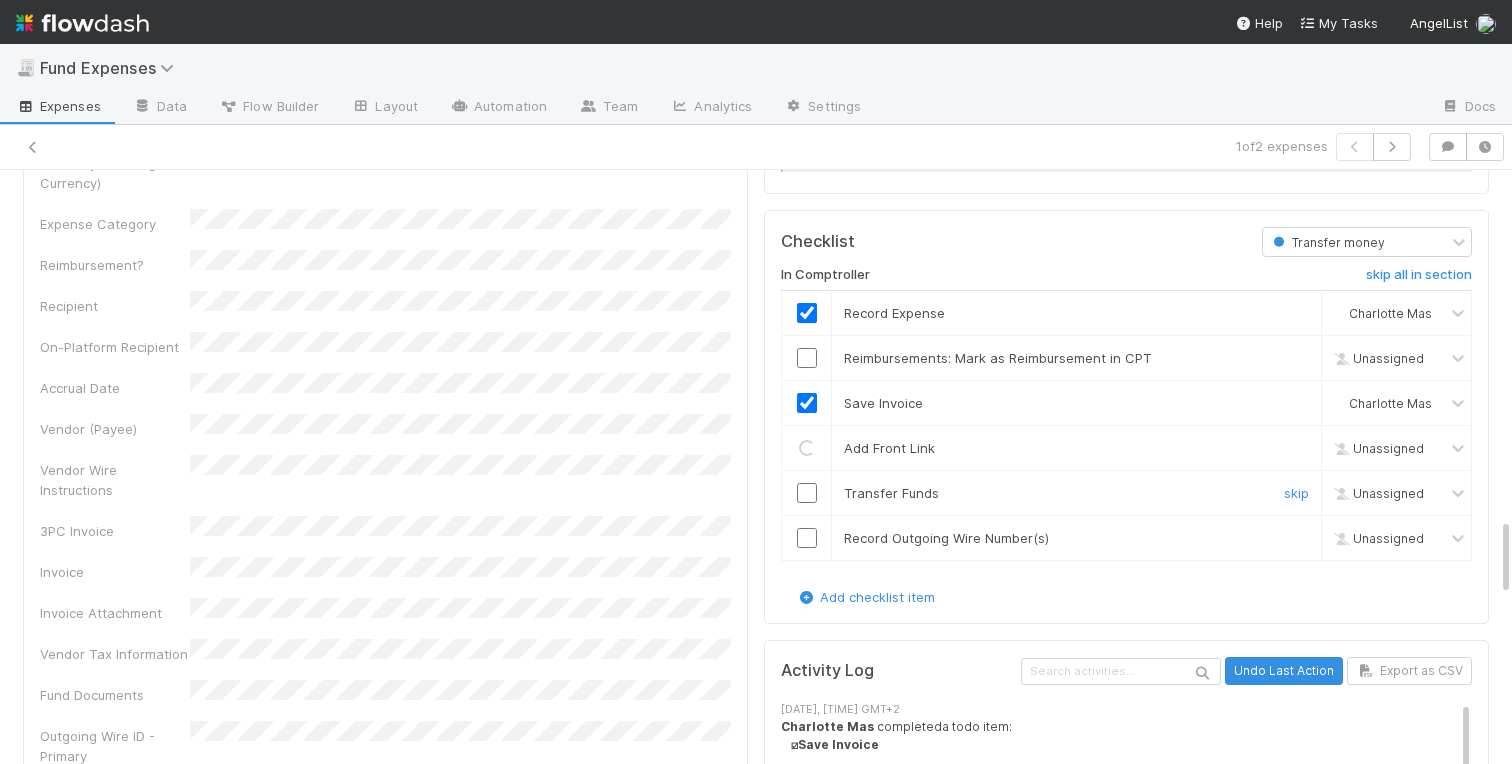 click at bounding box center (807, 493) 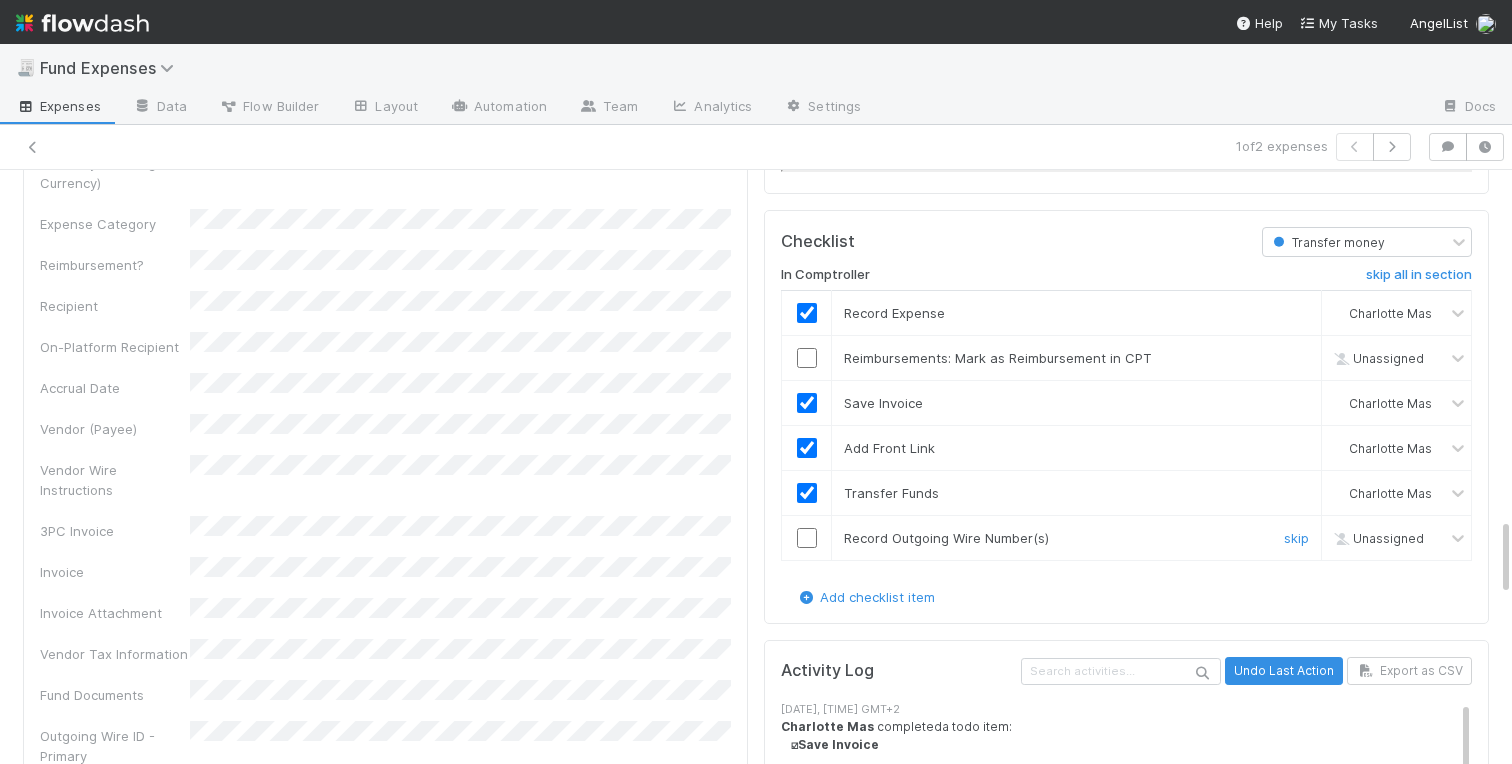 click at bounding box center (807, 538) 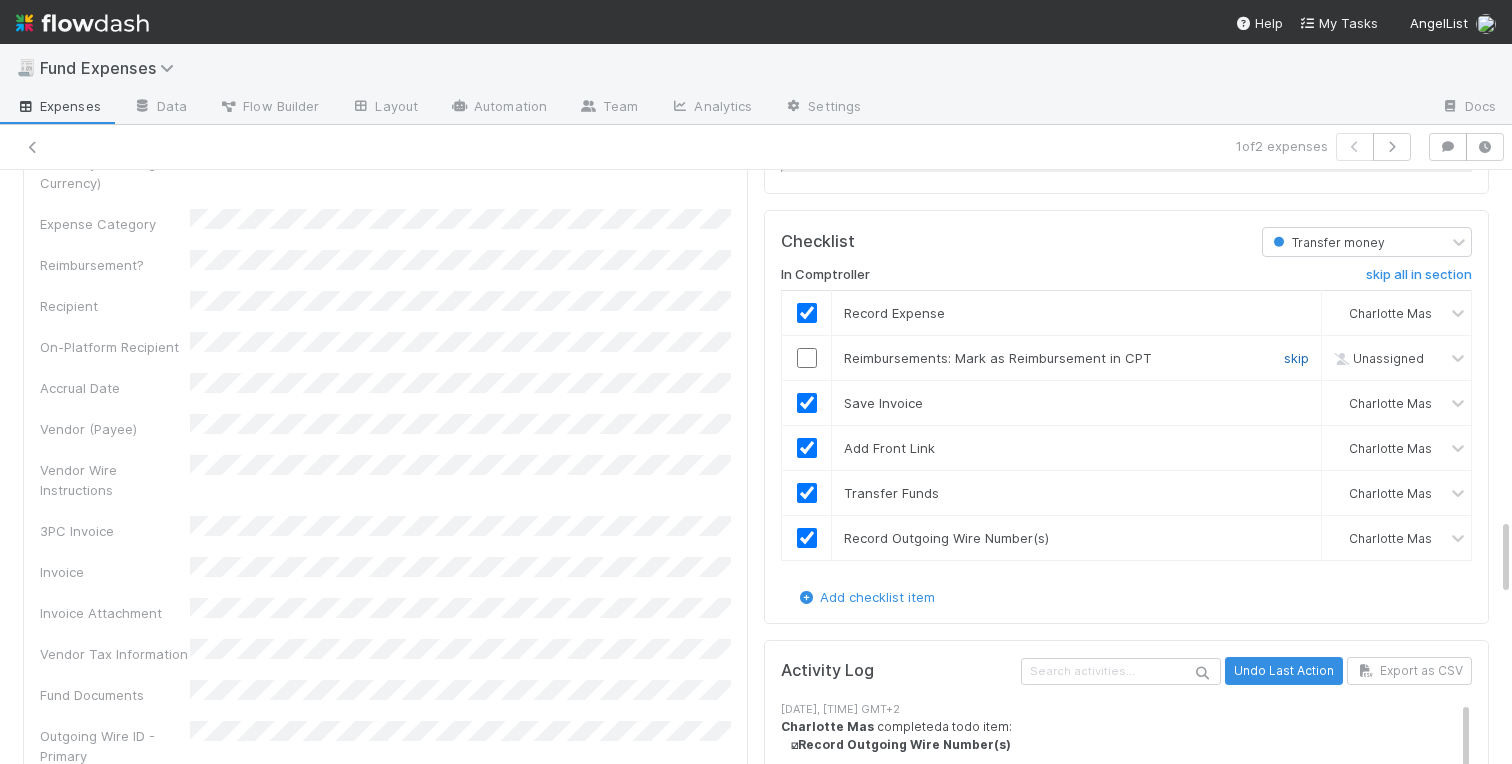 click on "skip" at bounding box center [1296, 358] 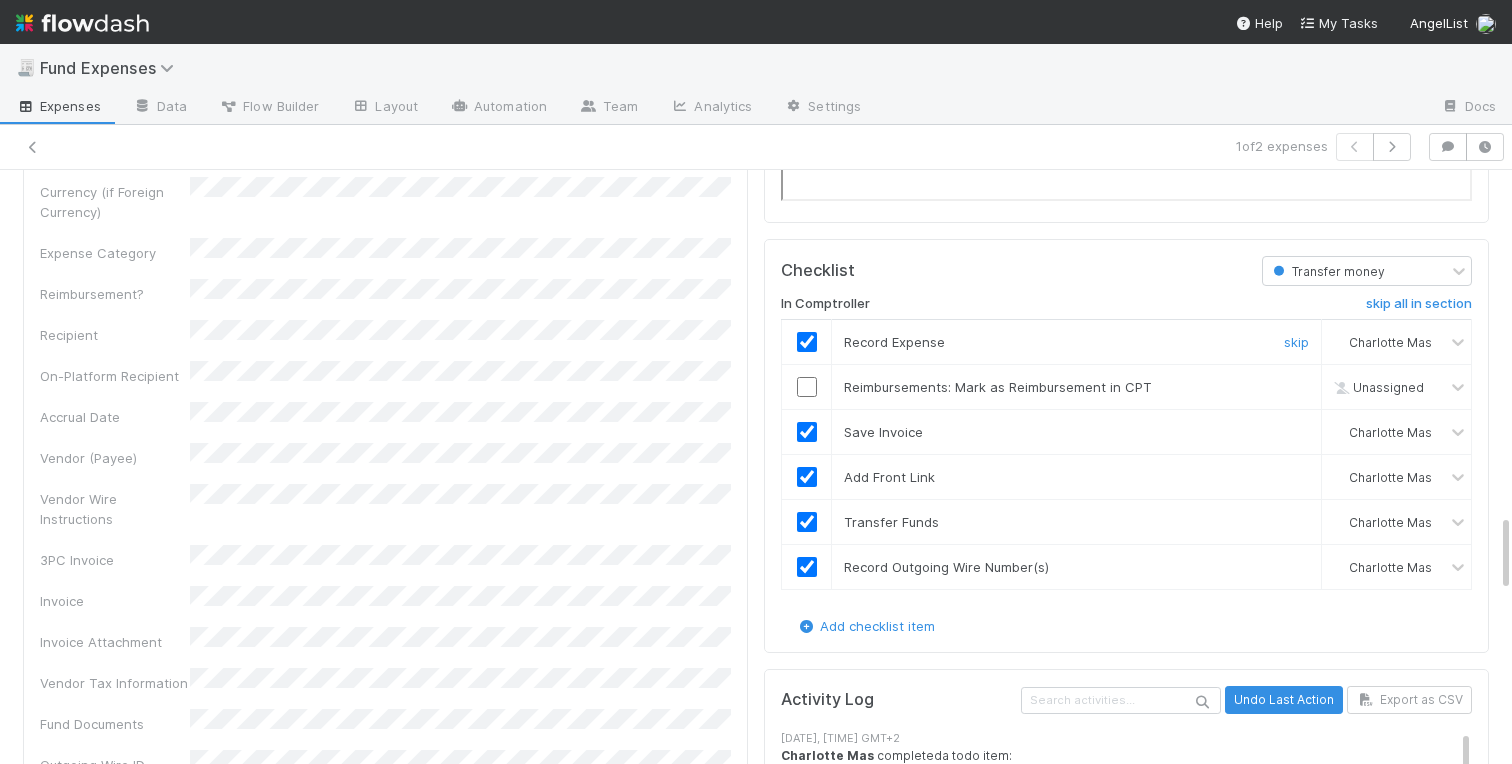 scroll, scrollTop: 2627, scrollLeft: 0, axis: vertical 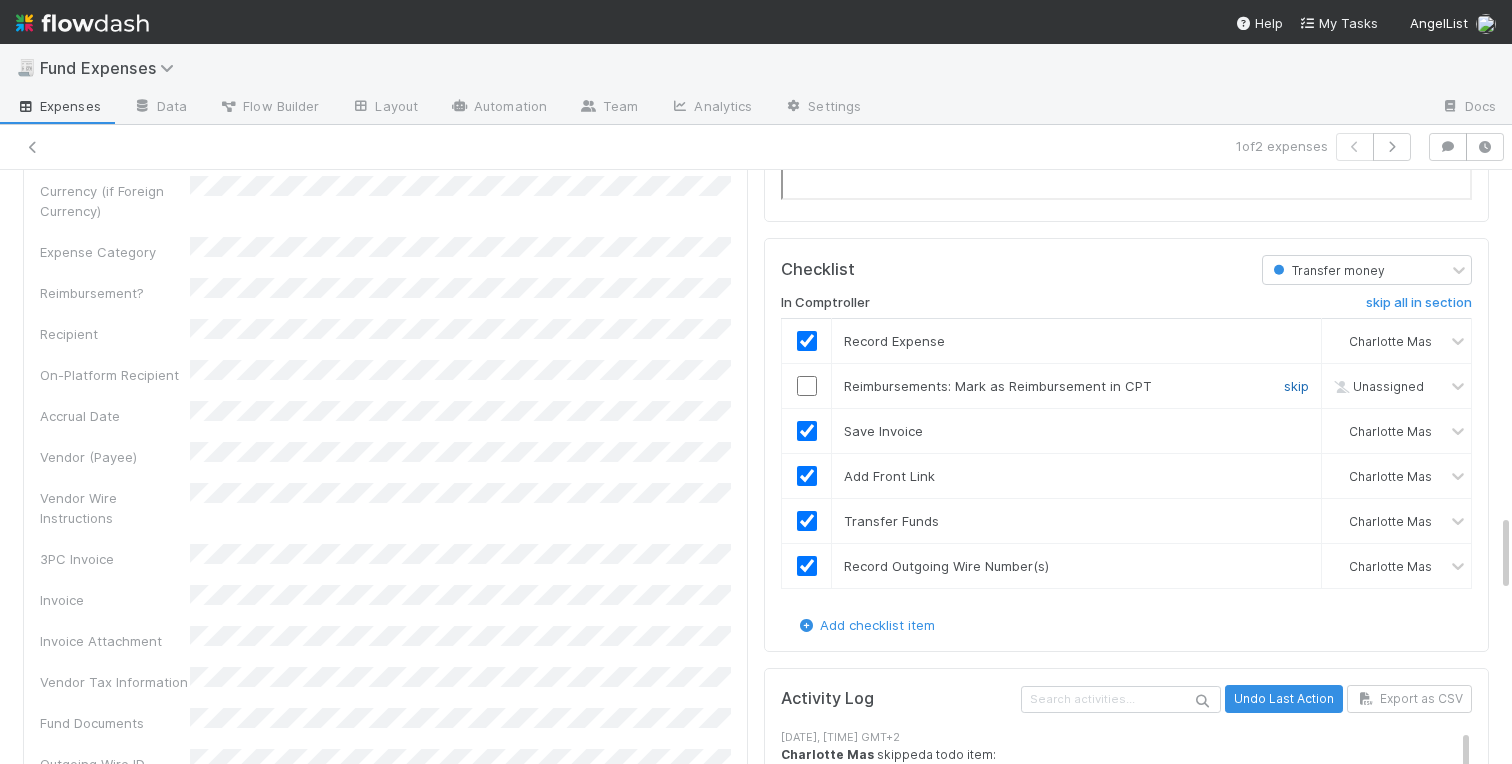 click on "skip" at bounding box center (1296, 386) 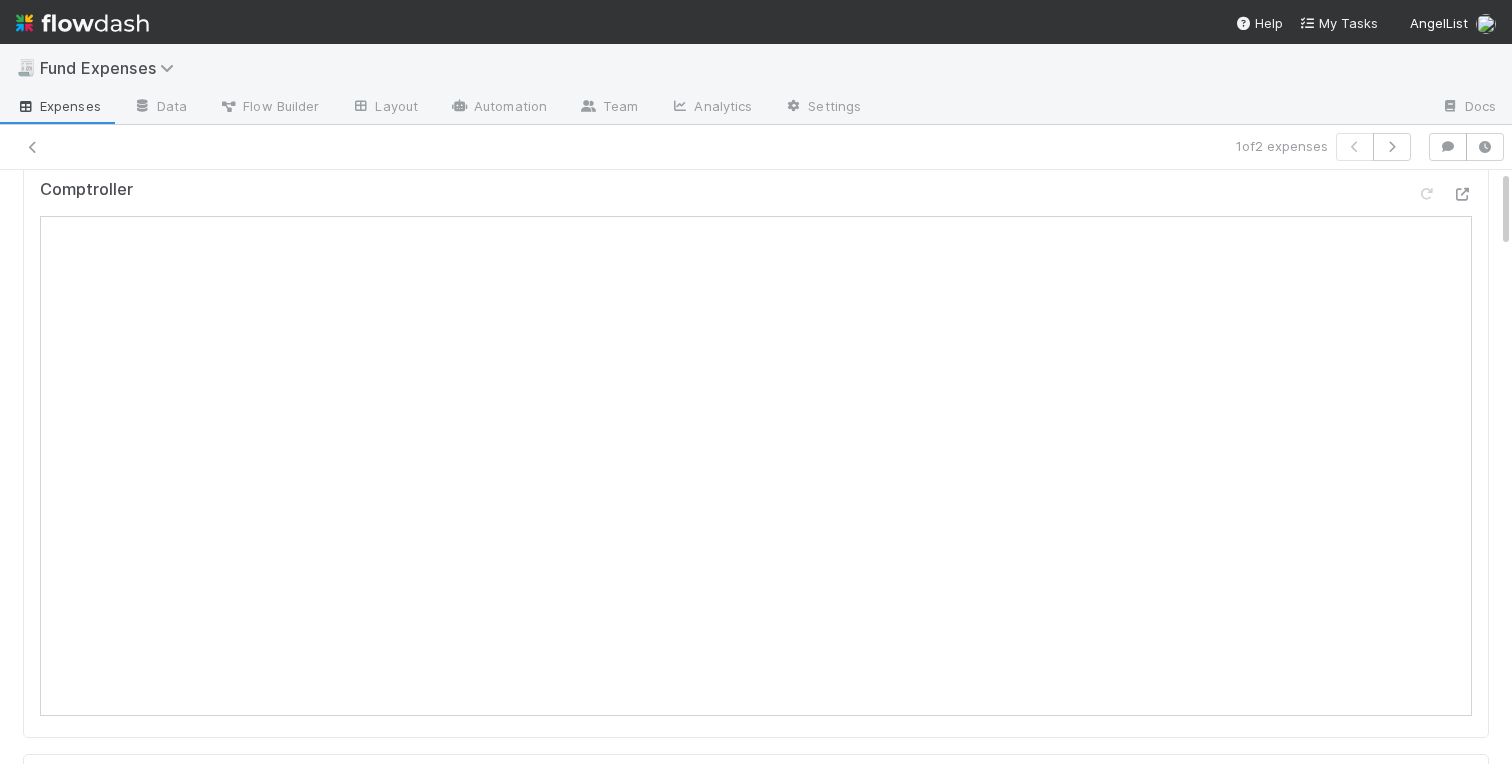 scroll, scrollTop: 0, scrollLeft: 0, axis: both 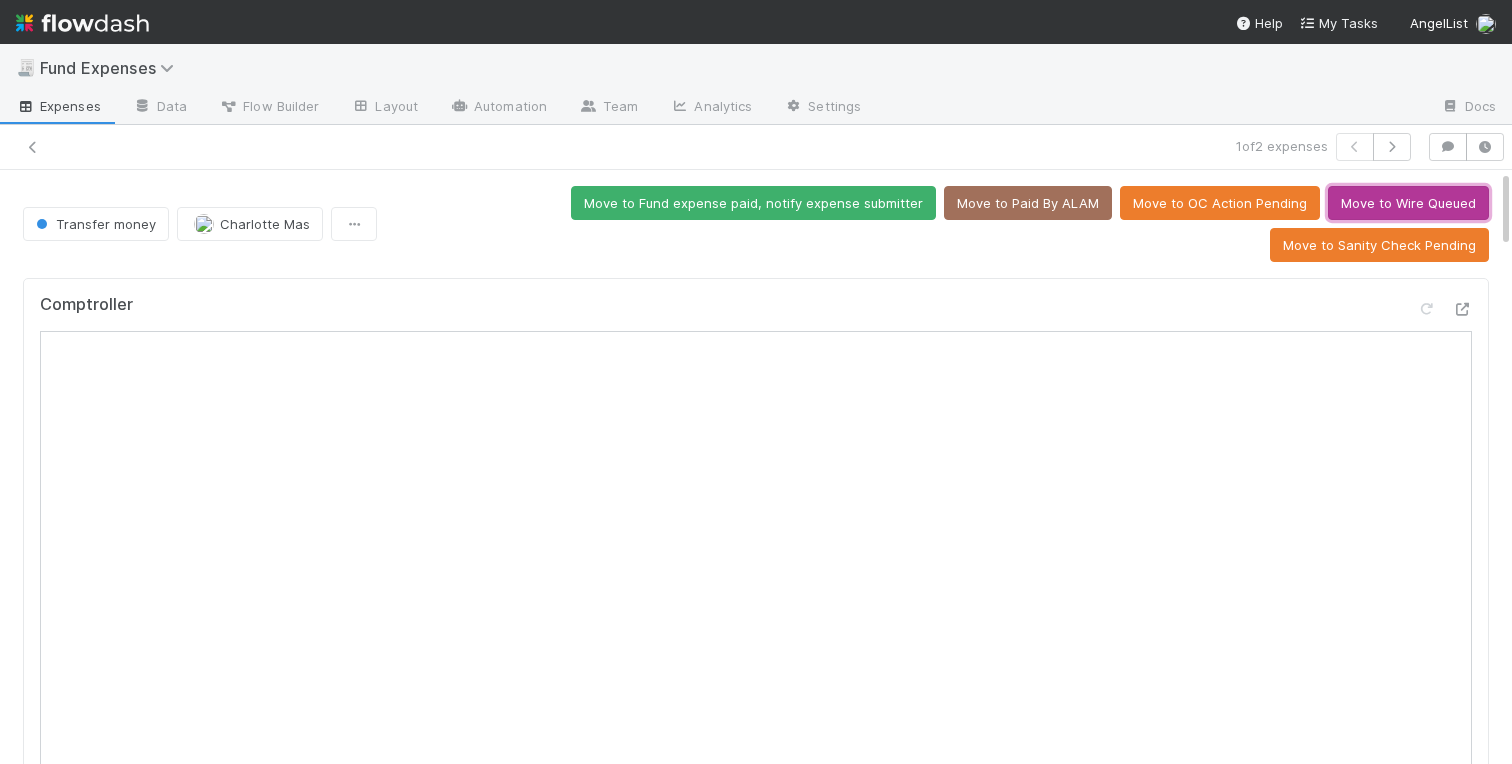 click on "Move to Wire Queued" at bounding box center [1408, 203] 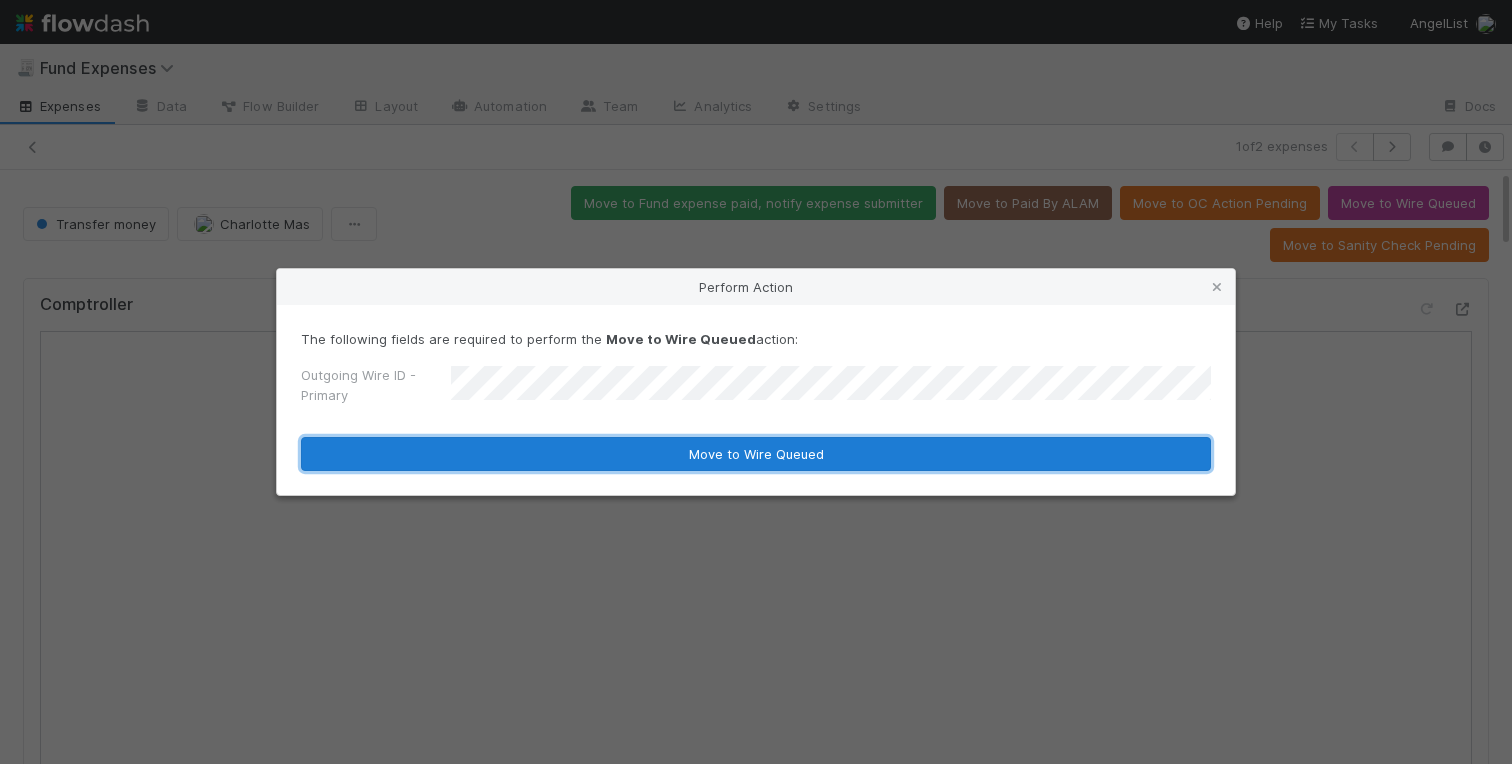 click on "Move to Wire Queued" at bounding box center (756, 454) 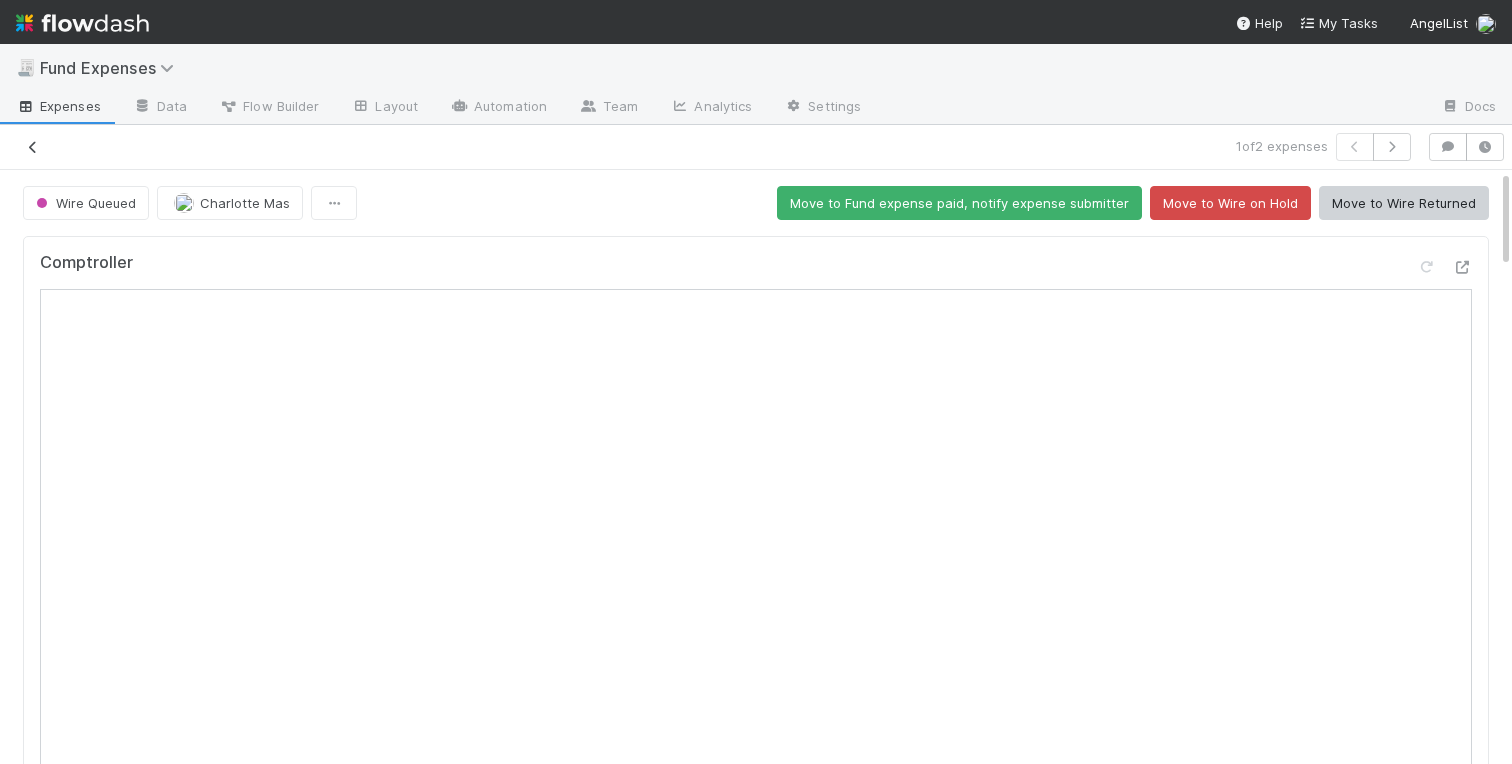 click at bounding box center [33, 147] 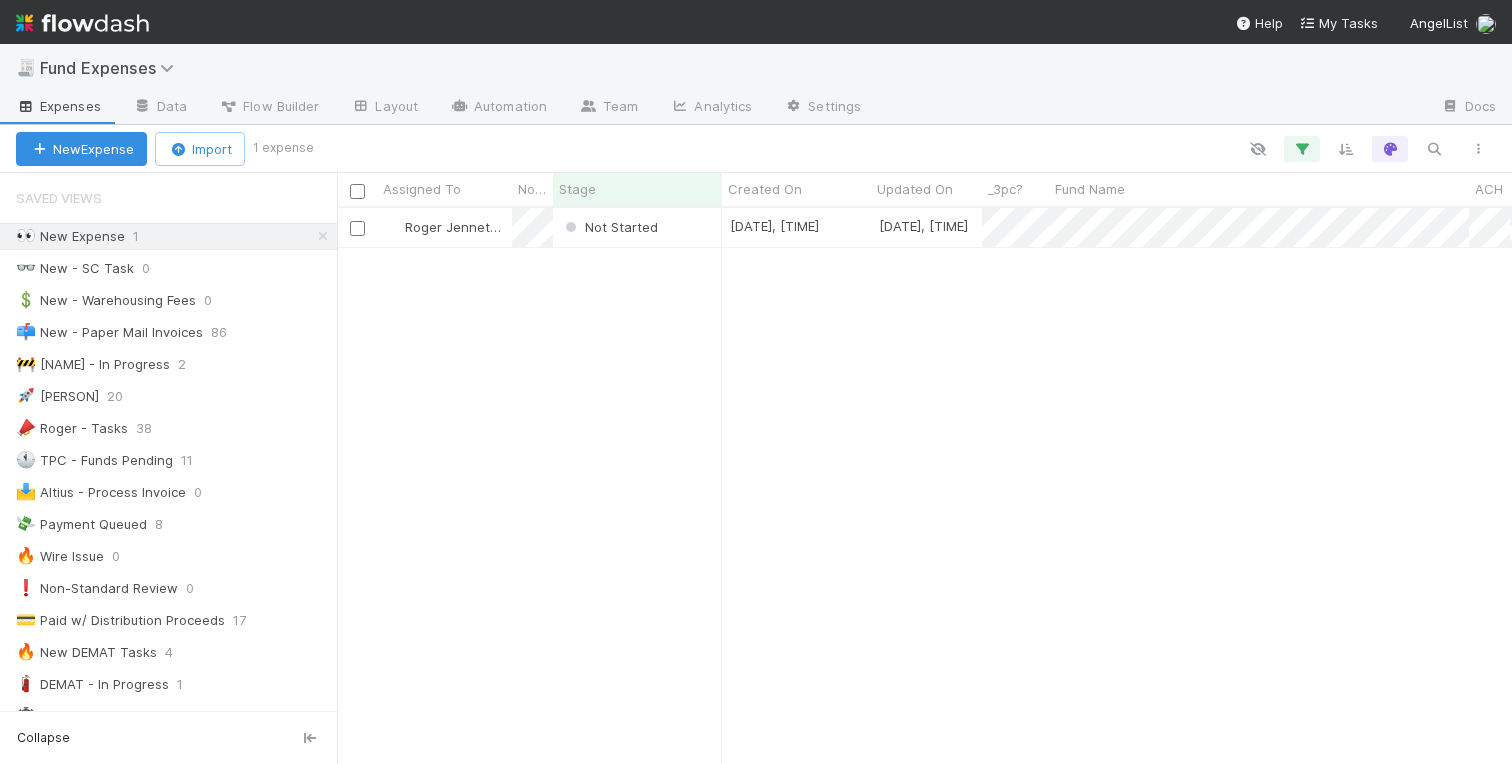 scroll, scrollTop: 555, scrollLeft: 1175, axis: both 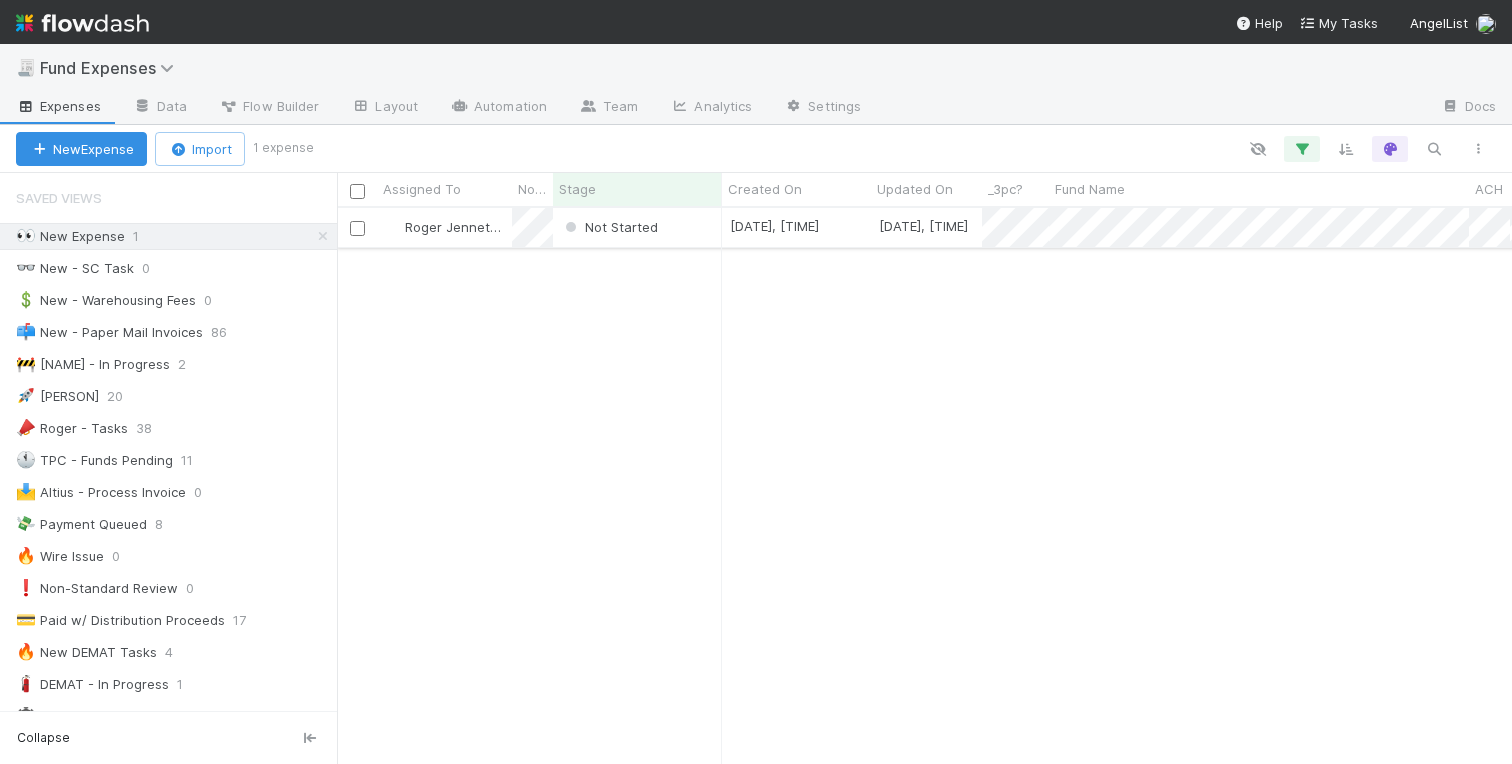 click on "Not Started" at bounding box center (637, 227) 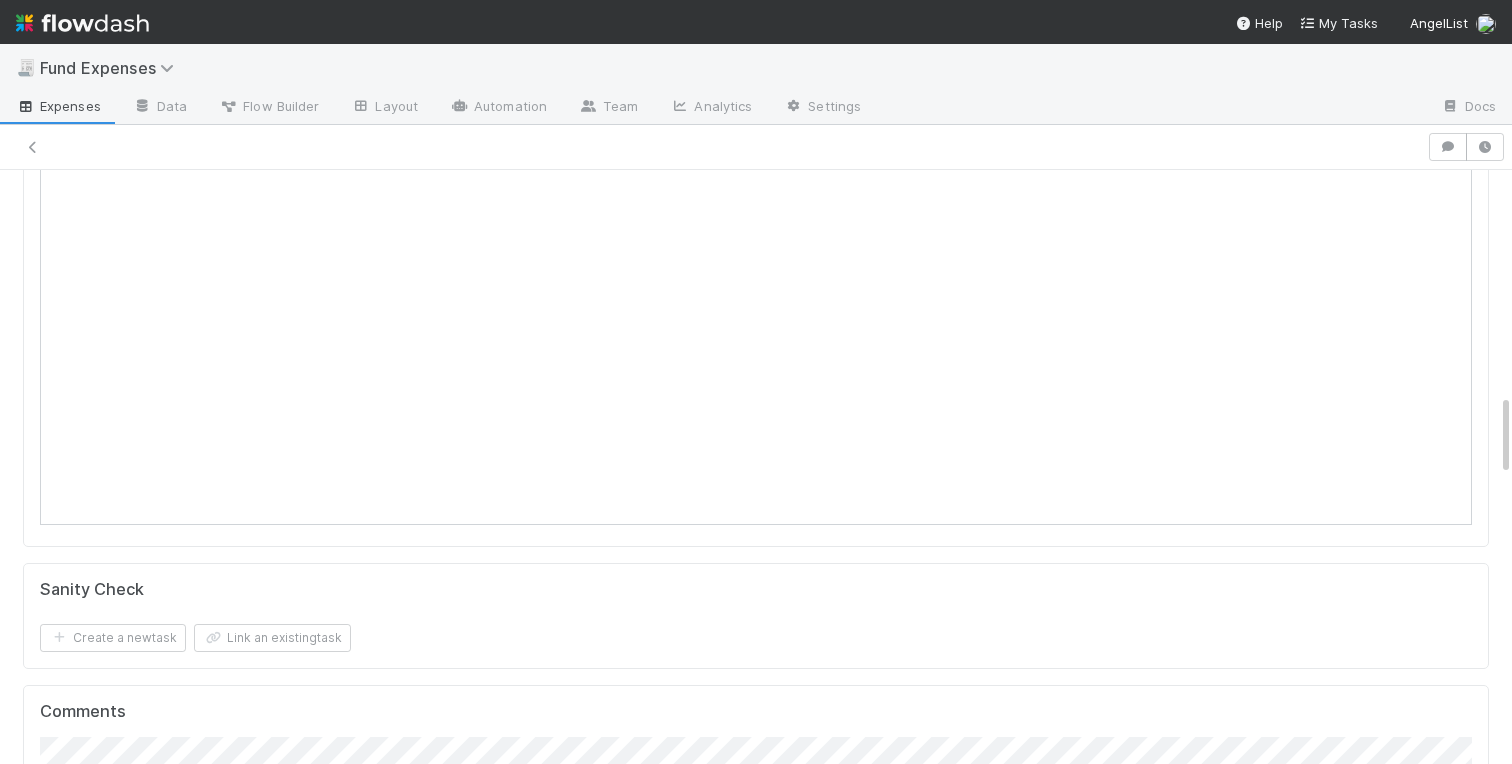 scroll, scrollTop: 0, scrollLeft: 0, axis: both 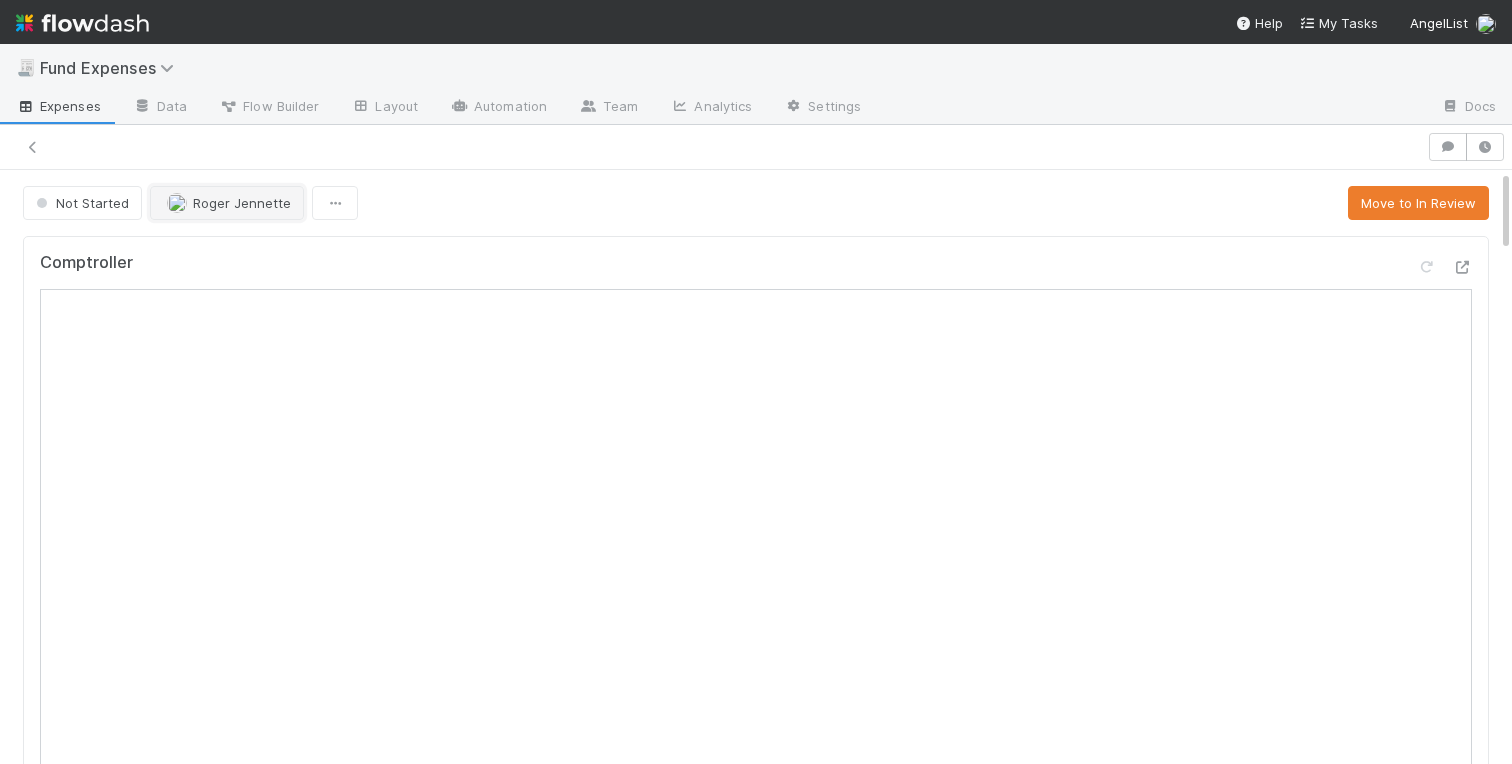 click on "Roger Jennette" at bounding box center (242, 203) 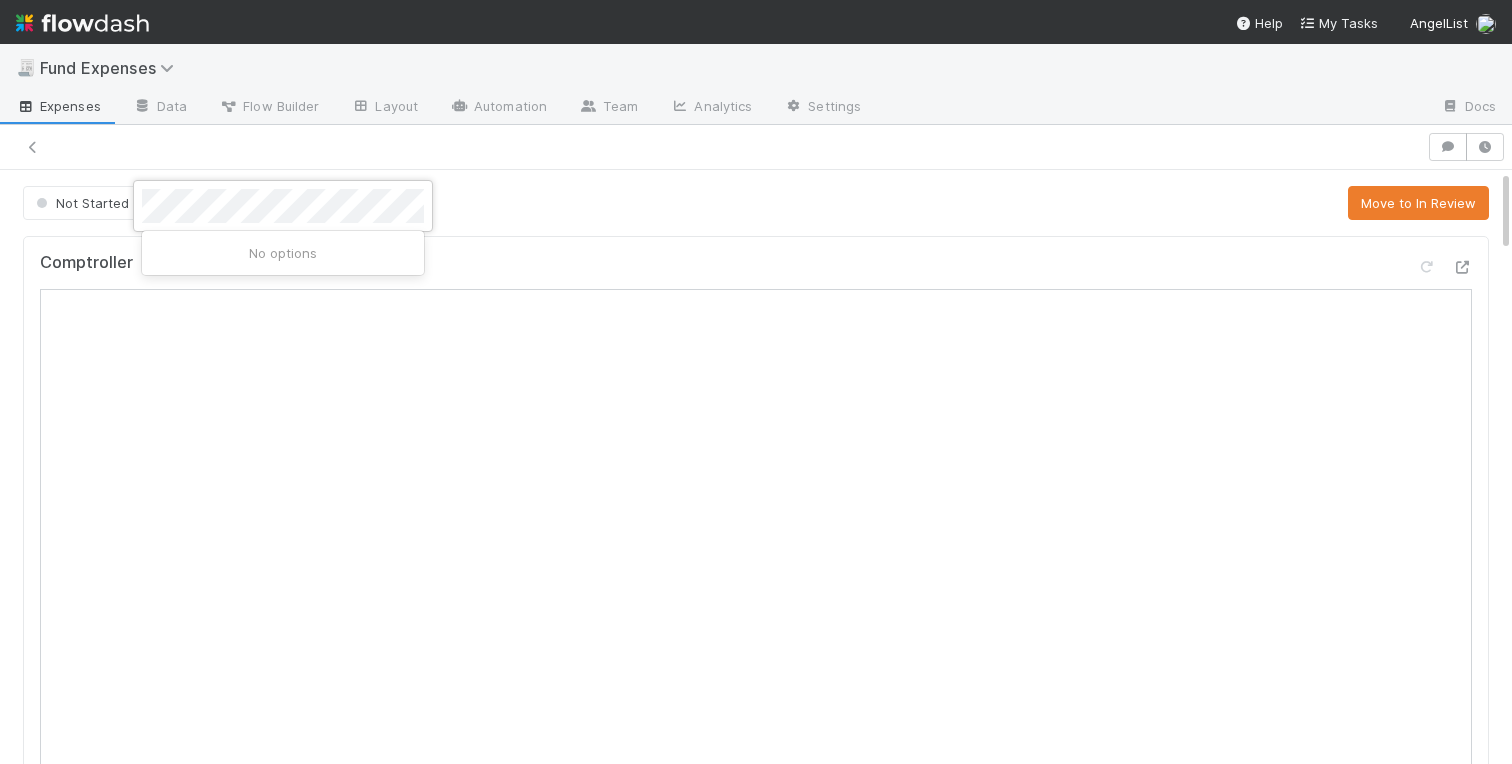 scroll, scrollTop: 0, scrollLeft: 0, axis: both 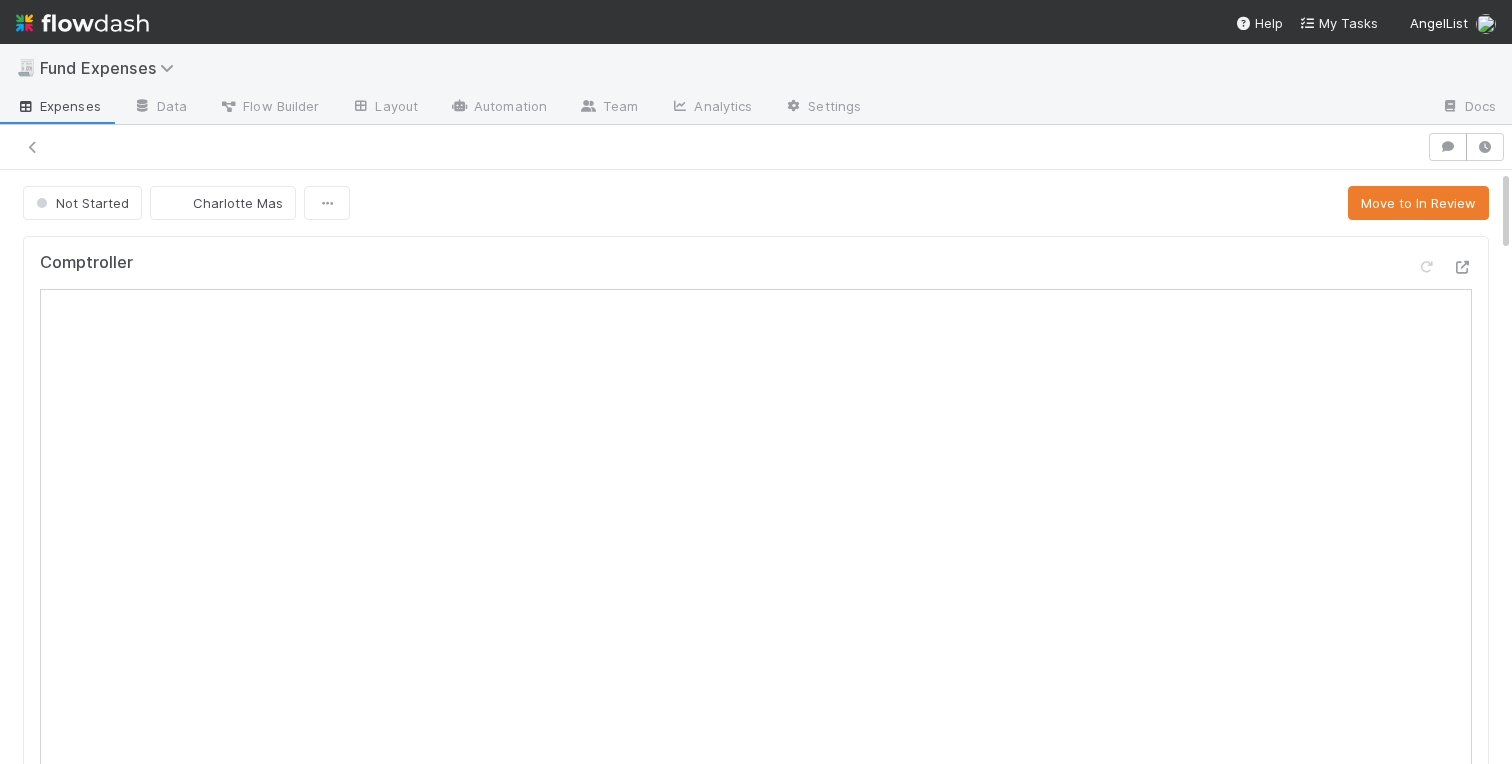 click on "Comptroller Warehousing Invoice Template Sanity Check    Create a new  task Link an existing  task Comments Attach files: Choose or drag and drop file(s) Add Comment SPV Deployment   Create a new  task Link an existing  task BOLOs   Create a new  task Link an existing  task Linked Workflow Tasks You do not have access to the   Belltower Administrative Fee Contributions   workflow. Linked Workflow Tasks You do not have access to the   Management Fee Payments   workflow. Paper Mail Invoice   Create a new  task Link an existing  task" at bounding box center (756, 1399) 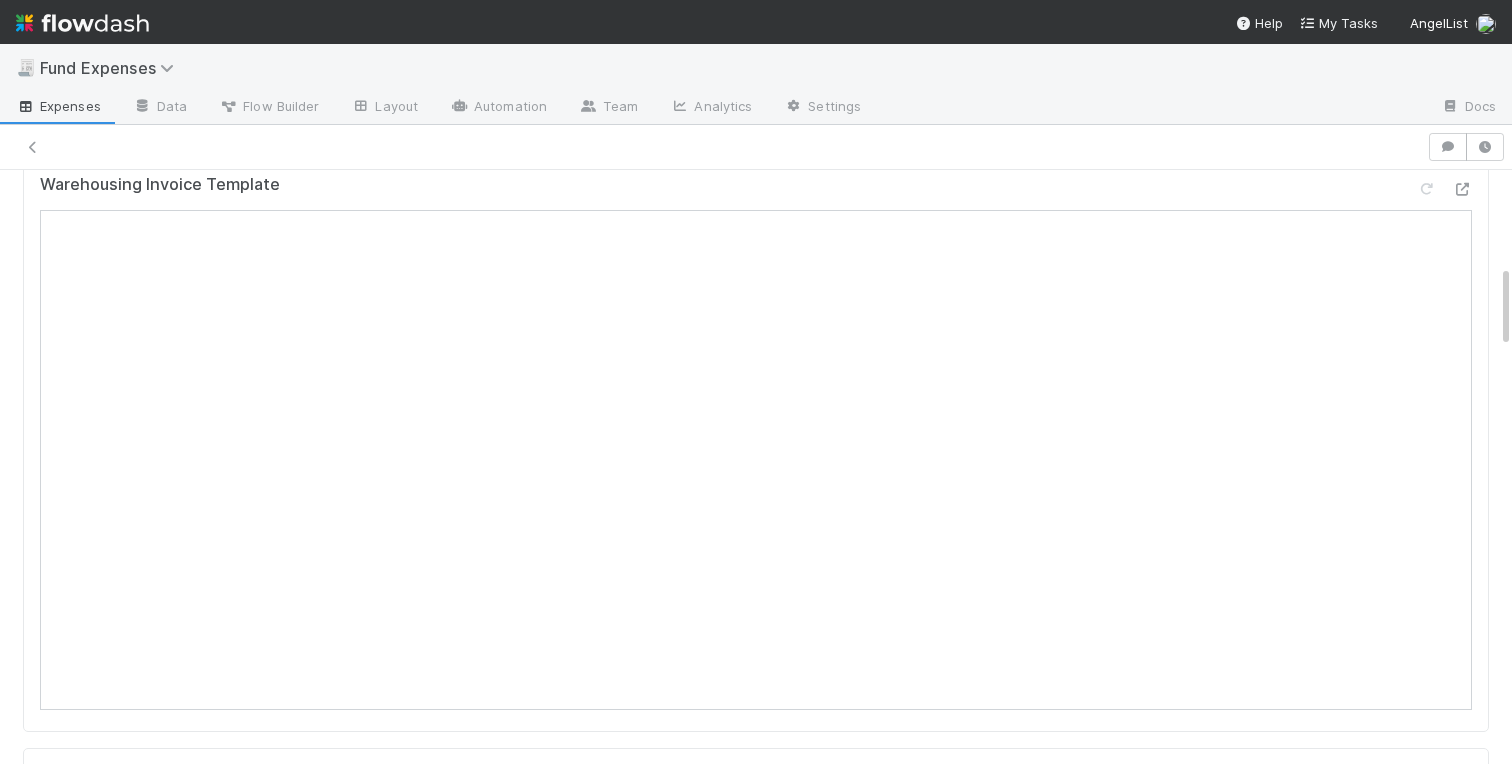 scroll, scrollTop: 556, scrollLeft: 0, axis: vertical 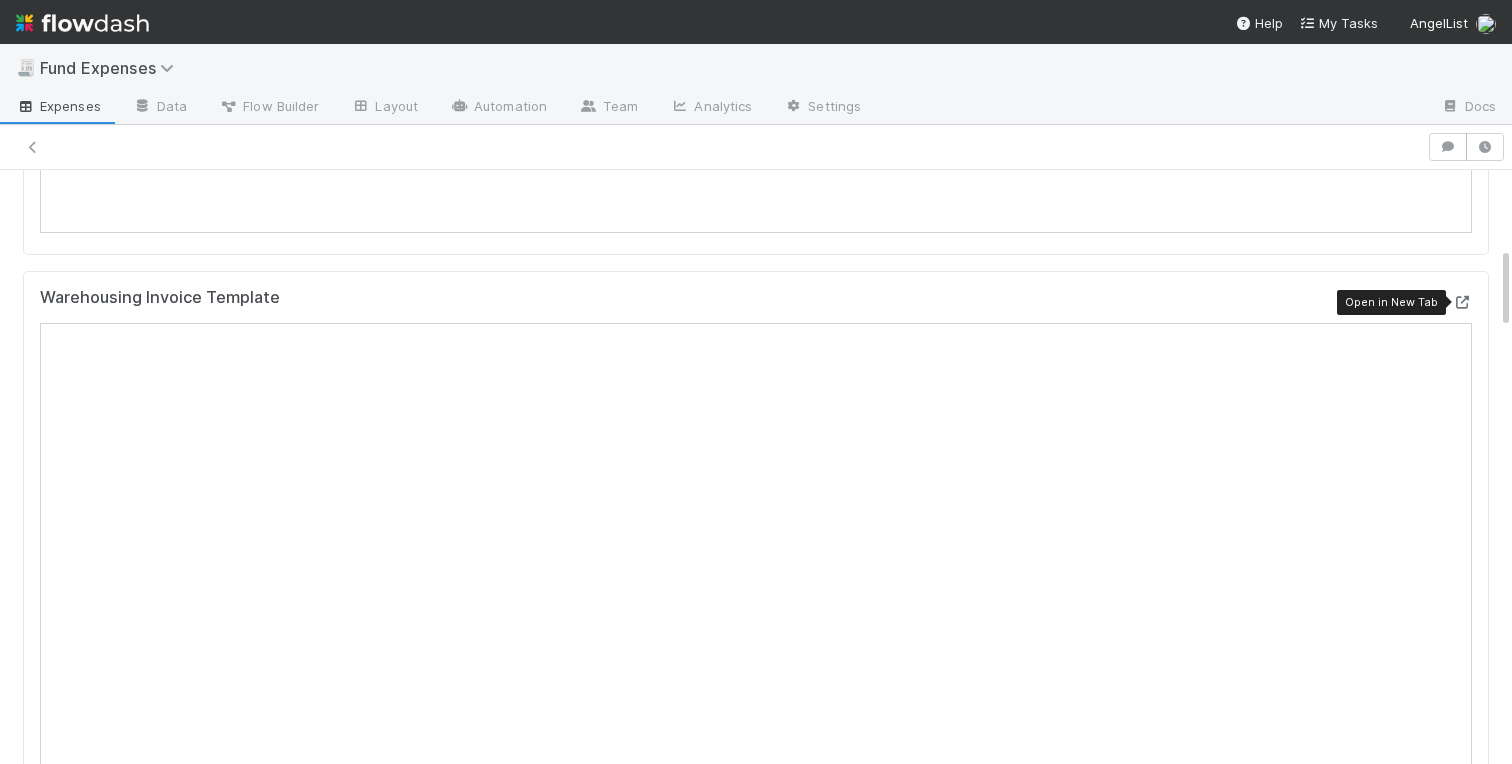 click at bounding box center [1462, 302] 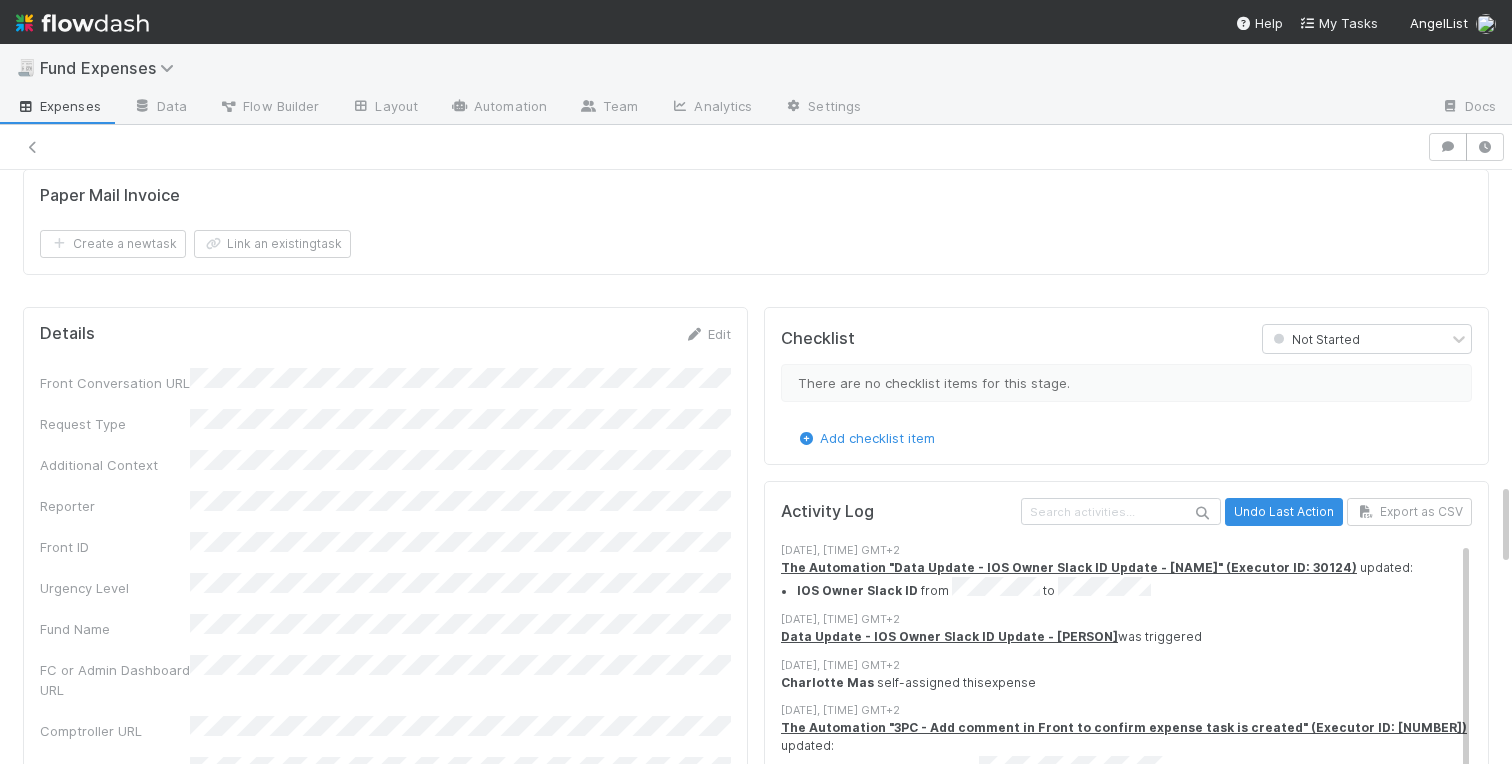 scroll, scrollTop: 2277, scrollLeft: 0, axis: vertical 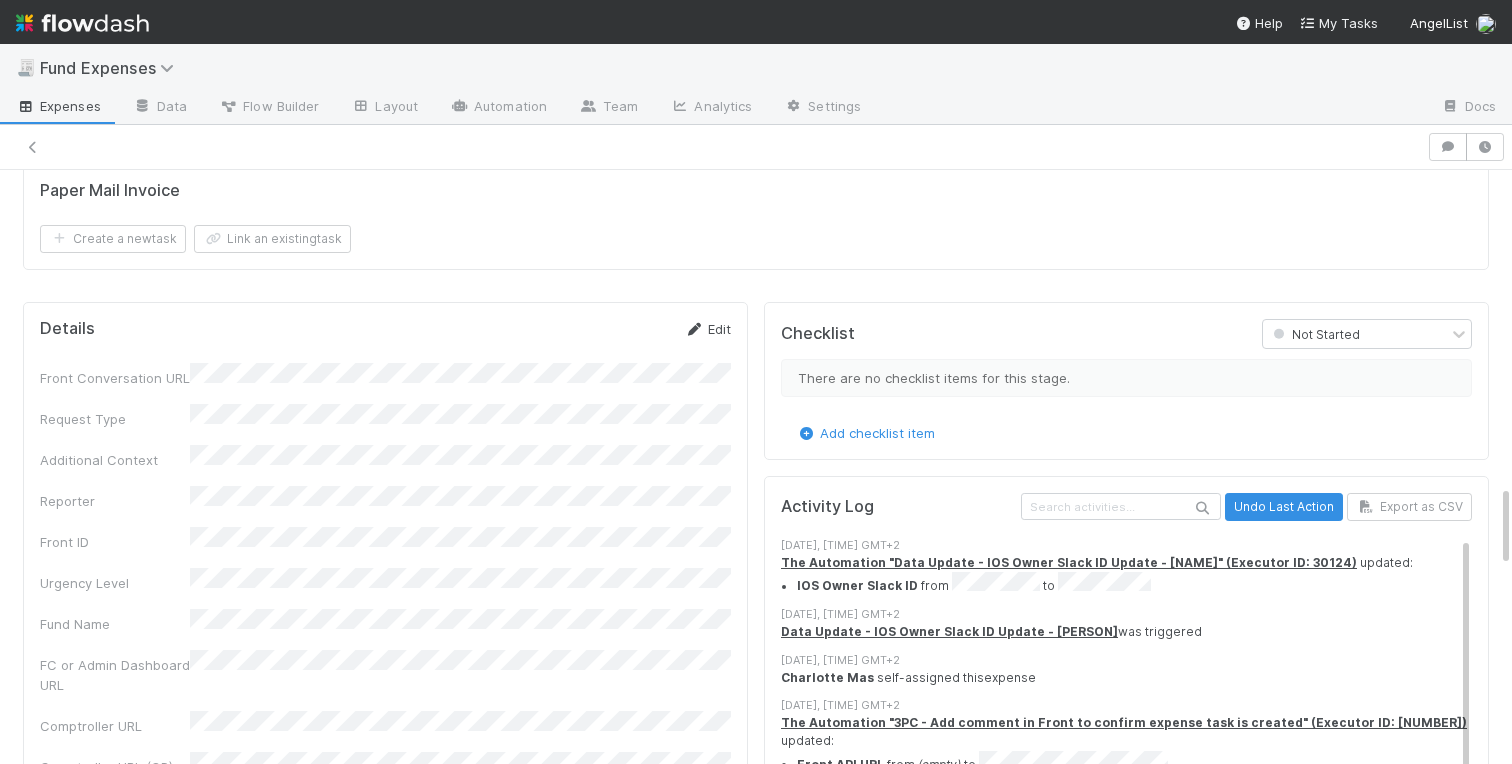 click on "Edit" at bounding box center [707, 329] 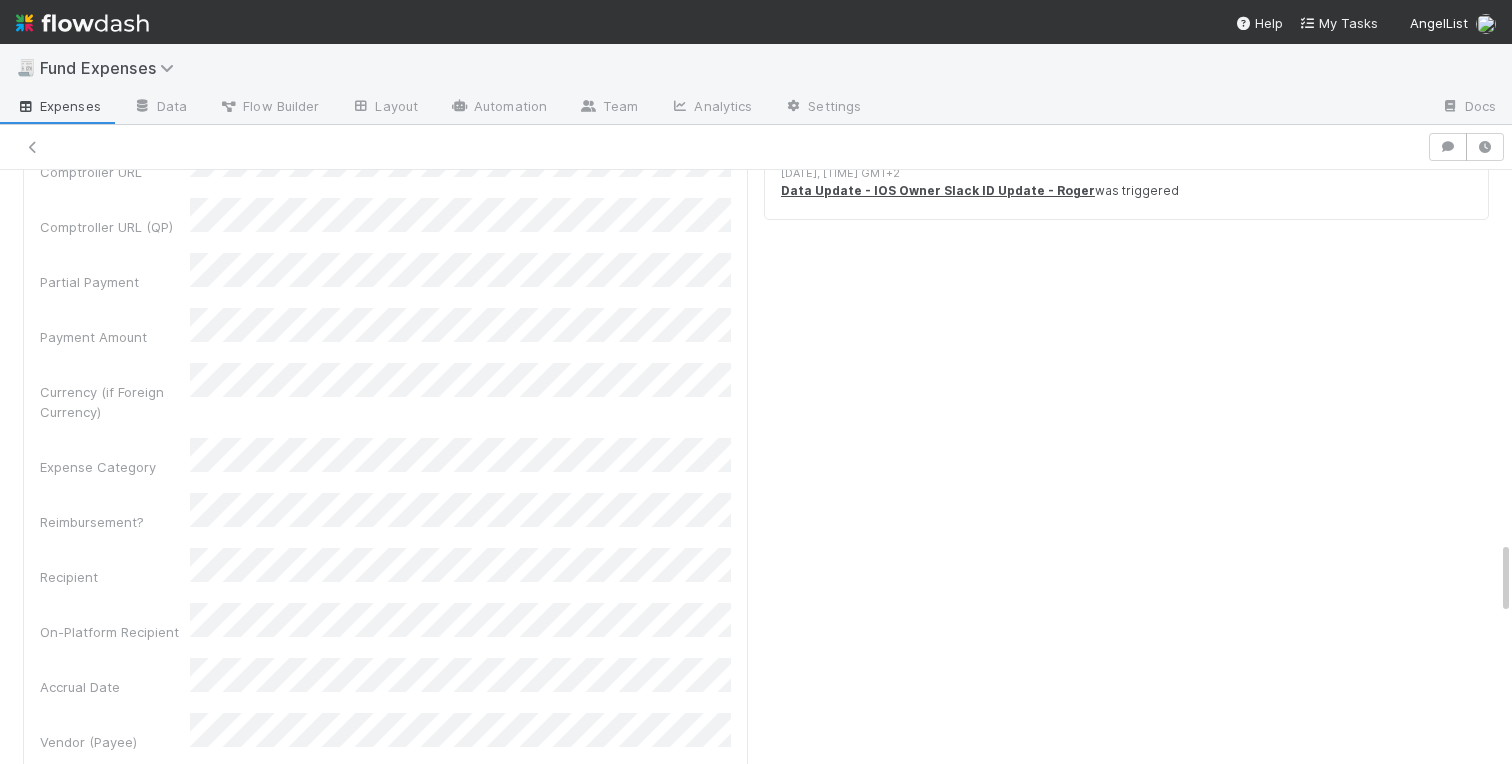 scroll, scrollTop: 3022, scrollLeft: 0, axis: vertical 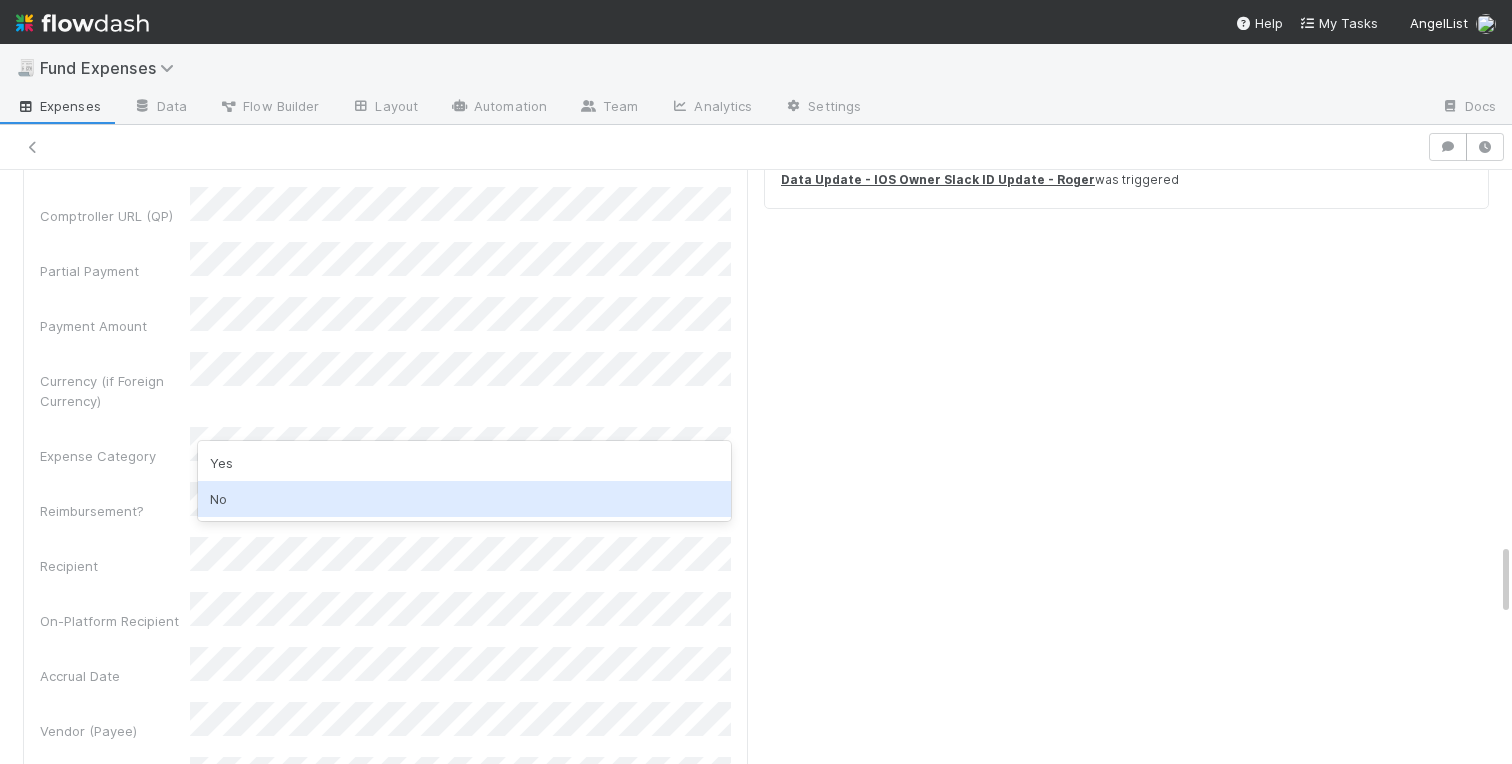 click on "No" at bounding box center (464, 499) 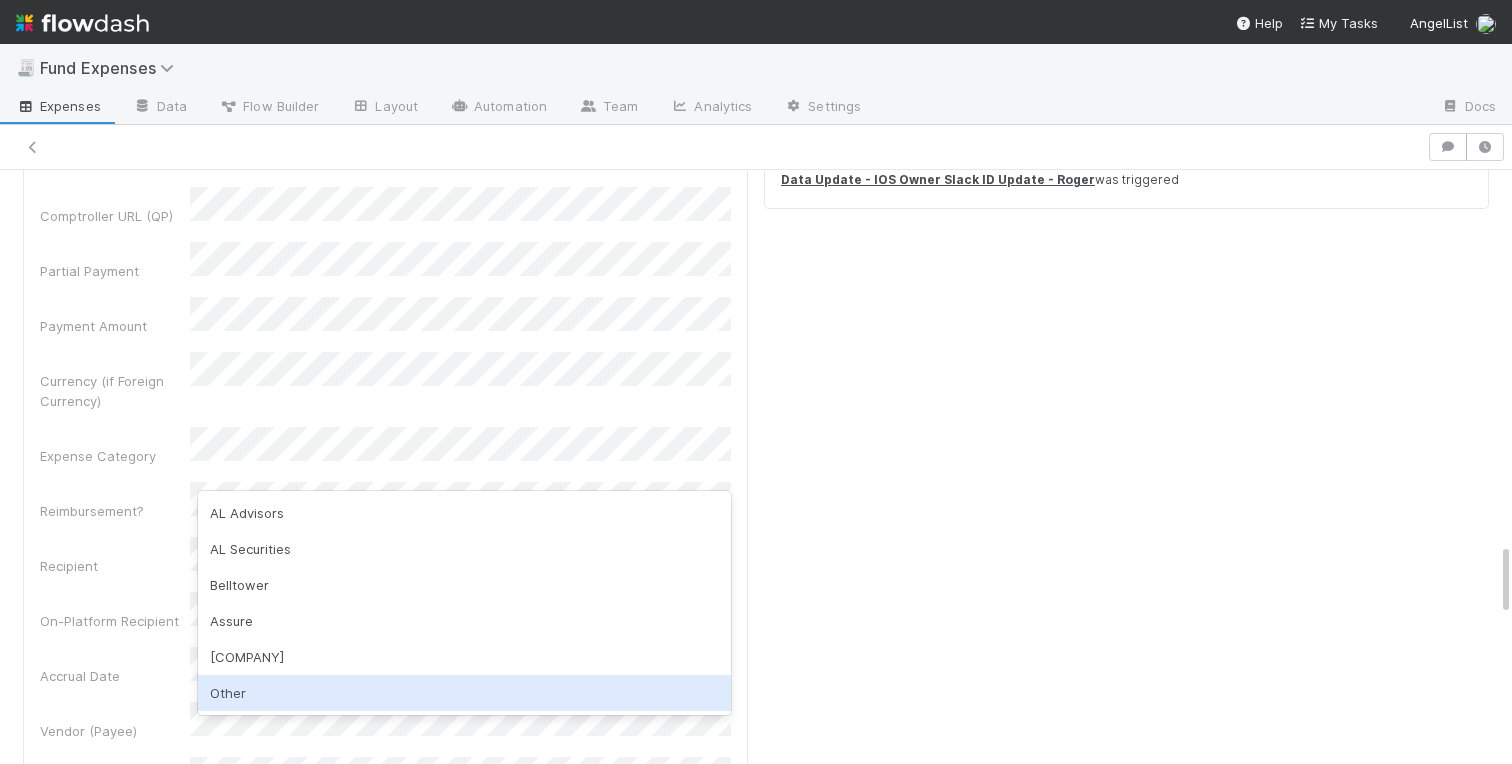 click on "Other" at bounding box center (464, 693) 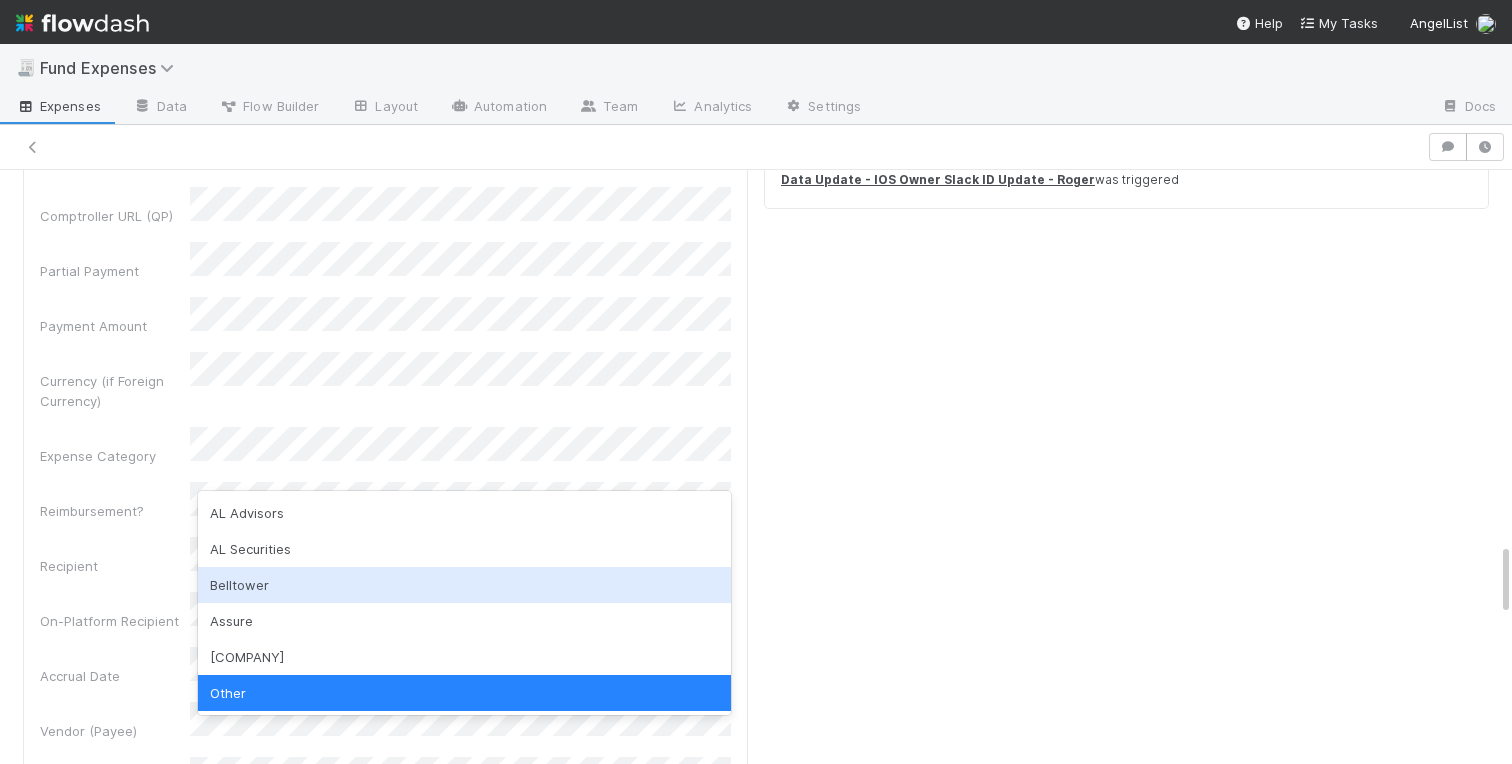 click on "Belltower" at bounding box center [464, 585] 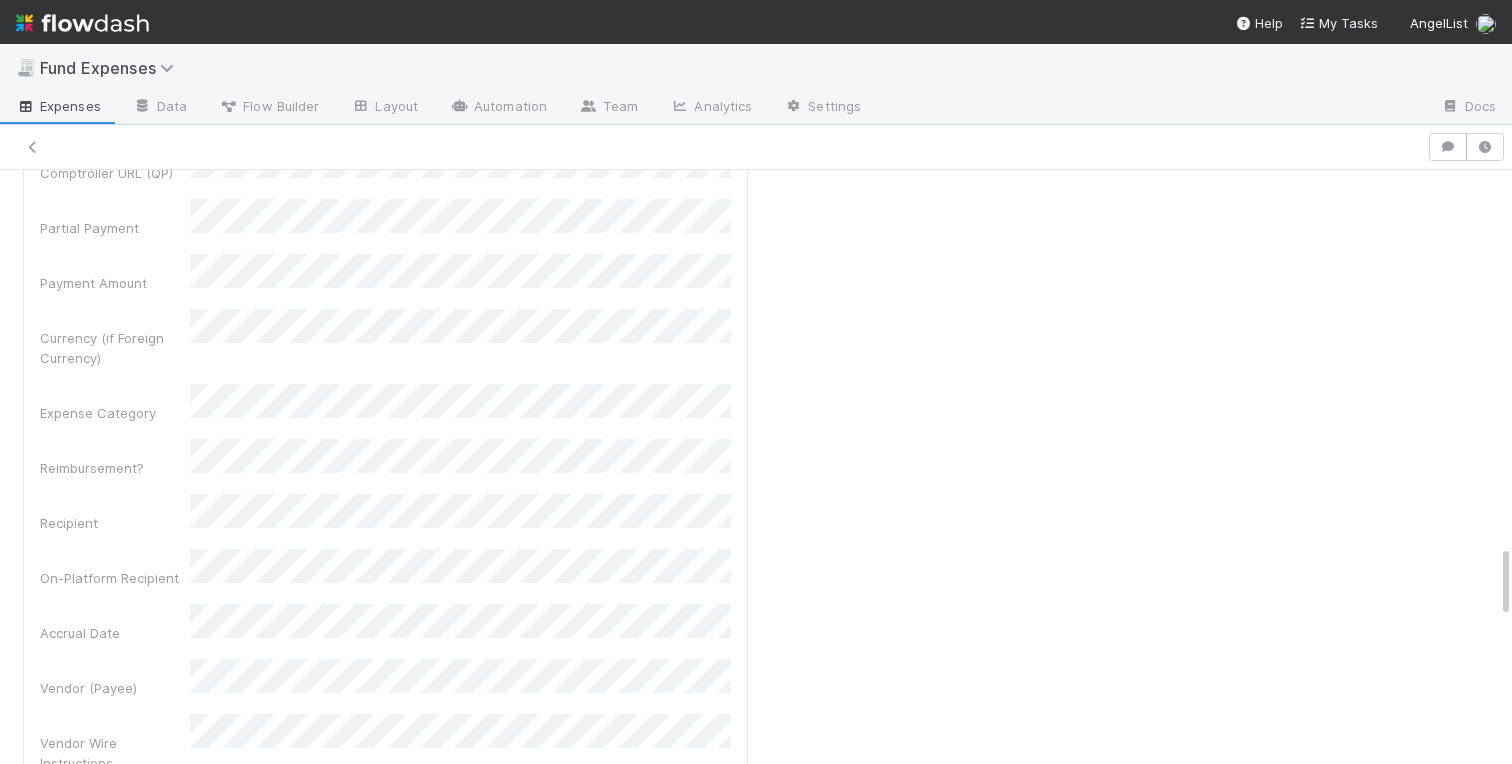 scroll, scrollTop: 3081, scrollLeft: 0, axis: vertical 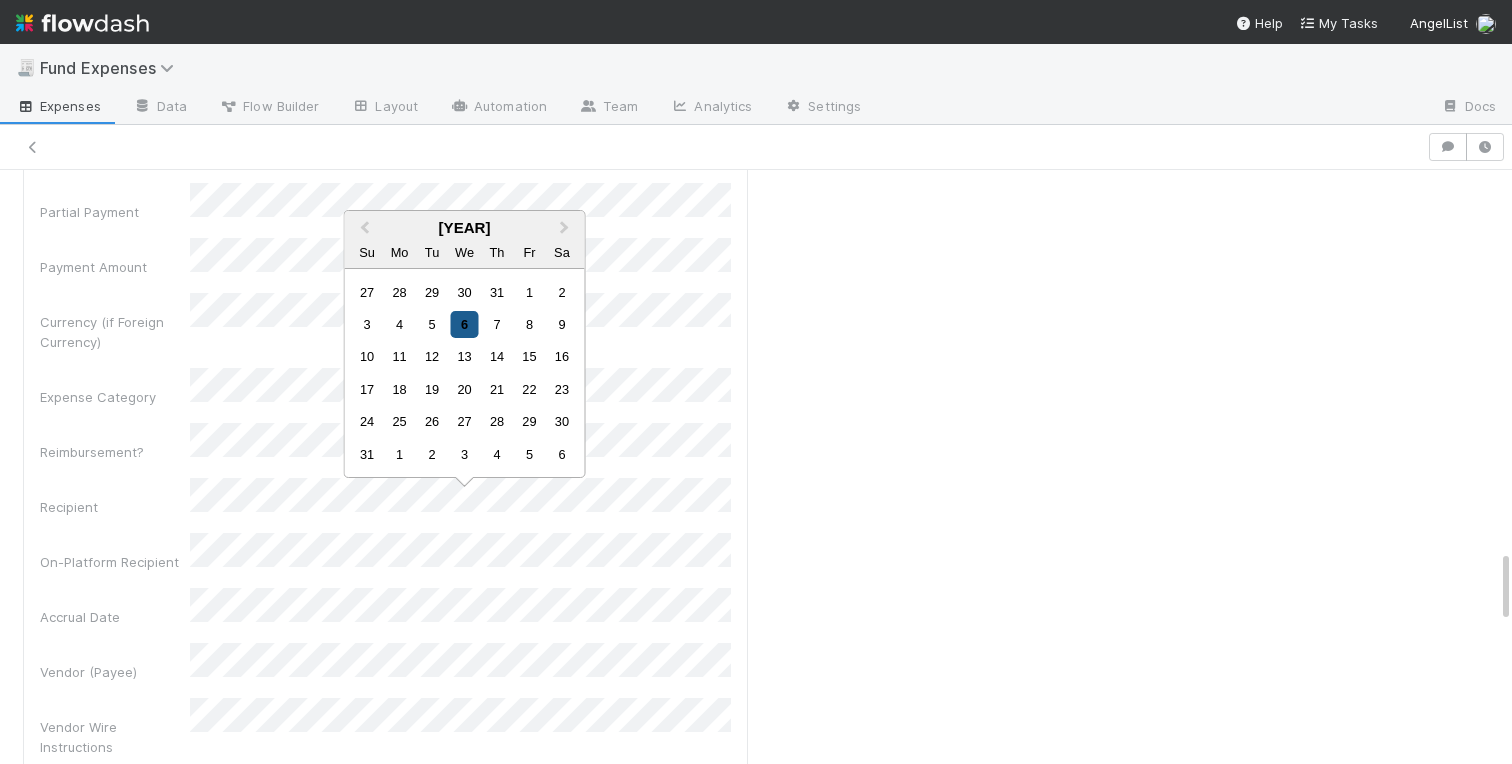 click on "6" at bounding box center [464, 324] 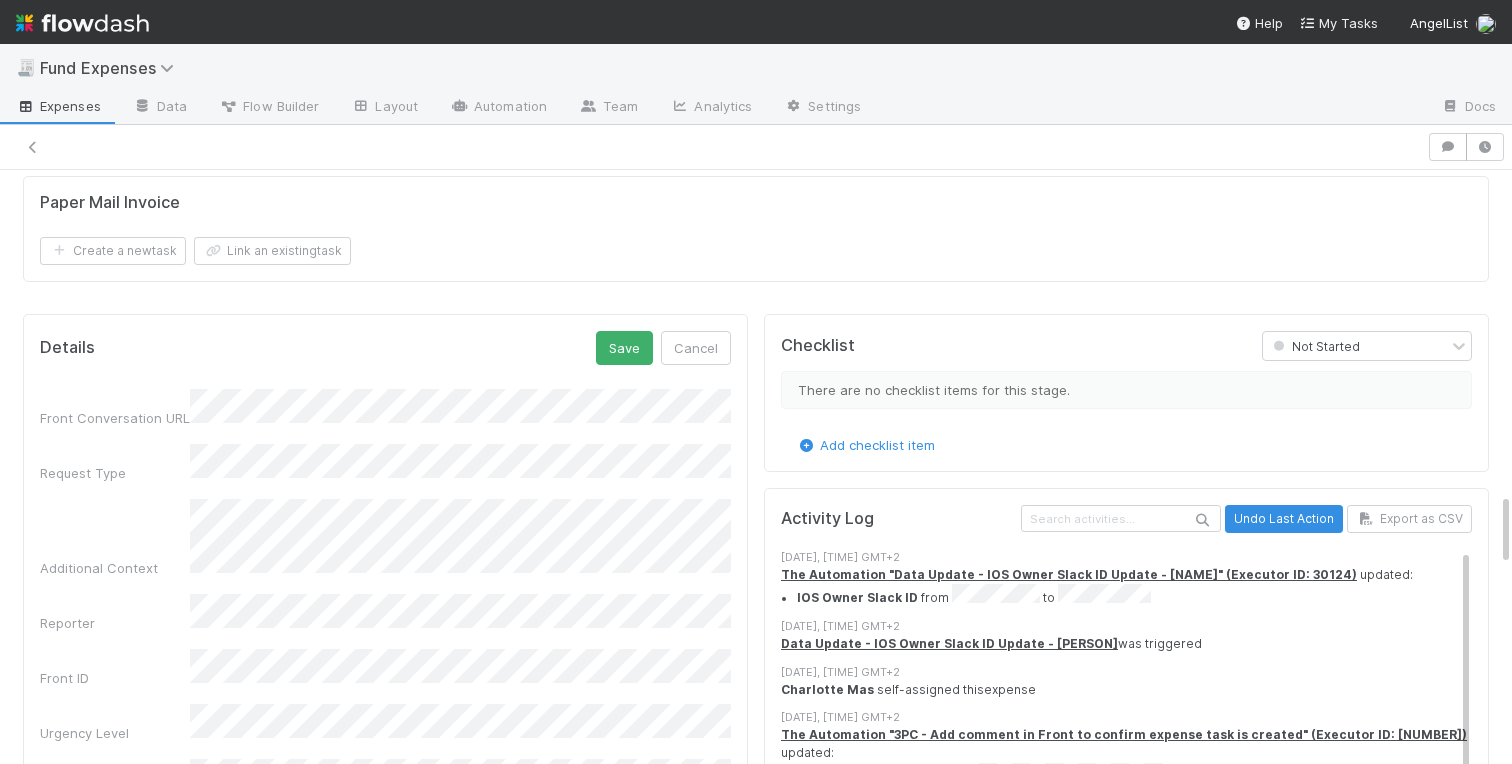 scroll, scrollTop: 2228, scrollLeft: 0, axis: vertical 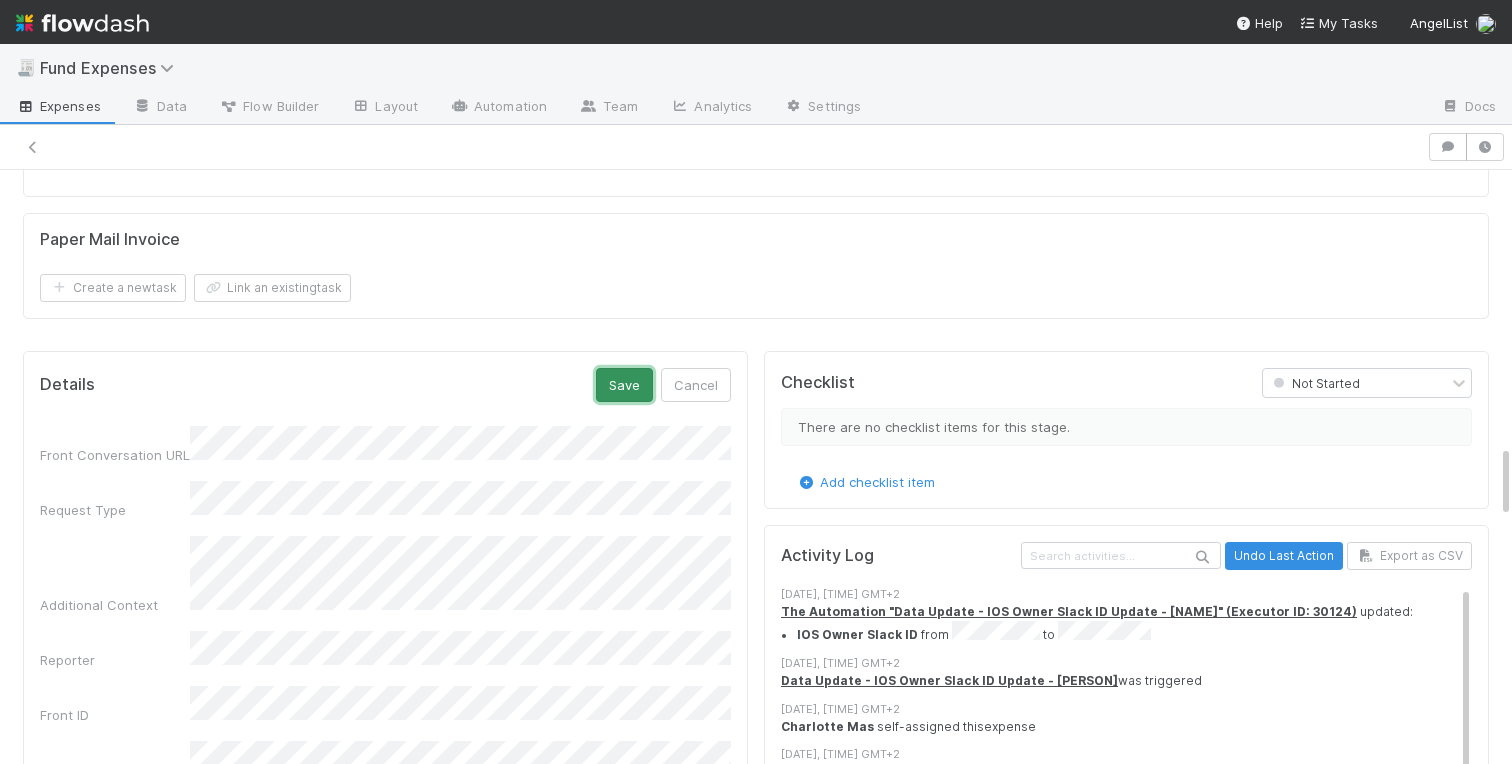click on "Save" at bounding box center (624, 385) 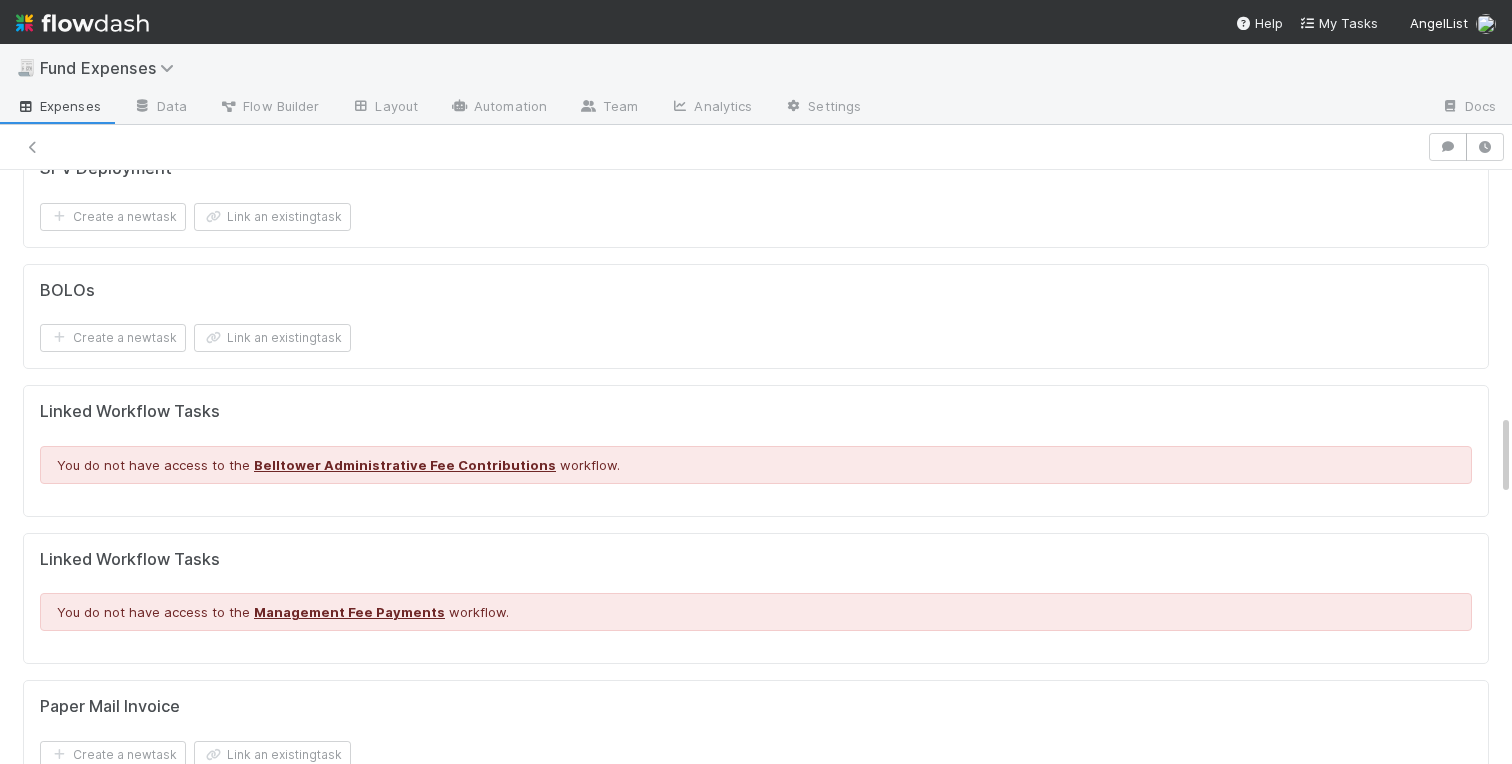 scroll, scrollTop: 0, scrollLeft: 0, axis: both 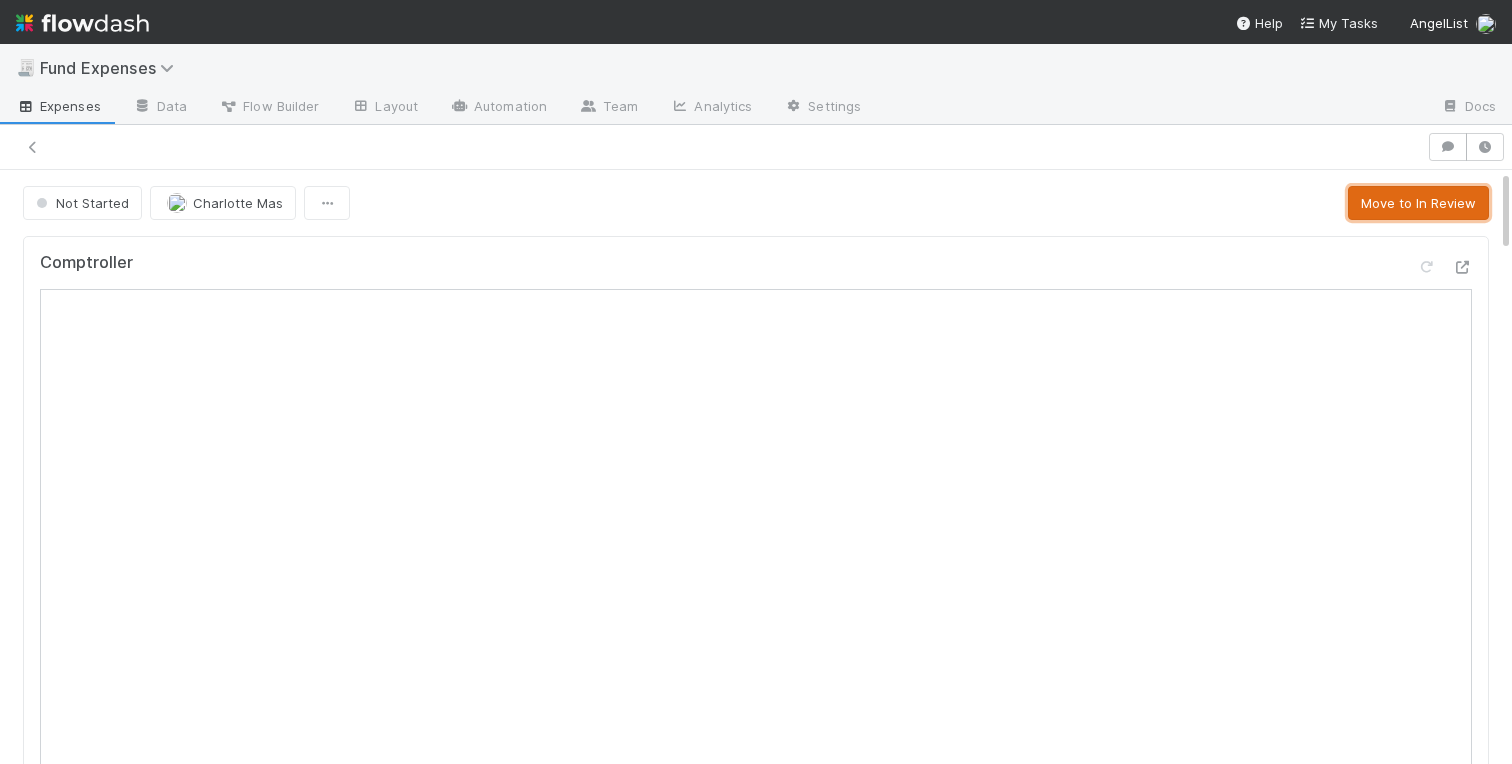 click on "Move to In Review" at bounding box center [1418, 203] 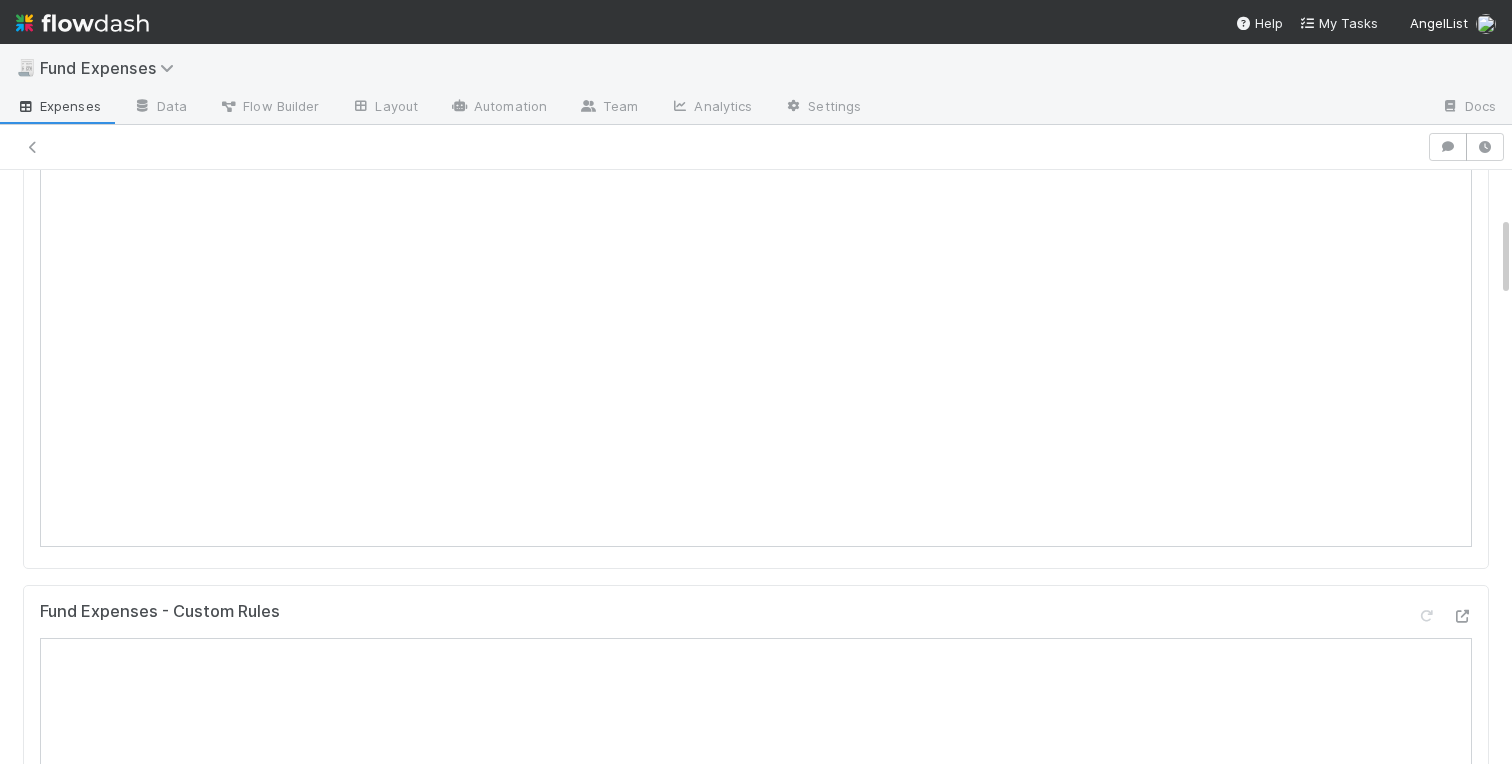 click on "Warehoused Investment   Comptroller Fund Expenses - Custom Rules Sanity Check    Create a new  task Link an existing  task Comments Attach files: Choose or drag and drop file(s) Add Comment Linked Workflow Tasks You do not have access to the   Belltower Administrative Fee Contributions   workflow. Paper Mail Invoice   Create a new  task Link an existing  task Details Edit Front Conversation URL  Request Type  Additional Context  Reporter  Front ID  Urgency Level  Fund Name  FC or Admin Dashboard URL  Comptroller URL  Comptroller URL (QP)  Partial Payment  Payment Amount   Currency (if Foreign Currency)  Expense Category  Reimbursement?  Recipient  On-Platform Recipient  Accrual Date  Vendor (Payee)  Vendor Wire Instructions  3PC Invoice  Invoice   Invoice Attachment  Vendor Tax Information  Fund Documents  Outgoing Wire ID - Primary   Outgoing Wire ID - Secondary (QP)   _3pc?  ACH  Funding Account  Wire  Incoming Wire ID (3PC)  MP Fees Paid via TPC  Created On Legal Launchpad Ticket  OC Ticket  test field" at bounding box center [756, 2043] 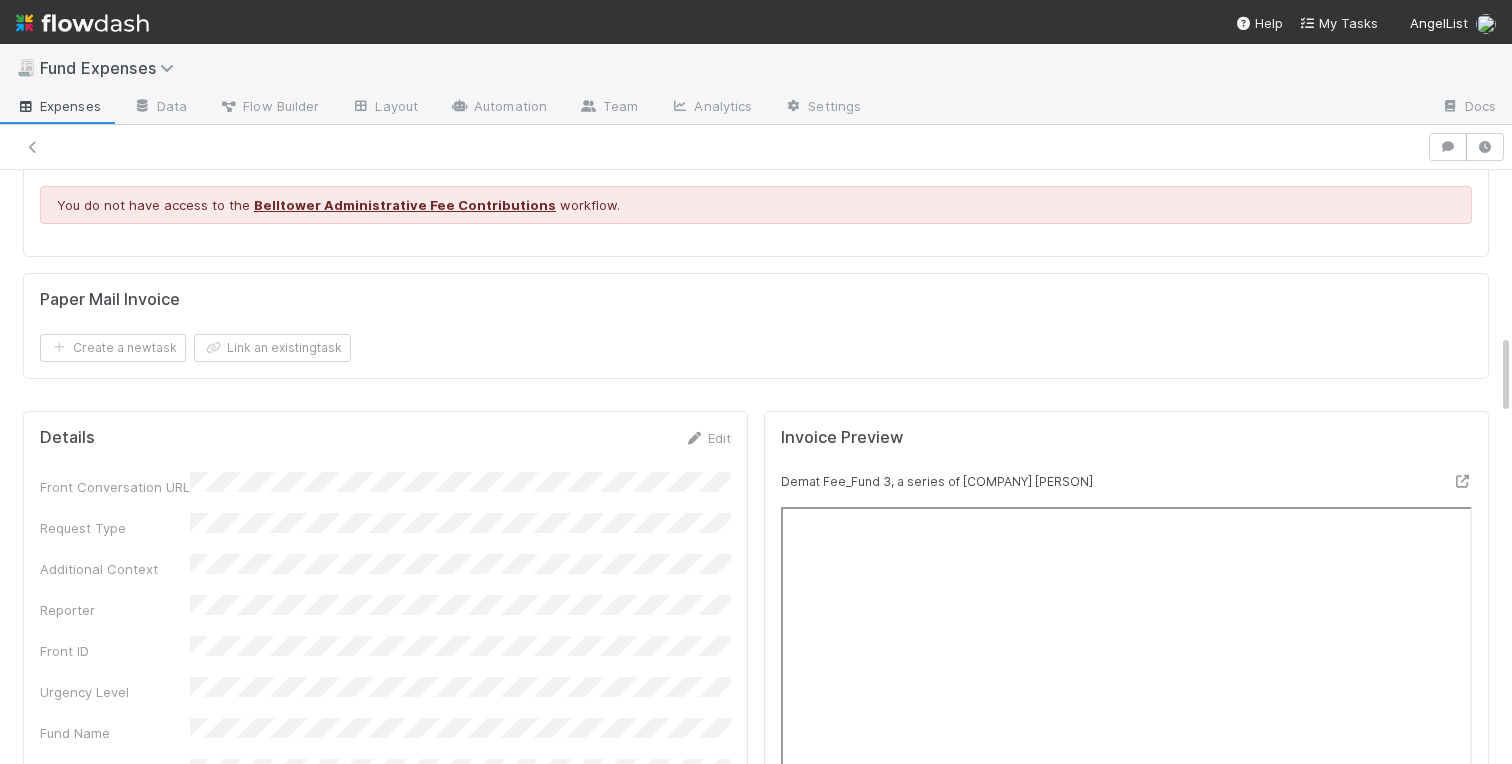 scroll, scrollTop: 1857, scrollLeft: 0, axis: vertical 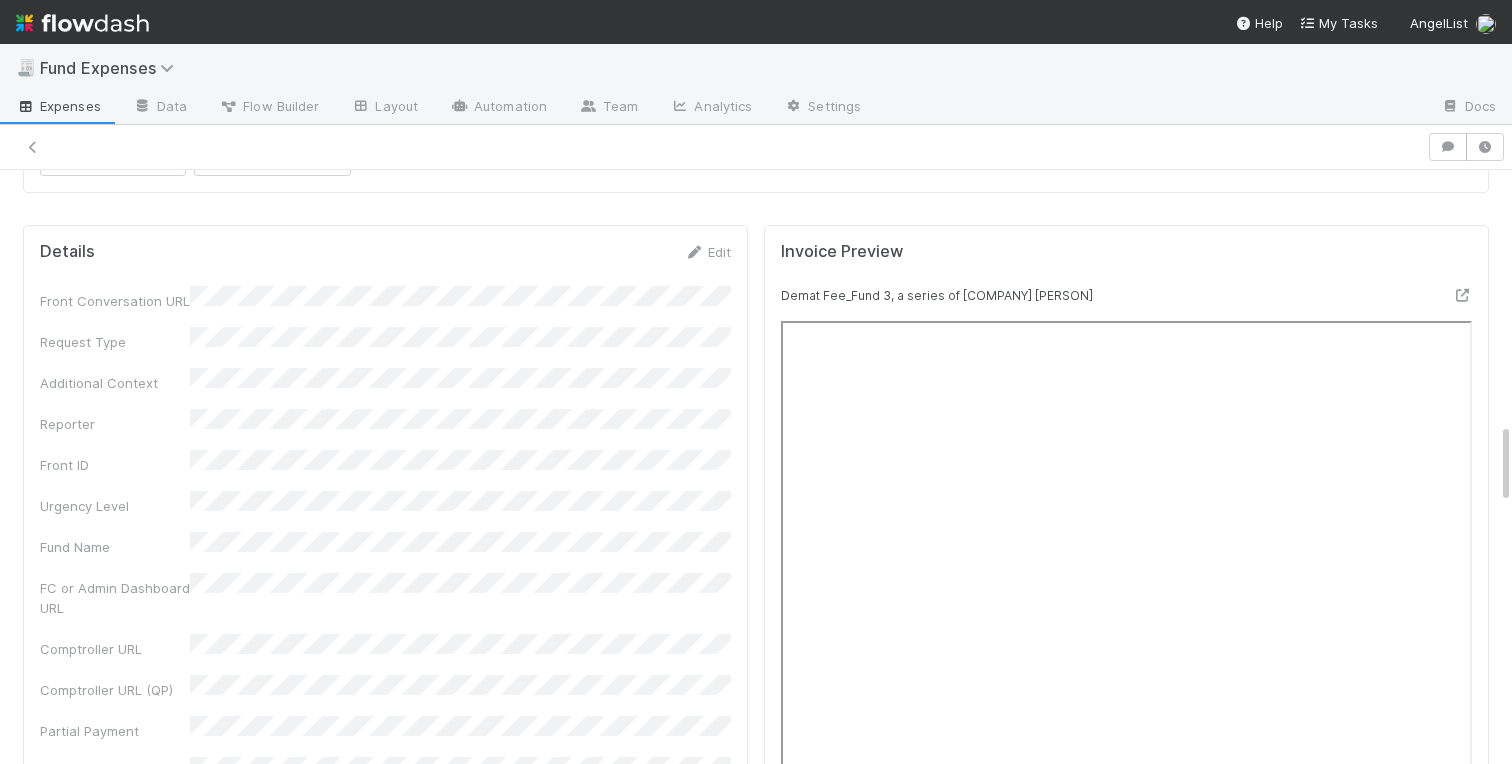 click on "Warehoused Investment   Comptroller Fund Expenses - Custom Rules Sanity Check    Create a new  task Link an existing  task Comments Attach files: Choose or drag and drop file(s) Add Comment Linked Workflow Tasks You do not have access to the   Belltower Administrative Fee Contributions   workflow. Paper Mail Invoice   Create a new  task Link an existing  task Details Edit Front Conversation URL  Request Type  Additional Context  Reporter  Front ID  Urgency Level  Fund Name  FC or Admin Dashboard URL  Comptroller URL  Comptroller URL (QP)  Partial Payment  Payment Amount   Currency (if Foreign Currency)  Expense Category  Reimbursement?  Recipient  On-Platform Recipient  Accrual Date  Vendor (Payee)  Vendor Wire Instructions  3PC Invoice  Invoice   Invoice Attachment  Vendor Tax Information  Fund Documents  Outgoing Wire ID - Primary   Outgoing Wire ID - Secondary (QP)   _3pc?  ACH  Funding Account  Wire  Incoming Wire ID (3PC)  MP Fees Paid via TPC  Created On Legal Launchpad Ticket  OC Ticket  test field" at bounding box center [756, 521] 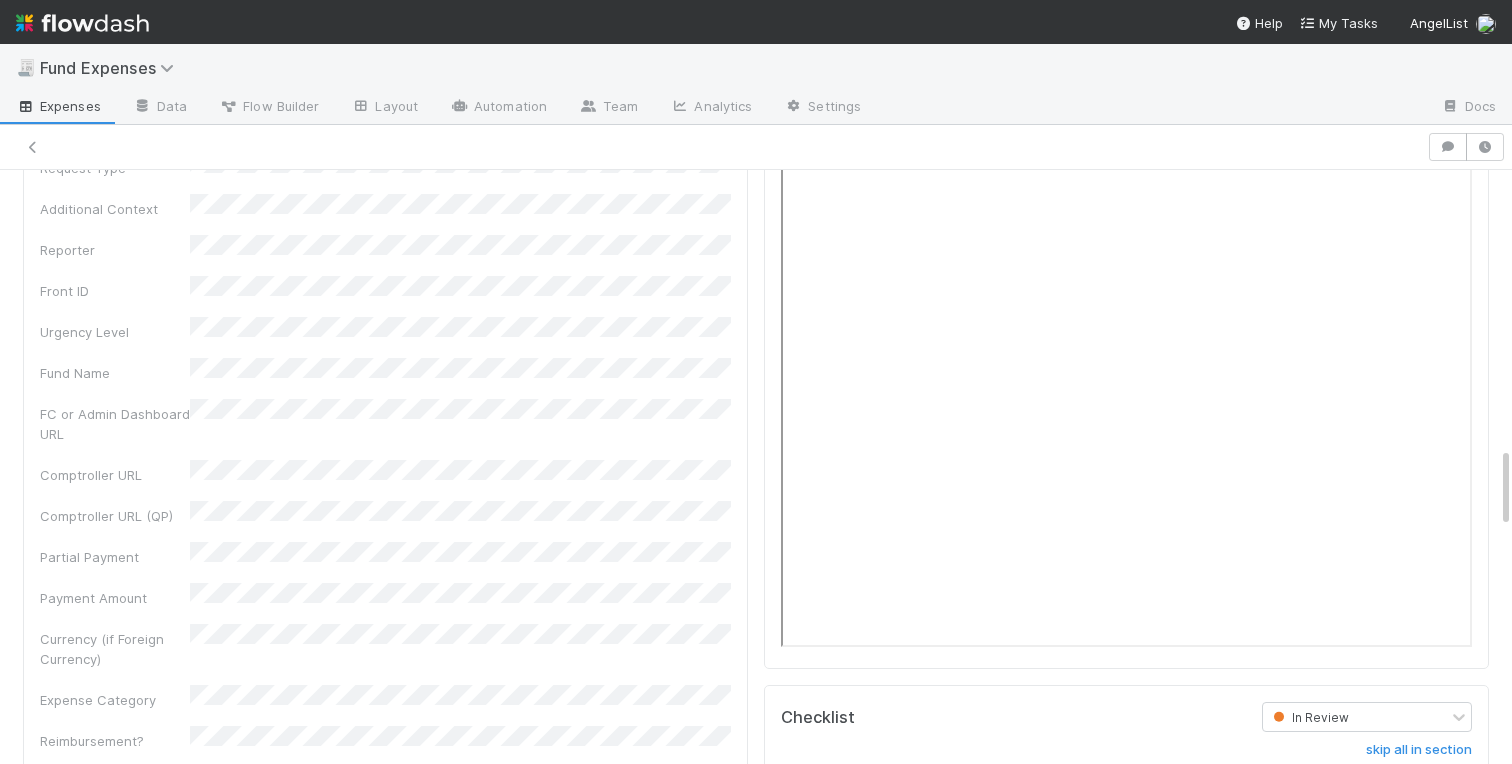 click on "Warehoused Investment   Comptroller Fund Expenses - Custom Rules Sanity Check    Create a new  task Link an existing  task Comments Attach files: Choose or drag and drop file(s) Add Comment Linked Workflow Tasks You do not have access to the   Belltower Administrative Fee Contributions   workflow. Paper Mail Invoice   Create a new  task Link an existing  task Details Edit Front Conversation URL  Request Type  Additional Context  Reporter  Front ID  Urgency Level  Fund Name  FC or Admin Dashboard URL  Comptroller URL  Comptroller URL (QP)  Partial Payment  Payment Amount   Currency (if Foreign Currency)  Expense Category  Reimbursement?  Recipient  On-Platform Recipient  Accrual Date  Vendor (Payee)  Vendor Wire Instructions  3PC Invoice  Invoice   Invoice Attachment  Vendor Tax Information  Fund Documents  Outgoing Wire ID - Primary   Outgoing Wire ID - Secondary (QP)   _3pc?  ACH  Funding Account  Wire  Incoming Wire ID (3PC)  MP Fees Paid via TPC  Created On Legal Launchpad Ticket  OC Ticket  test field" at bounding box center (756, 347) 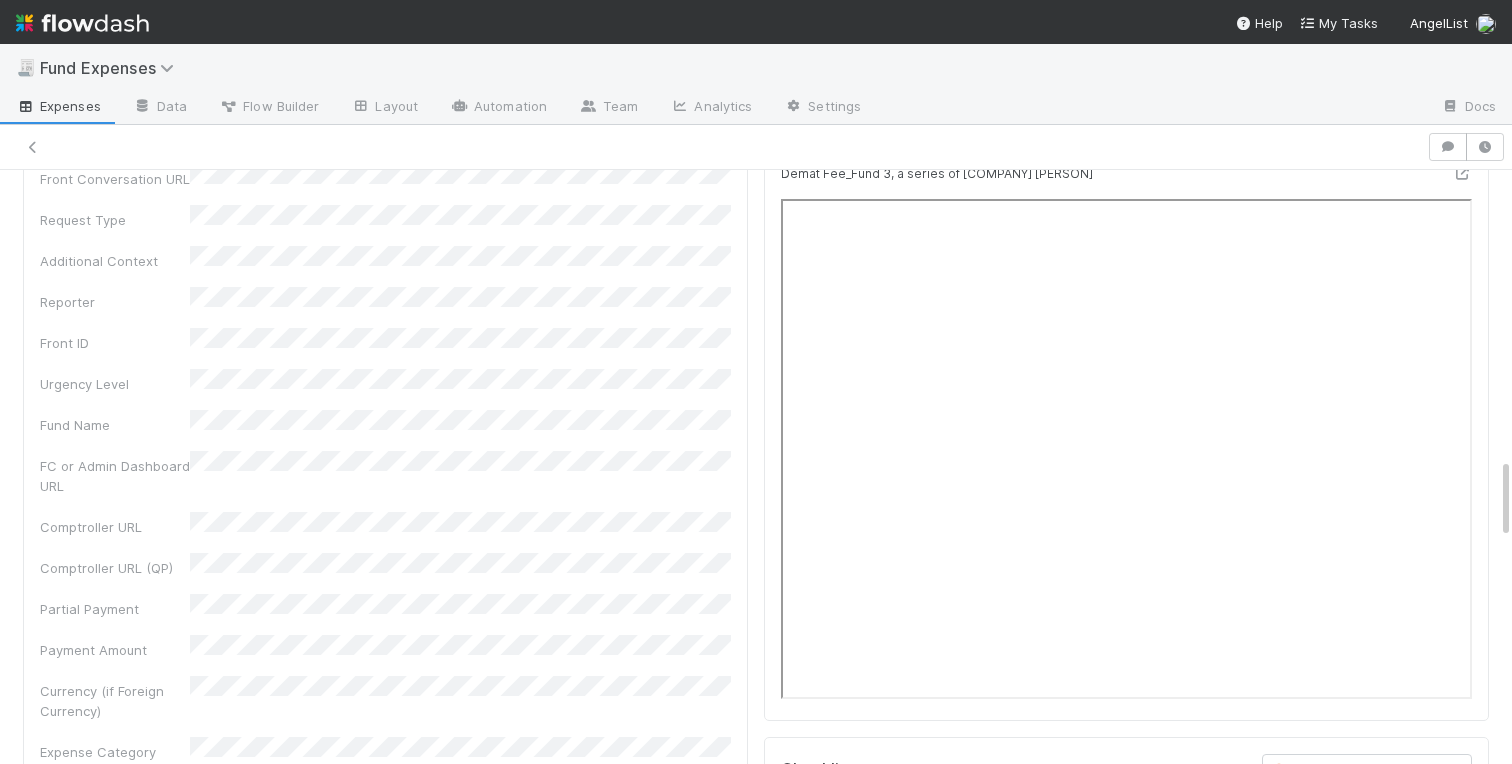 scroll, scrollTop: 1917, scrollLeft: 0, axis: vertical 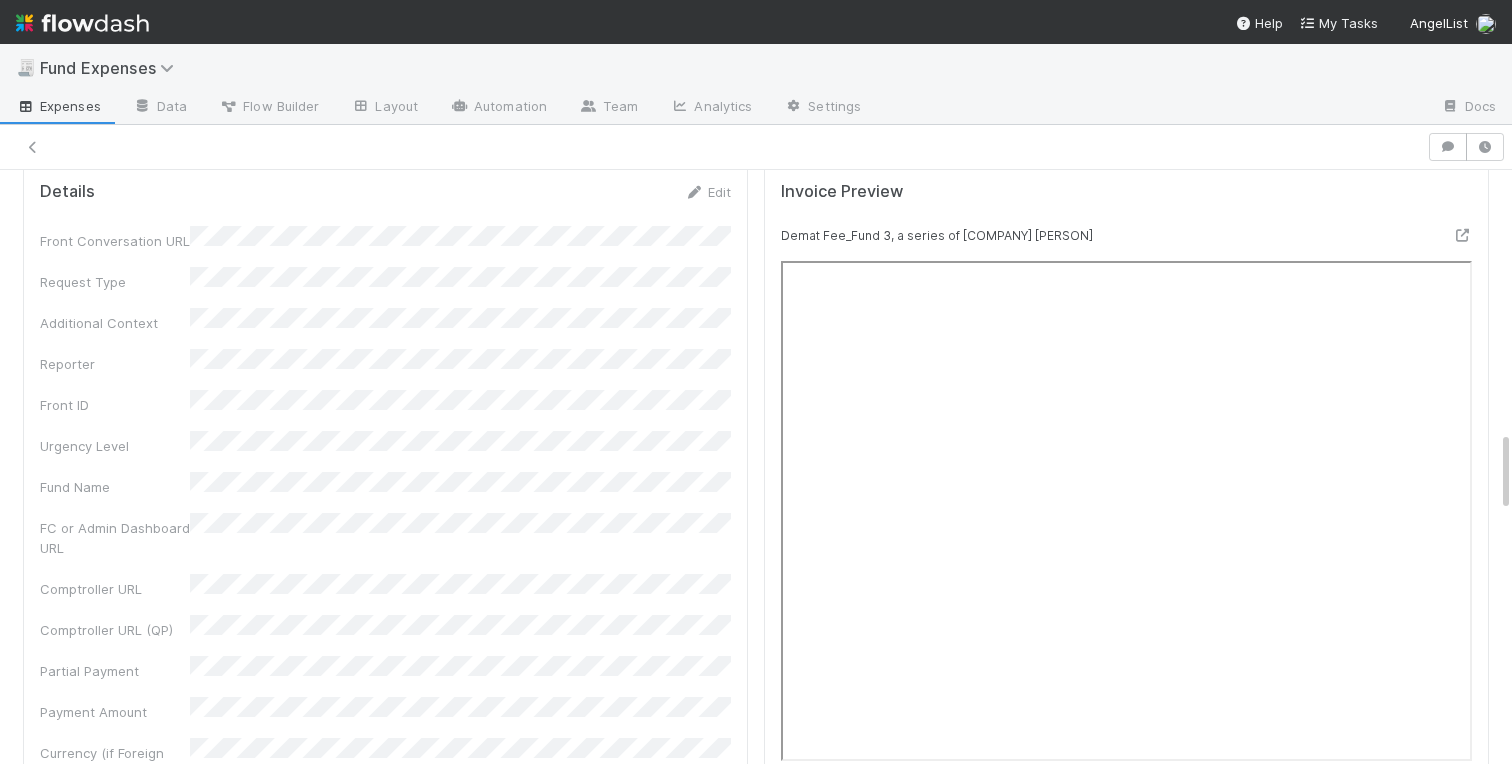 click on "Warehoused Investment   Comptroller Fund Expenses - Custom Rules Sanity Check    Create a new  task Link an existing  task Comments Attach files: Choose or drag and drop file(s) Add Comment Linked Workflow Tasks You do not have access to the   Belltower Administrative Fee Contributions   workflow. Paper Mail Invoice   Create a new  task Link an existing  task Details Edit Front Conversation URL  Request Type  Additional Context  Reporter  Front ID  Urgency Level  Fund Name  FC or Admin Dashboard URL  Comptroller URL  Comptroller URL (QP)  Partial Payment  Payment Amount   Currency (if Foreign Currency)  Expense Category  Reimbursement?  Recipient  On-Platform Recipient  Accrual Date  Vendor (Payee)  Vendor Wire Instructions  3PC Invoice  Invoice   Invoice Attachment  Vendor Tax Information  Fund Documents  Outgoing Wire ID - Primary   Outgoing Wire ID - Secondary (QP)   _3pc?  ACH  Funding Account  Wire  Incoming Wire ID (3PC)  MP Fees Paid via TPC  Created On Legal Launchpad Ticket  OC Ticket  test field" at bounding box center (756, 461) 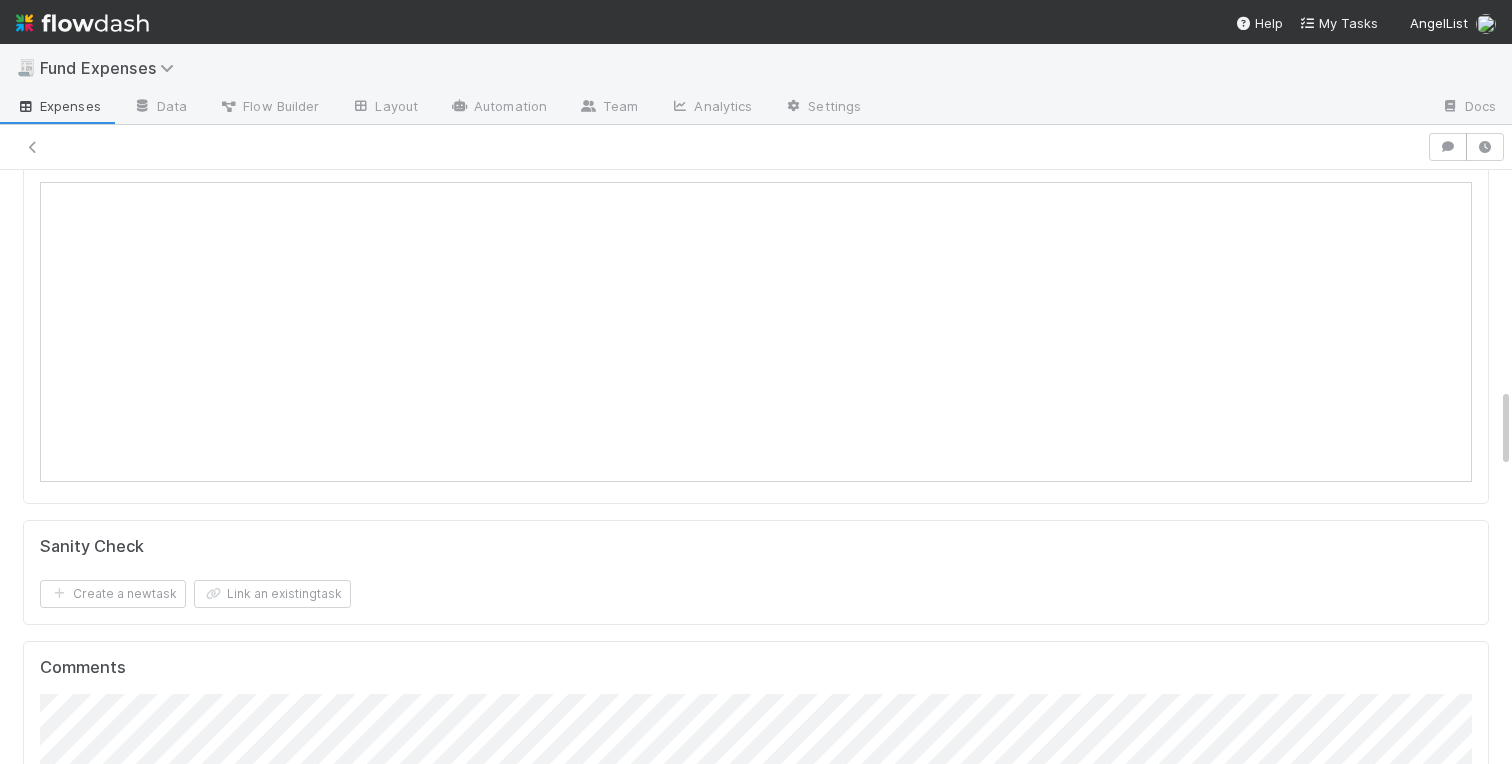 scroll, scrollTop: 0, scrollLeft: 0, axis: both 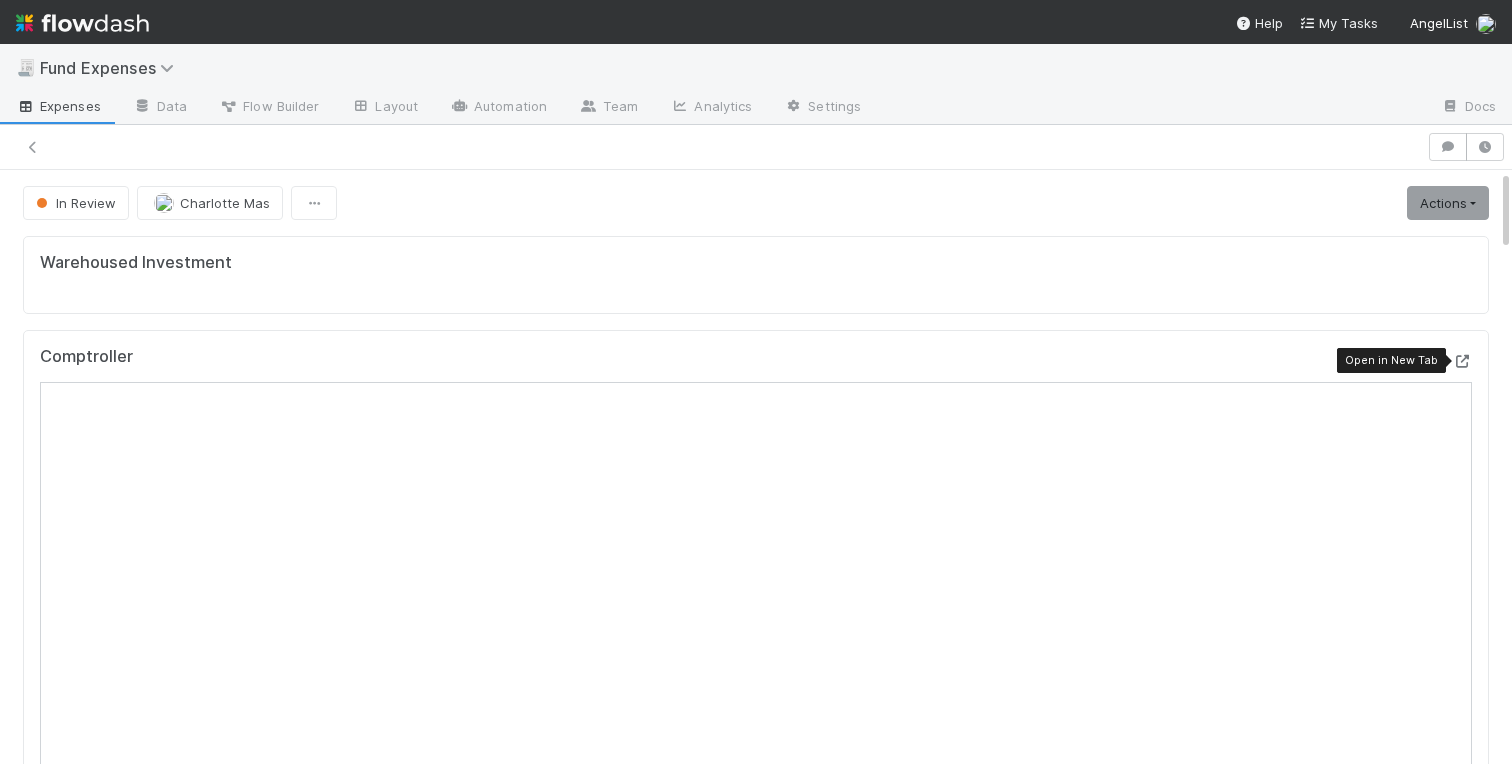 click at bounding box center [1462, 361] 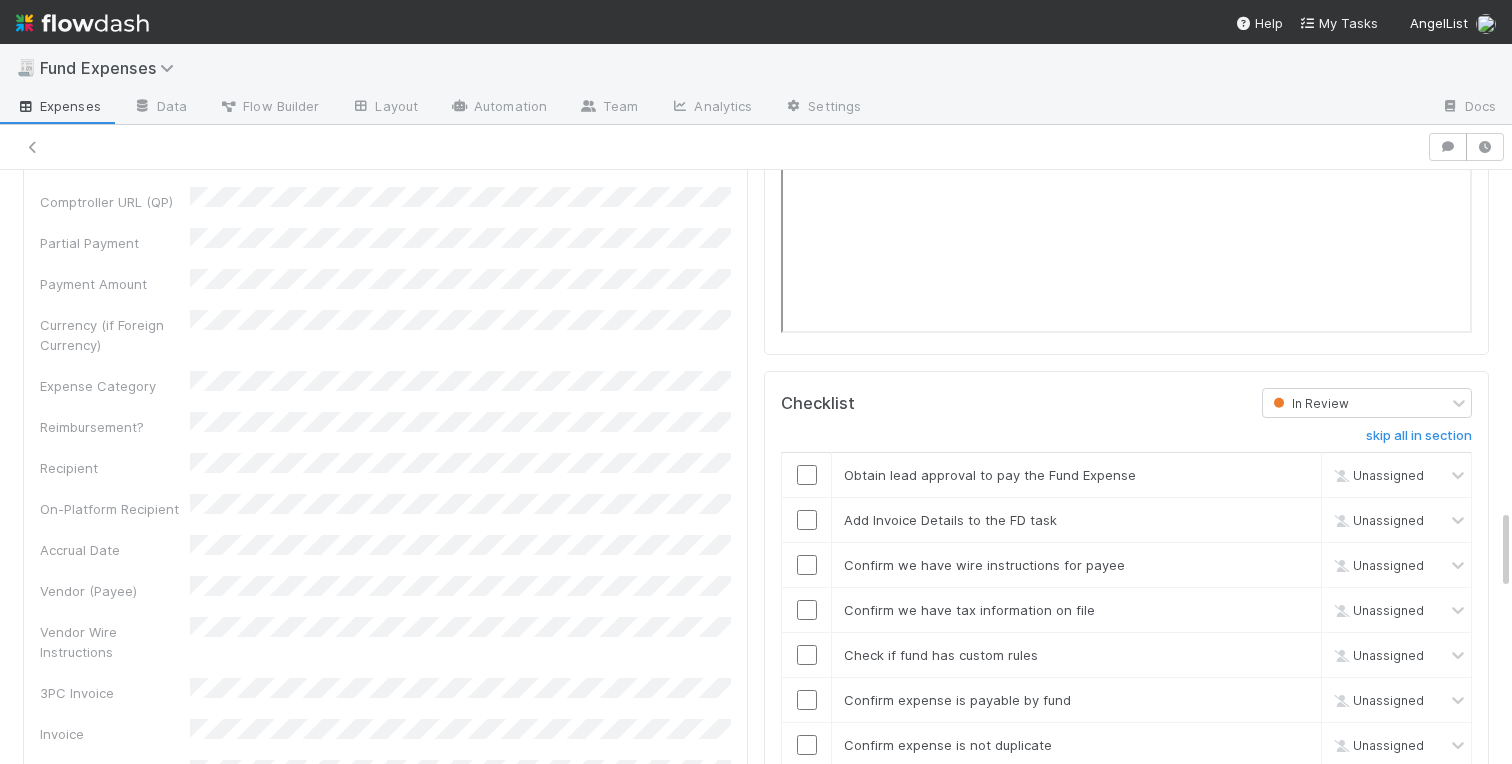 scroll, scrollTop: 2545, scrollLeft: 0, axis: vertical 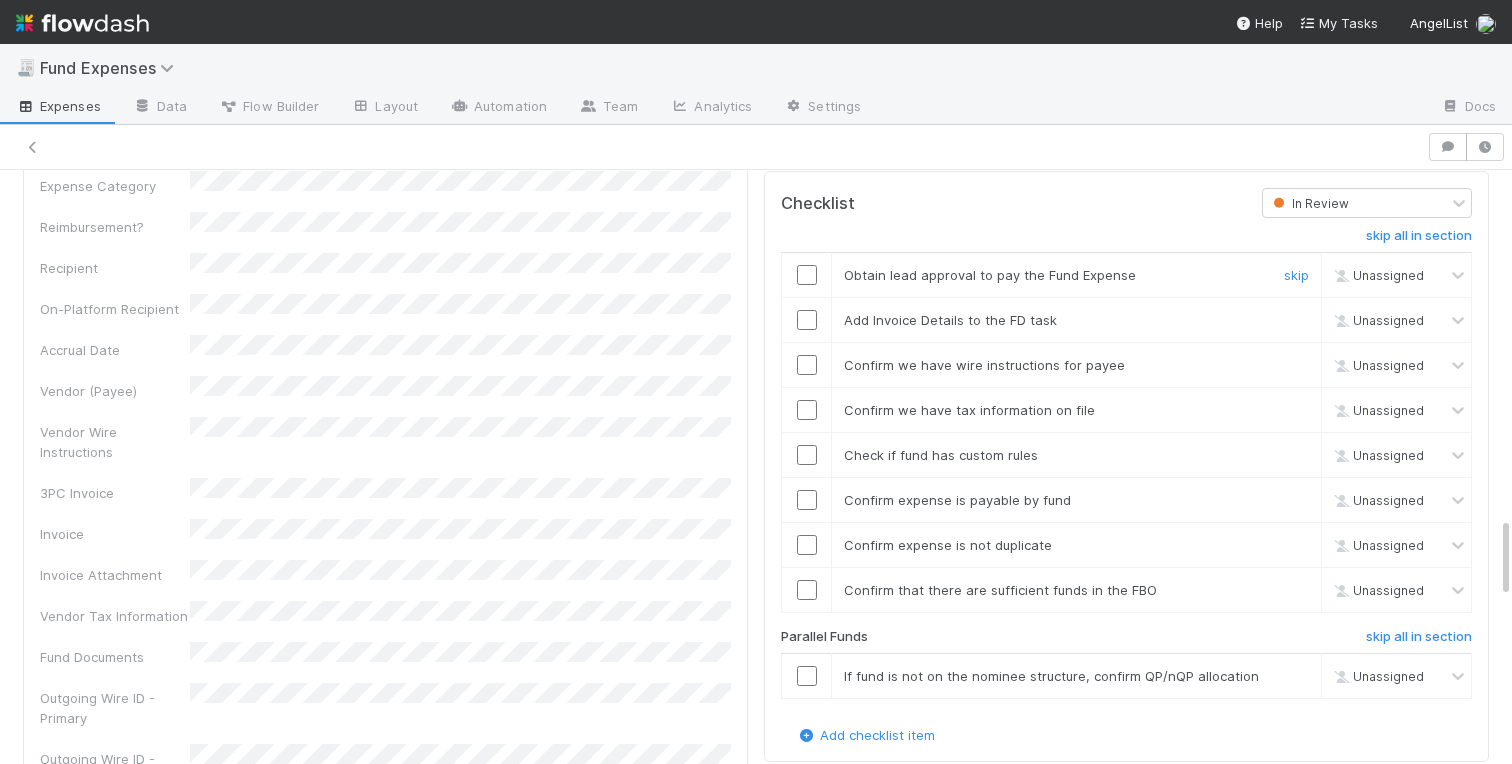 click at bounding box center (807, 275) 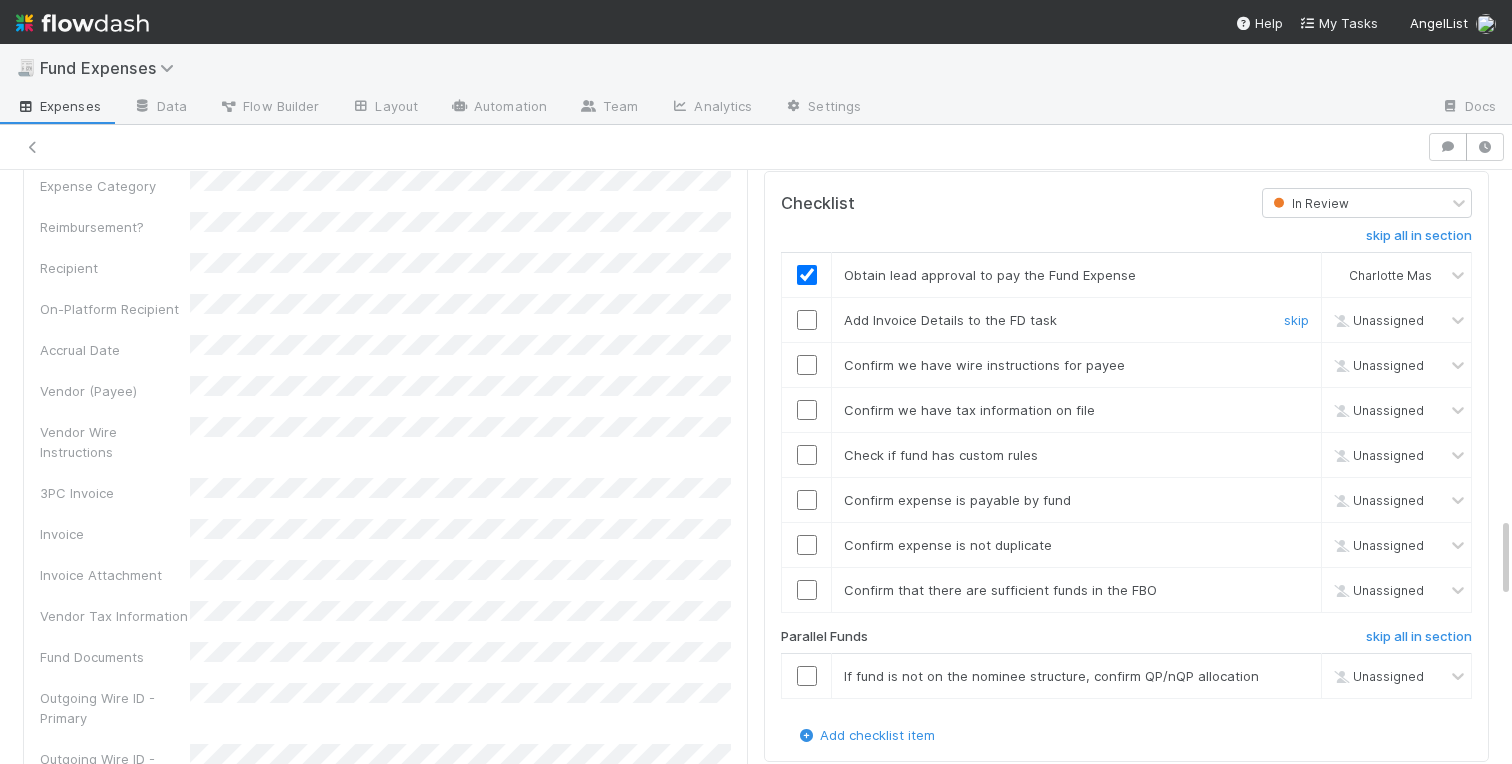 click at bounding box center (807, 320) 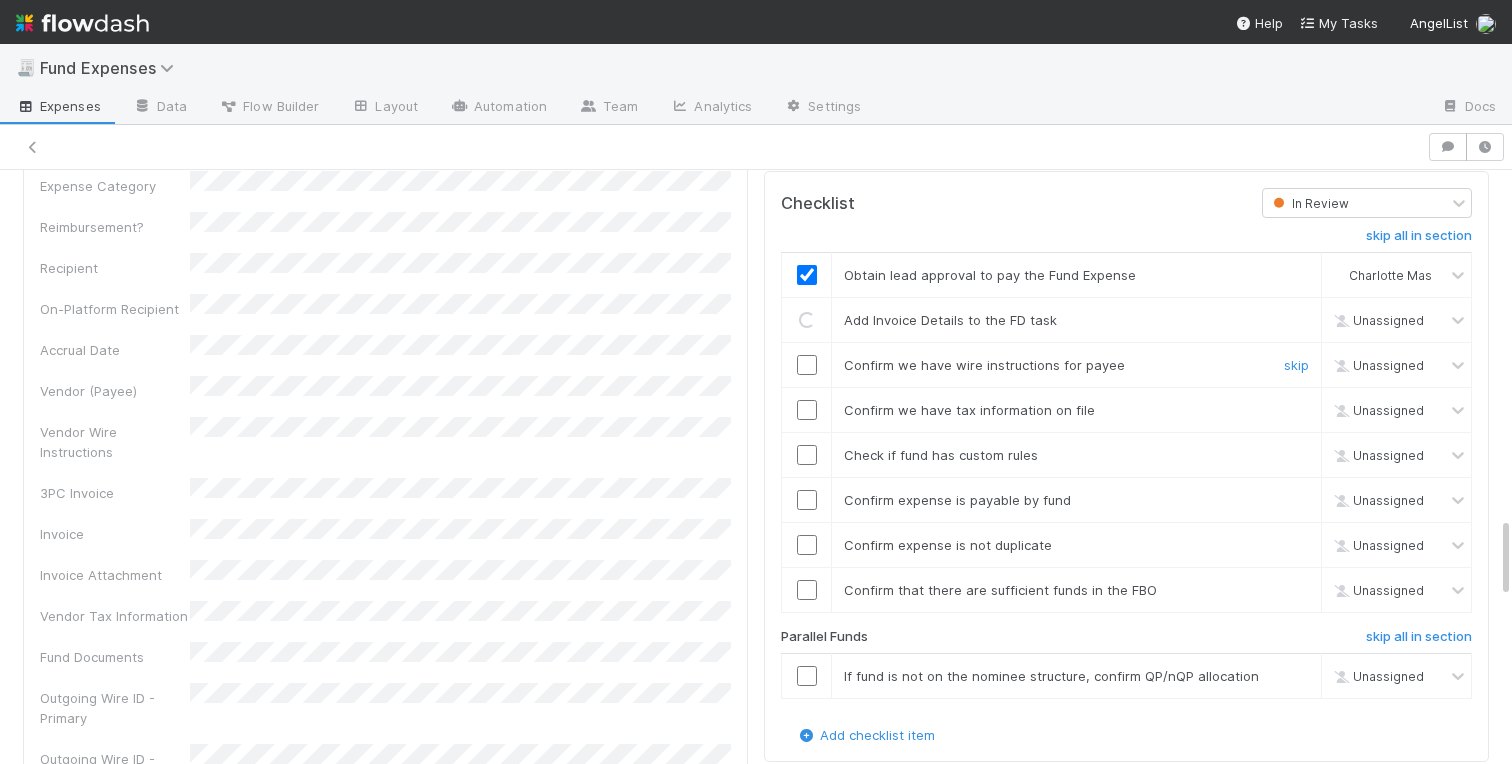 click at bounding box center (807, 365) 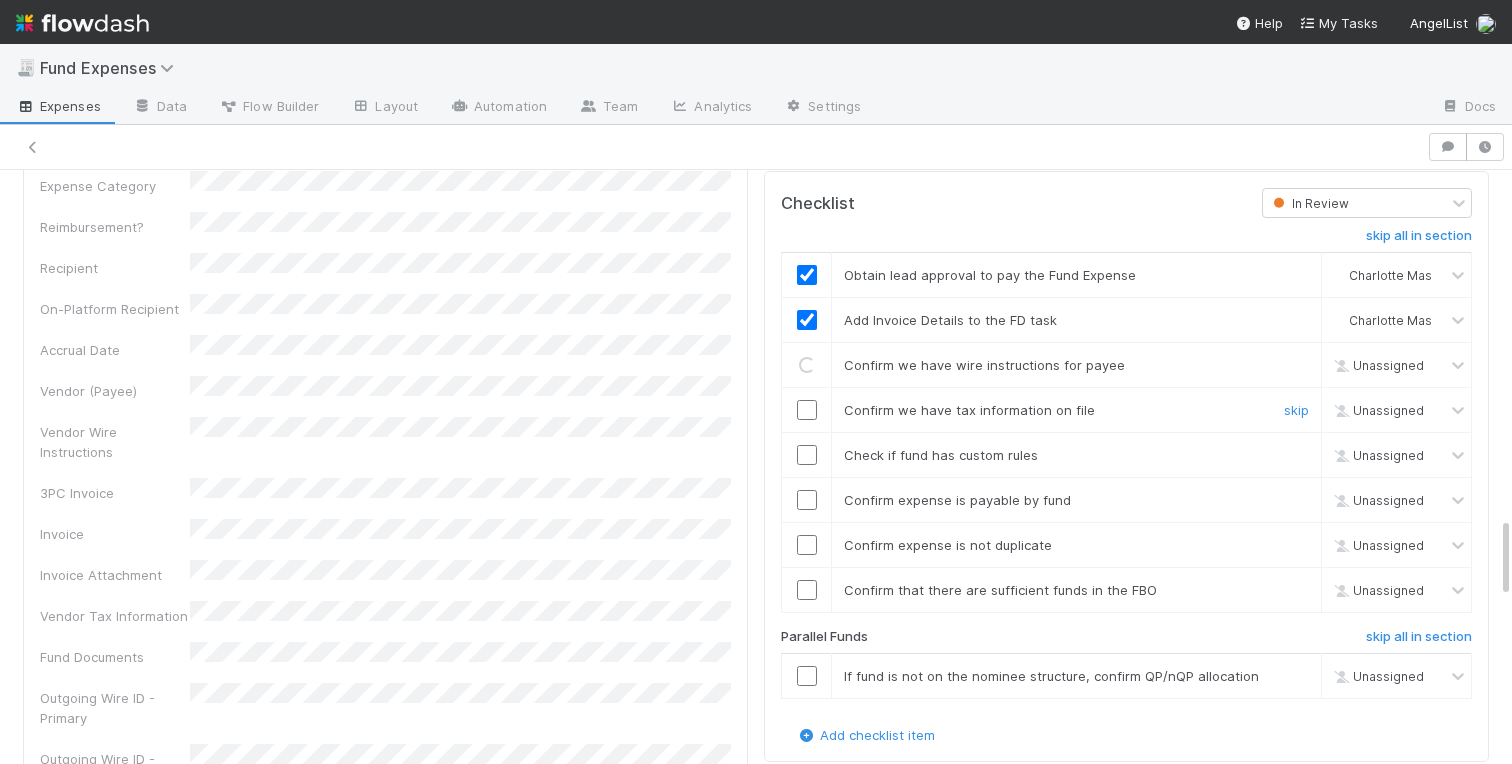click at bounding box center [807, 410] 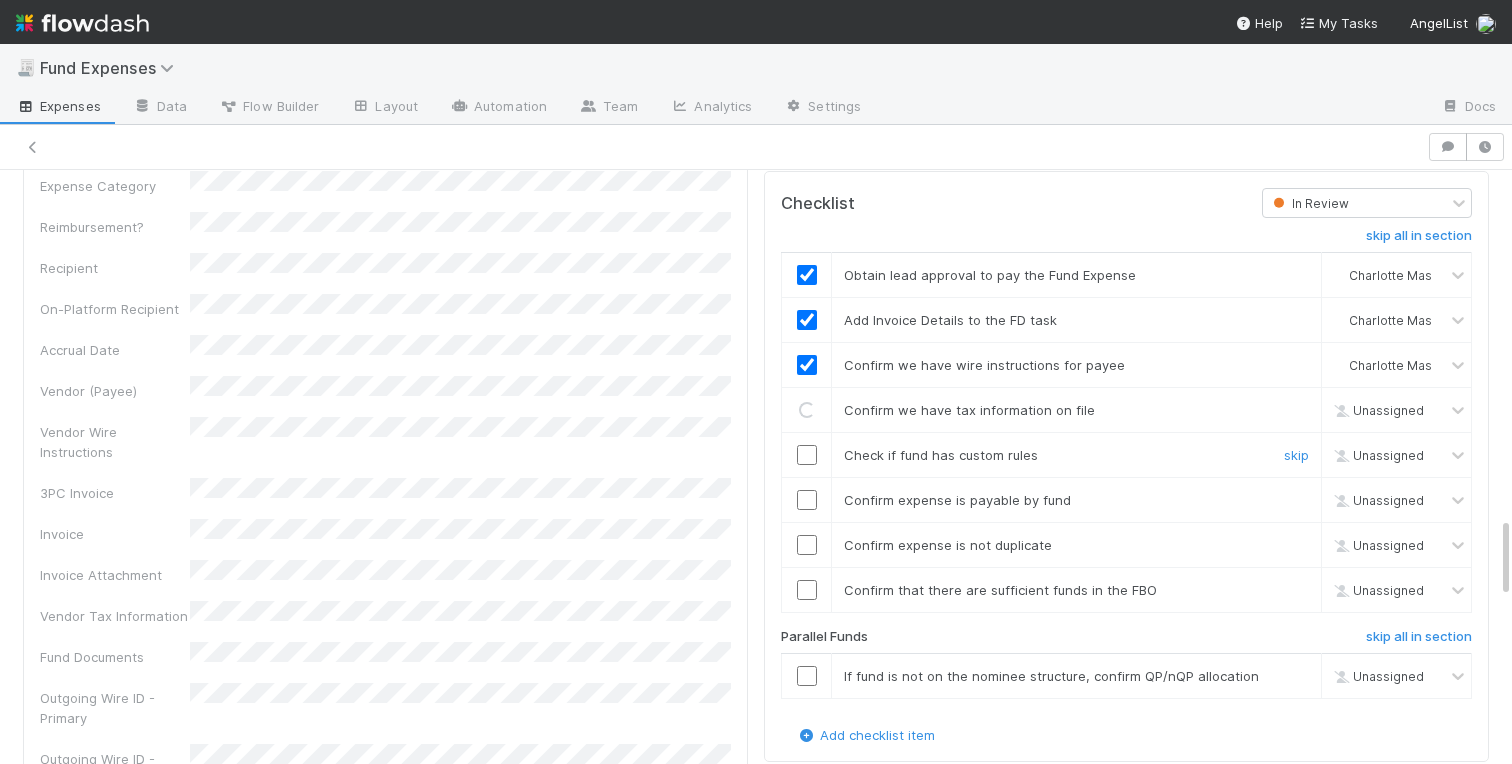 click at bounding box center [807, 455] 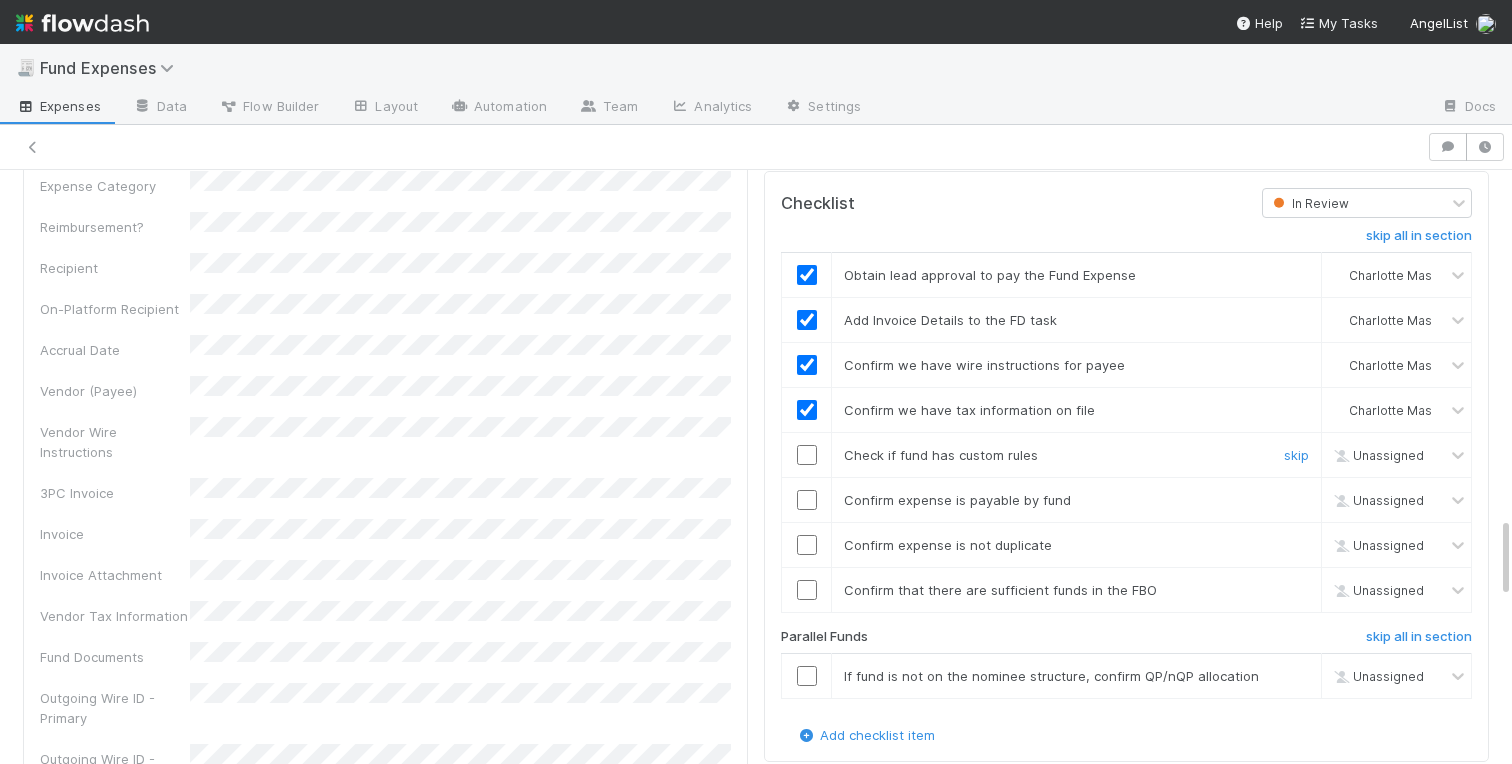 click at bounding box center (807, 455) 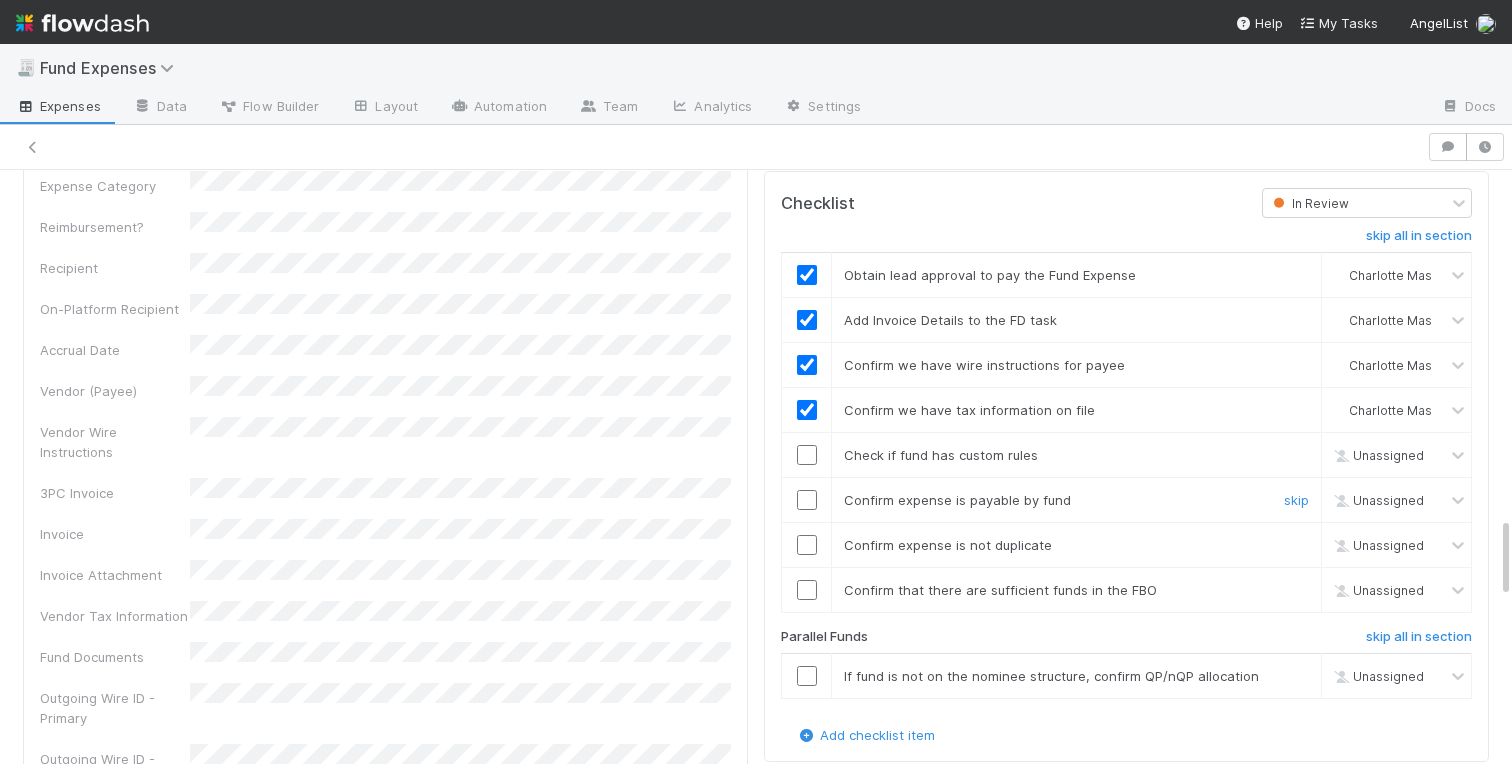 click at bounding box center (807, 500) 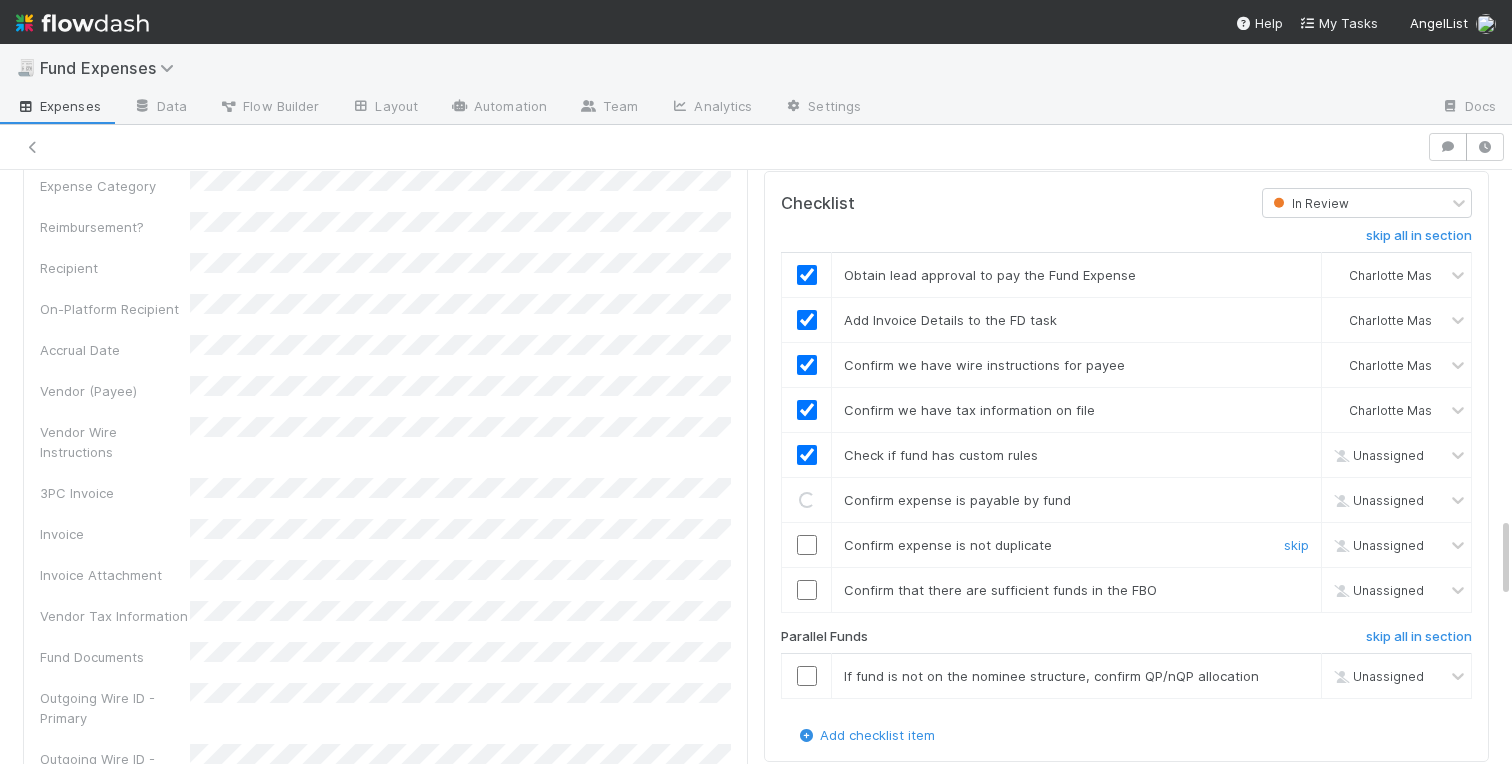 checkbox on "true" 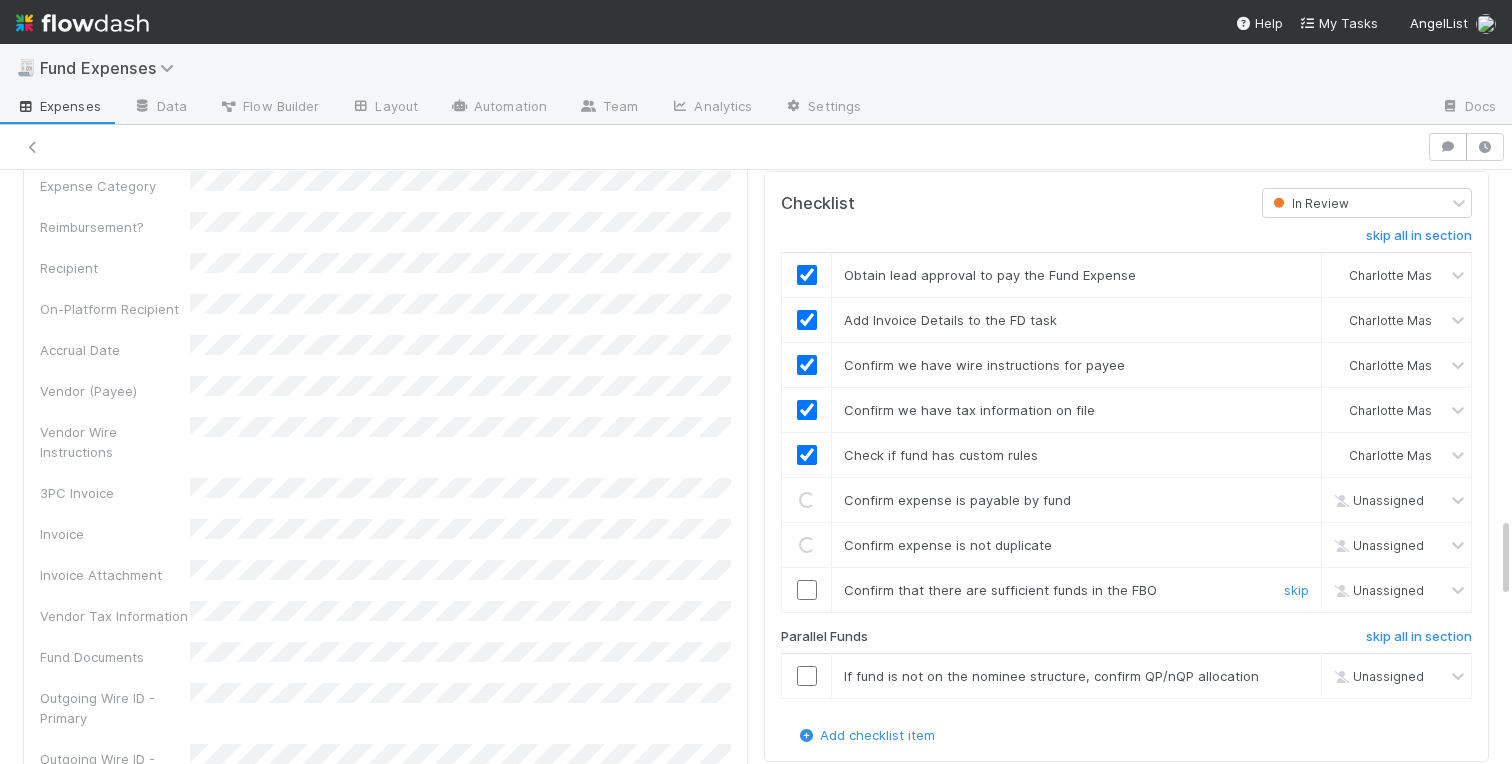 click at bounding box center (807, 590) 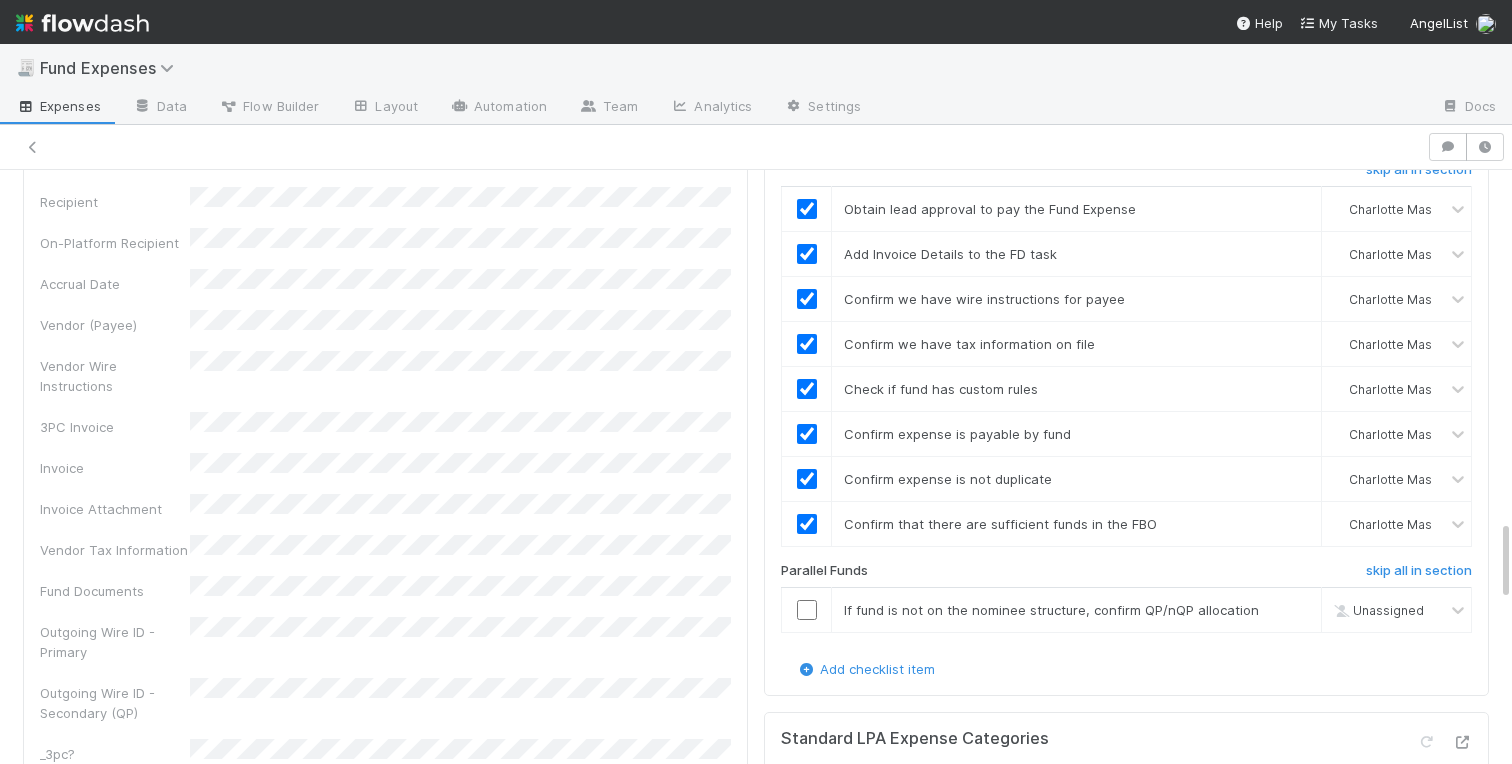 scroll, scrollTop: 2614, scrollLeft: 0, axis: vertical 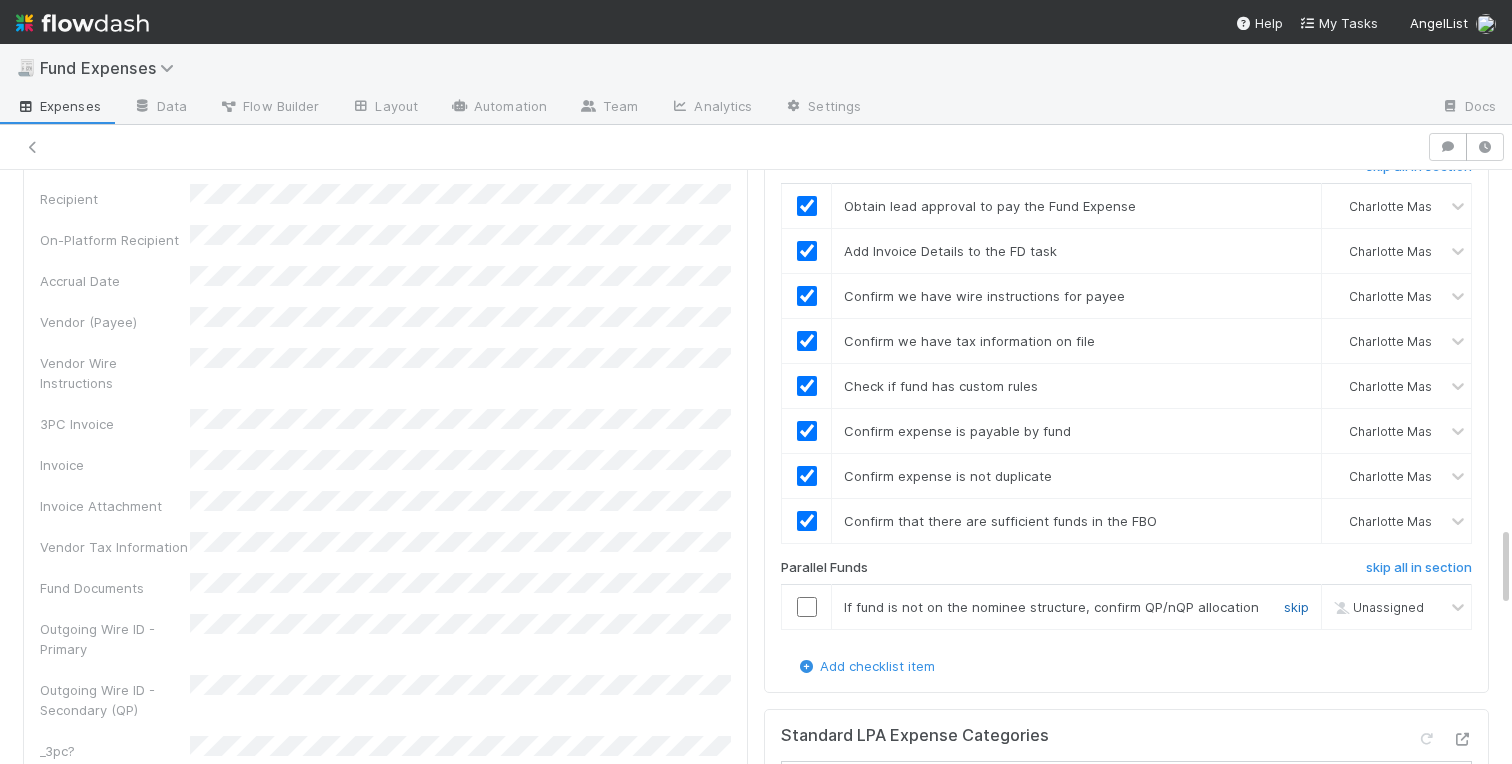 click on "skip" at bounding box center [1296, 607] 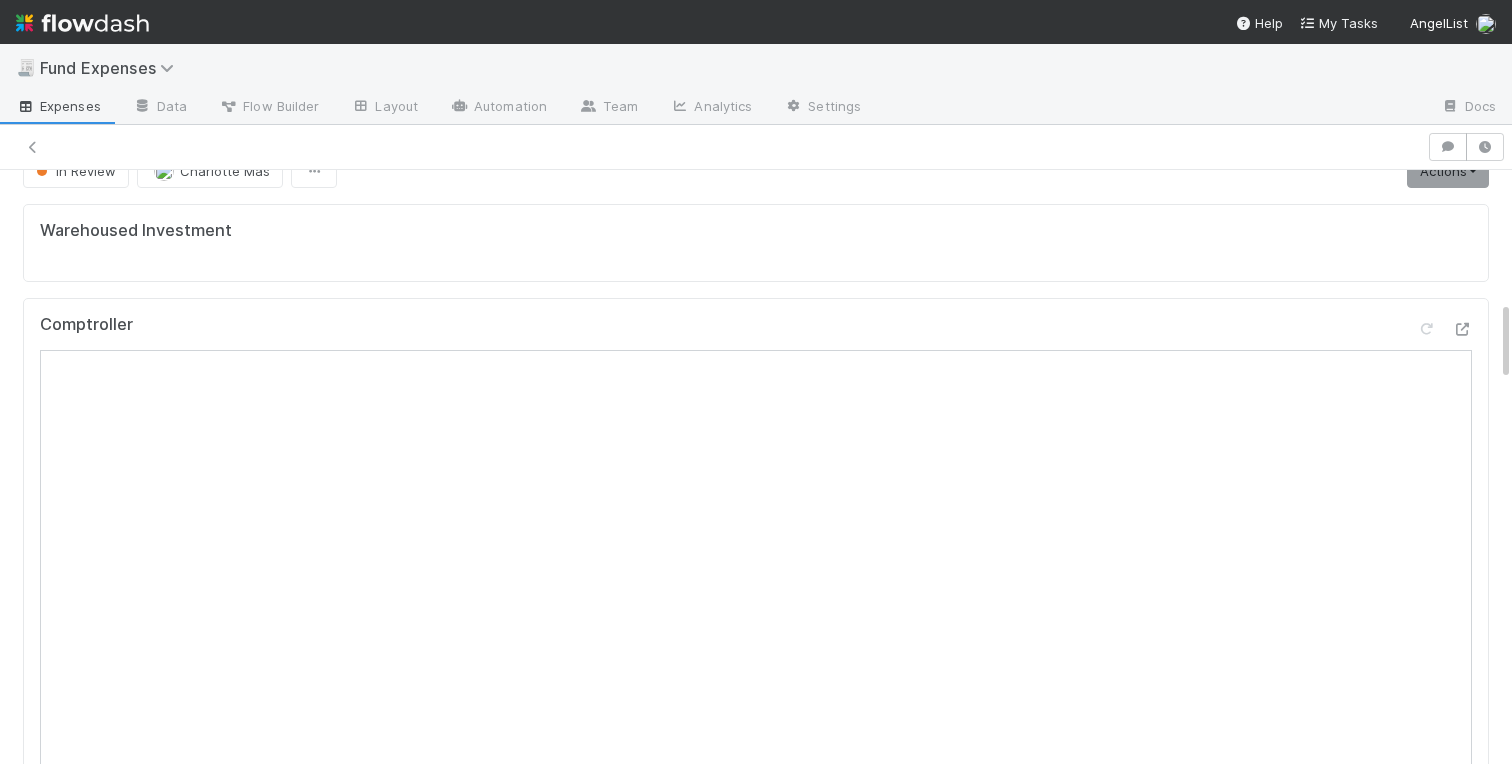 scroll, scrollTop: 0, scrollLeft: 0, axis: both 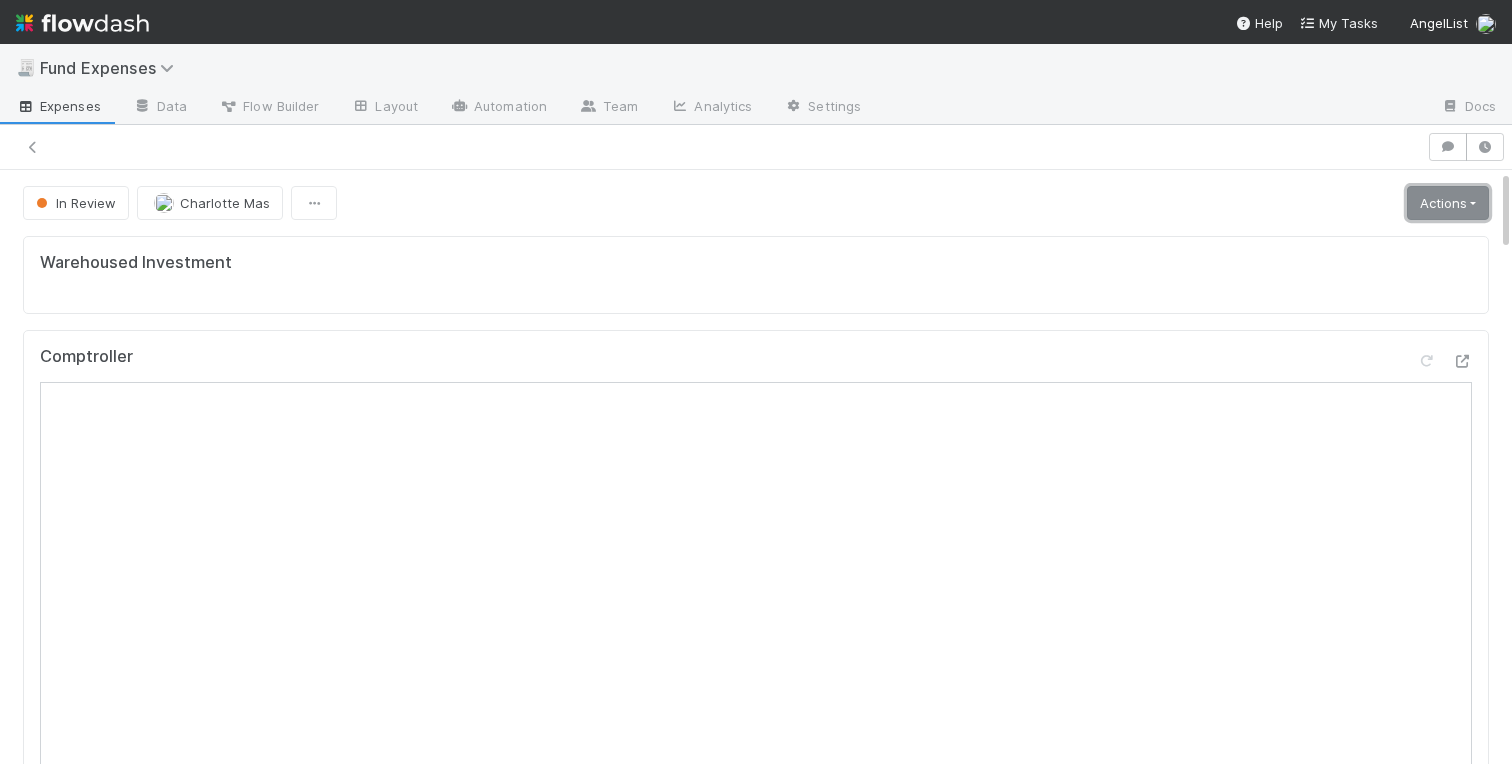 click on "Actions" at bounding box center (1448, 203) 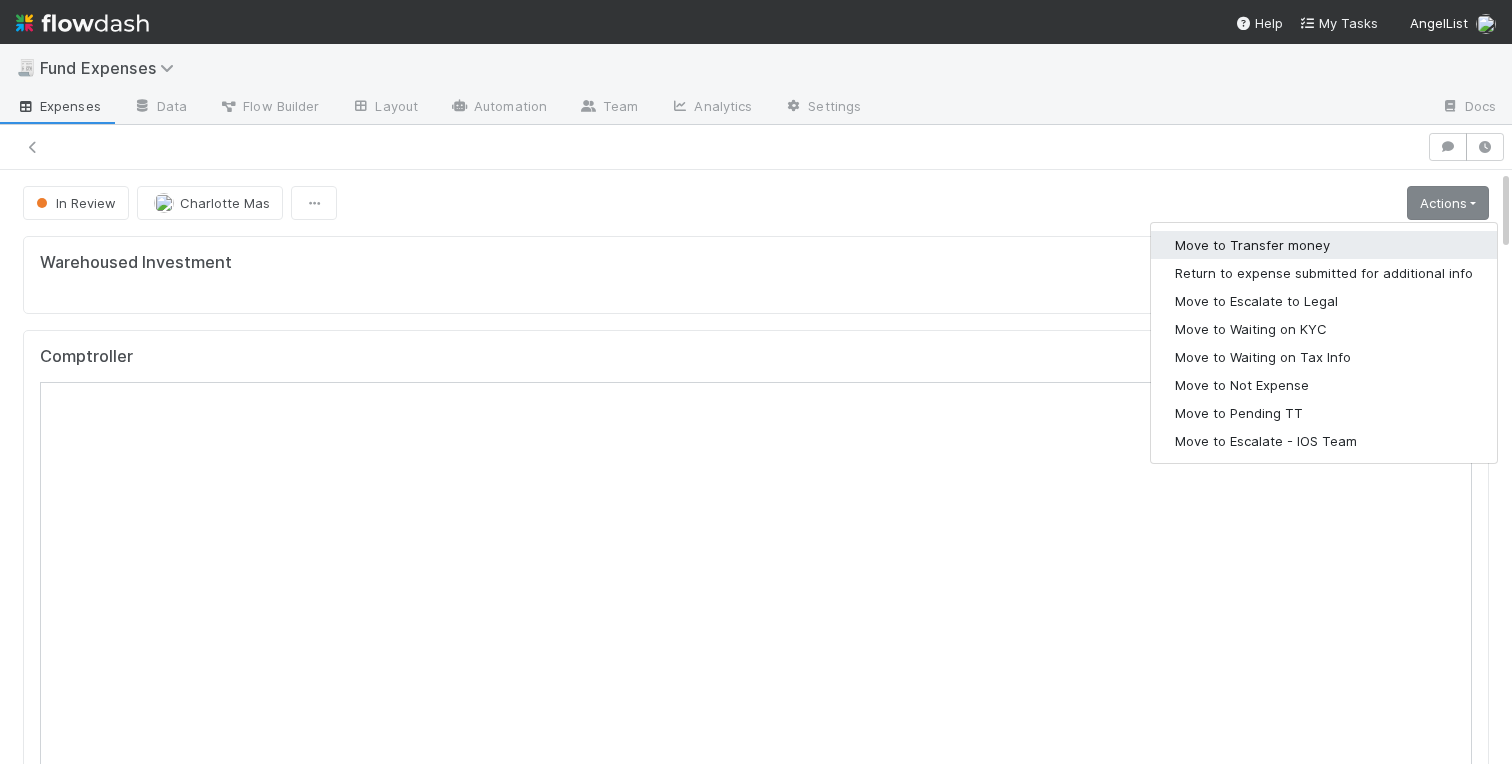 click on "Move to Transfer money" at bounding box center [1324, 245] 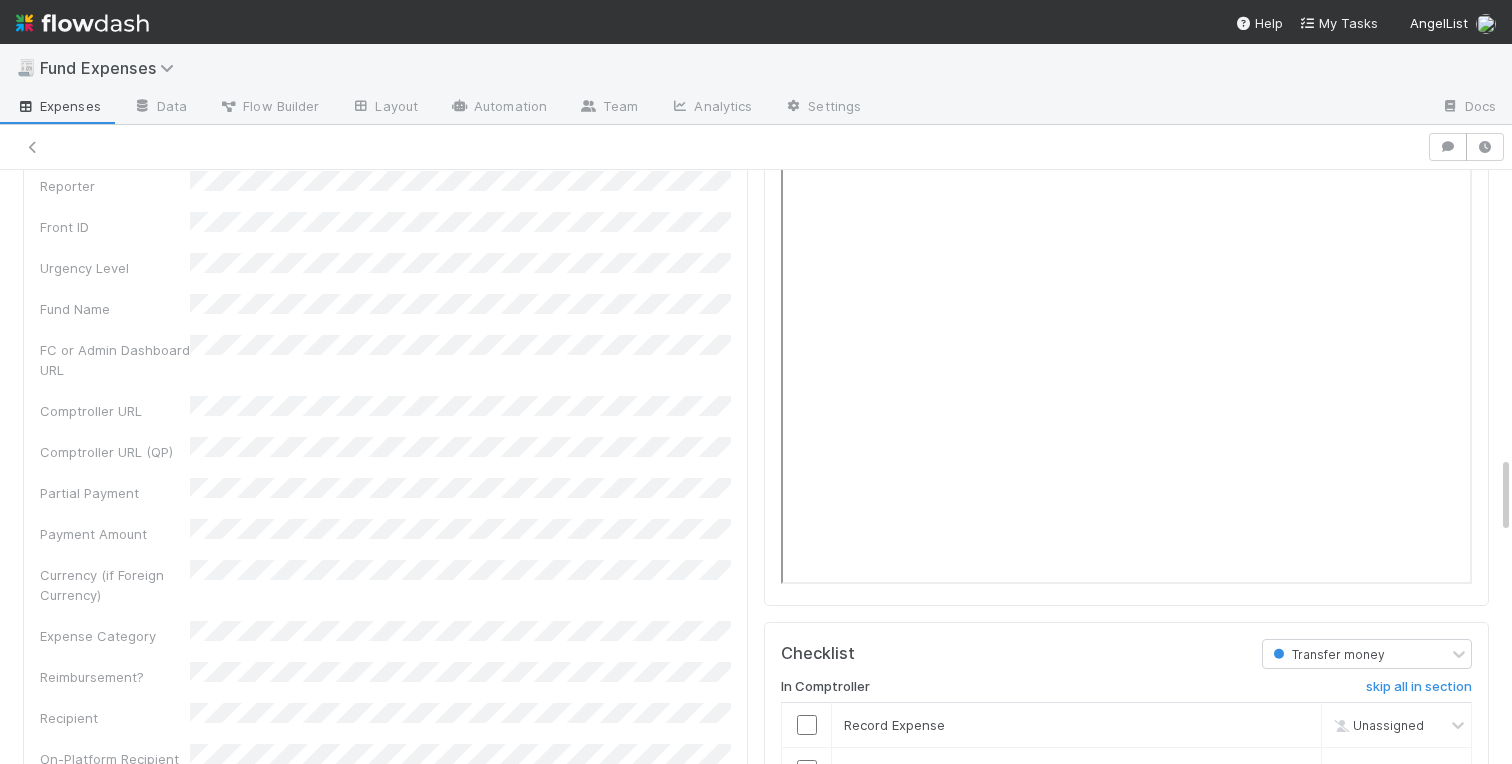scroll, scrollTop: 2648, scrollLeft: 0, axis: vertical 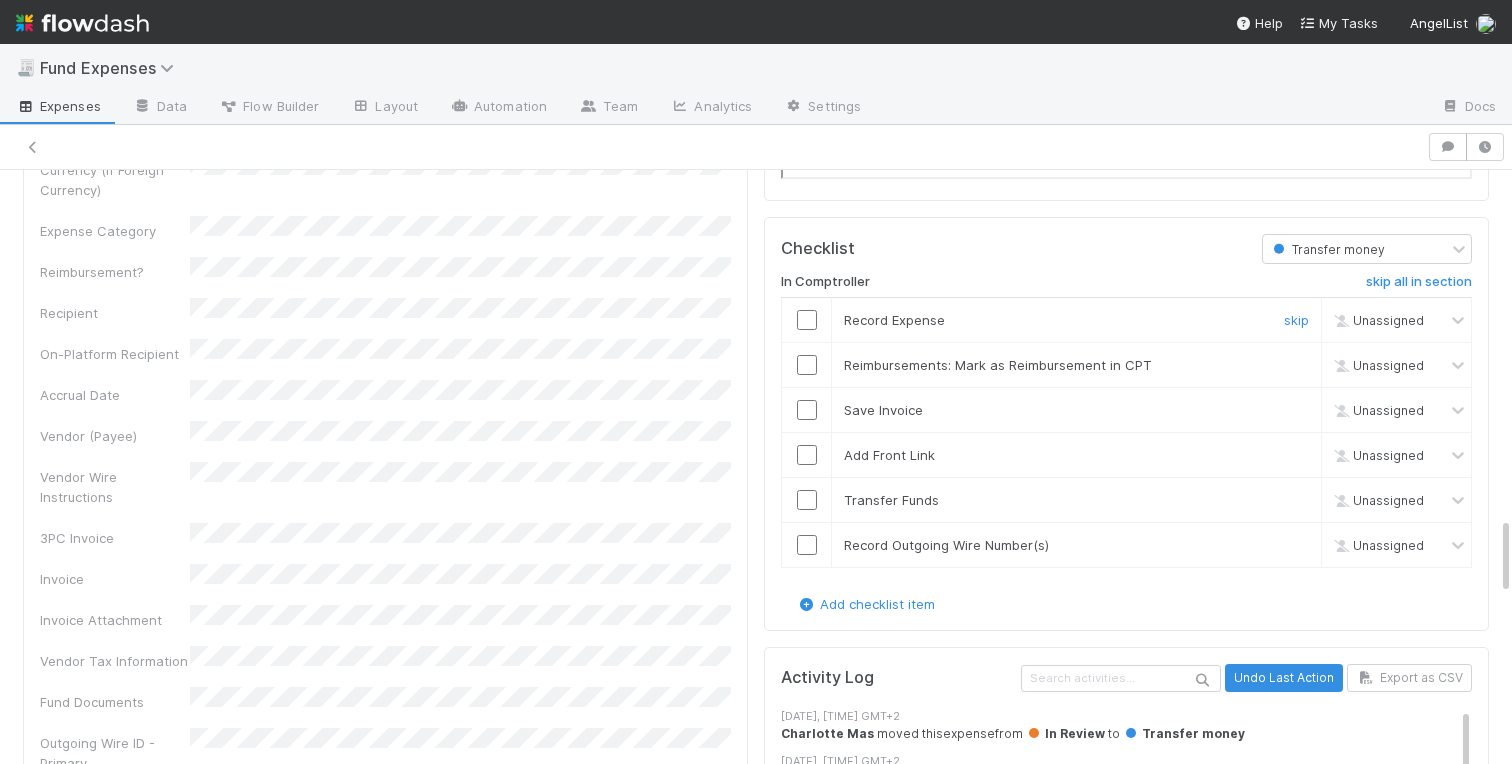 click at bounding box center (807, 320) 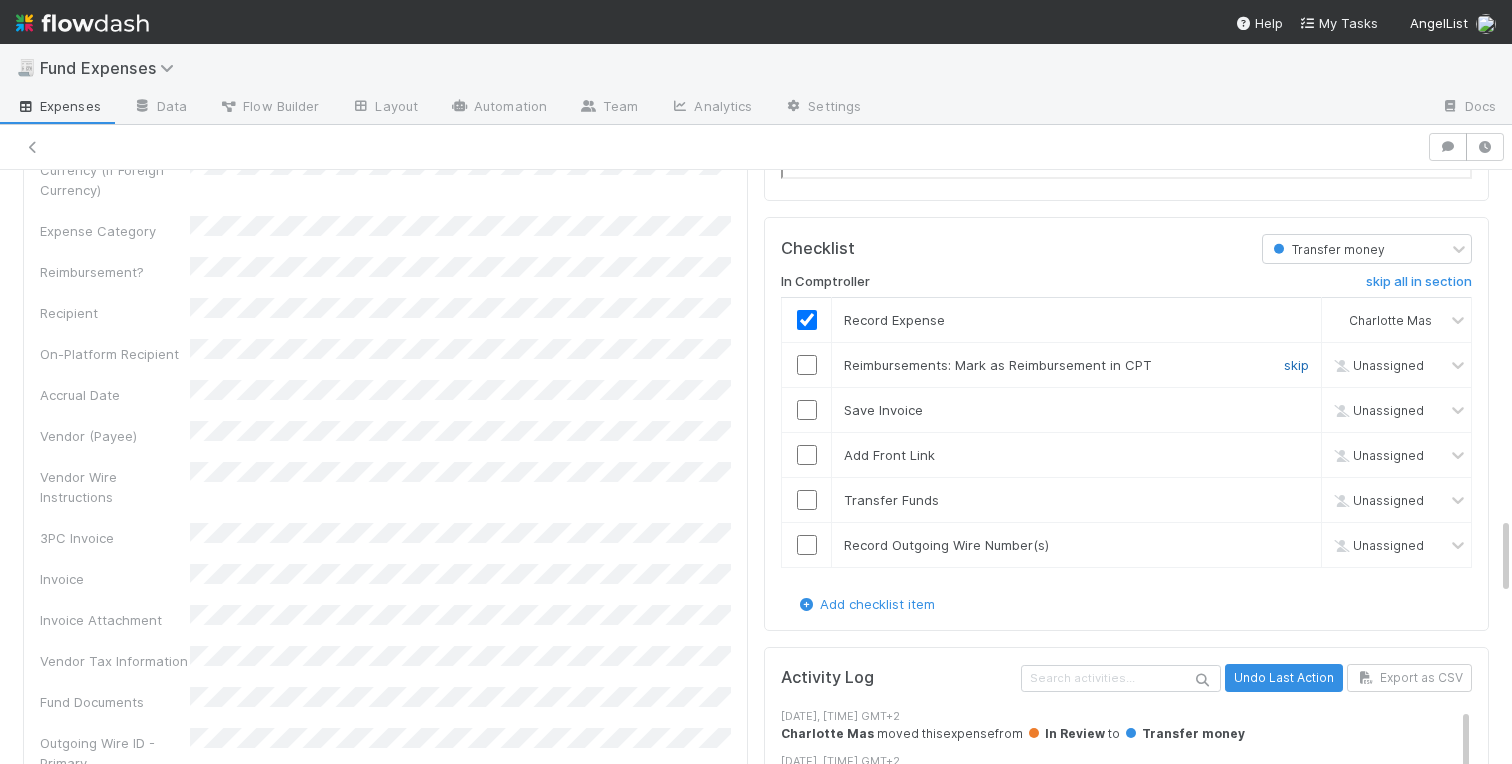 click on "skip" at bounding box center (1296, 365) 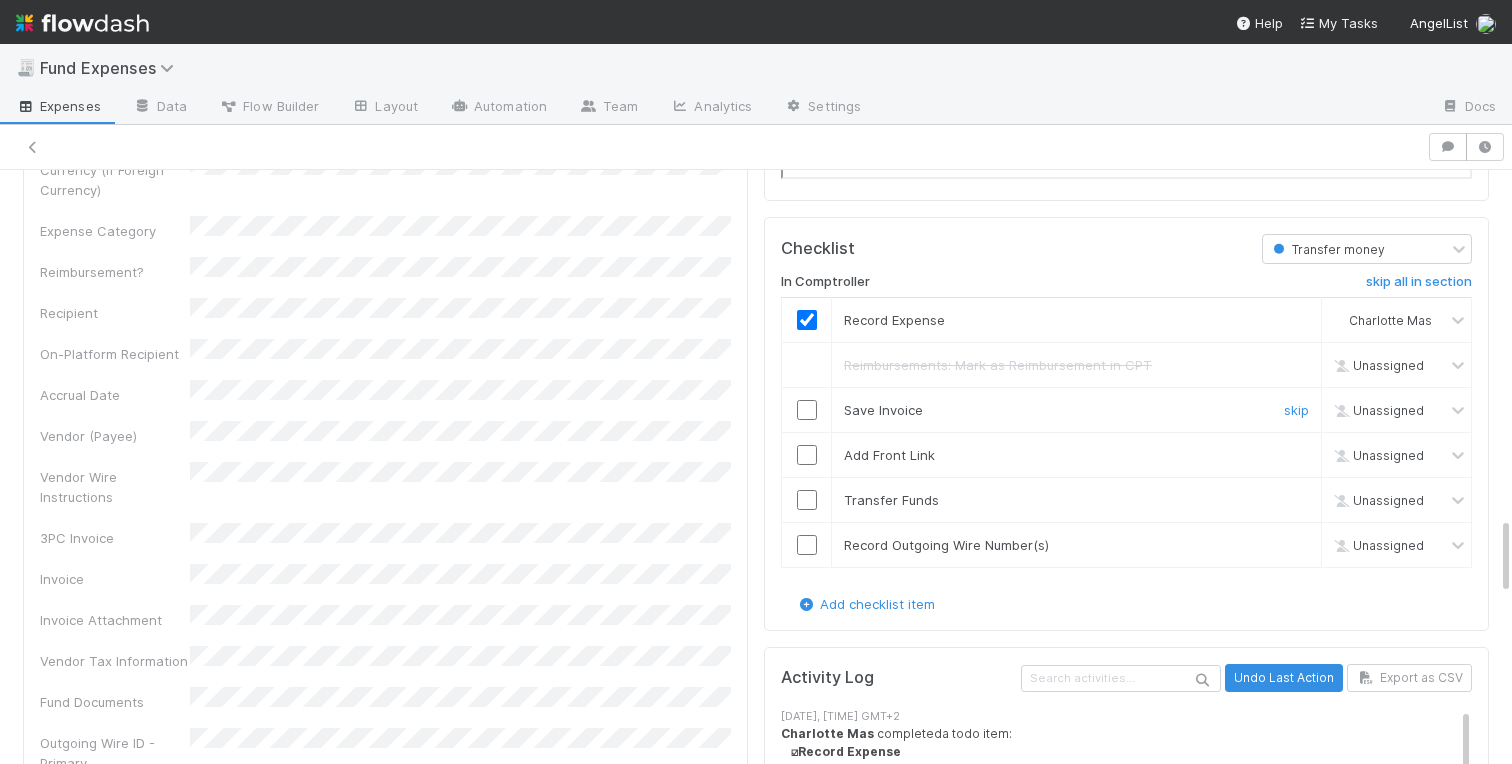 click at bounding box center [807, 410] 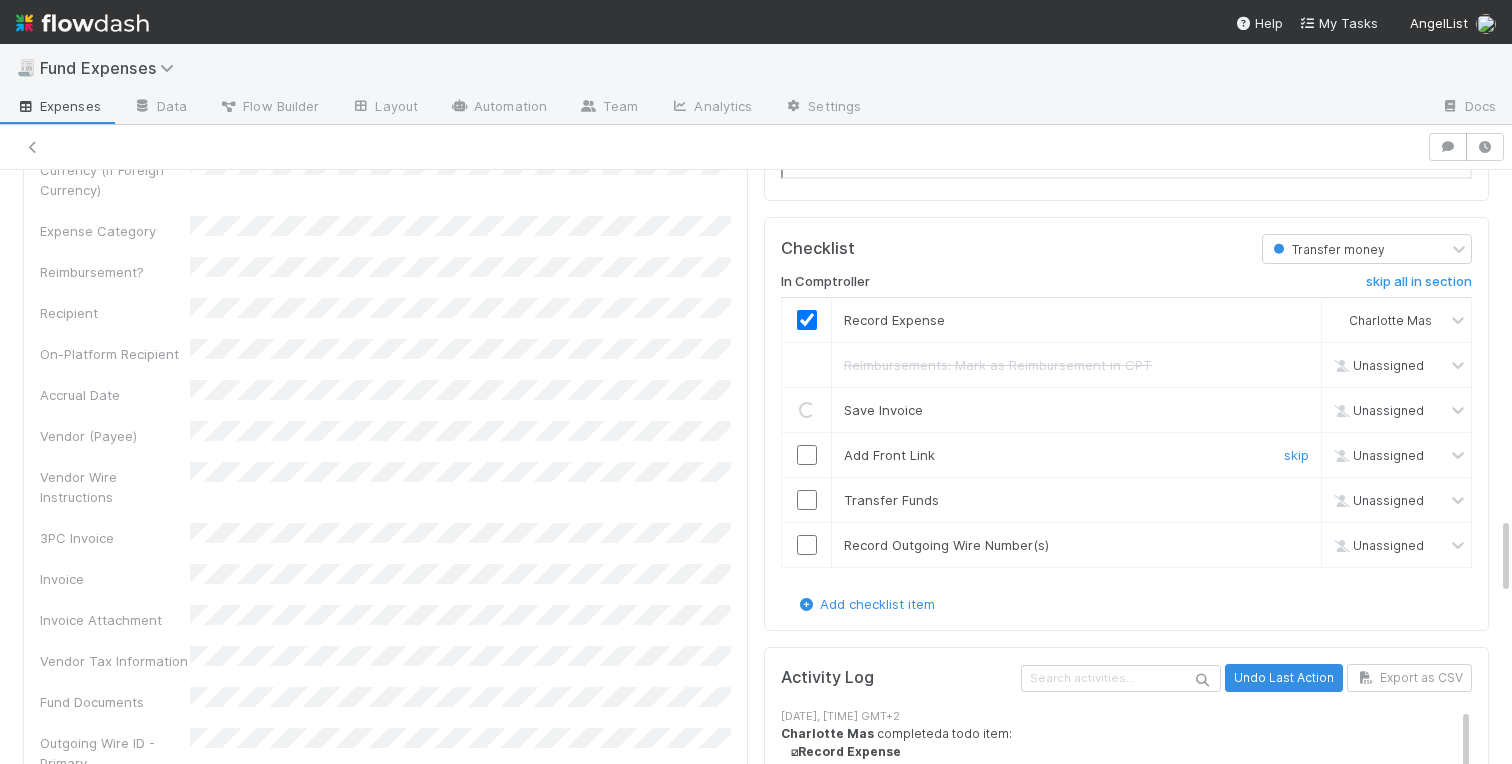 click at bounding box center (807, 455) 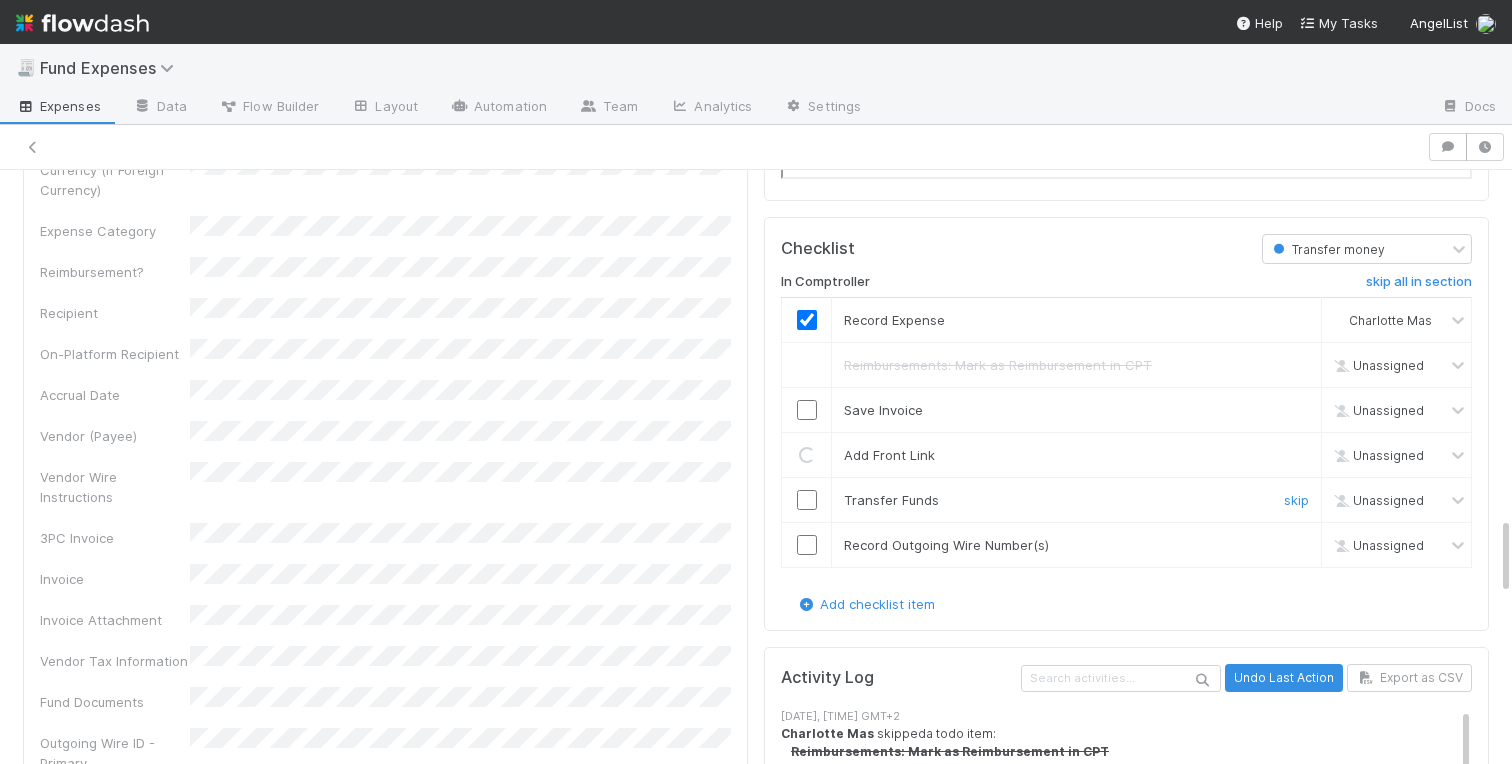 click at bounding box center [807, 500] 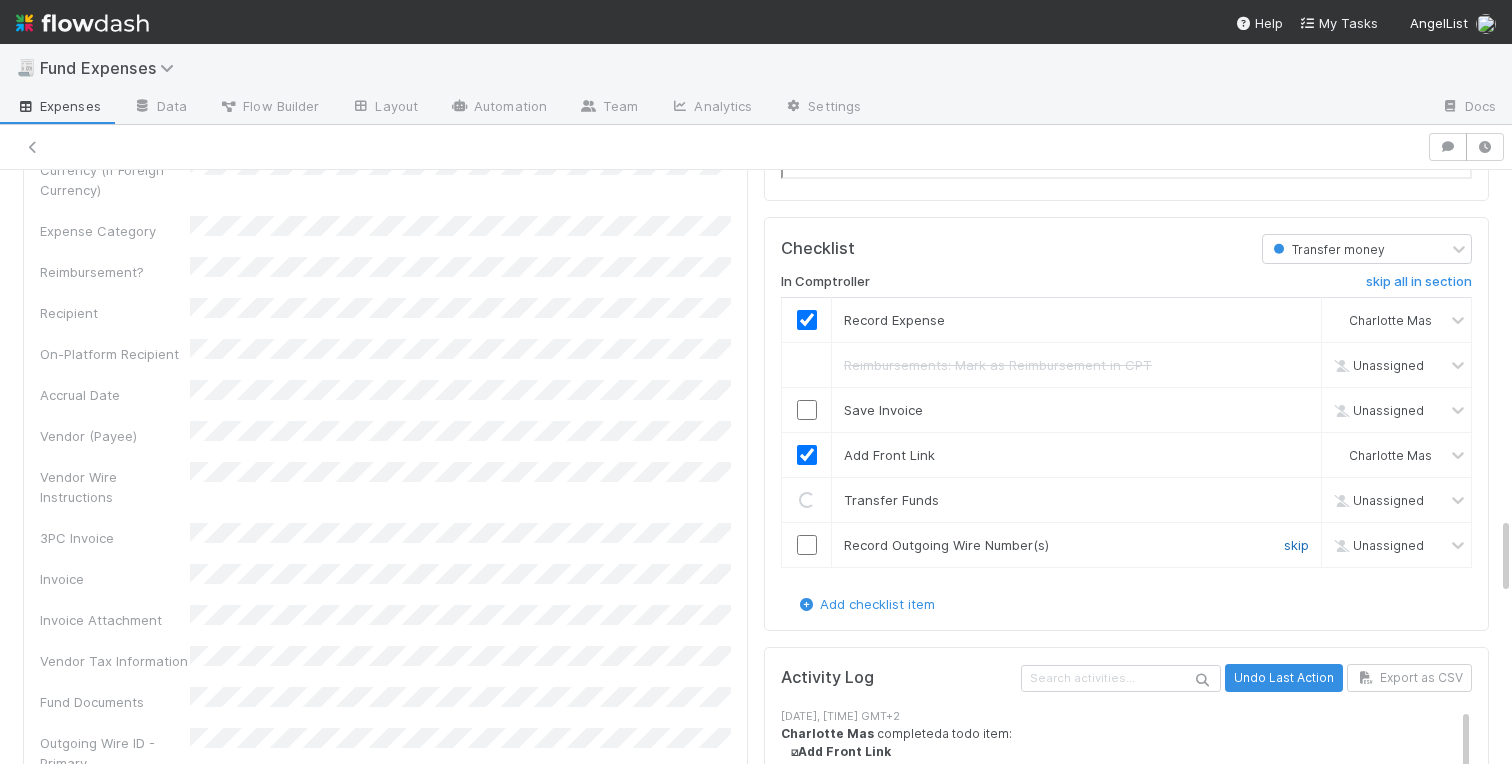 click on "skip" at bounding box center (1296, 545) 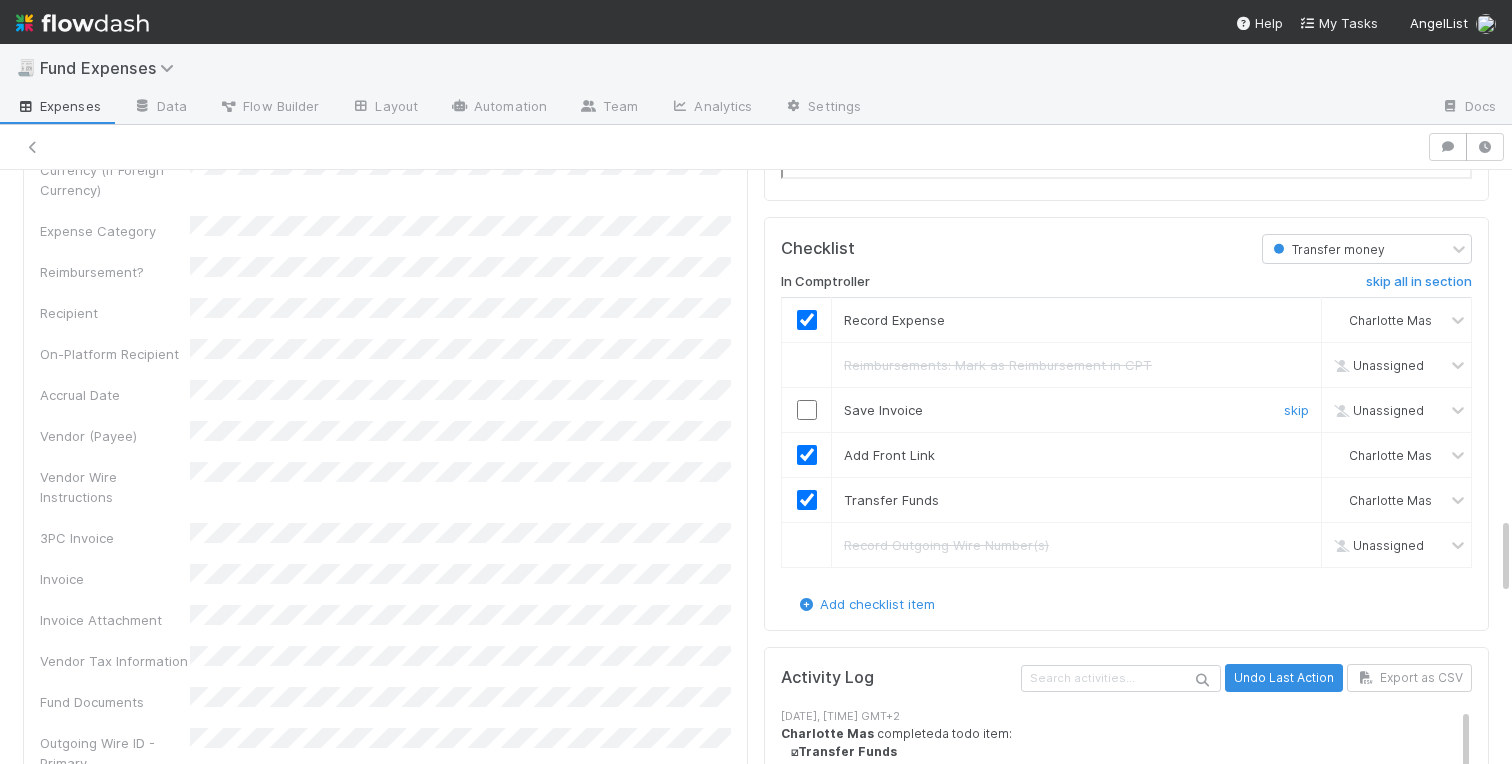 click at bounding box center [807, 410] 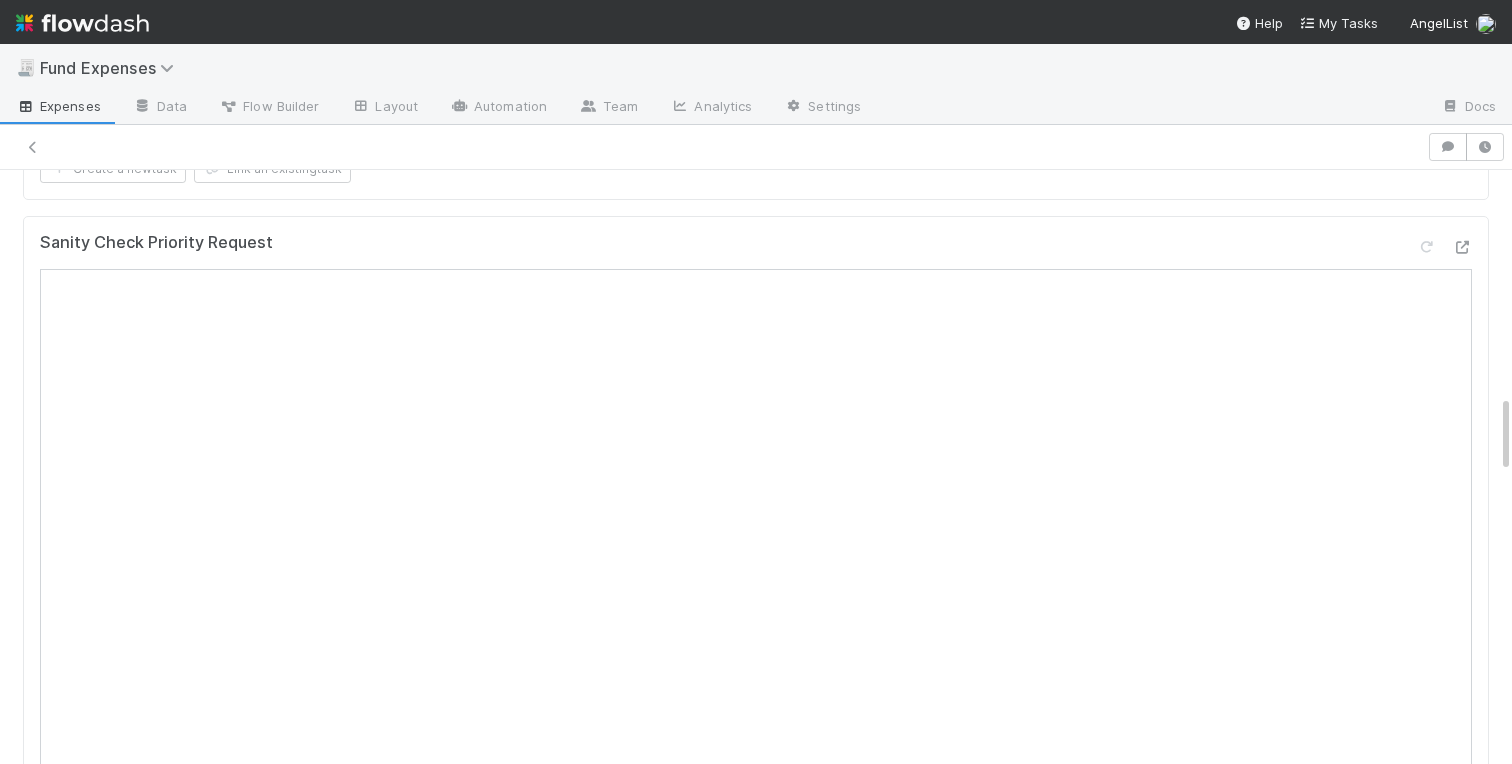 scroll, scrollTop: 0, scrollLeft: 0, axis: both 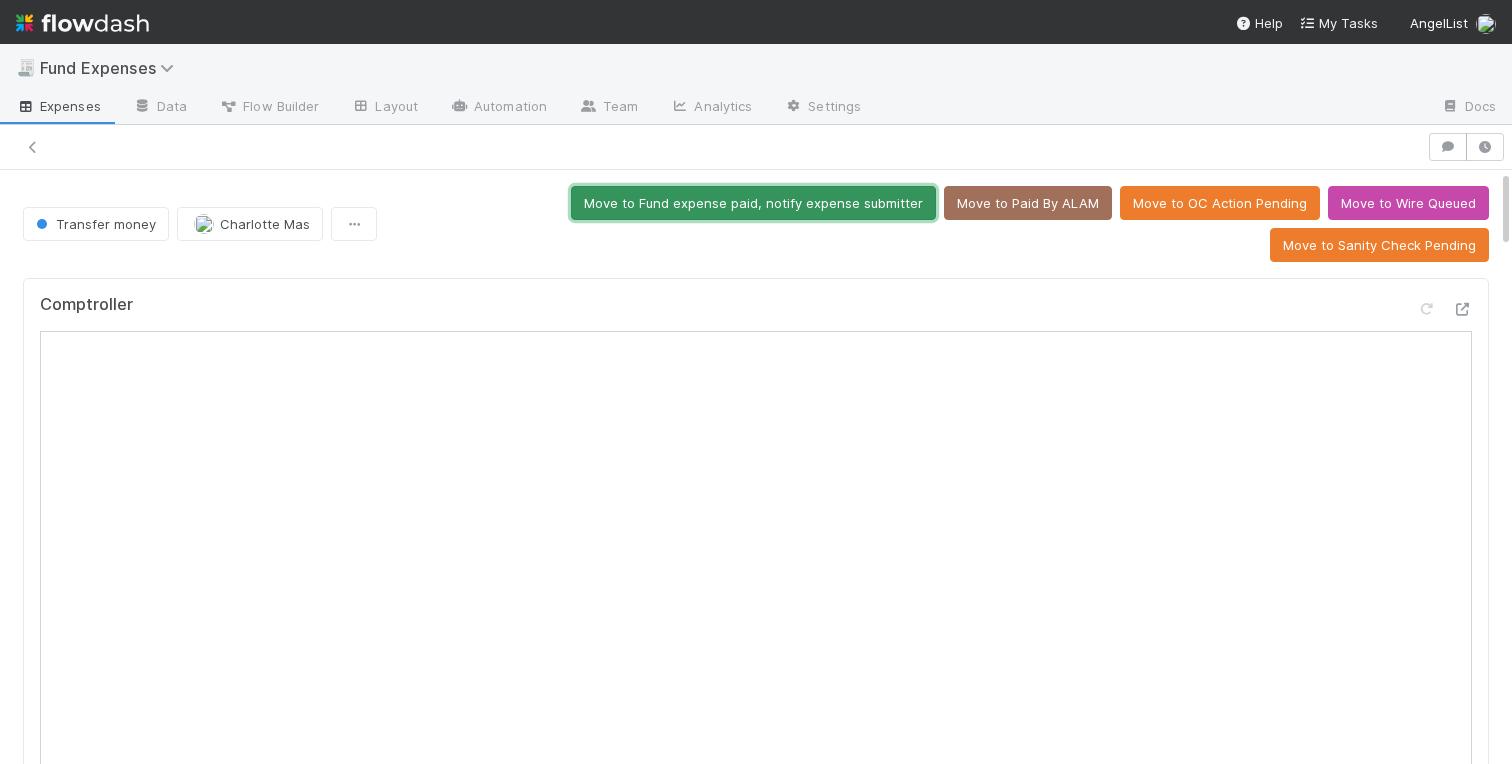 click on "Move to Fund expense paid, notify expense submitter" at bounding box center [753, 203] 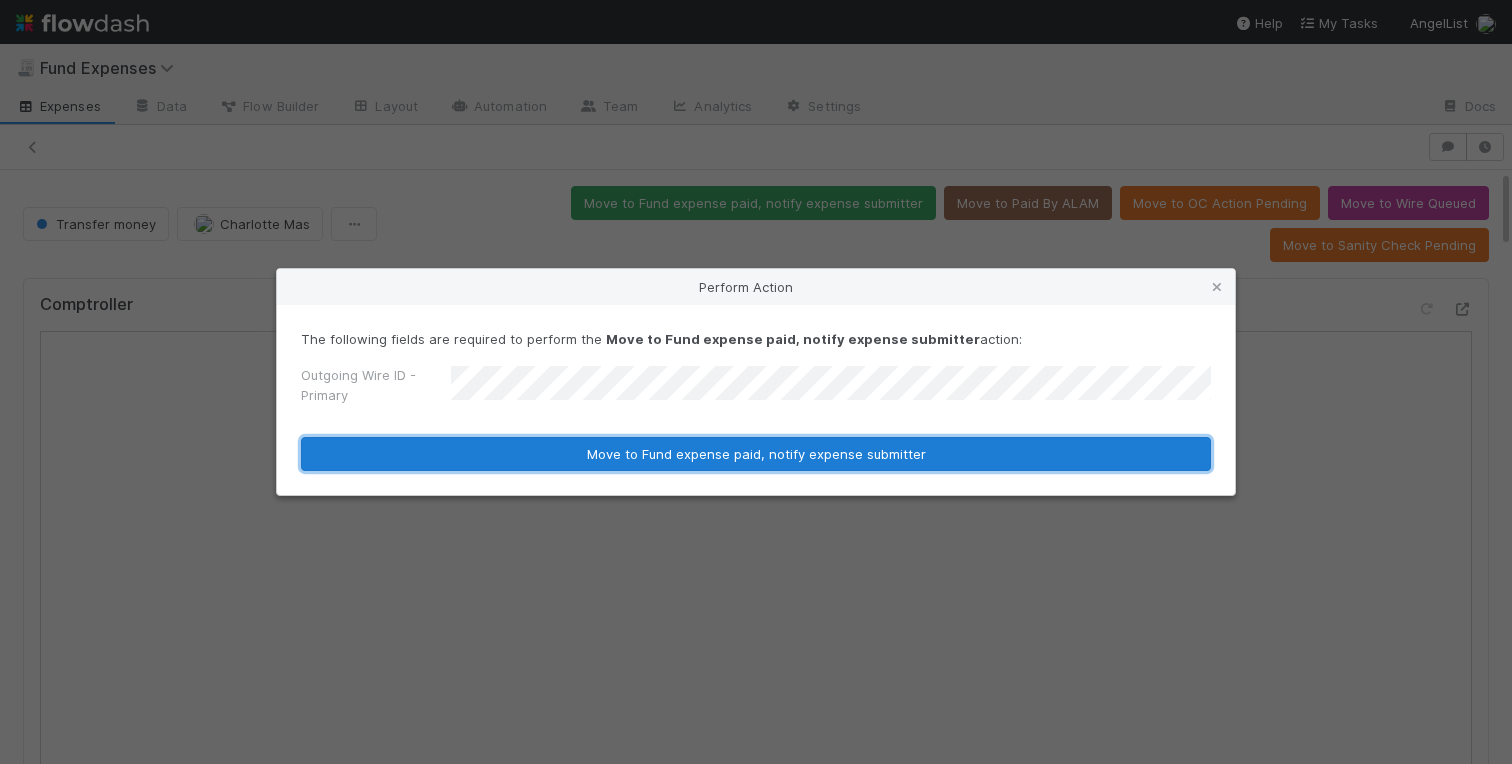 click on "Move to Fund expense paid, notify expense submitter" at bounding box center (756, 454) 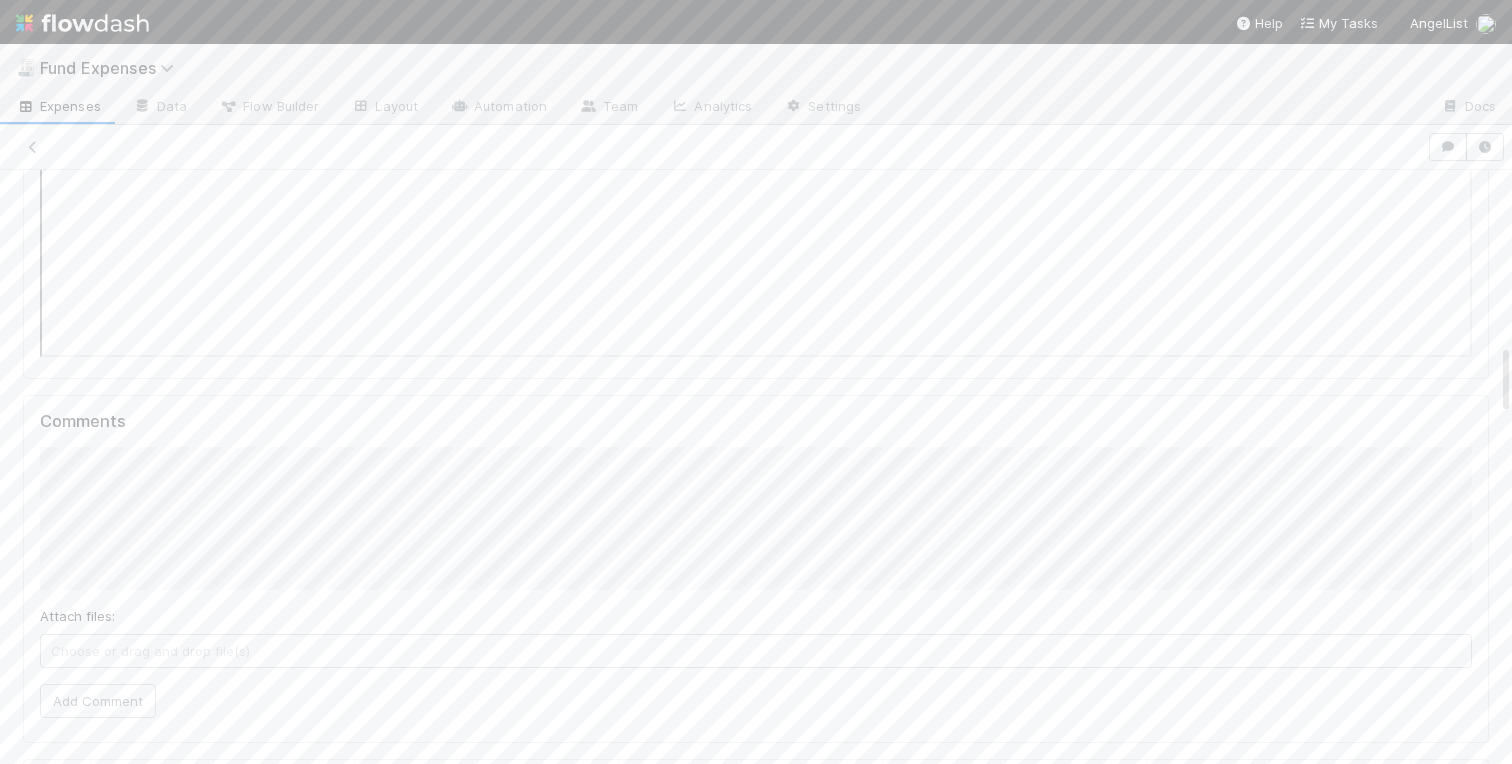 scroll, scrollTop: 1546, scrollLeft: 0, axis: vertical 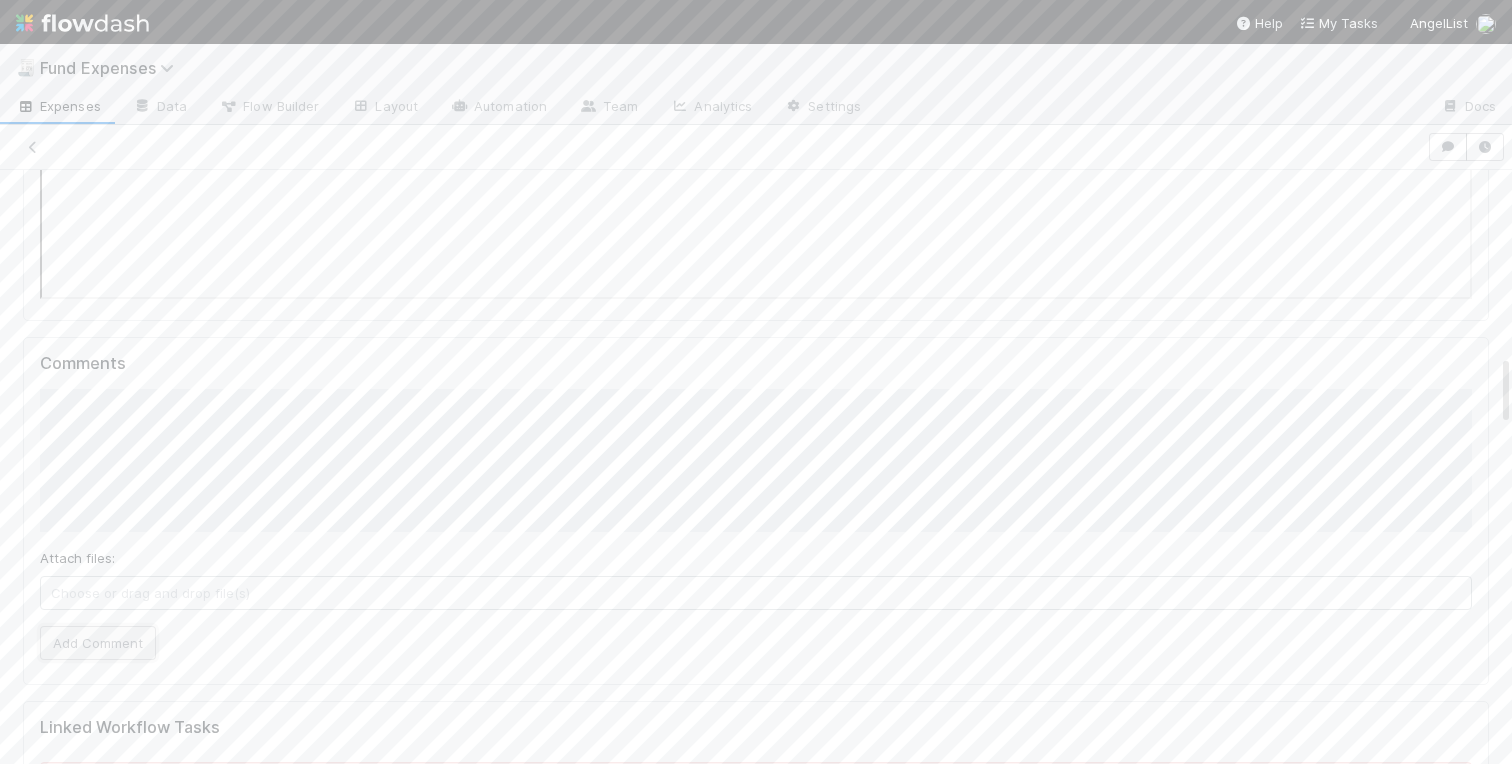 click on "Add Comment" at bounding box center (98, 643) 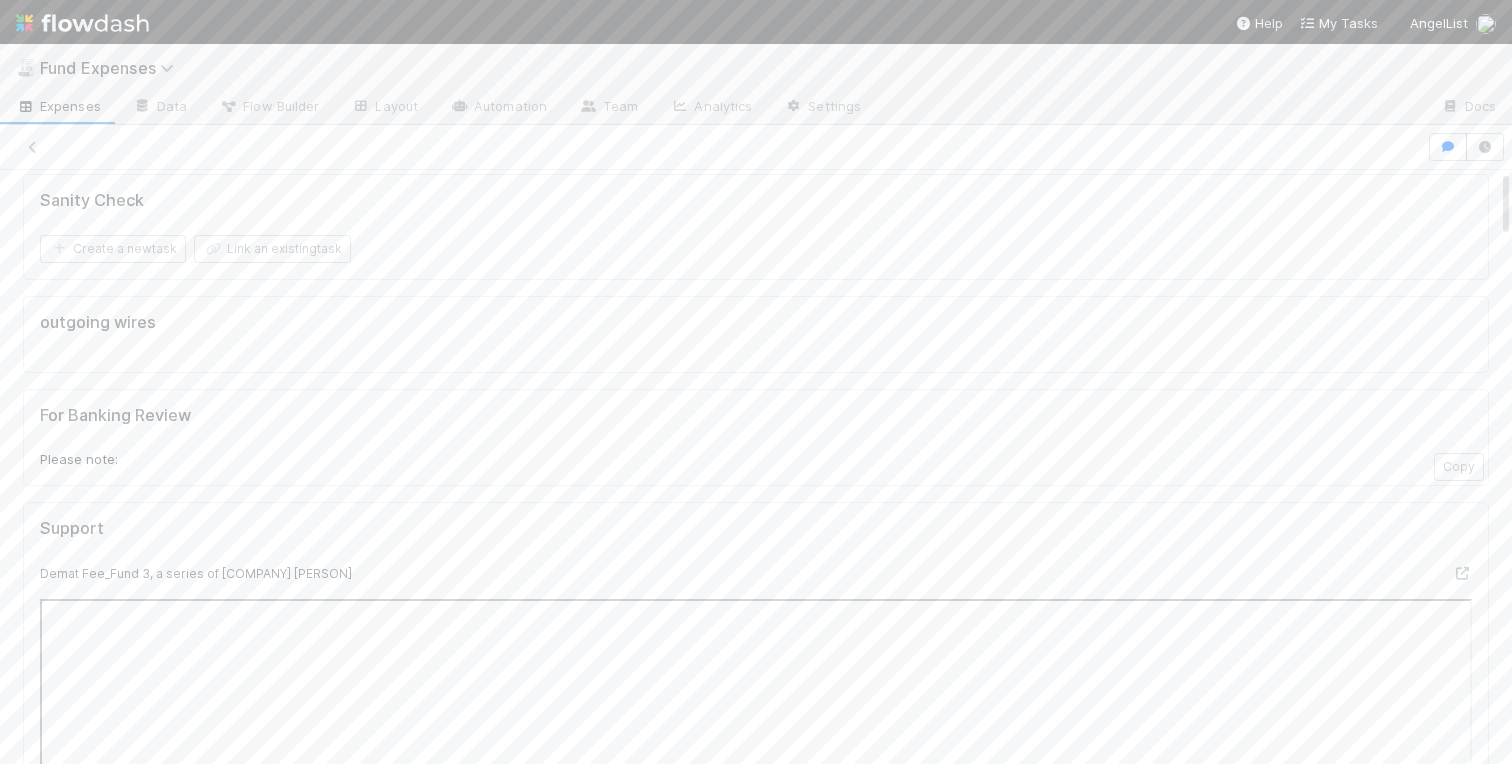 scroll, scrollTop: 0, scrollLeft: 0, axis: both 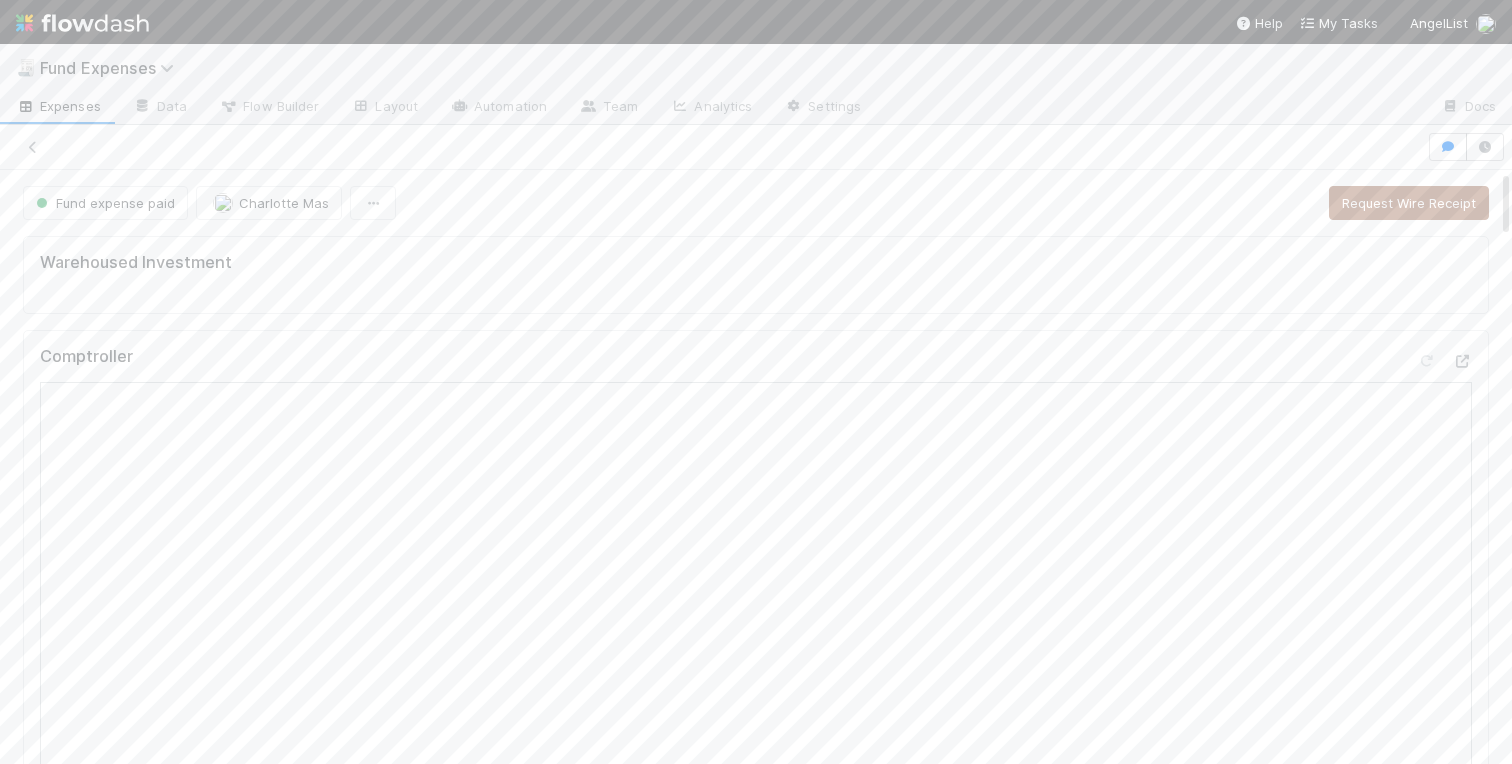 click on "Warehoused Investment" at bounding box center [756, 275] 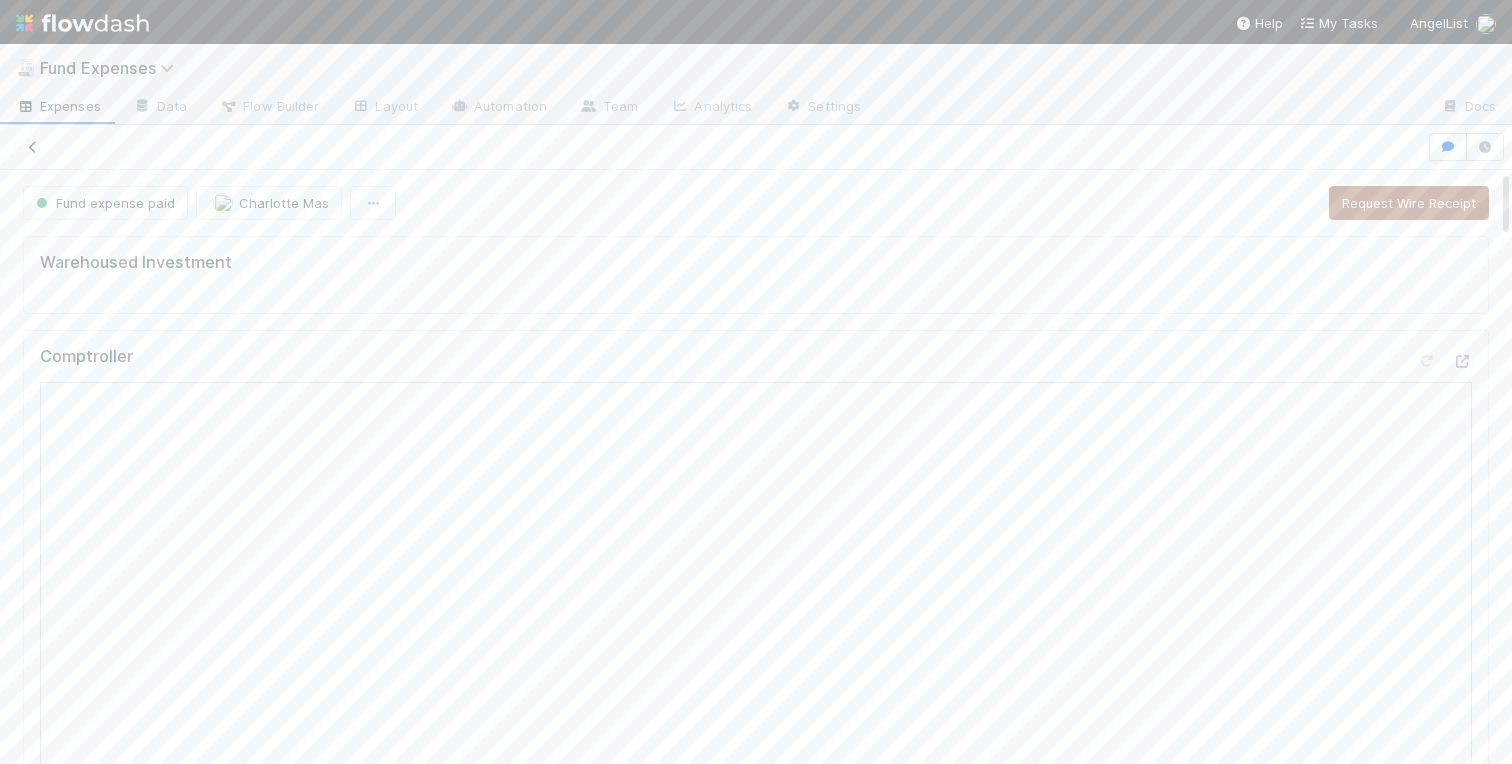 click at bounding box center [33, 147] 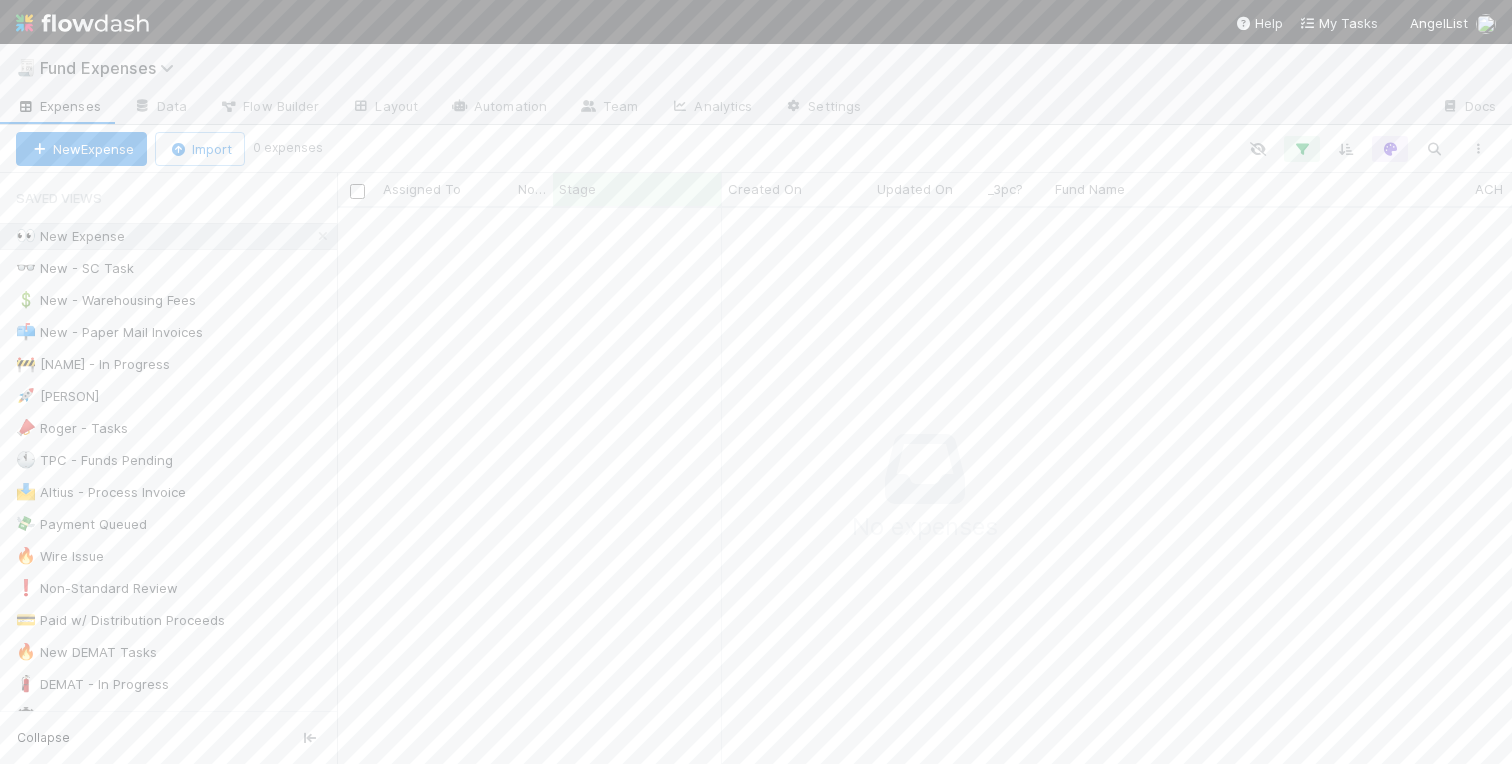 scroll, scrollTop: 555, scrollLeft: 1175, axis: both 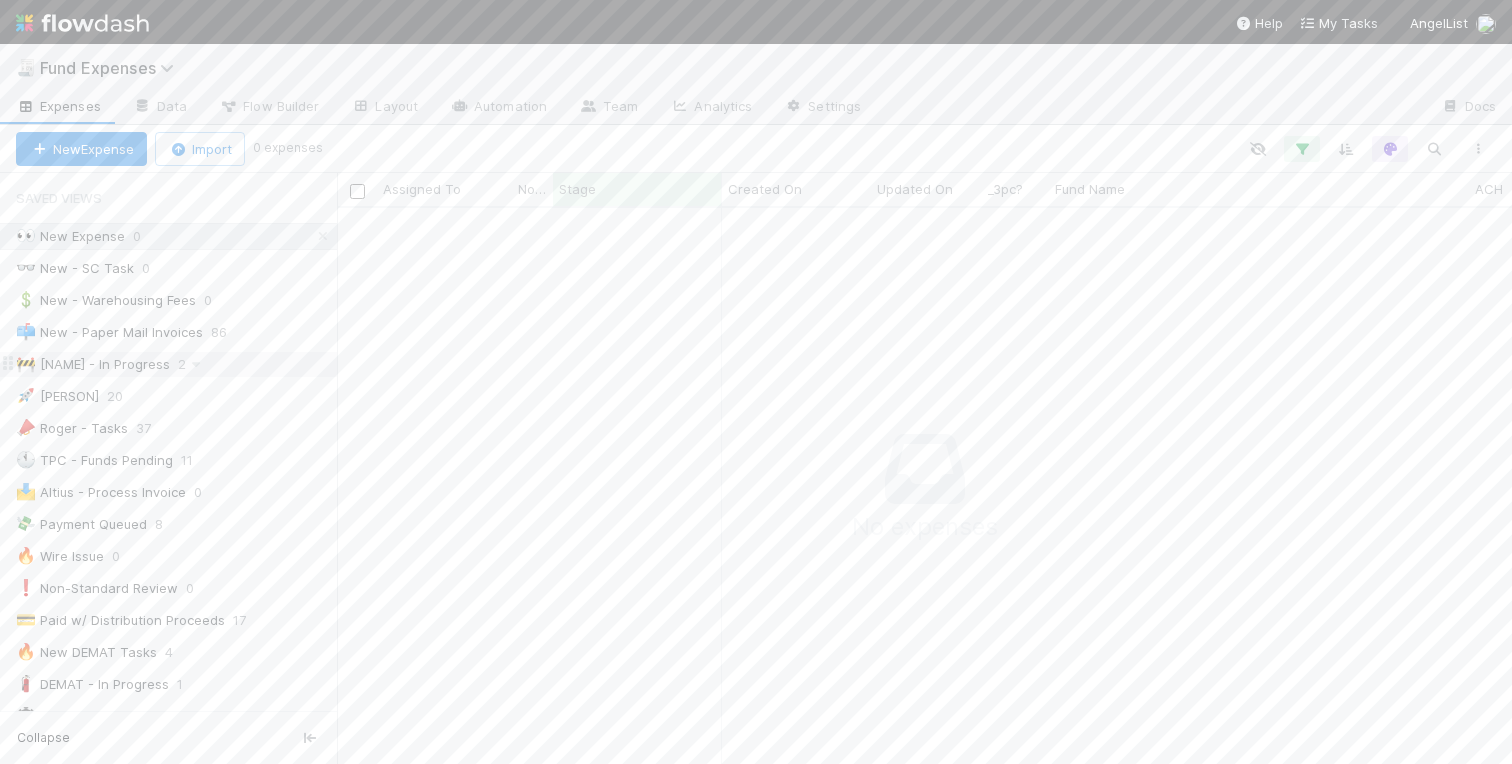 click on "🚧 Charlotte - In Progress" at bounding box center [93, 364] 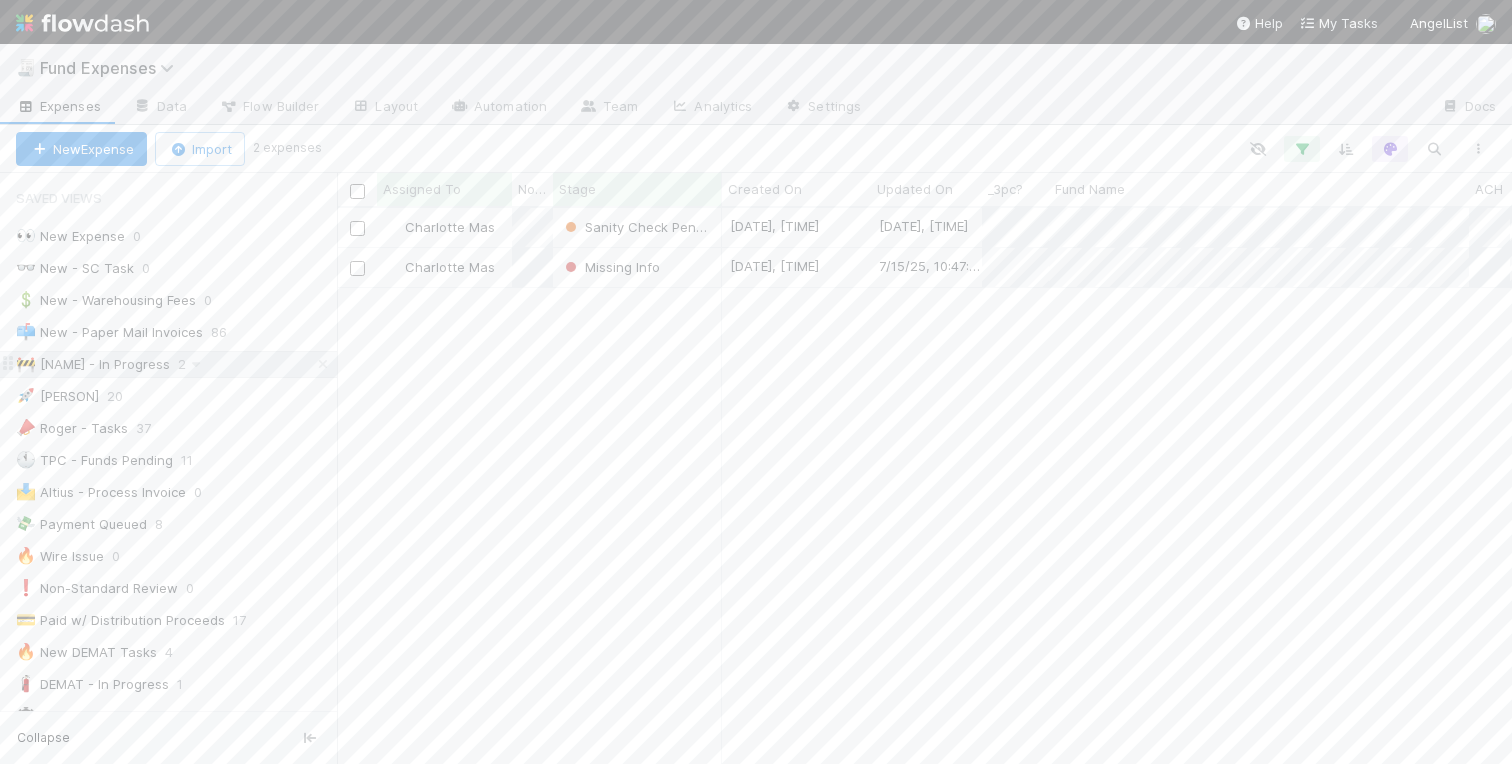 scroll, scrollTop: 0, scrollLeft: 1, axis: horizontal 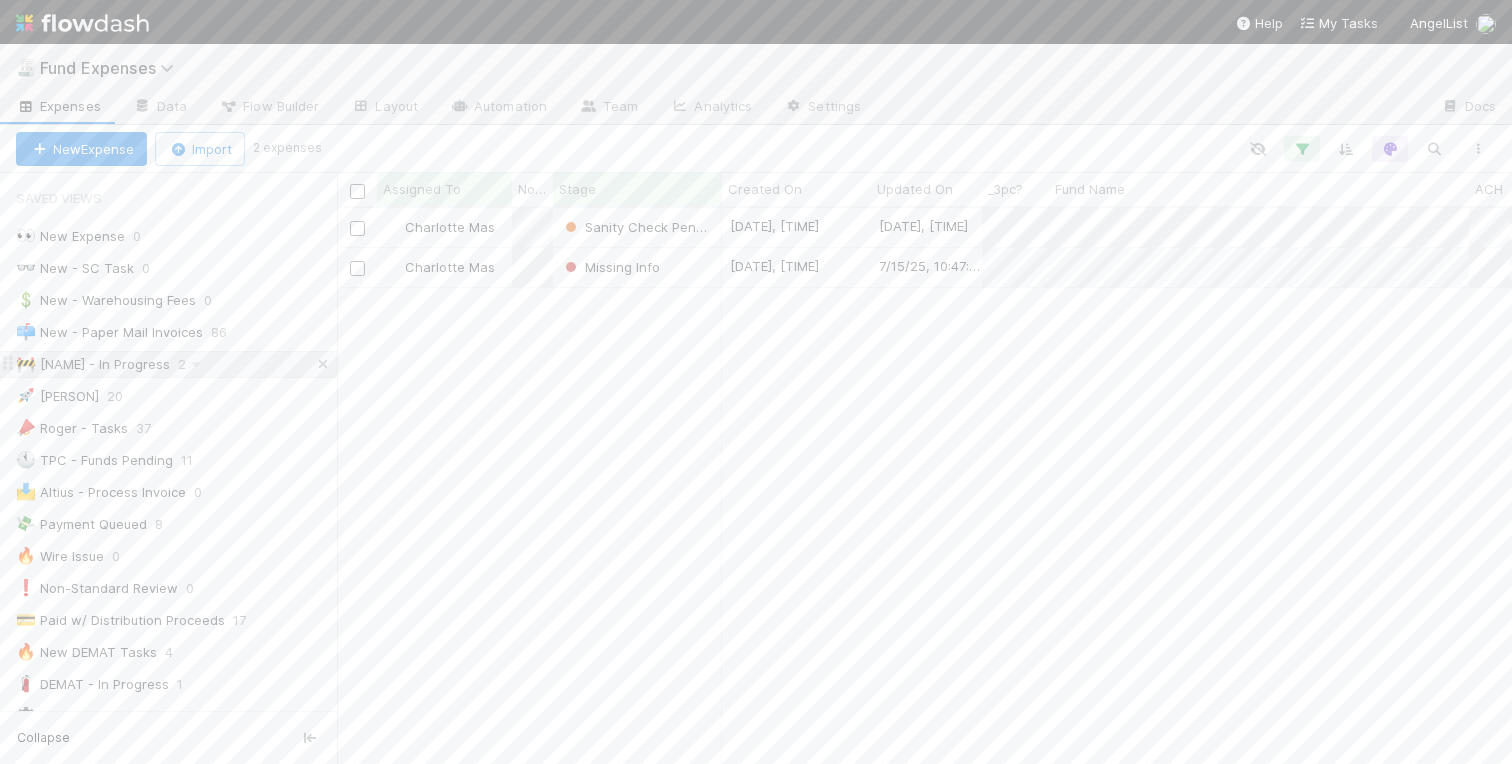click at bounding box center [323, 364] 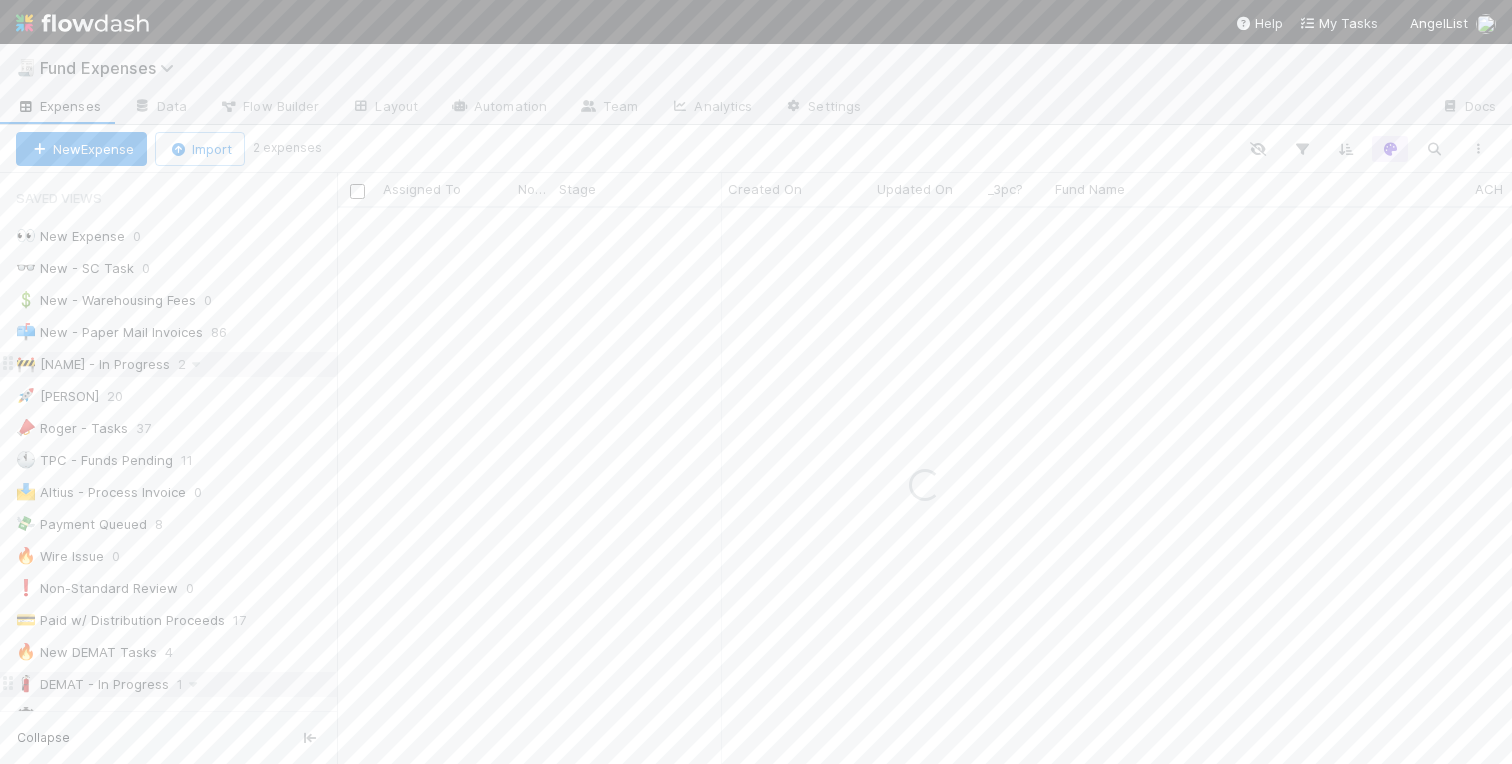 click on "🧯 DEMAT - In Progress" at bounding box center (92, 684) 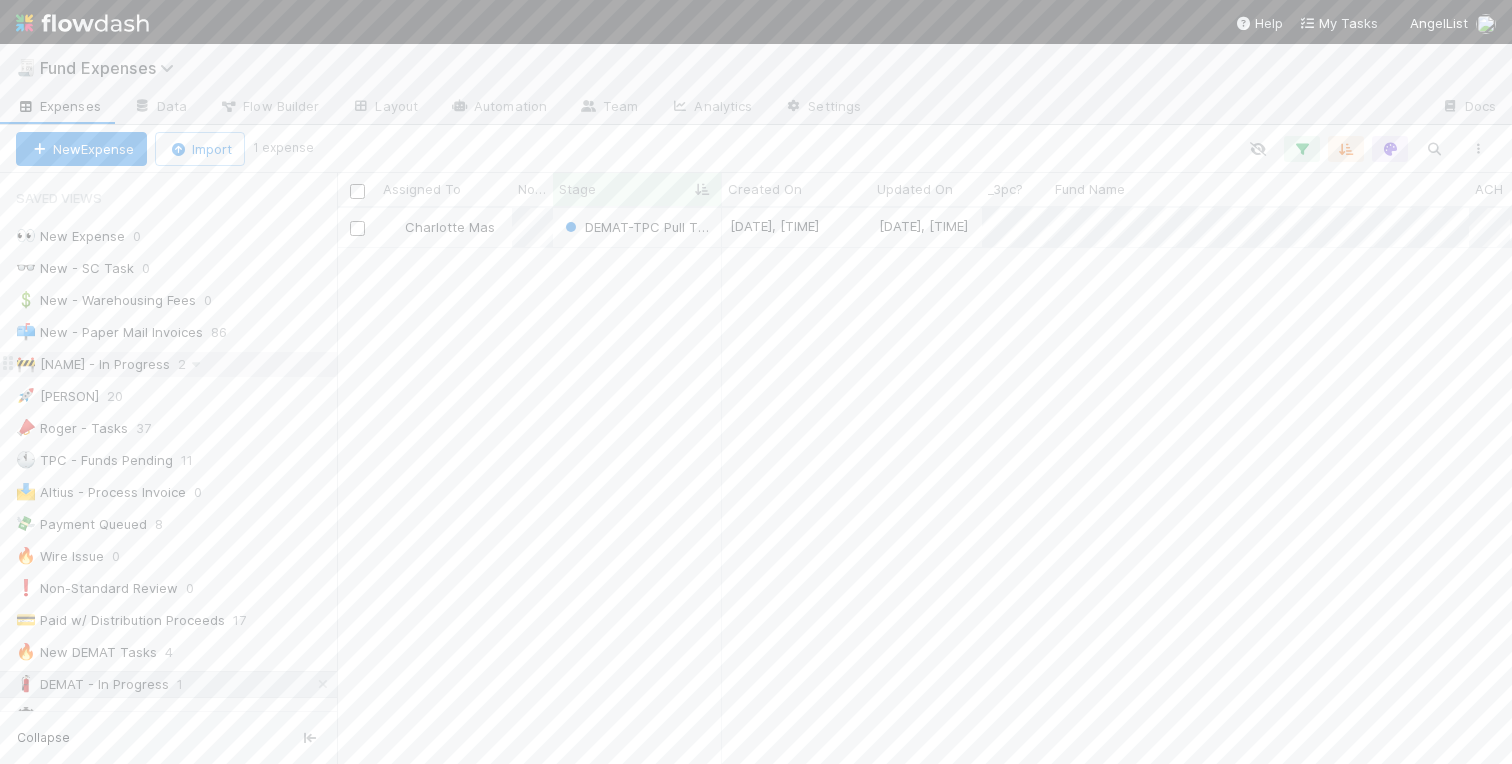 scroll, scrollTop: 0, scrollLeft: 1, axis: horizontal 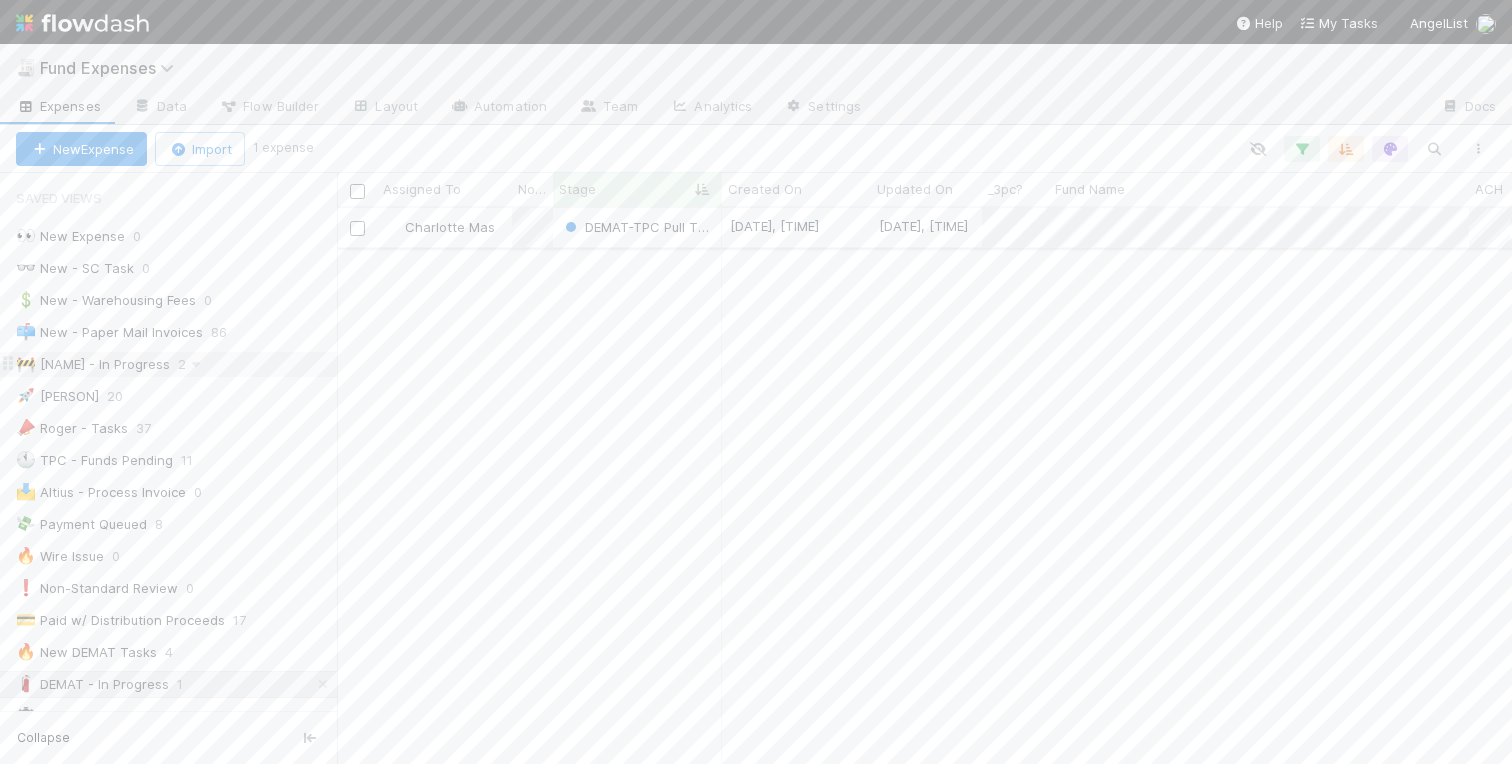click on "Charlotte Mas" at bounding box center (444, 227) 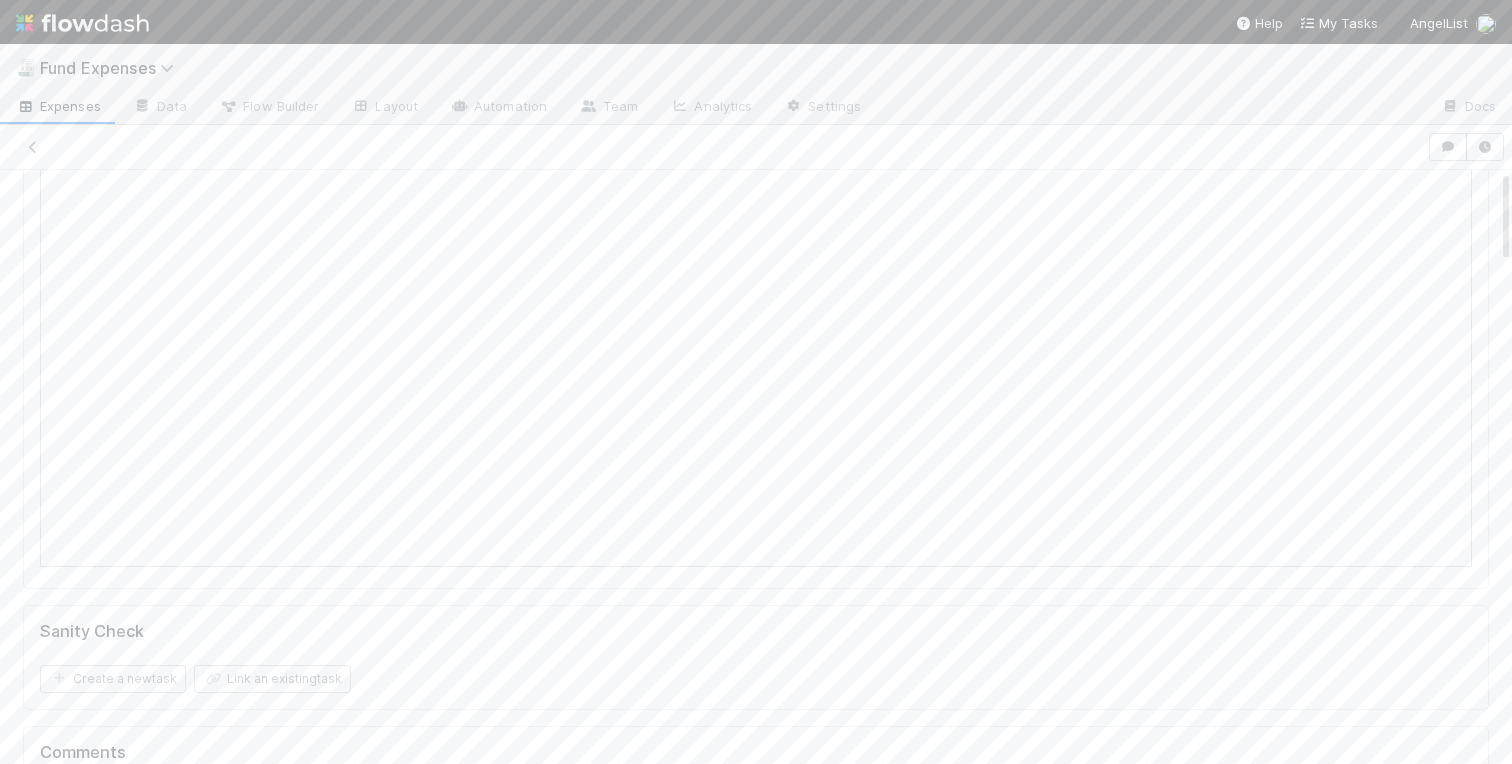 scroll, scrollTop: 0, scrollLeft: 0, axis: both 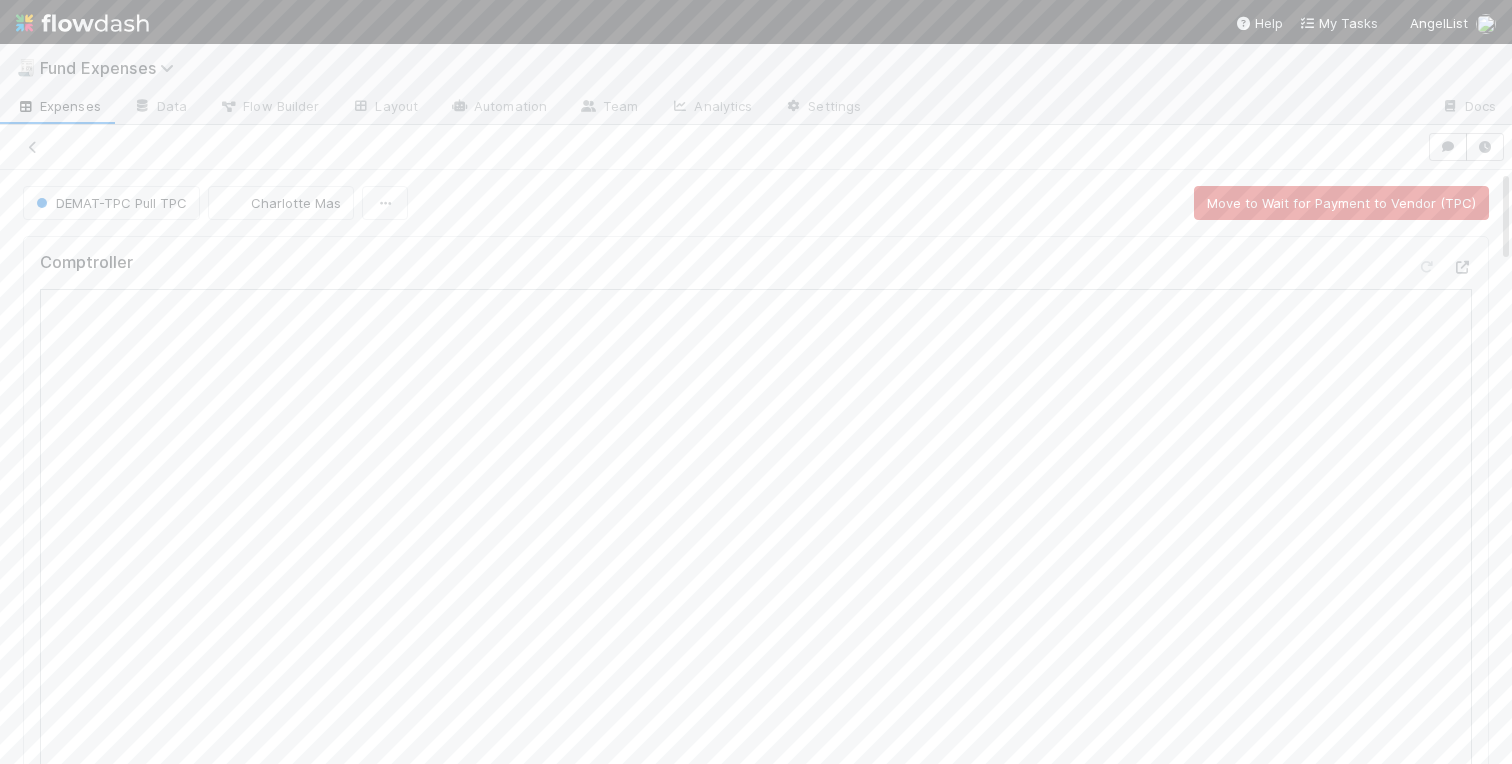 click on "DEMAT-TPC Pull TPC Charlotte Mas Move to Wait for Payment to Vendor (TPC)" at bounding box center (756, 203) 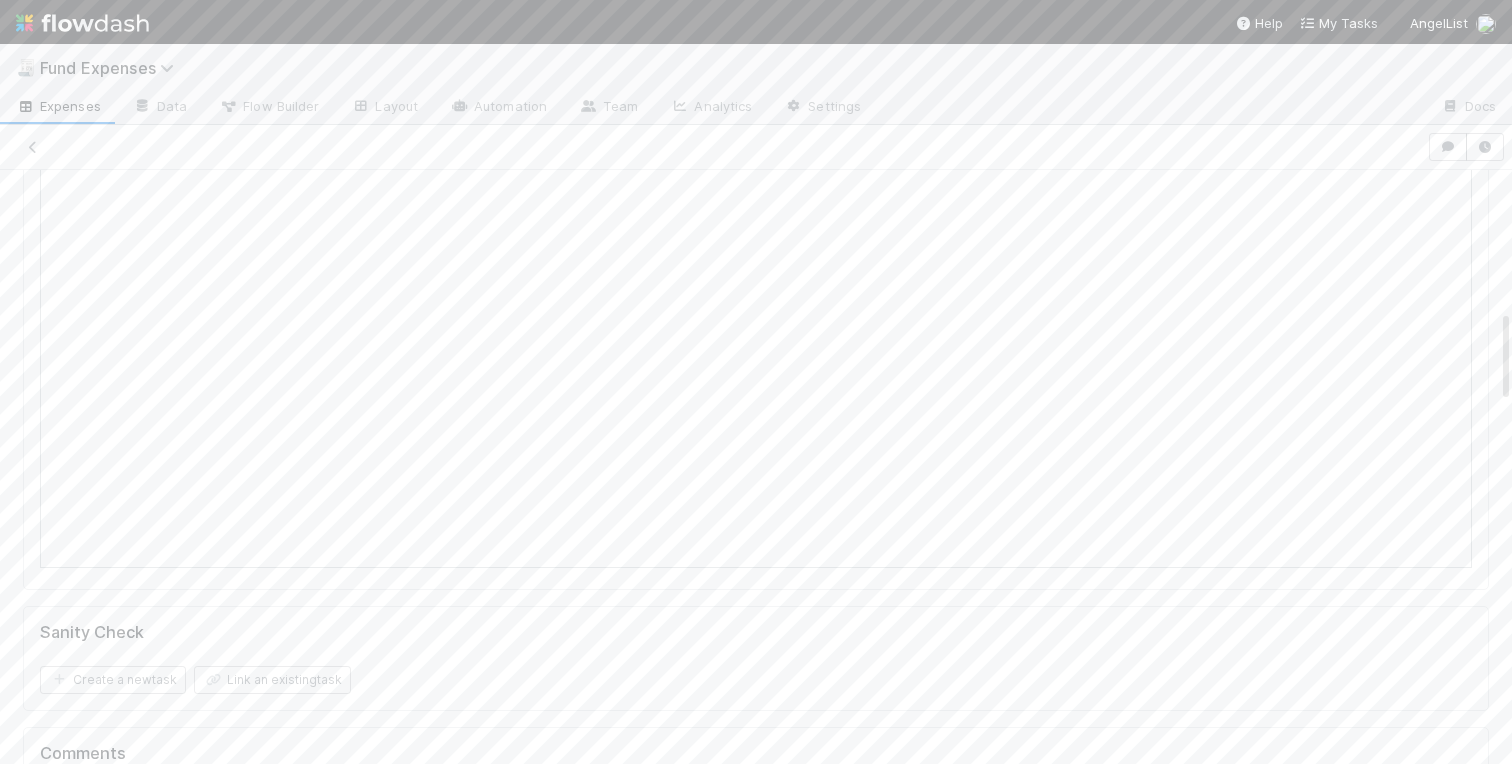 scroll, scrollTop: 0, scrollLeft: 0, axis: both 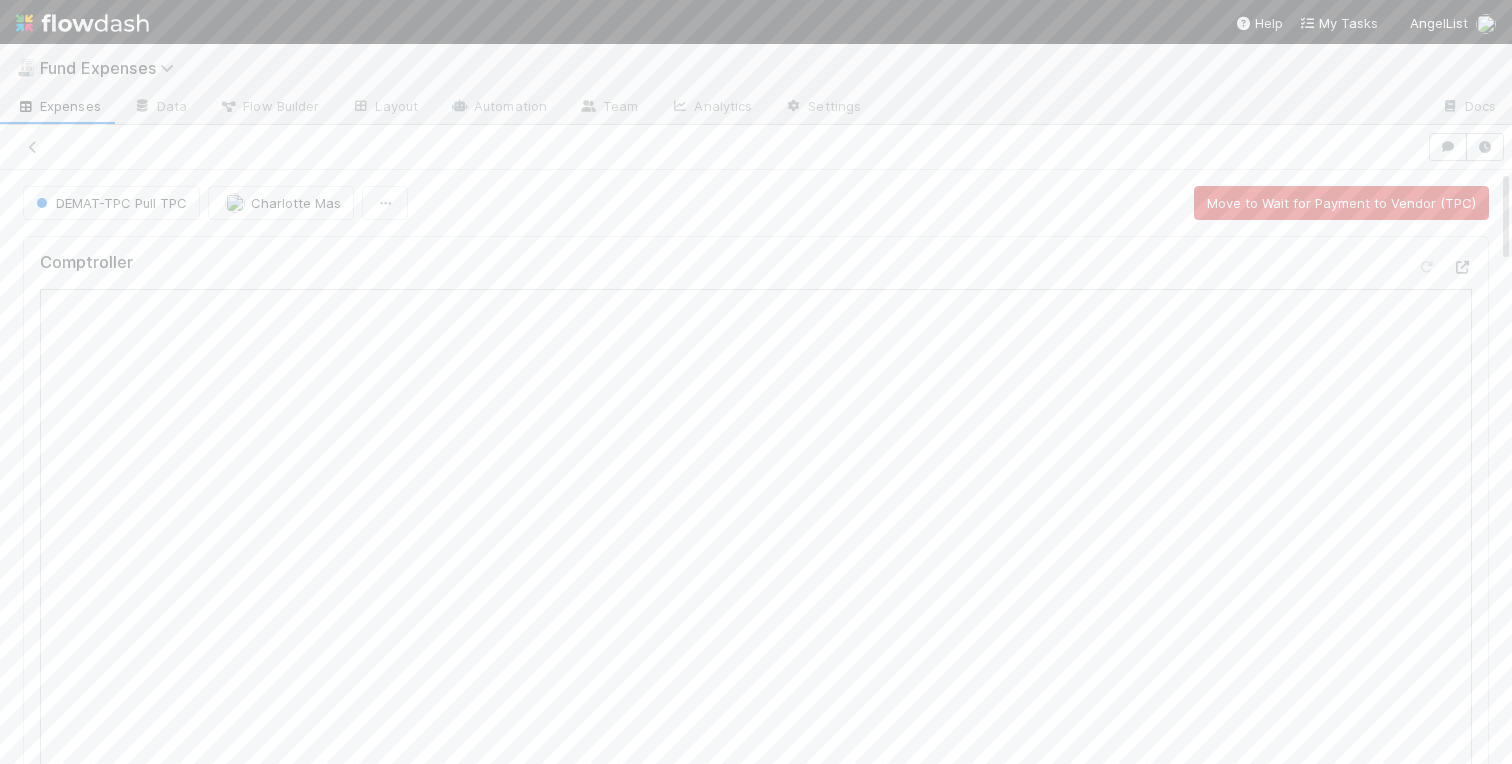 click on "Comptroller Sanity Check    Create a new  task Link an existing  task Comments Attach files: Choose or drag and drop file(s) Add Comment DEMAT Accounts   Linked Workflow Tasks You do not have access to the   DEPRECATED - DO NOT USE - Demat: Email Pre-Oct Indian Investments   workflow. Linked Workflow Tasks You do not have access to the   Belltower Administrative Fee Contributions   workflow. Indian Demat Tasks   FC Dash or Rolling Fund Page url Fund Comptroller Page Fund Legal Name (series name) How is GP Paying? GP's Funding Account URL Management Fee Recipient's Treasury URL Other Payment Method Notes Fund Eligible for Grandfathered (At-Cost) Pricing? Expense Amount (cost) Fund Account Type to Open Demat Client ID Fund Demat Account Type Demat Account Bank Demat DP ID Demat Account Number Front thread with Kotak Today's Date (write it out) Banking Letter Trigger Update Account Number Trigger Which portfolio company needs us to begin the dematerialization process? Link to Email Workflow Trigger Redacted CML" at bounding box center (756, 2206) 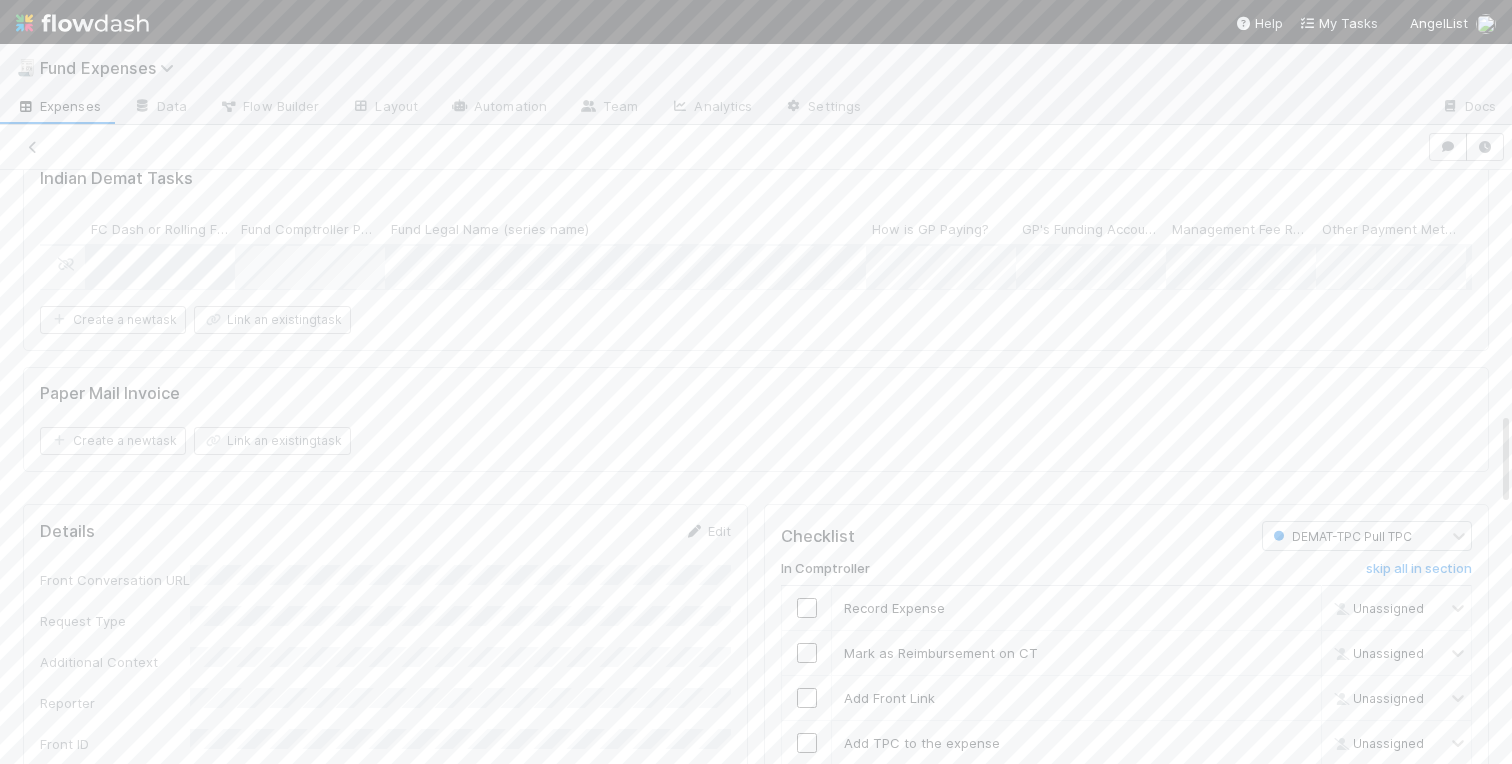 scroll, scrollTop: 1551, scrollLeft: 0, axis: vertical 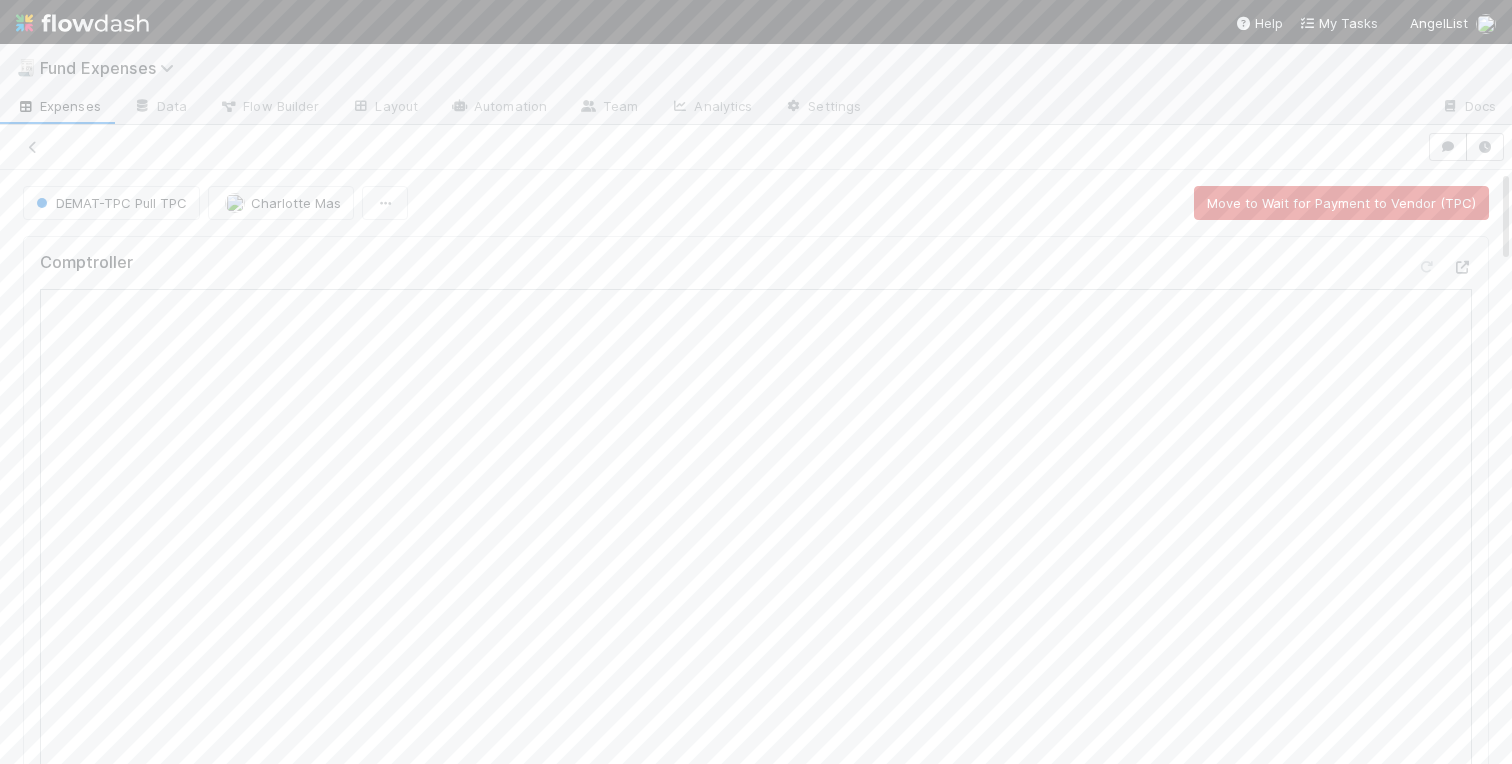 click on "Comptroller Sanity Check    Create a new  task Link an existing  task Comments Attach files: Choose or drag and drop file(s) Add Comment DEMAT Accounts   Linked Workflow Tasks You do not have access to the   DEPRECATED - DO NOT USE - Demat: Email Pre-Oct Indian Investments   workflow. Linked Workflow Tasks You do not have access to the   Belltower Administrative Fee Contributions   workflow. Indian Demat Tasks   FC Dash or Rolling Fund Page url Fund Comptroller Page Fund Legal Name (series name) How is GP Paying? GP's Funding Account URL Management Fee Recipient's Treasury URL Other Payment Method Notes Fund Eligible for Grandfathered (At-Cost) Pricing? Expense Amount (cost) Fund Account Type to Open Demat Client ID Fund Demat Account Type Demat Account Bank Demat DP ID Demat Account Number Front thread with Kotak Today's Date (write it out) Banking Letter Trigger Update Account Number Trigger Which portfolio company needs us to begin the dematerialization process? Link to Email Workflow Trigger Redacted CML" at bounding box center [756, 1136] 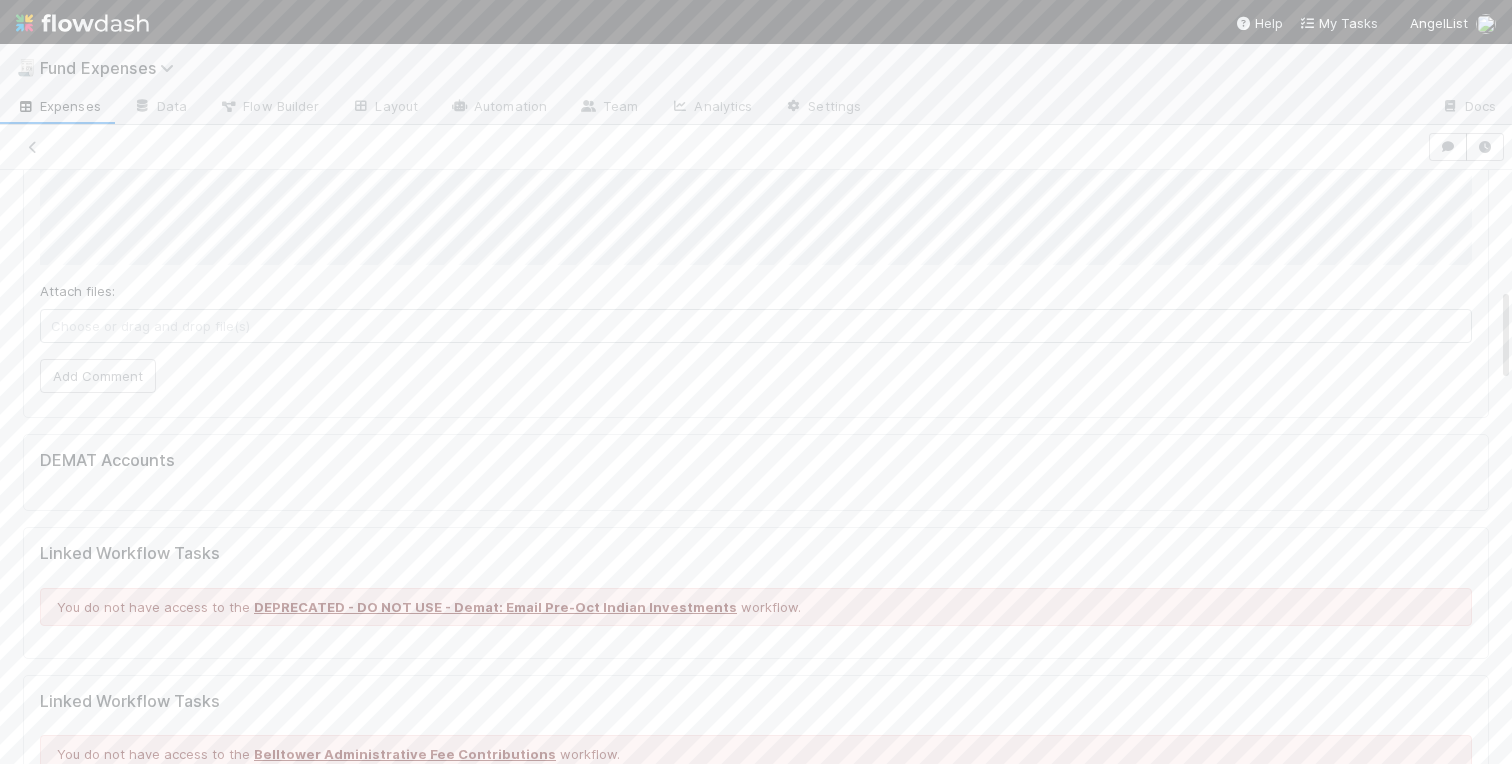 scroll, scrollTop: 1748, scrollLeft: 0, axis: vertical 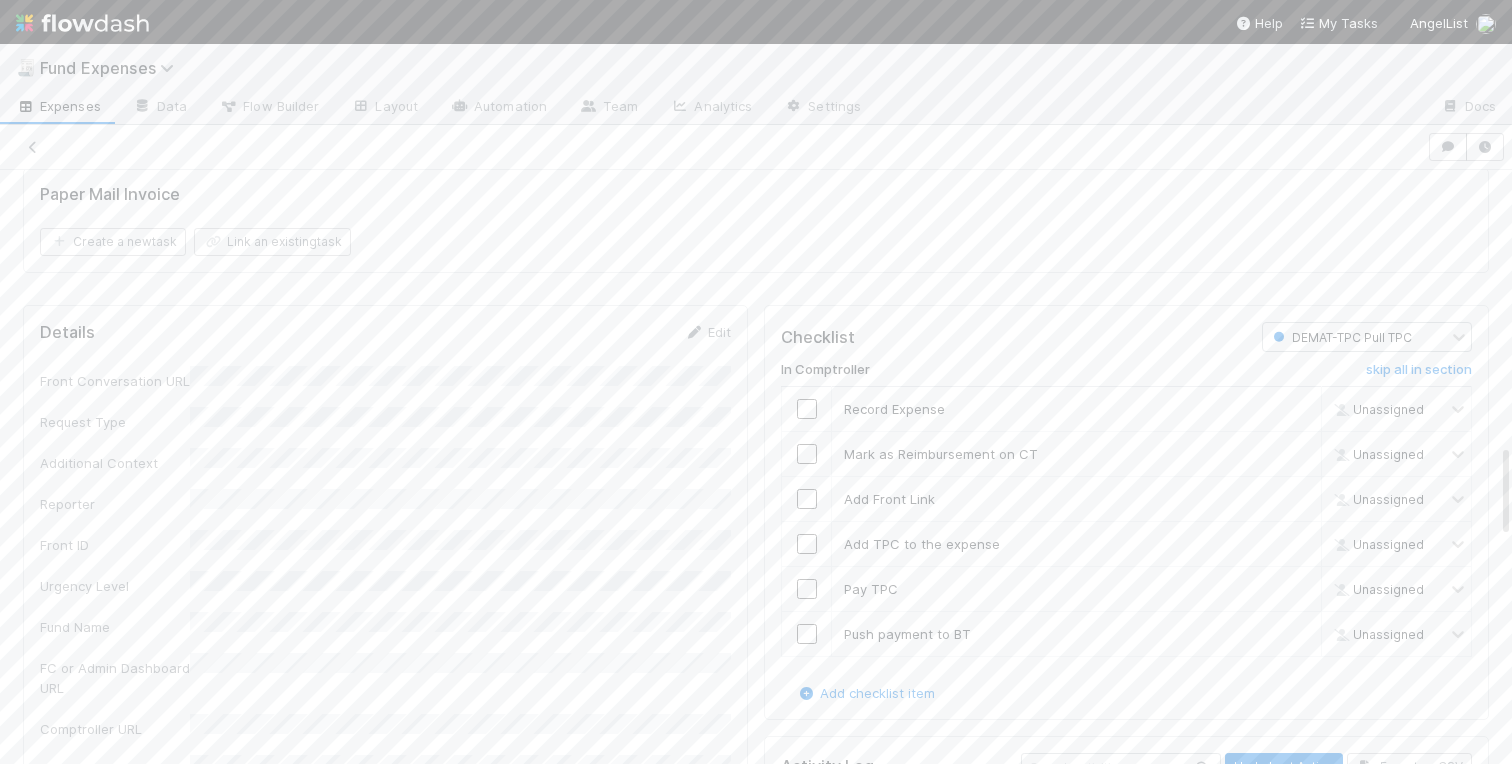 click on "Details Edit Front Conversation URL  Request Type  Additional Context  Reporter  Front ID  Urgency Level  Fund Name  FC or Admin Dashboard URL  Comptroller URL  Comptroller URL (QP)  Partial Payment  Payment Amount   Currency (if Foreign Currency)  Expense Category  Reimbursement?  Recipient  On-Platform Recipient  Accrual Date  Vendor (Payee)  Vendor Wire Instructions  3PC Invoice  Invoice   Invoice Attachment  Vendor Tax Information  Fund Documents  Outgoing Wire ID - Primary   Outgoing Wire ID - Secondary (QP)   _3pc?  ACH  Funding Account  Wire  Incoming Wire ID (3PC)  MP Fees Paid via TPC  Created On Legal Launchpad Ticket  OC Ticket  Notes for Banking  Non-standard review   Expense Definition & Special Rules  Treasury Transfer Request  test field  Sanity Check Notes  Special Rules / Context  IOS Owner Slack ID   Altius Support  Create Invoice" at bounding box center [385, 1359] 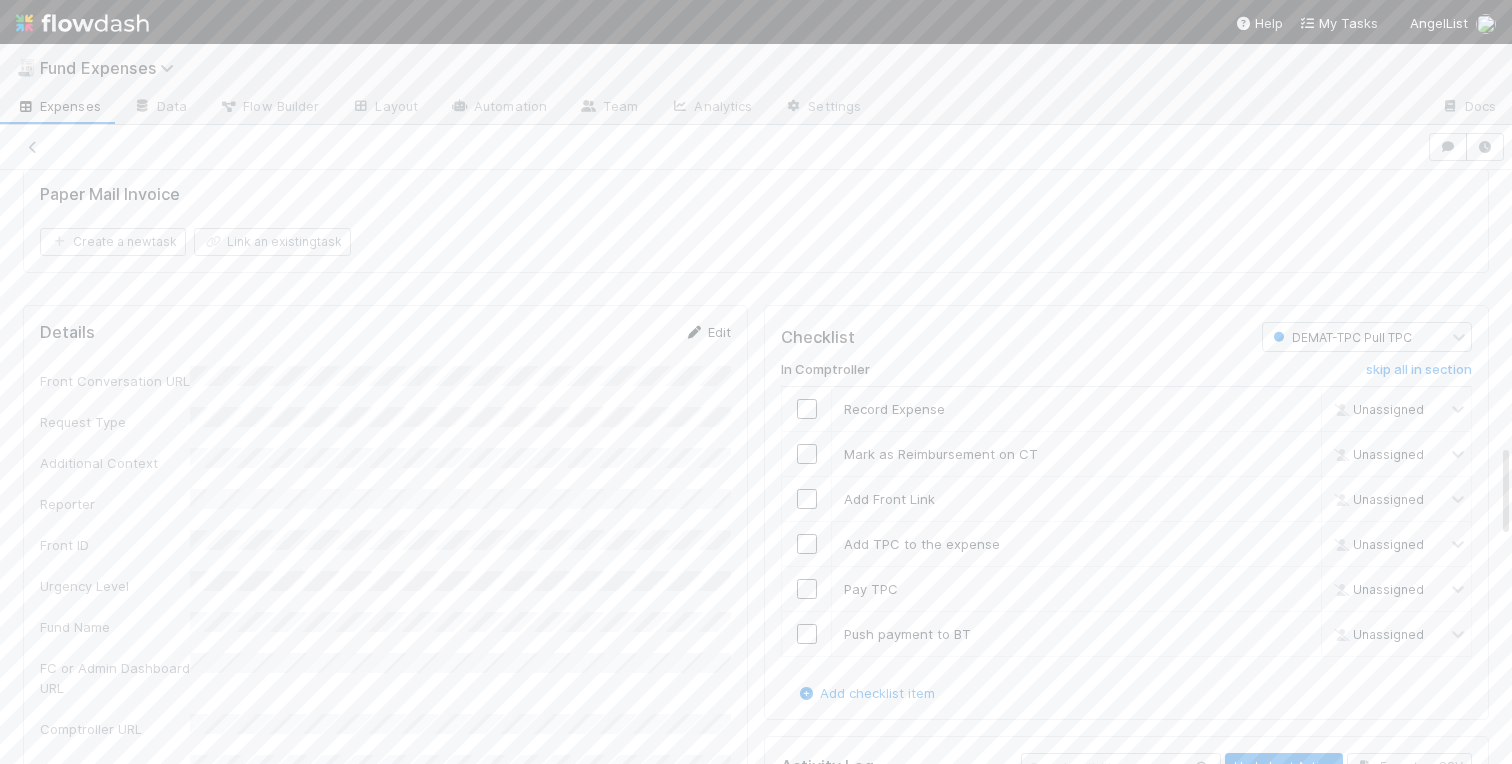 click on "Edit" at bounding box center (707, 332) 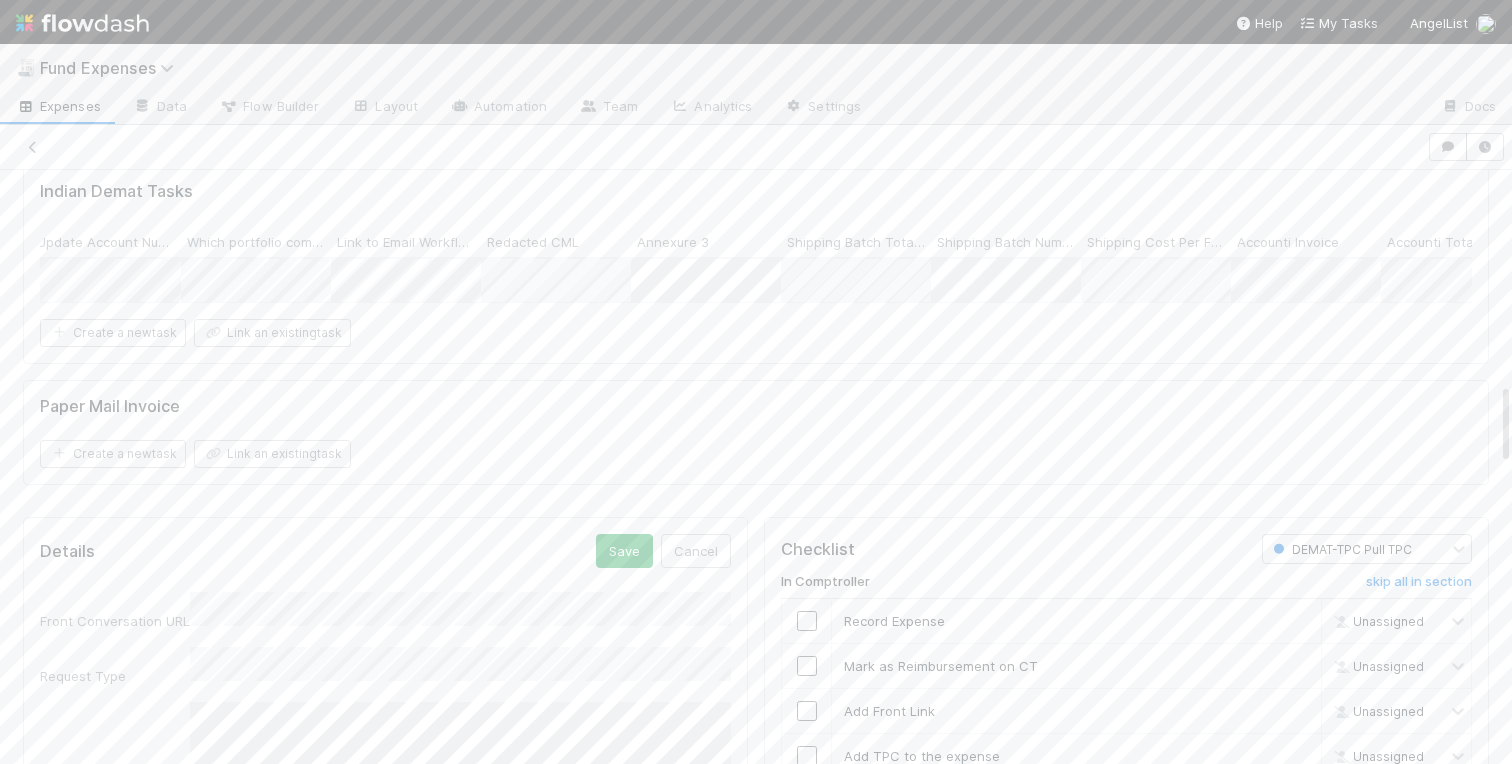 scroll, scrollTop: 1533, scrollLeft: 0, axis: vertical 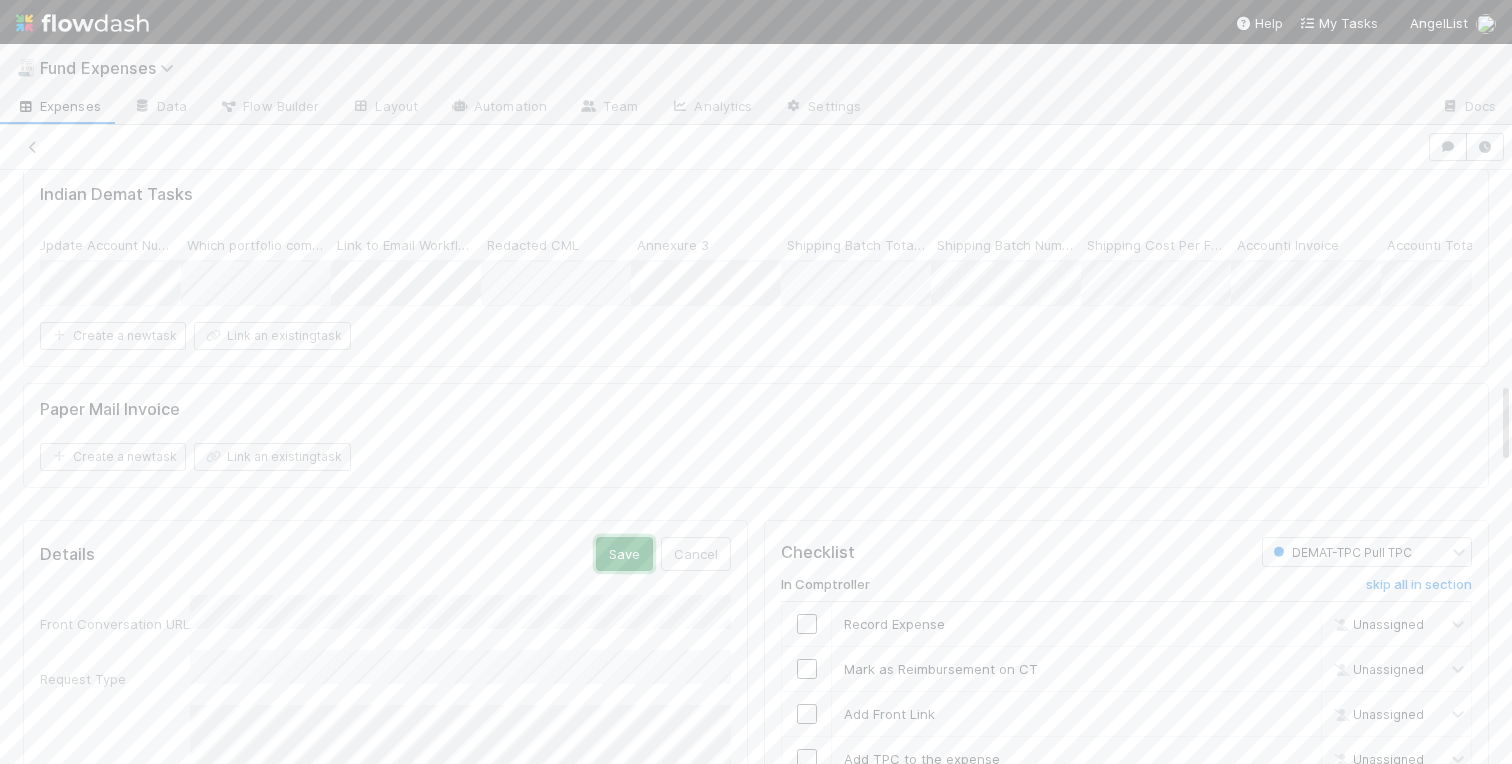 click on "Save" at bounding box center (624, 554) 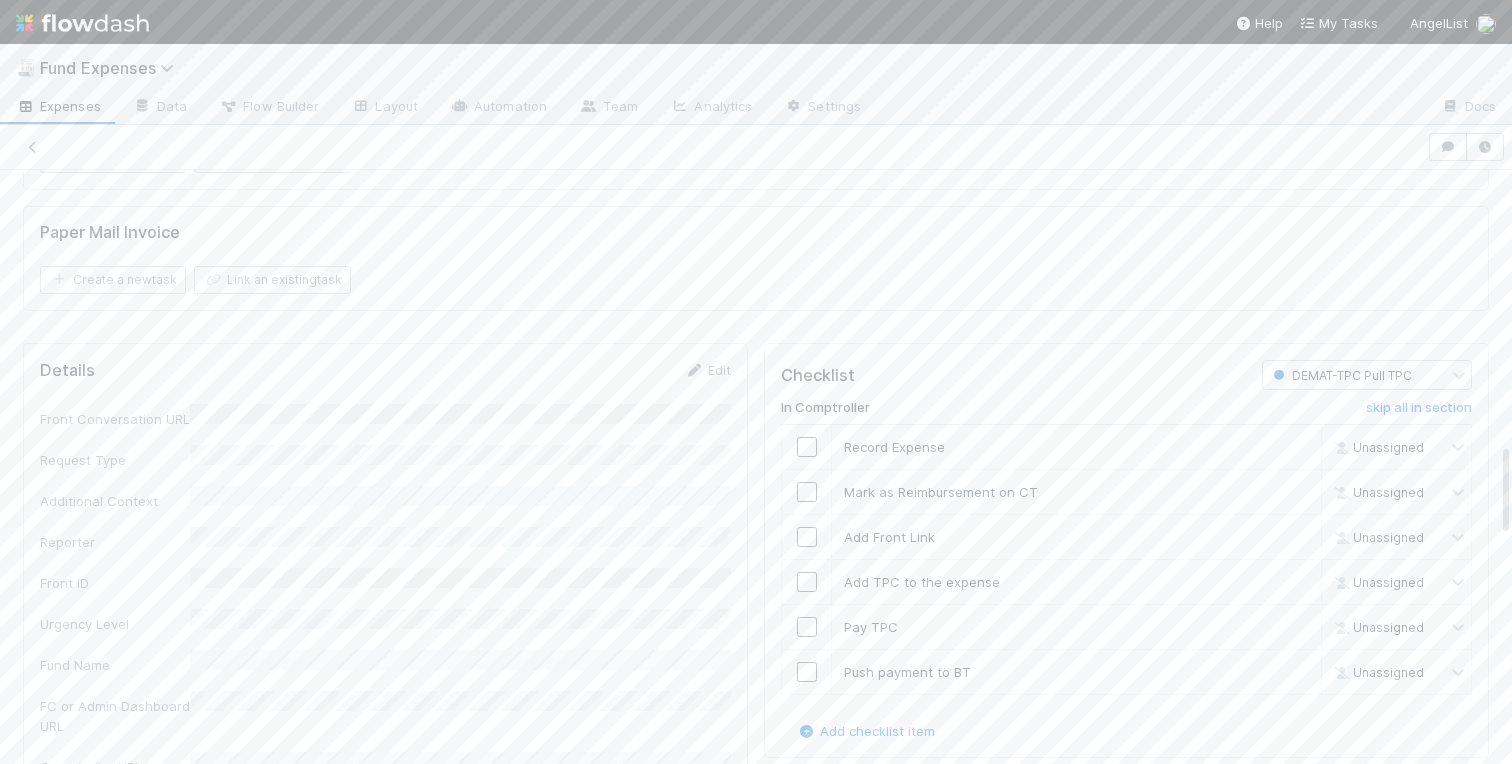 scroll, scrollTop: 1742, scrollLeft: 0, axis: vertical 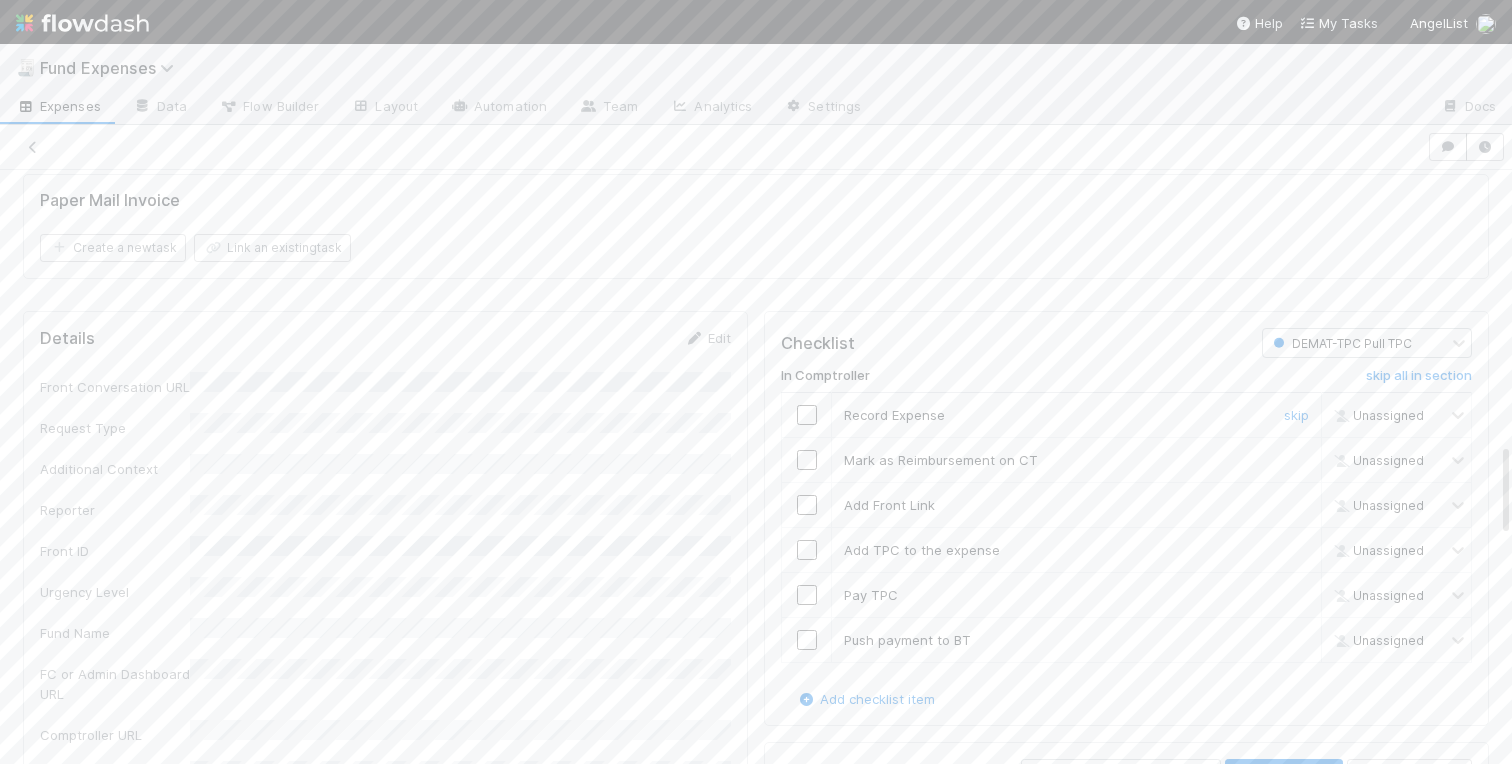 click at bounding box center (807, 415) 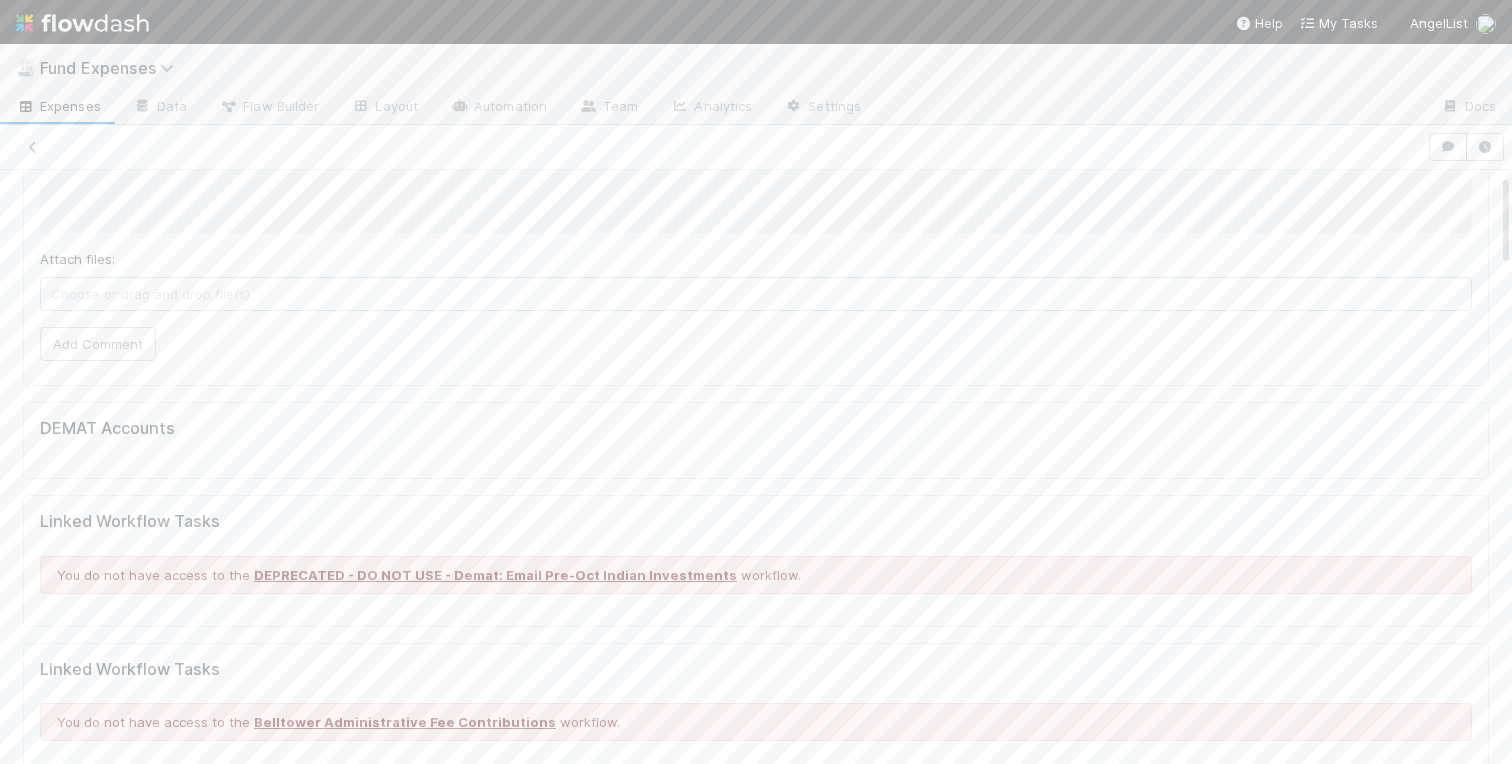 scroll, scrollTop: 0, scrollLeft: 0, axis: both 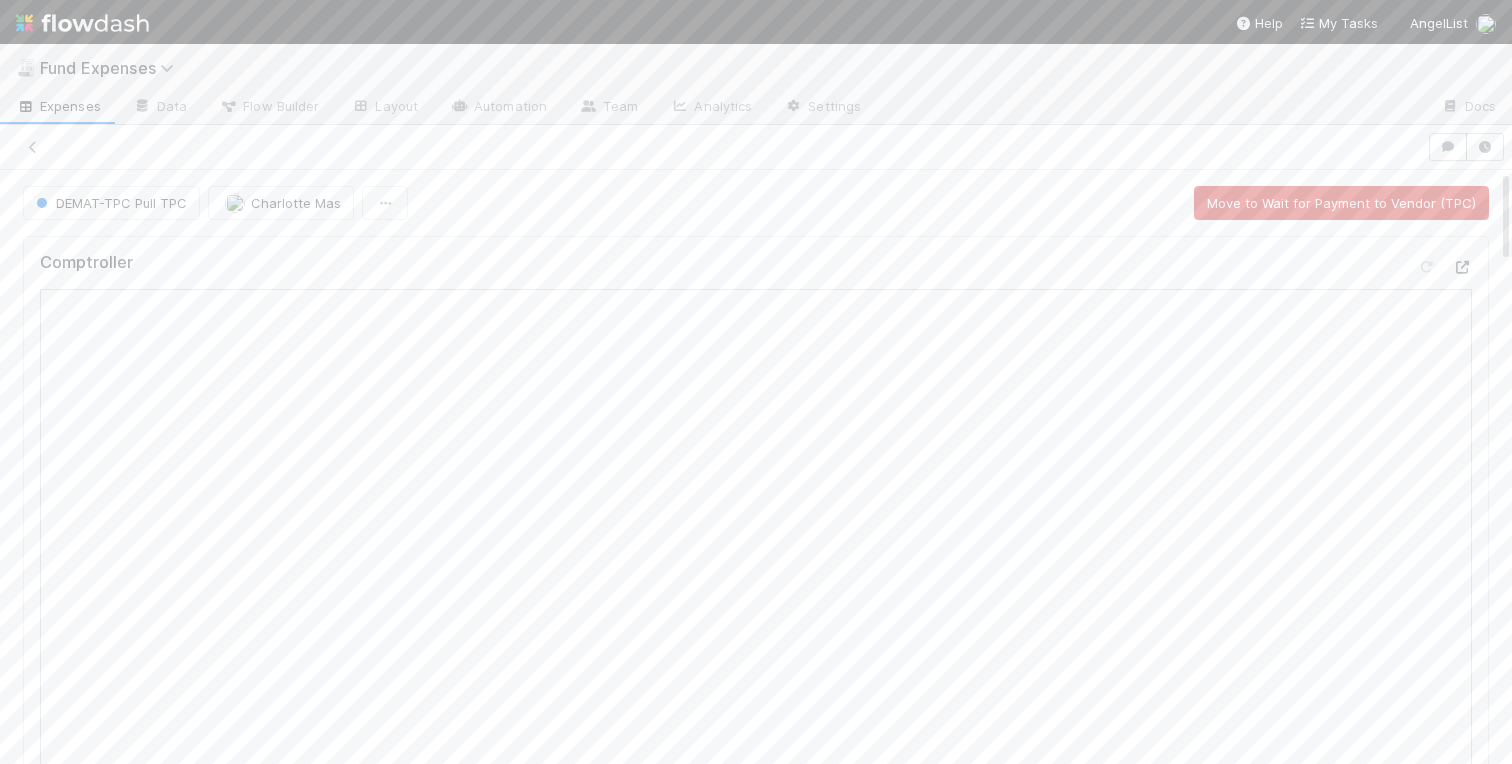 click at bounding box center (1462, 267) 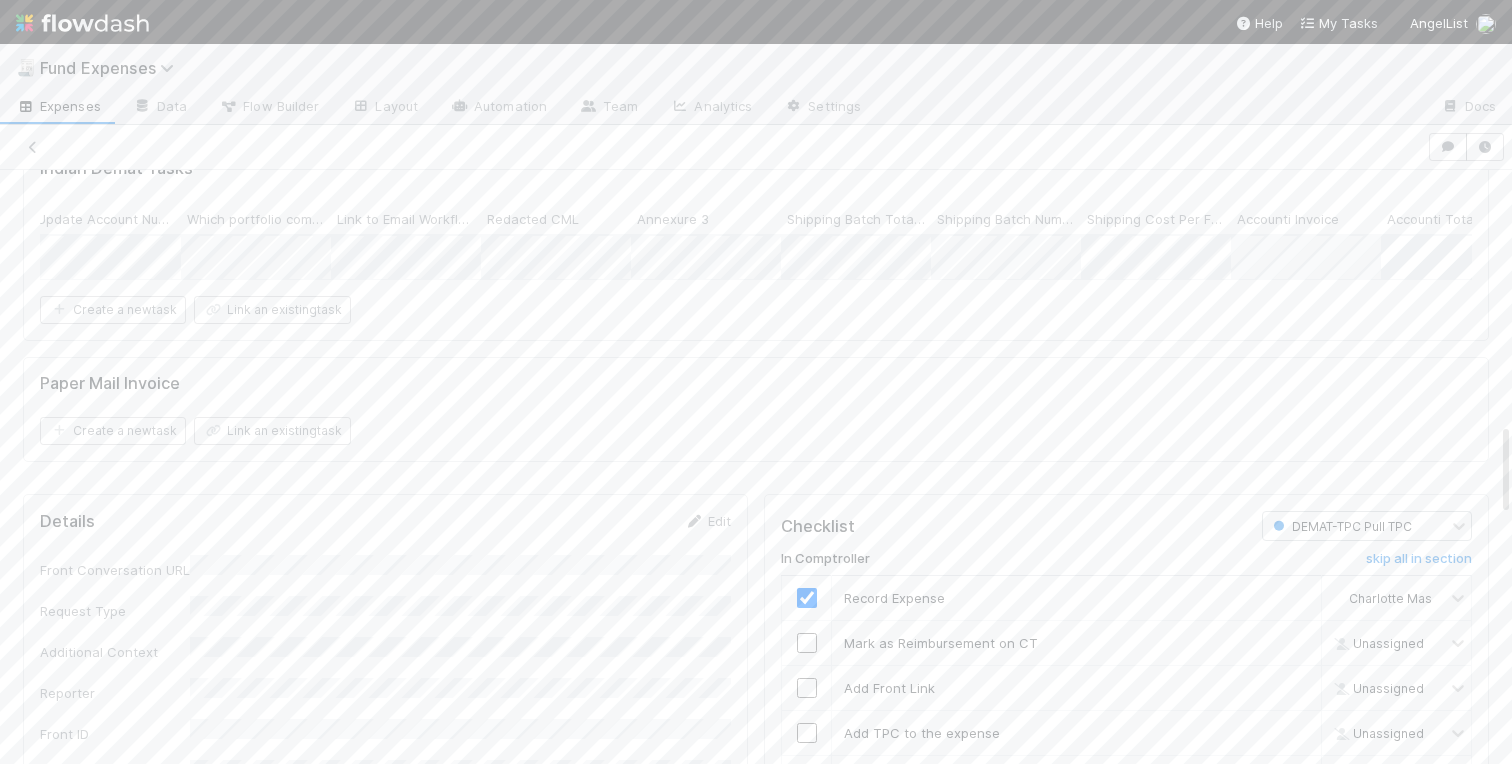 scroll, scrollTop: 1487, scrollLeft: 0, axis: vertical 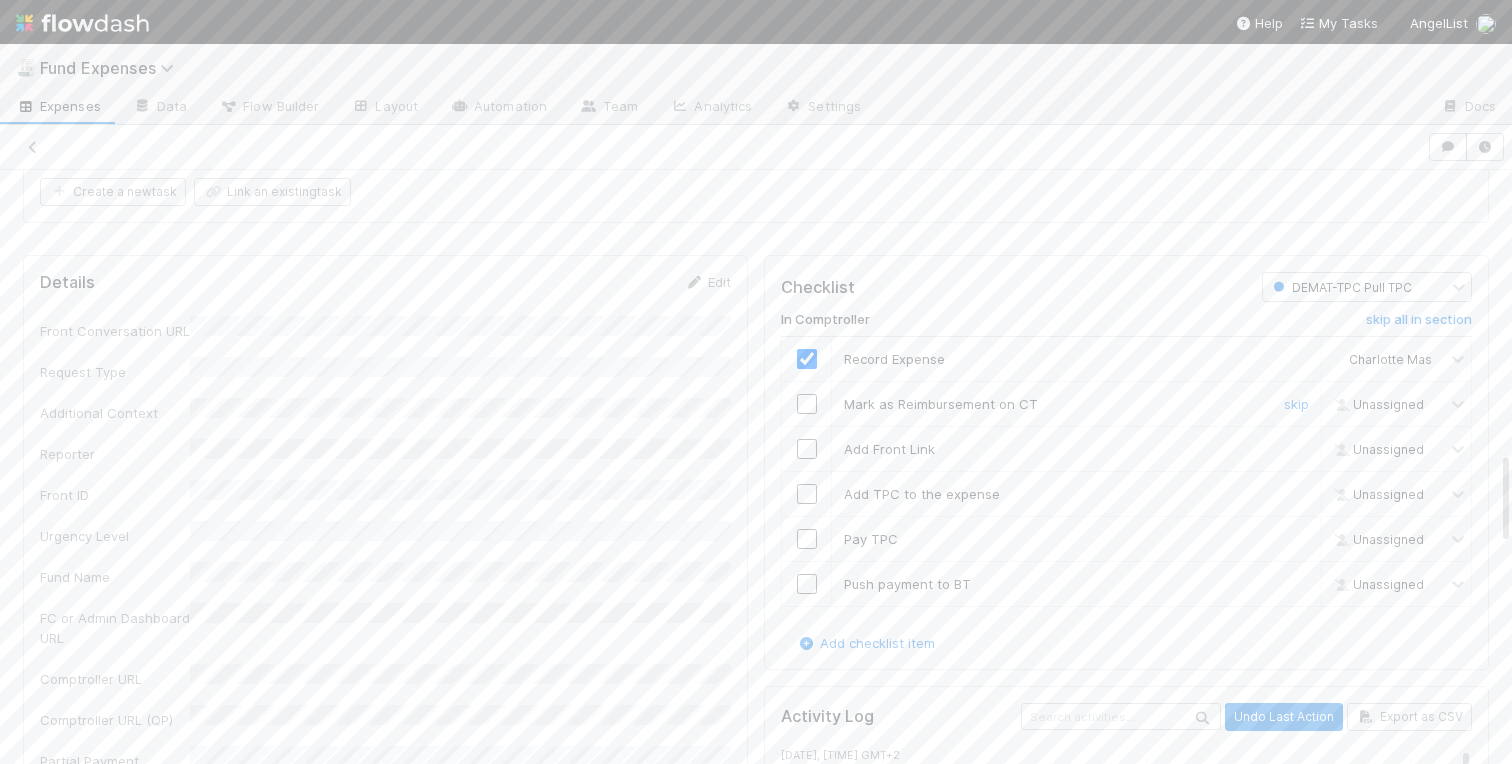 click at bounding box center (807, 404) 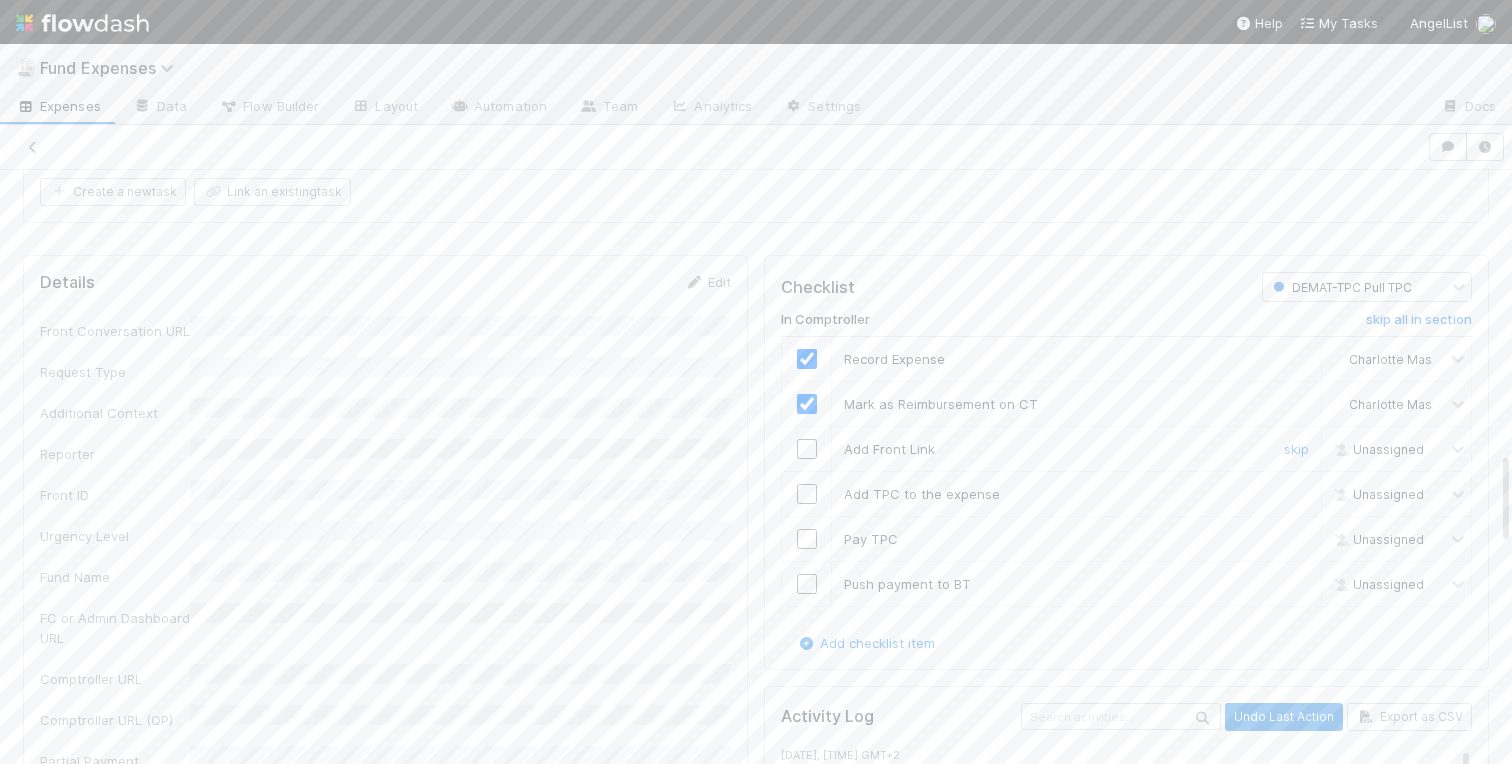 click at bounding box center (807, 449) 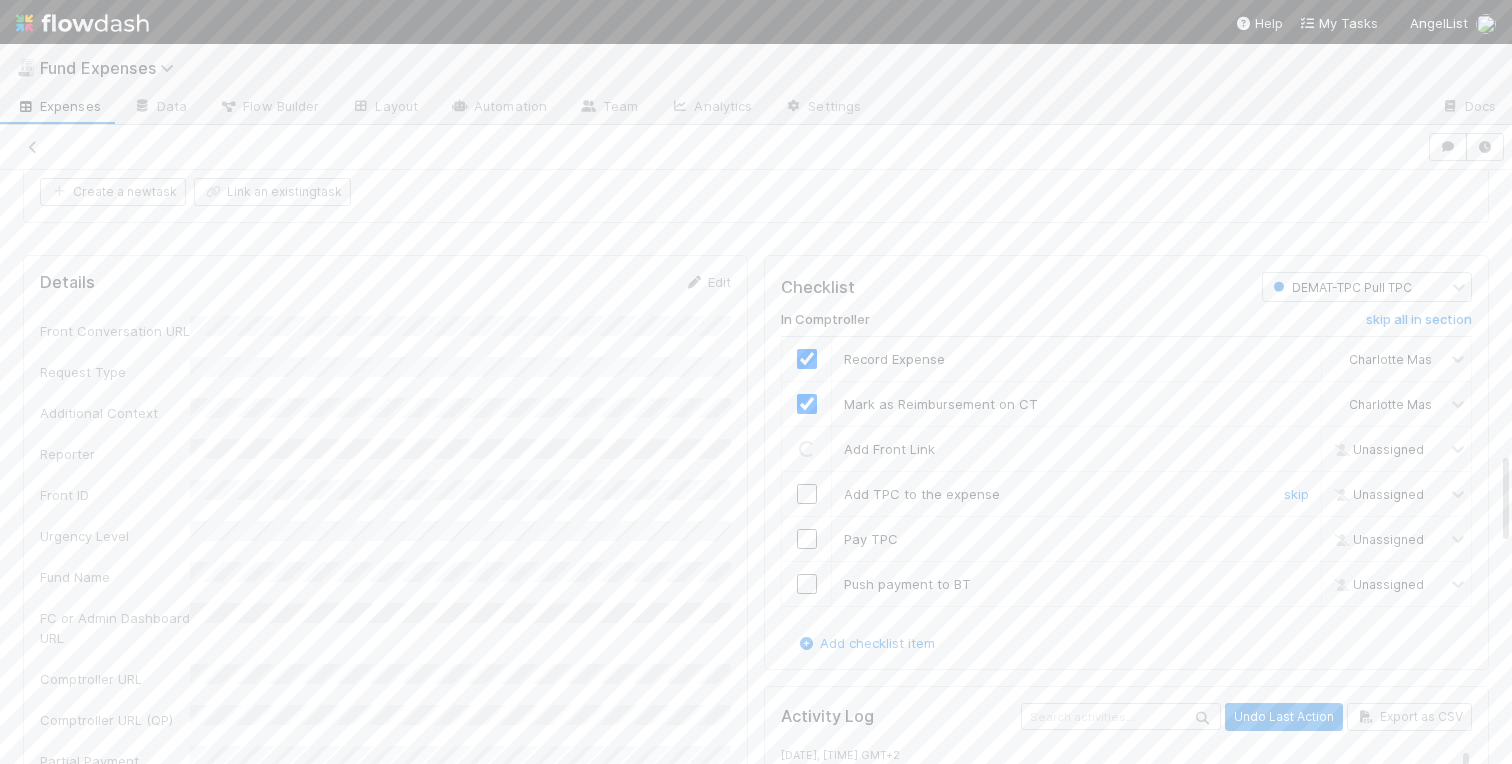 click at bounding box center (807, 494) 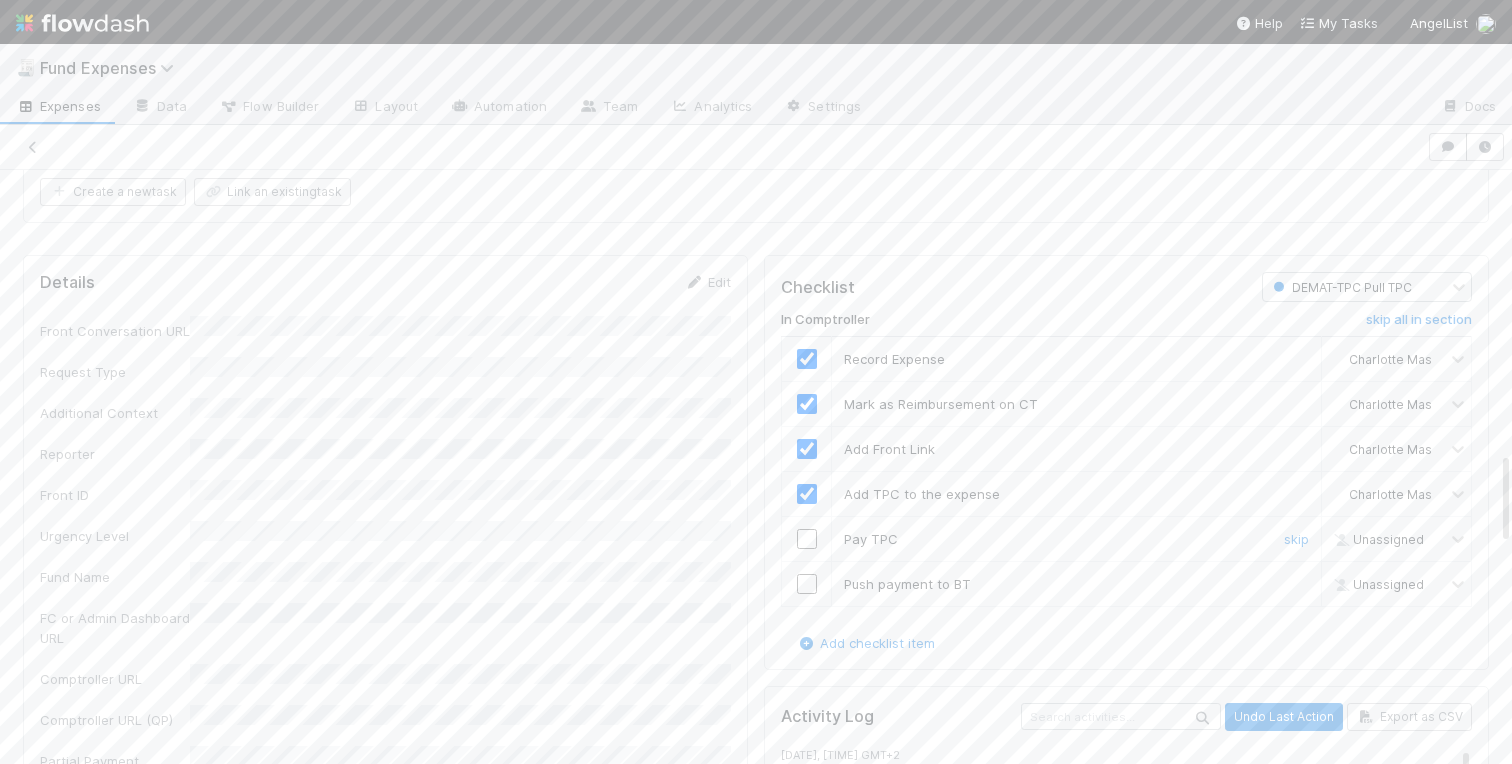 click at bounding box center (807, 539) 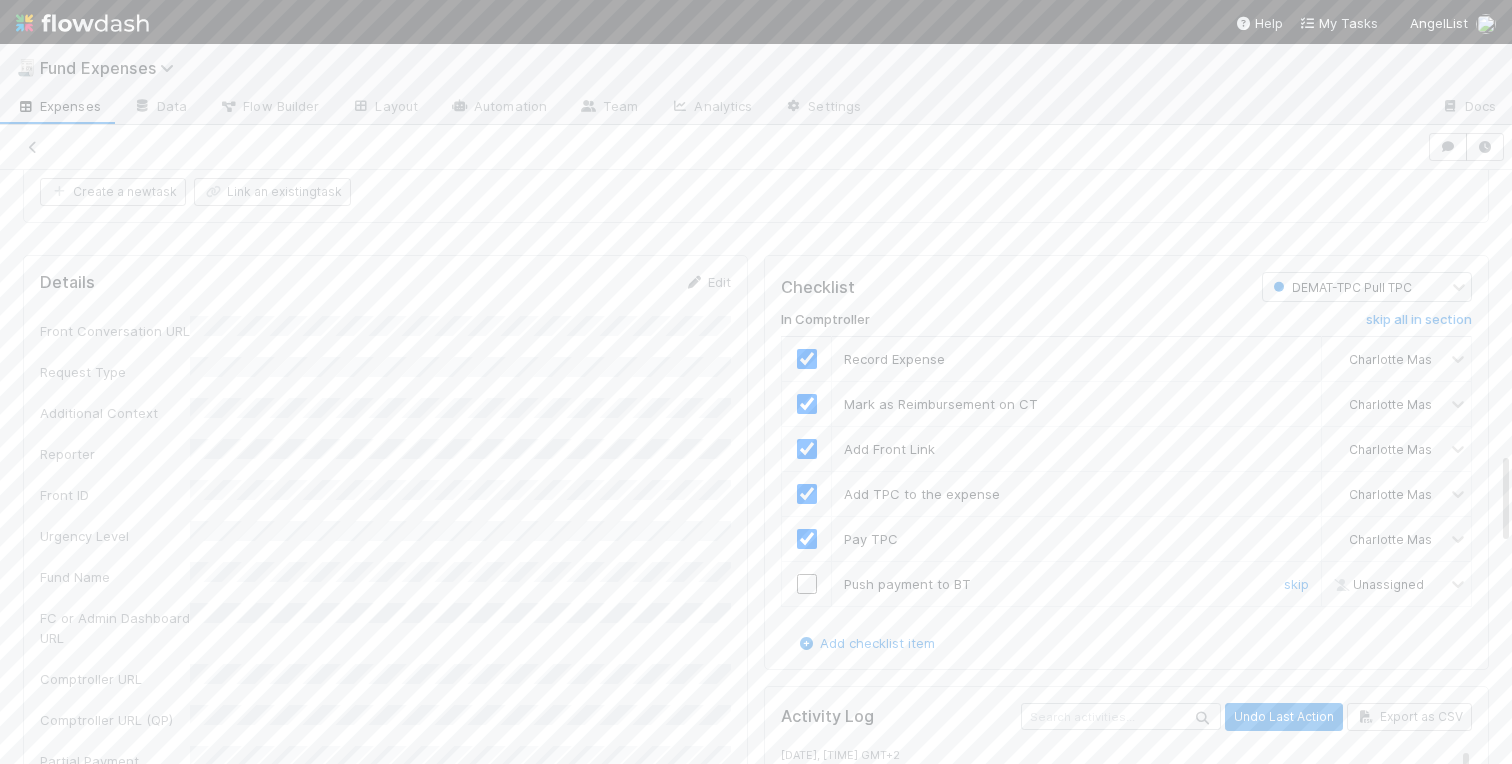 click at bounding box center [807, 584] 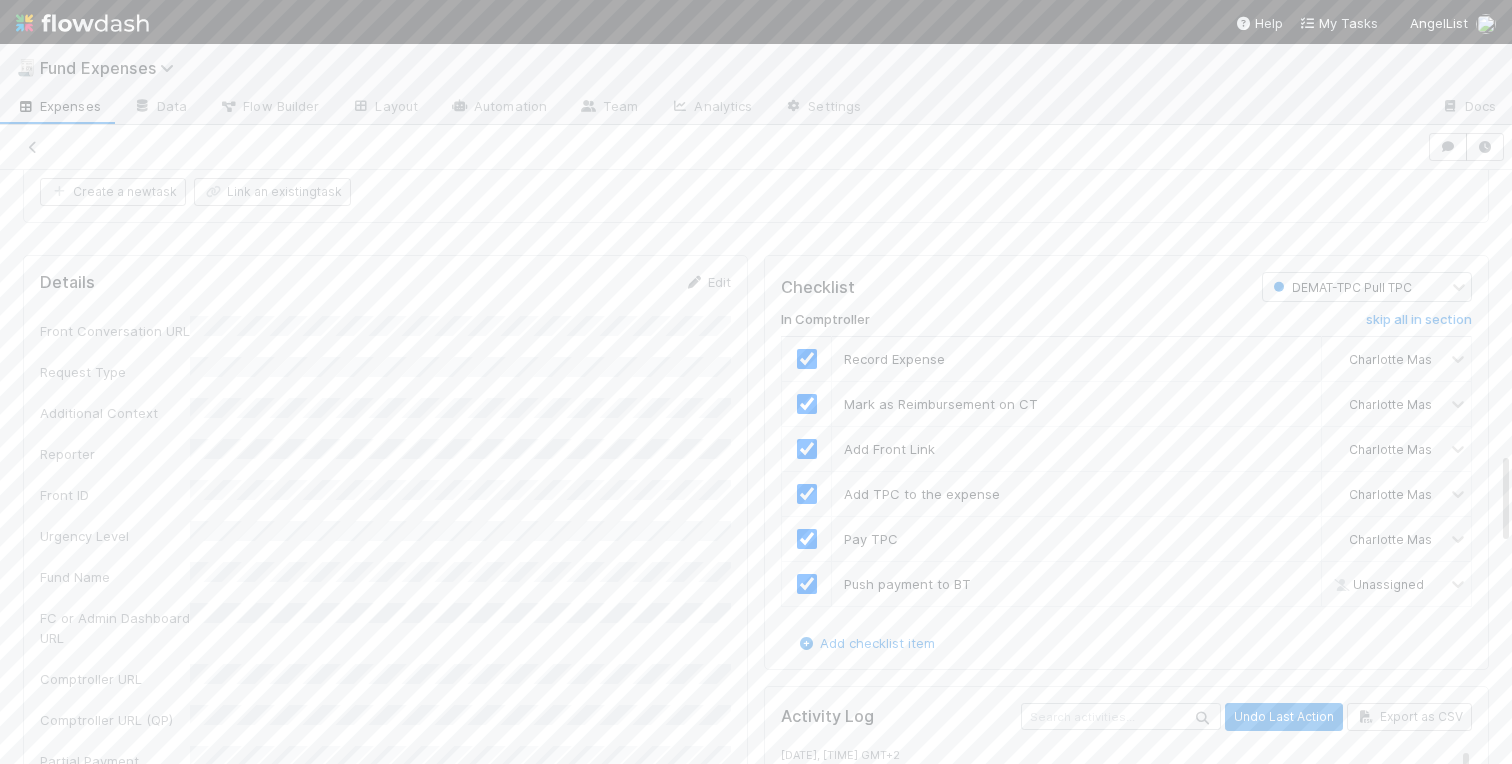 checkbox on "true" 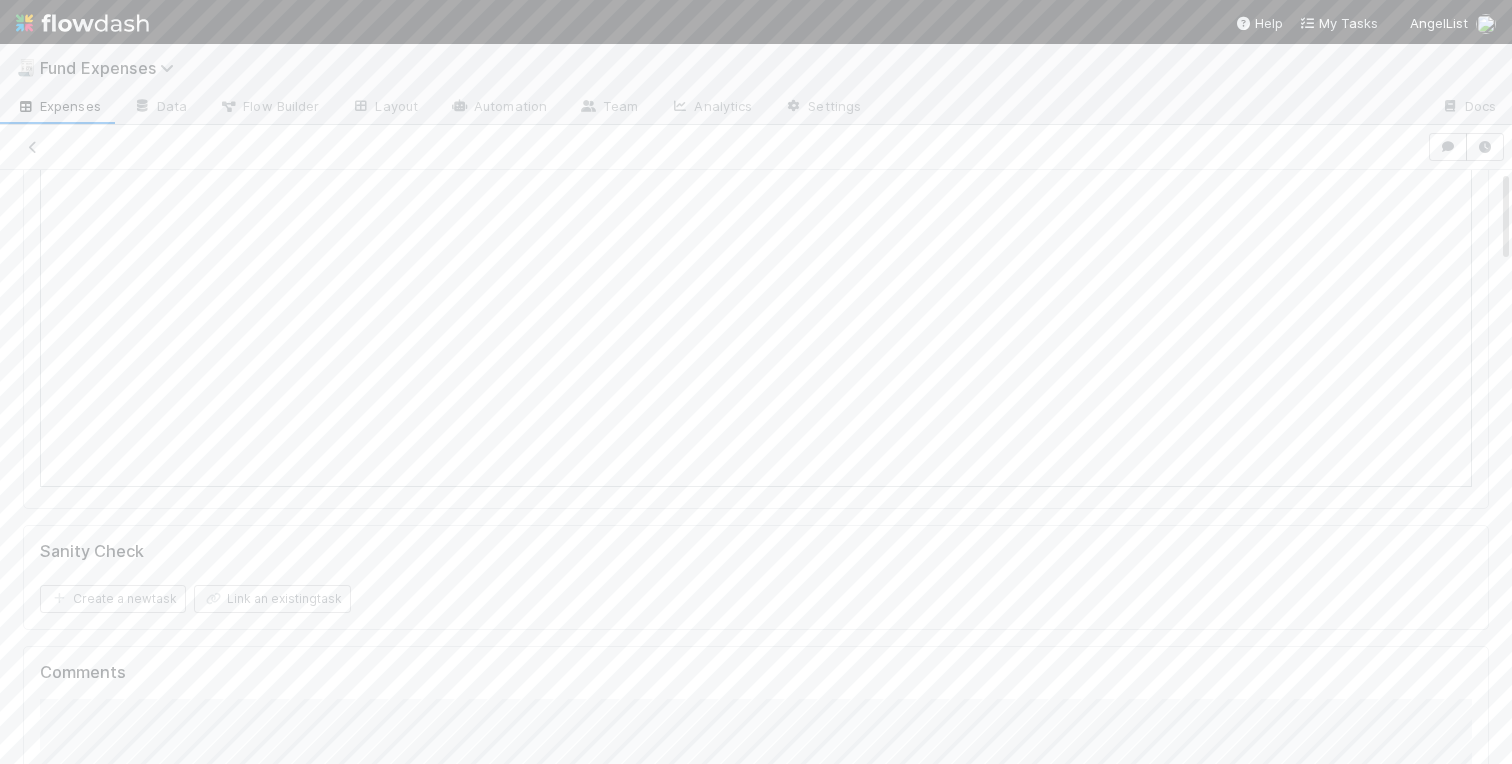 scroll, scrollTop: 0, scrollLeft: 0, axis: both 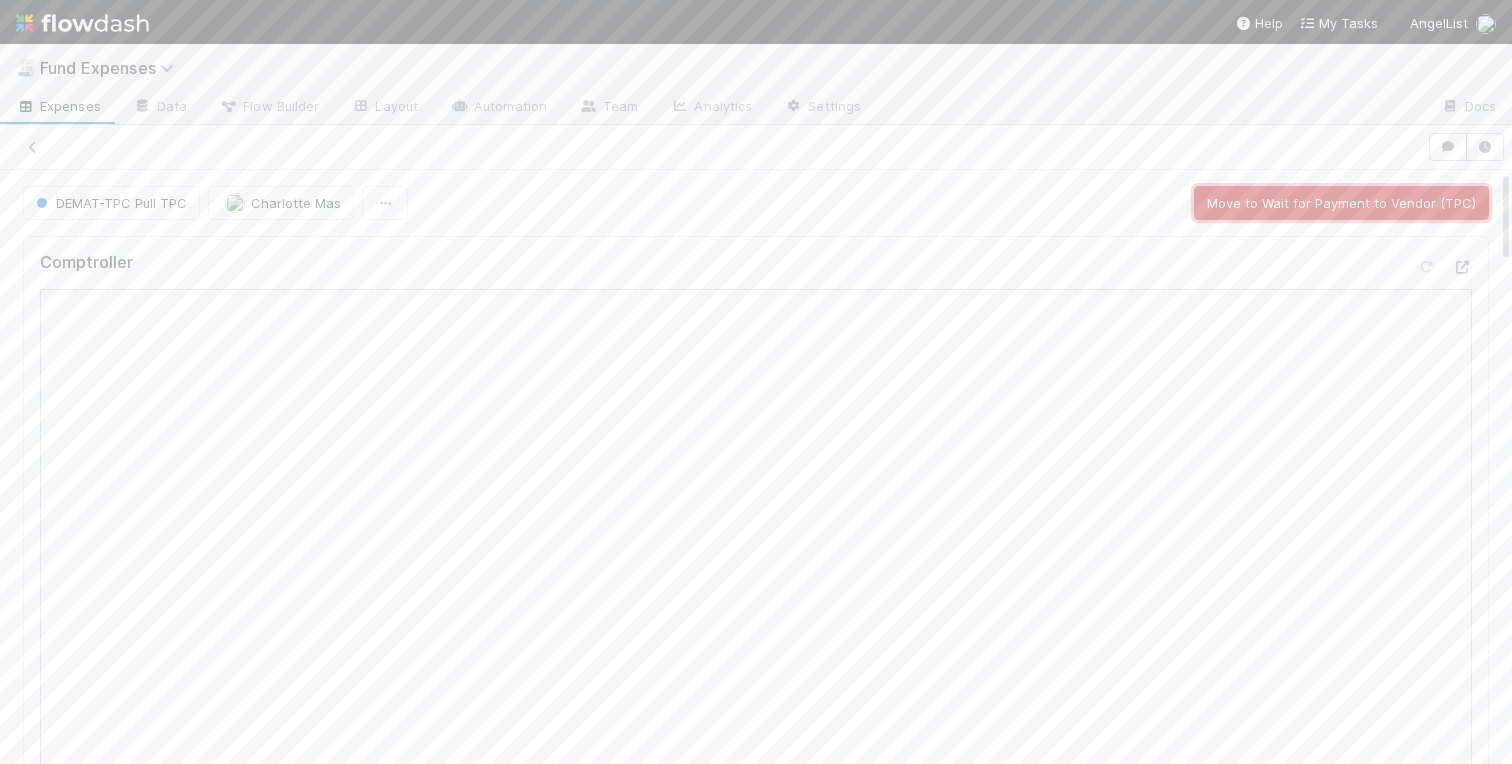 click on "Move to Wait for Payment to Vendor (TPC)" at bounding box center [1341, 203] 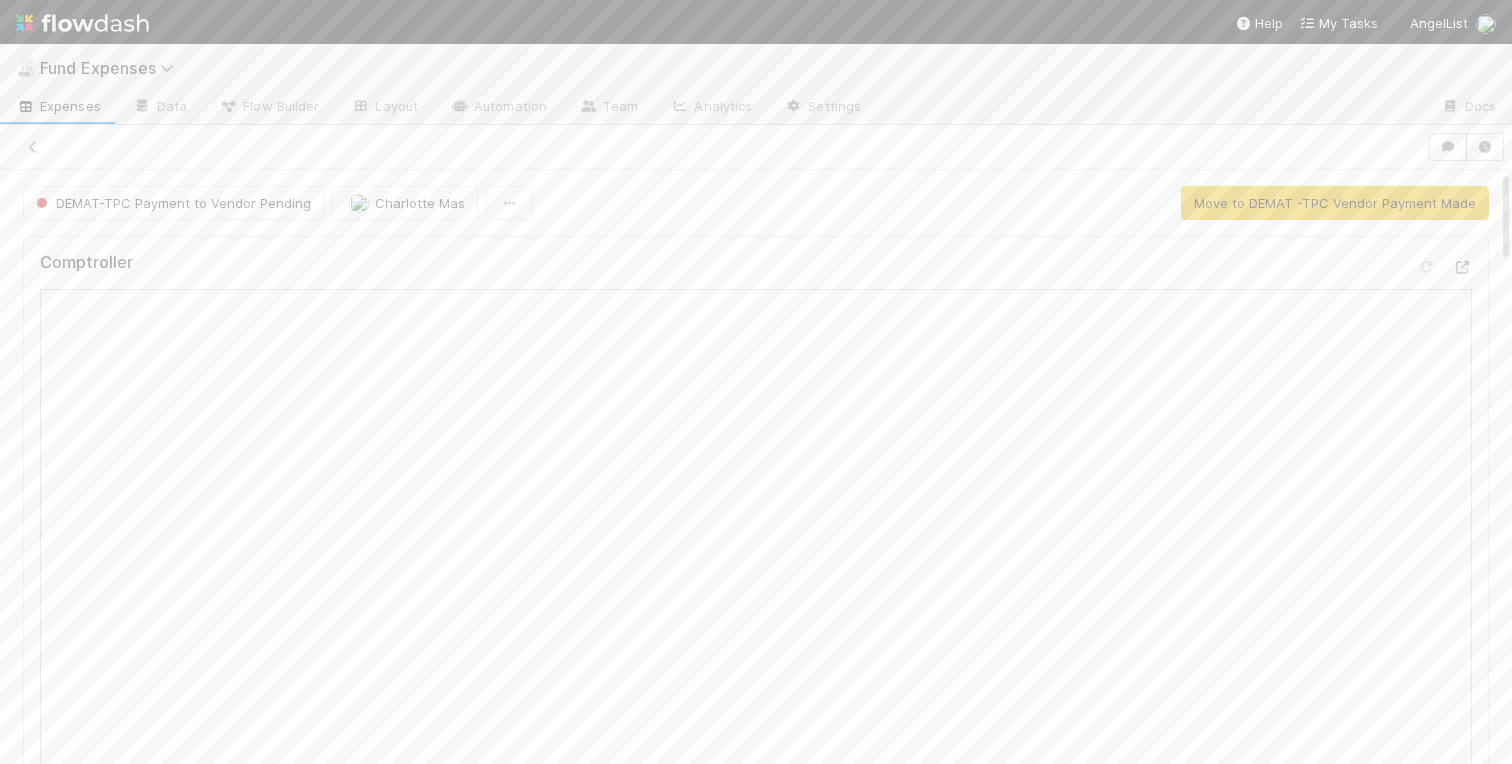 click on "DEMAT-TPC Payment to Vendor Pending Charlotte Mas Move to DEMAT -TPC Vendor Payment Made Comptroller Sanity Check    Create a new  task Link an existing  task Comments Attach files: Choose or drag and drop file(s) Add Comment DEMAT Accounts   Linked Workflow Tasks You do not have access to the   DEPRECATED - DO NOT USE - Demat: Email Pre-Oct Indian Investments   workflow. Linked Workflow Tasks You do not have access to the   Belltower Administrative Fee Contributions   workflow. Indian Demat Tasks   FC Dash or Rolling Fund Page url Fund Comptroller Page Fund Legal Name (series name) How is GP Paying? GP's Funding Account URL Management Fee Recipient's Treasury URL Other Payment Method Notes Fund Eligible for Grandfathered (At-Cost) Pricing? Expense Amount (cost) Fund Account Type to Open Demat Client ID Fund Demat Account Type Demat Account Bank Demat DP ID Demat Account Number Front thread with Kotak Today's Date (write it out) Banking Letter Trigger Update Account Number Trigger Redacted CML Annexure 3" at bounding box center [756, 2185] 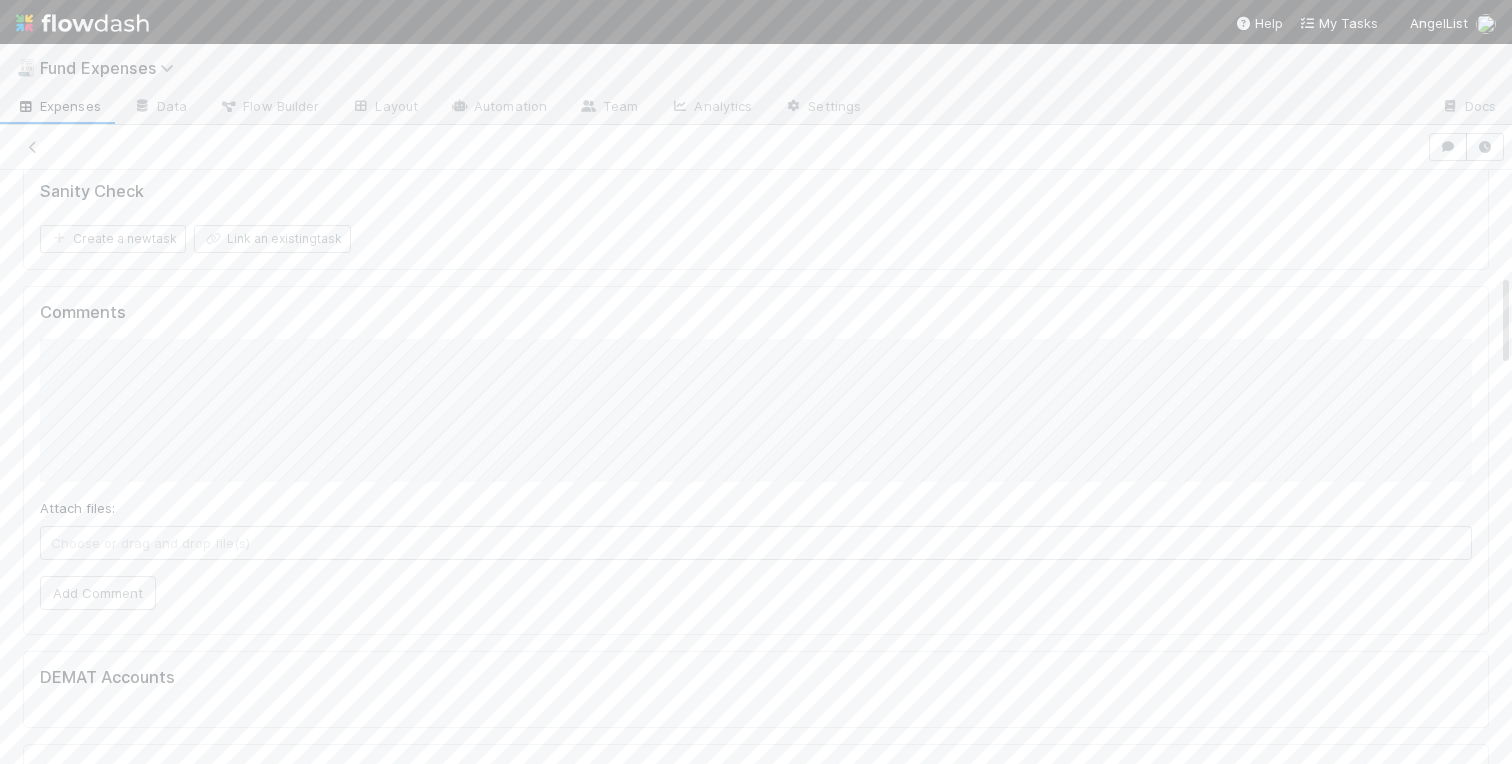 scroll, scrollTop: 669, scrollLeft: 0, axis: vertical 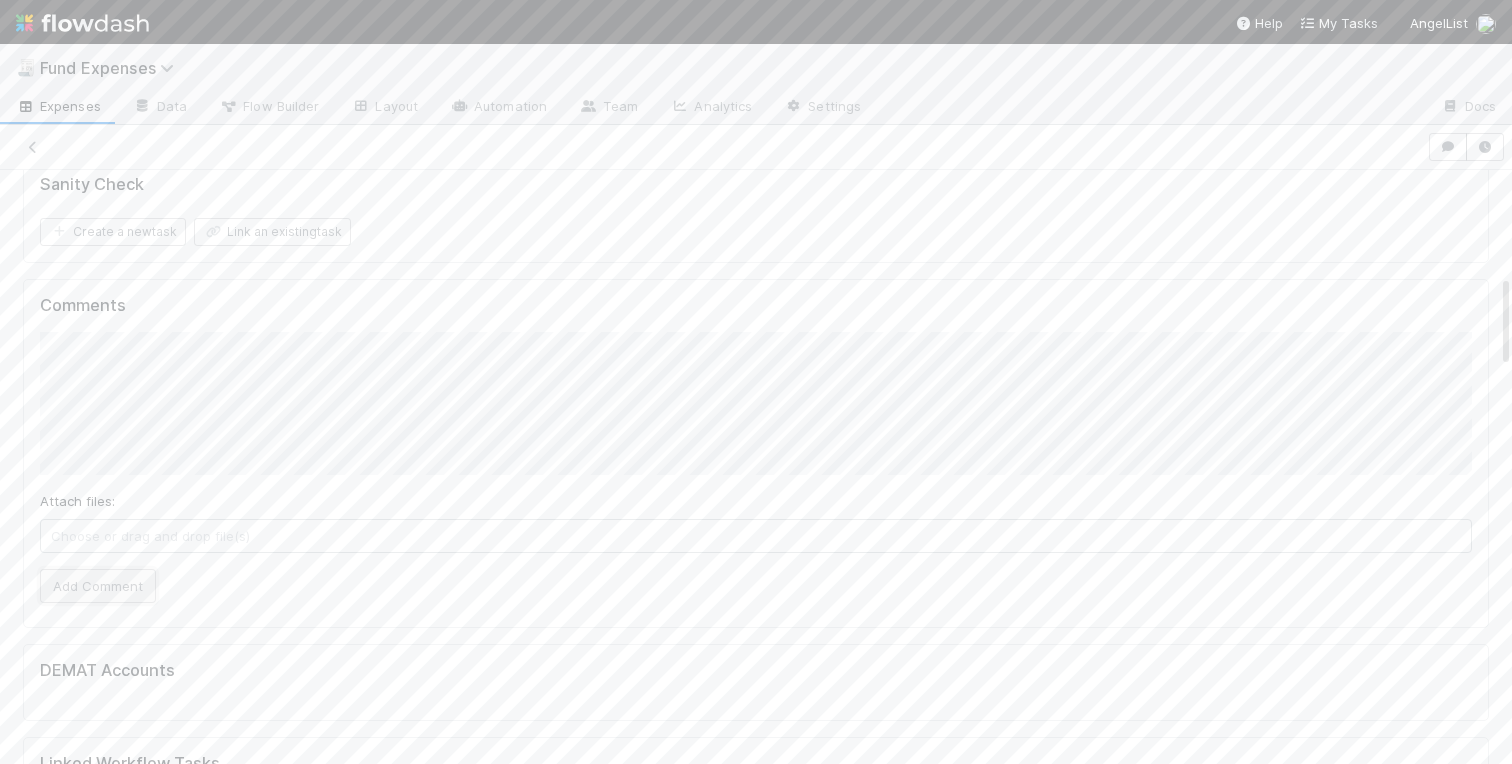 click on "Add Comment" at bounding box center (98, 586) 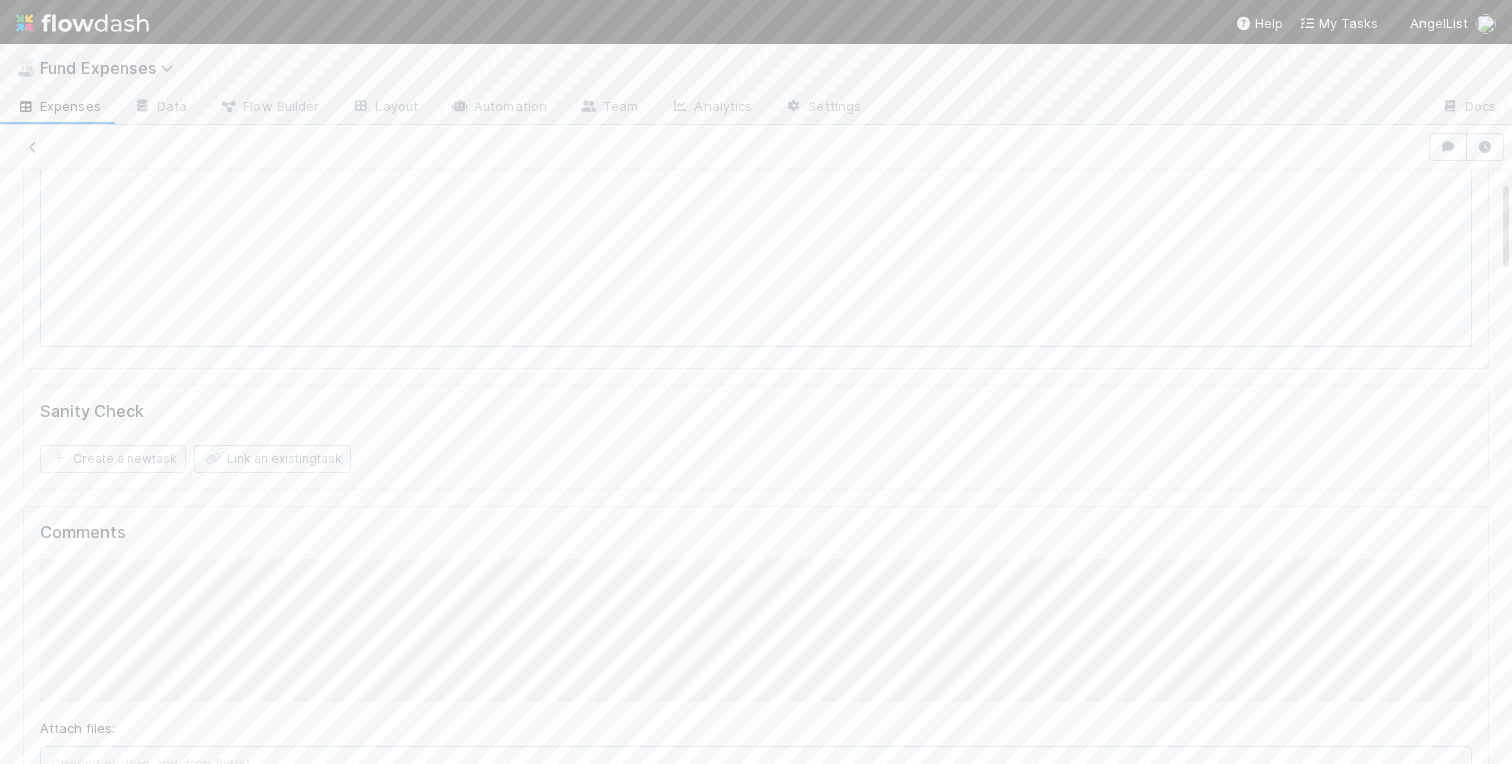 scroll, scrollTop: 0, scrollLeft: 0, axis: both 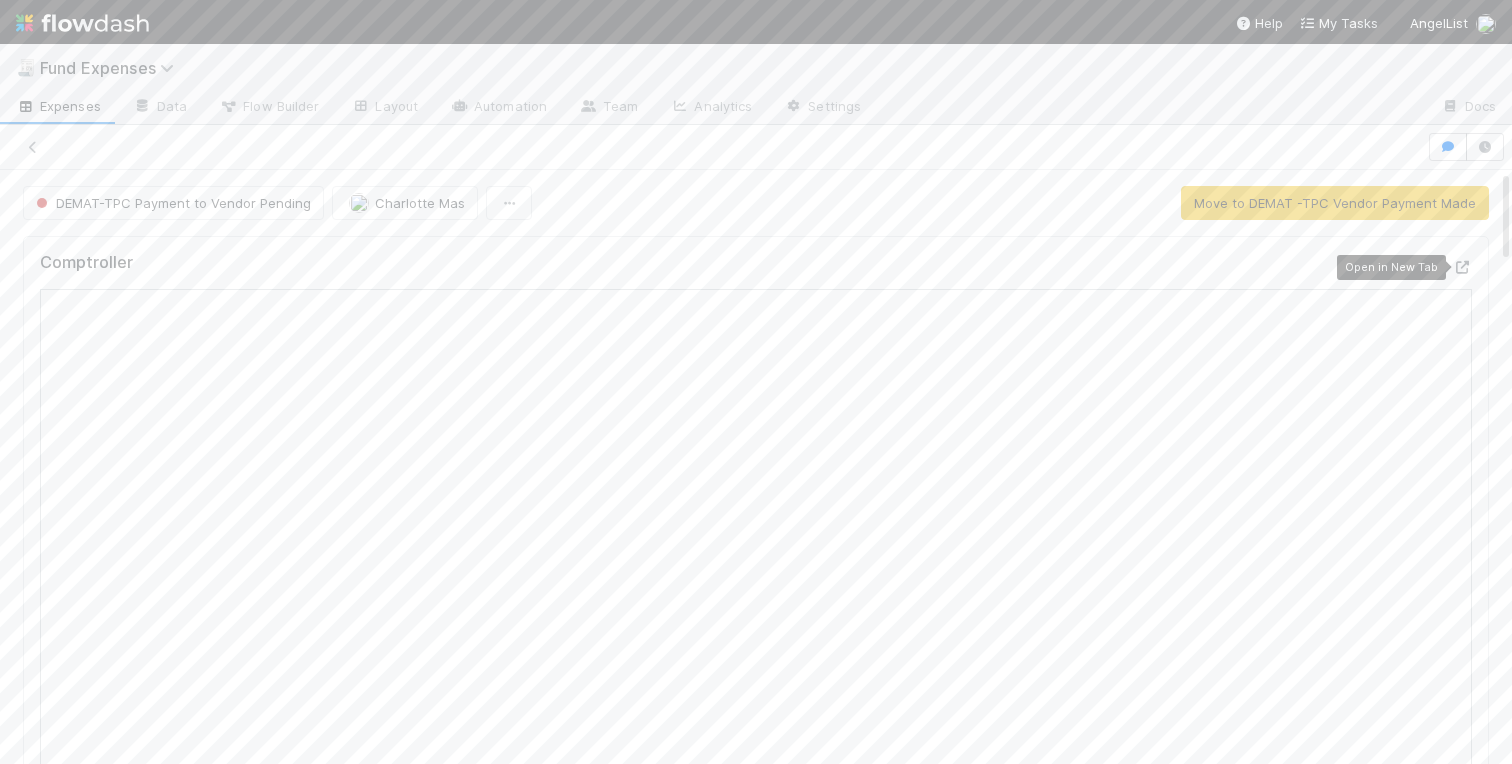 click at bounding box center (1462, 267) 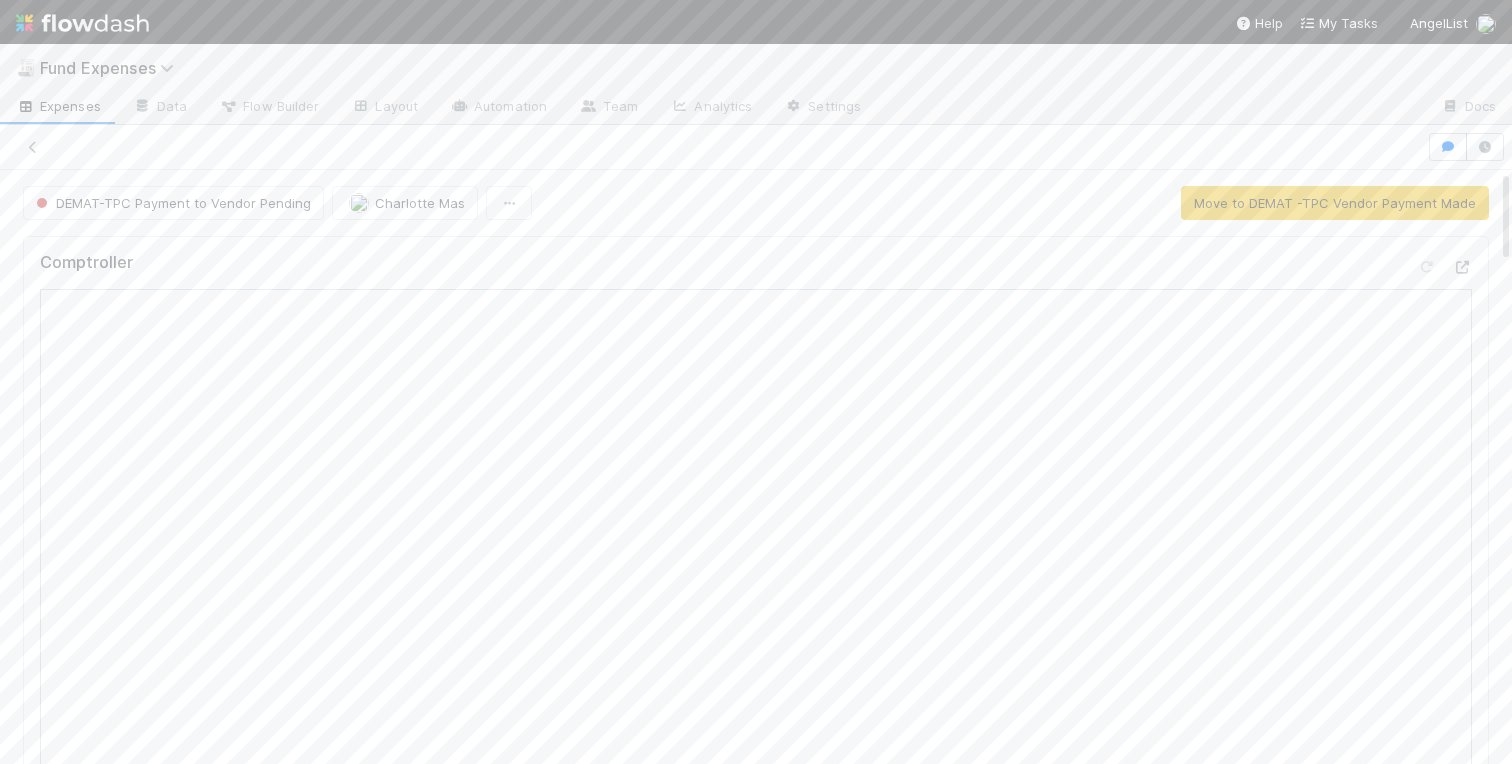 click on "DEMAT-TPC Payment to Vendor Pending Charlotte Mas Move to DEMAT -TPC Vendor Payment Made" at bounding box center (756, 203) 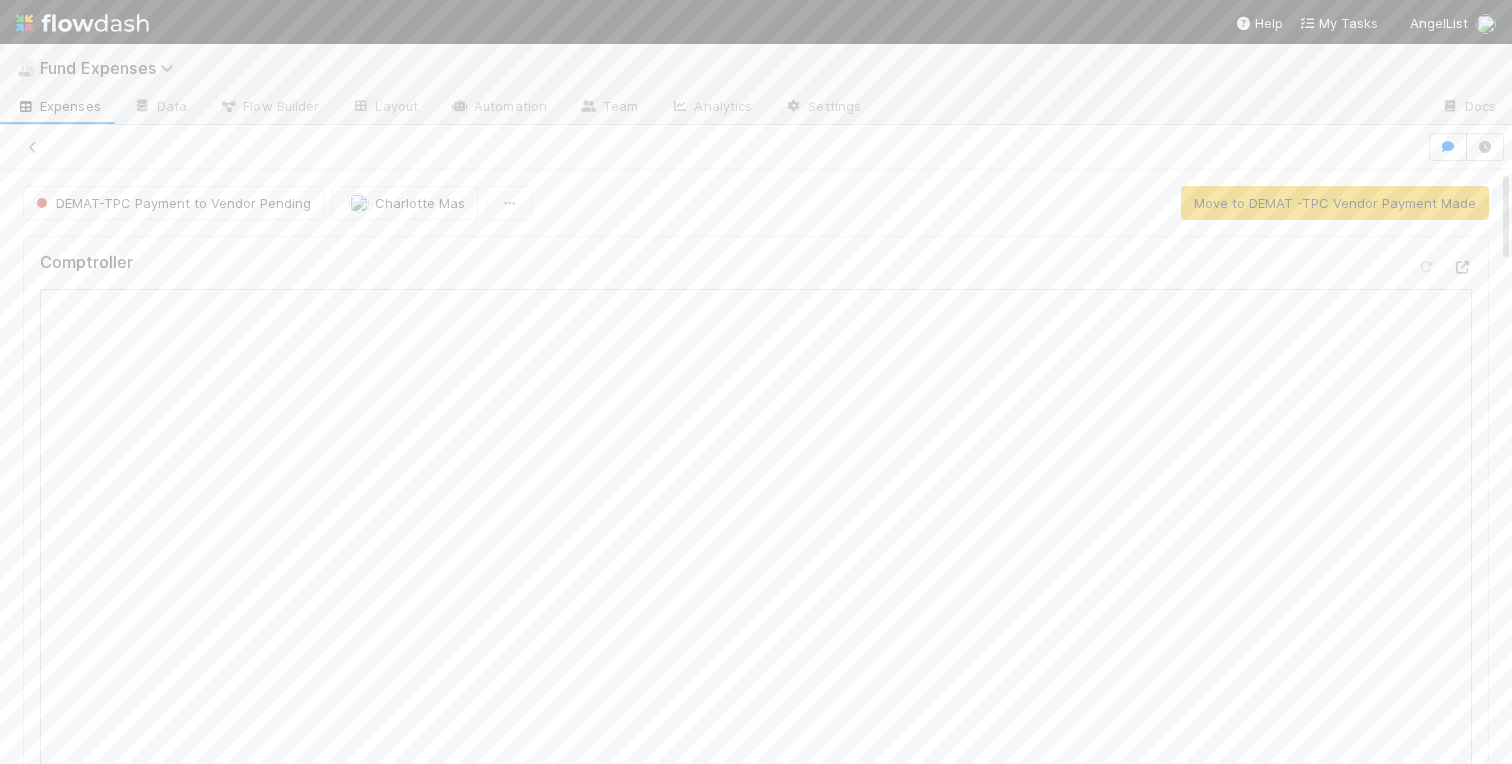 click on "Comptroller Sanity Check    Create a new  task Link an existing  task Comments Attach files: Choose or drag and drop file(s) Add Comment Charlotte Mas just now   Edit Delete DEMAT Accounts   Linked Workflow Tasks You do not have access to the   DEPRECATED - DO NOT USE - Demat: Email Pre-Oct Indian Investments   workflow. Linked Workflow Tasks You do not have access to the   Belltower Administrative Fee Contributions   workflow. Indian Demat Tasks   FC Dash or Rolling Fund Page url Fund Comptroller Page Fund Legal Name (series name) How is GP Paying? GP's Funding Account URL Management Fee Recipient's Treasury URL Other Payment Method Notes Fund Eligible for Grandfathered (At-Cost) Pricing? Expense Amount (cost) Fund Account Type to Open Demat Client ID Fund Demat Account Type Demat Account Bank Demat DP ID Demat Account Number Front thread with Kotak Today's Date (write it out) Banking Letter Trigger Update Account Number Trigger Which portfolio company needs us to begin the dematerialization process? task" at bounding box center [756, 1266] 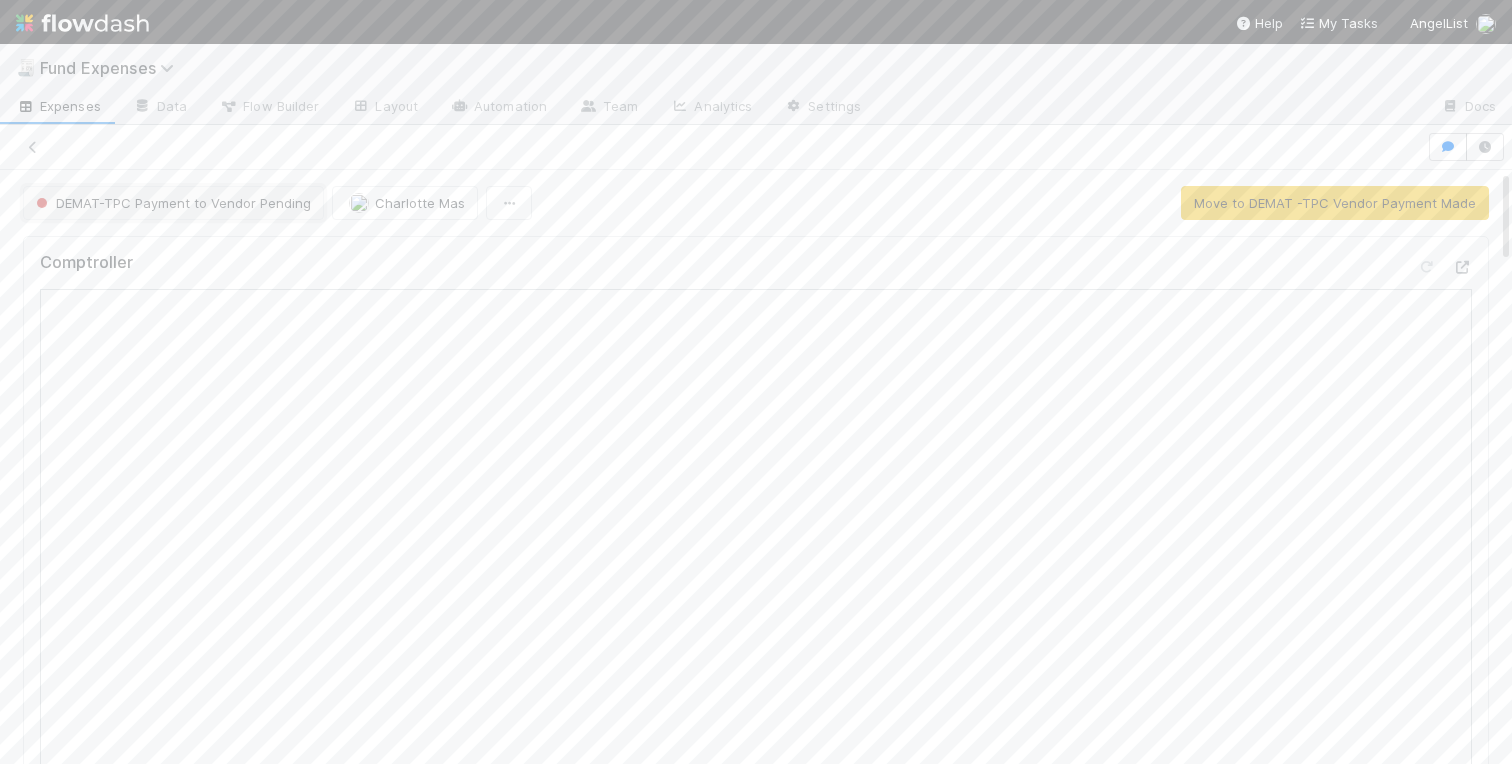 click on "DEMAT-TPC Payment to Vendor Pending" at bounding box center [173, 203] 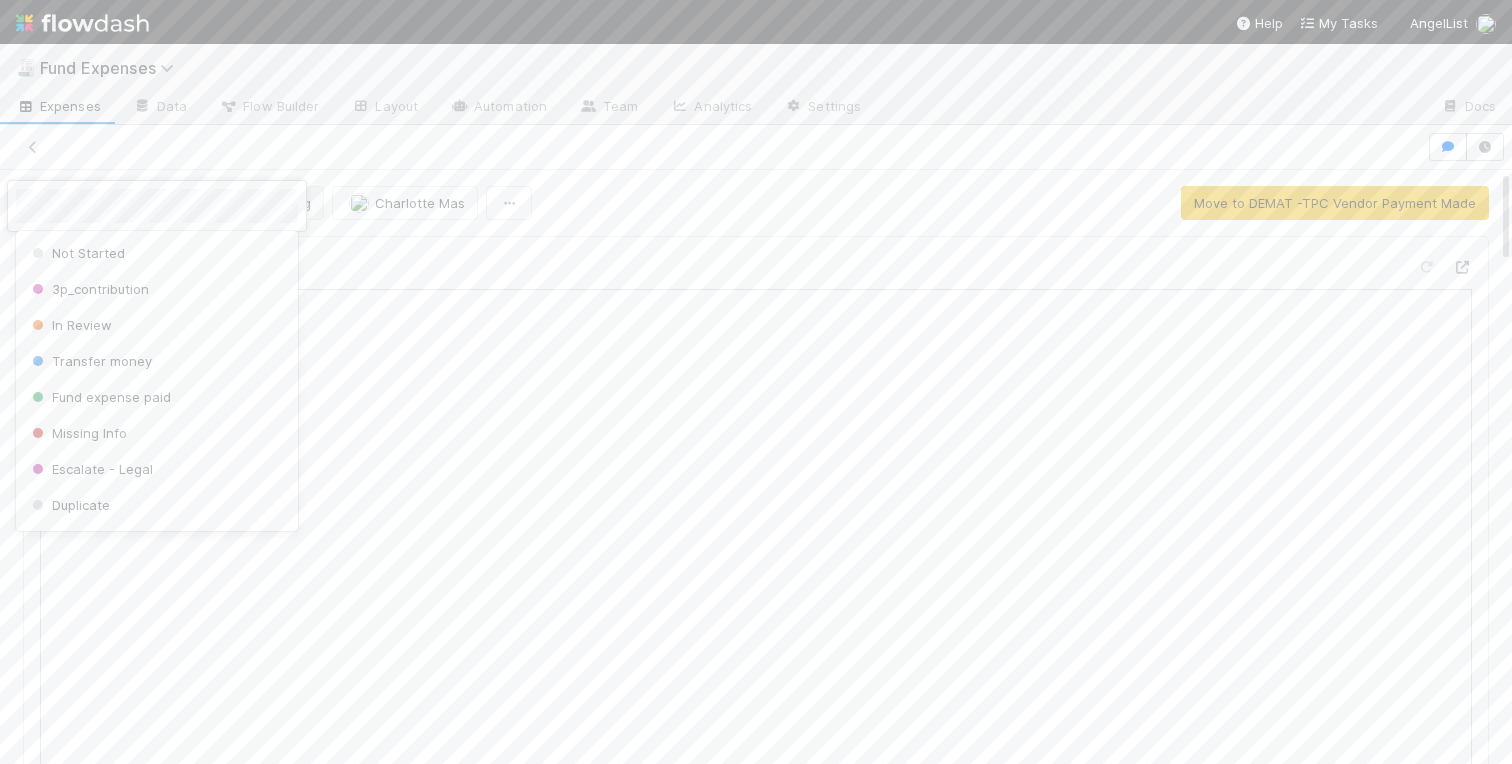 scroll, scrollTop: 1110, scrollLeft: 0, axis: vertical 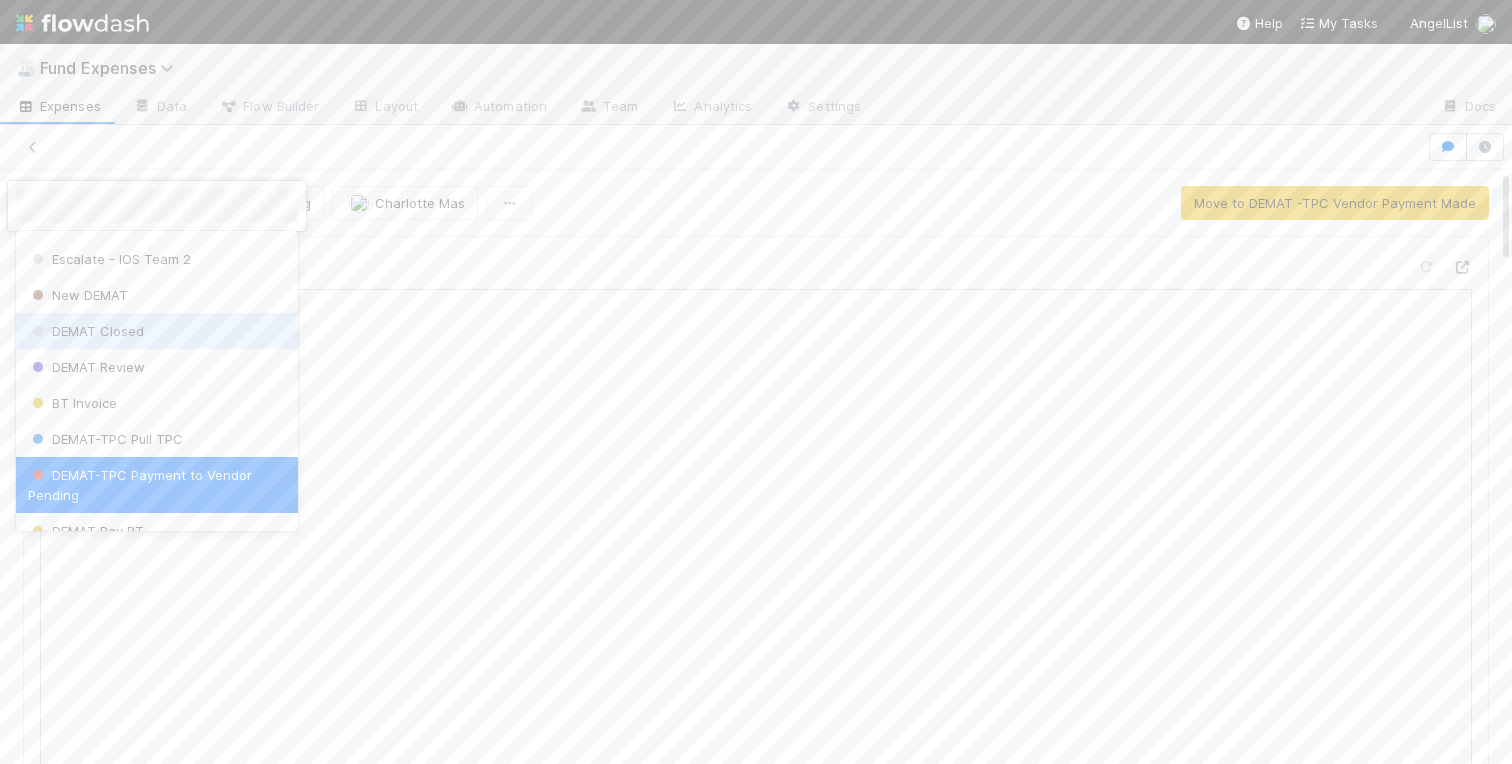 click on "DEMAT Closed" at bounding box center [86, 331] 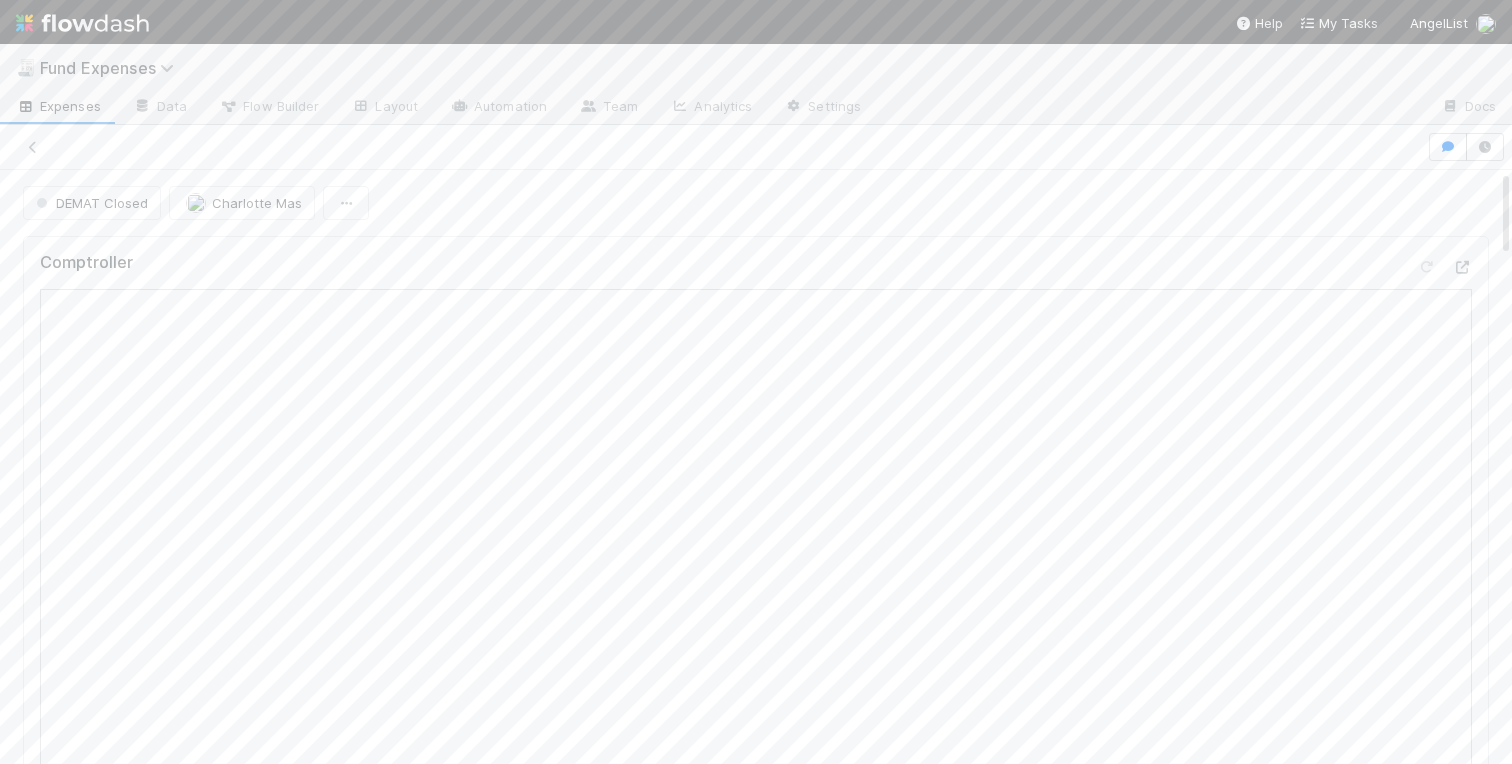 click on "Comptroller Sanity Check    Create a new  task Link an existing  task Comments Attach files: Choose or drag and drop file(s) Add Comment Charlotte Mas 1 minute ago   Edit Delete DEMAT Accounts   Linked Workflow Tasks You do not have access to the   DEPRECATED - DO NOT USE - Demat: Email Pre-Oct Indian Investments   workflow. Linked Workflow Tasks You do not have access to the   Belltower Administrative Fee Contributions   workflow. Indian Demat Tasks   FC Dash or Rolling Fund Page url Fund Comptroller Page Fund Legal Name (series name) How is GP Paying? GP's Funding Account URL Management Fee Recipient's Treasury URL Other Payment Method Notes Fund Eligible for Grandfathered (At-Cost) Pricing? Expense Amount (cost) Fund Account Type to Open Demat Client ID Fund Demat Account Type Demat Account Bank Demat DP ID Demat Account Number Front thread with Kotak Today's Date (write it out) Banking Letter Trigger Update Account Number Trigger Which portfolio company needs us to begin the dematerialization process?" at bounding box center [756, 2336] 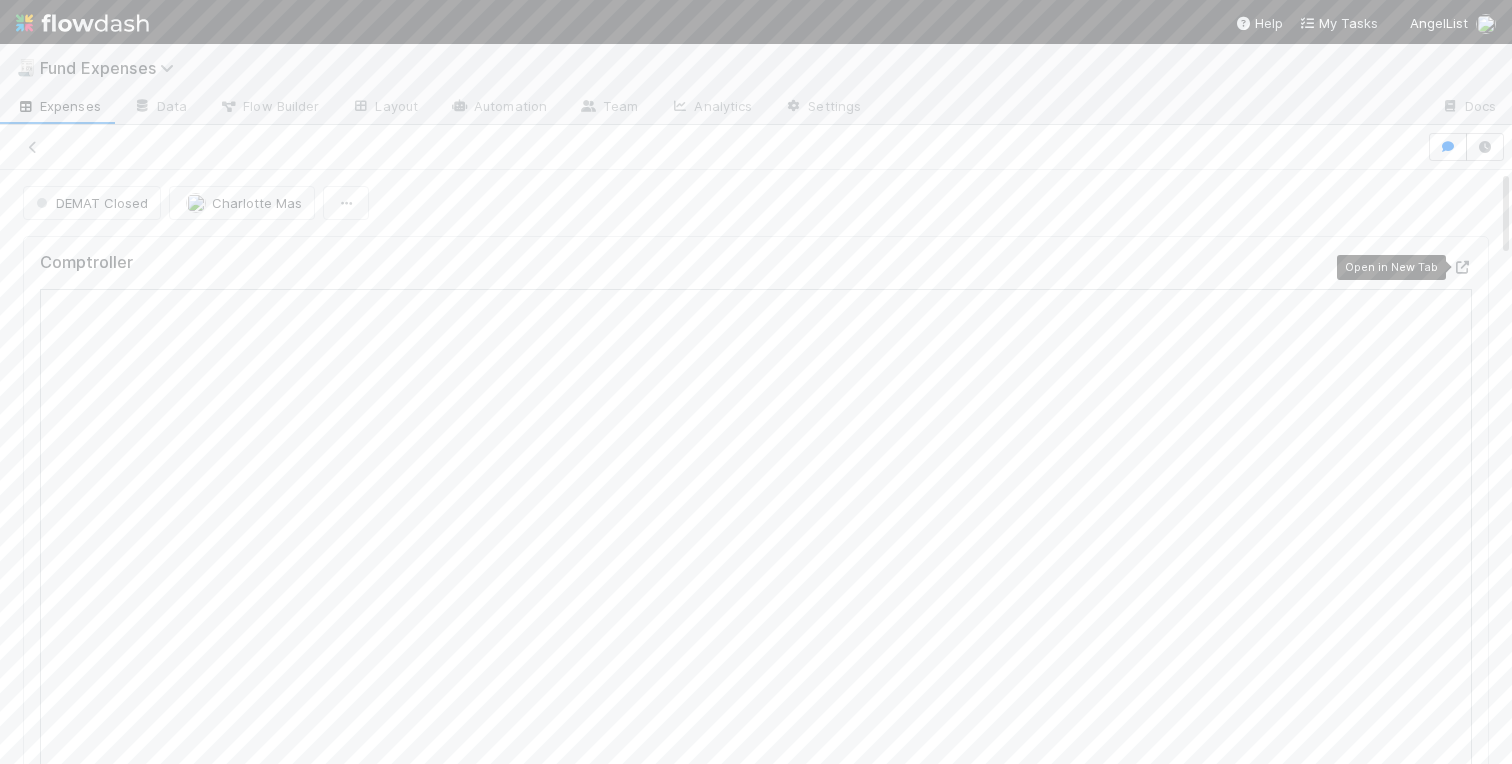 click at bounding box center [1462, 267] 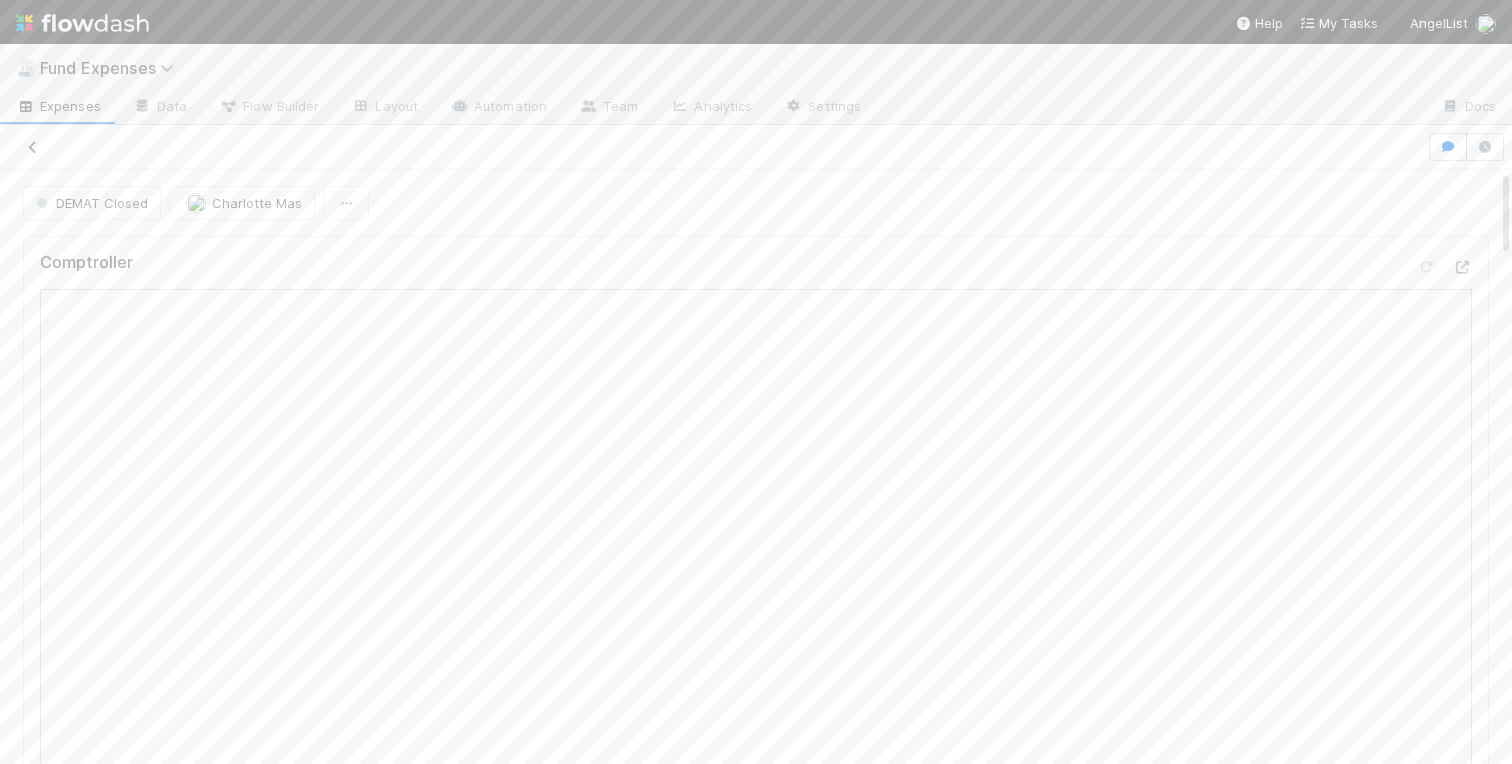 click at bounding box center (33, 147) 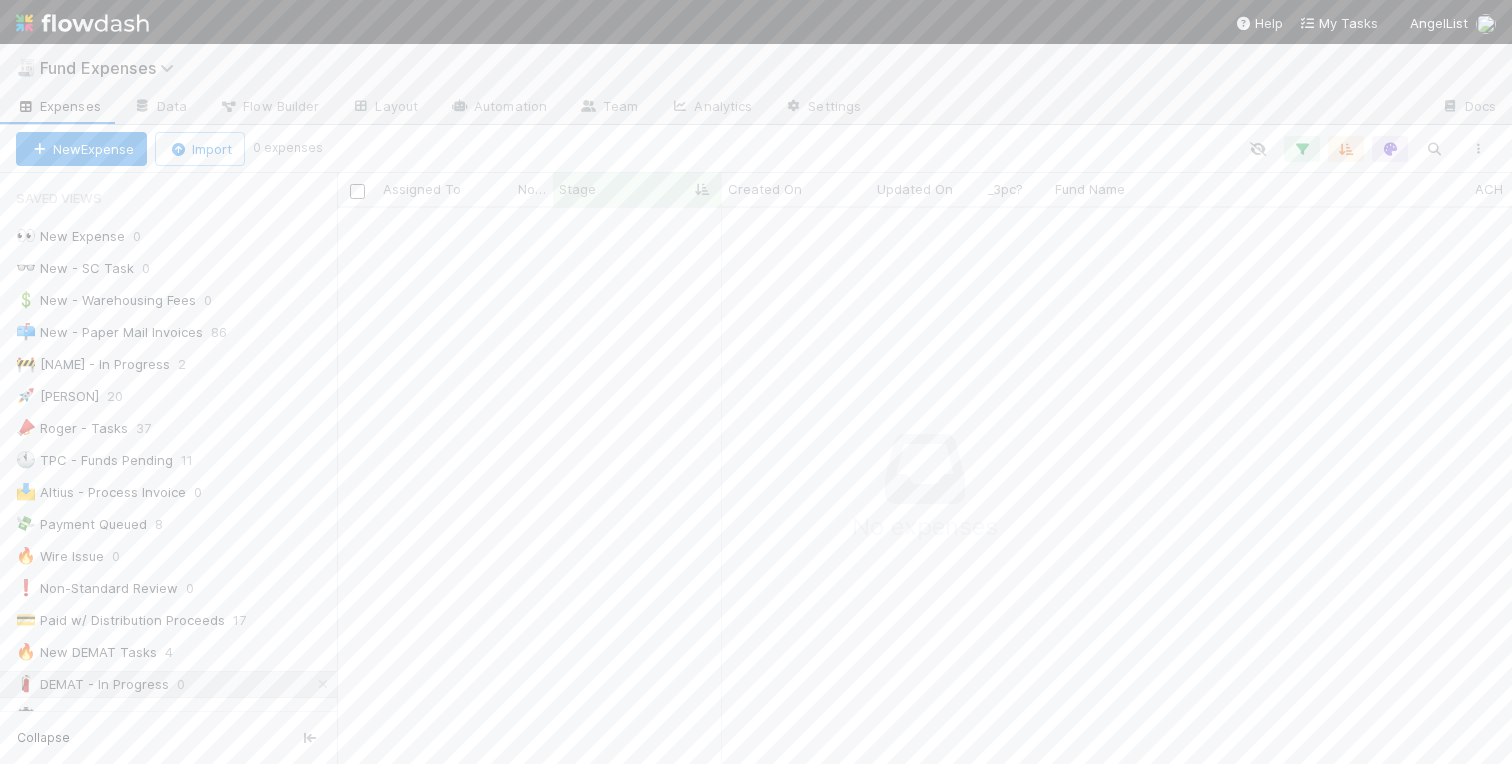 scroll, scrollTop: 555, scrollLeft: 1175, axis: both 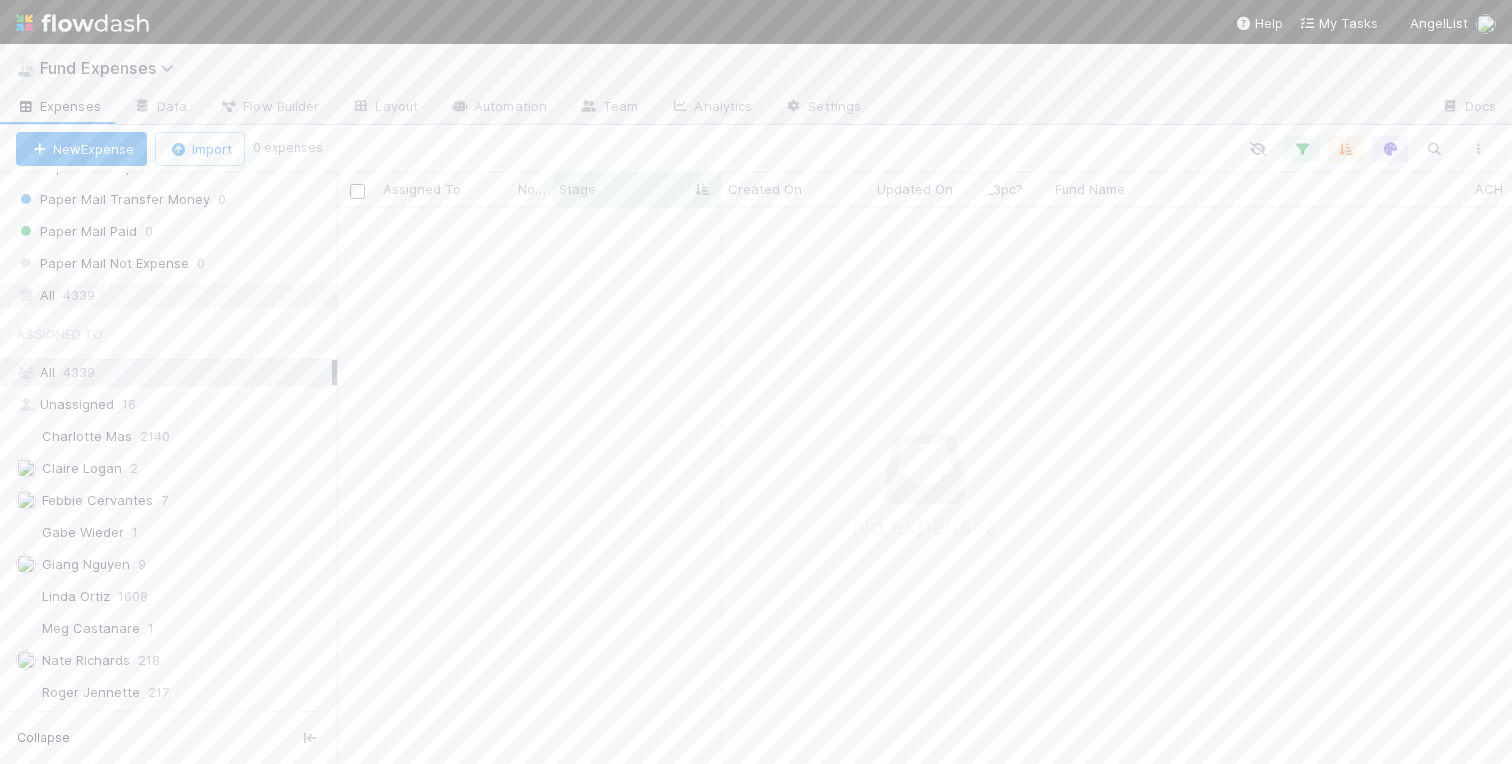 click on "4339" at bounding box center [79, 295] 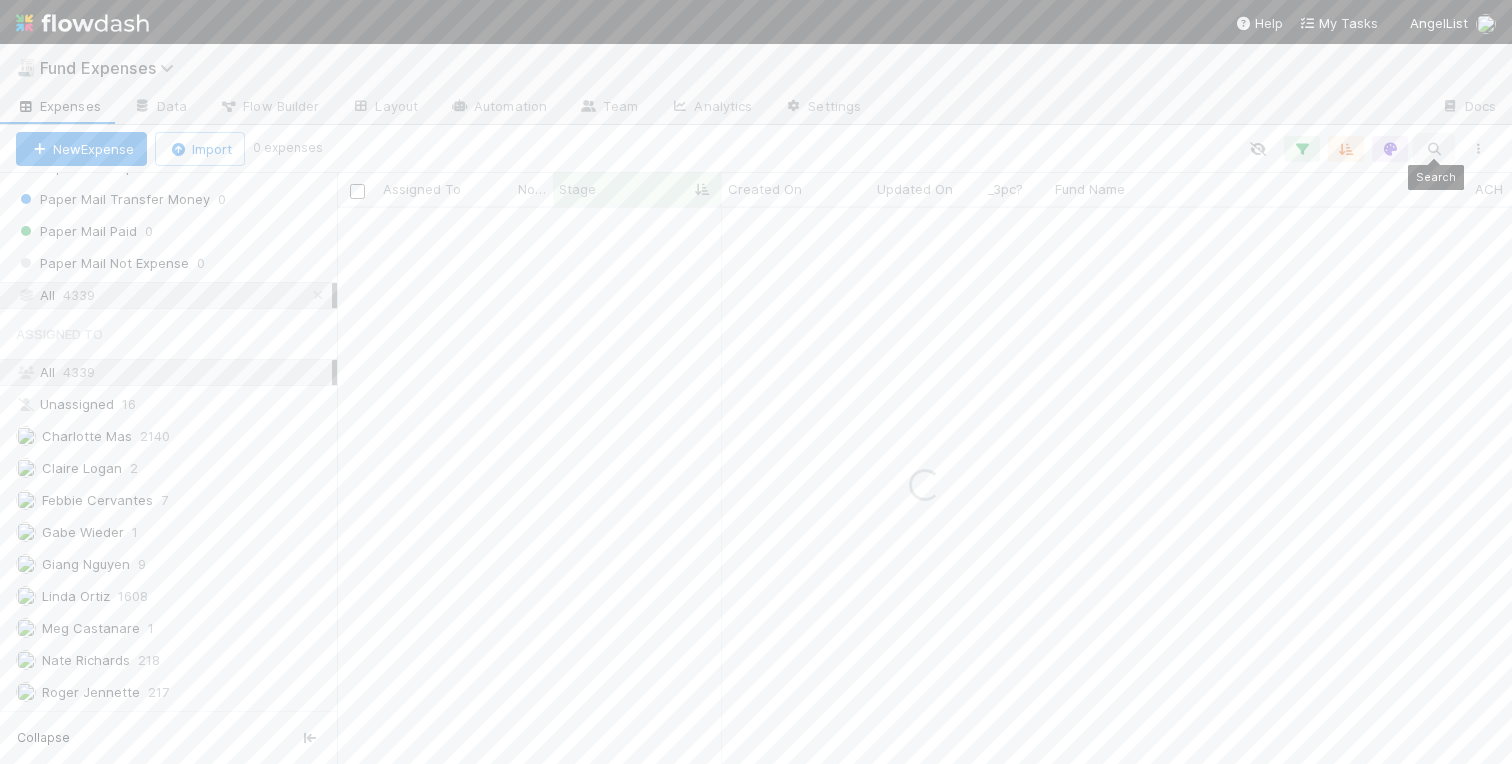 click at bounding box center (1434, 149) 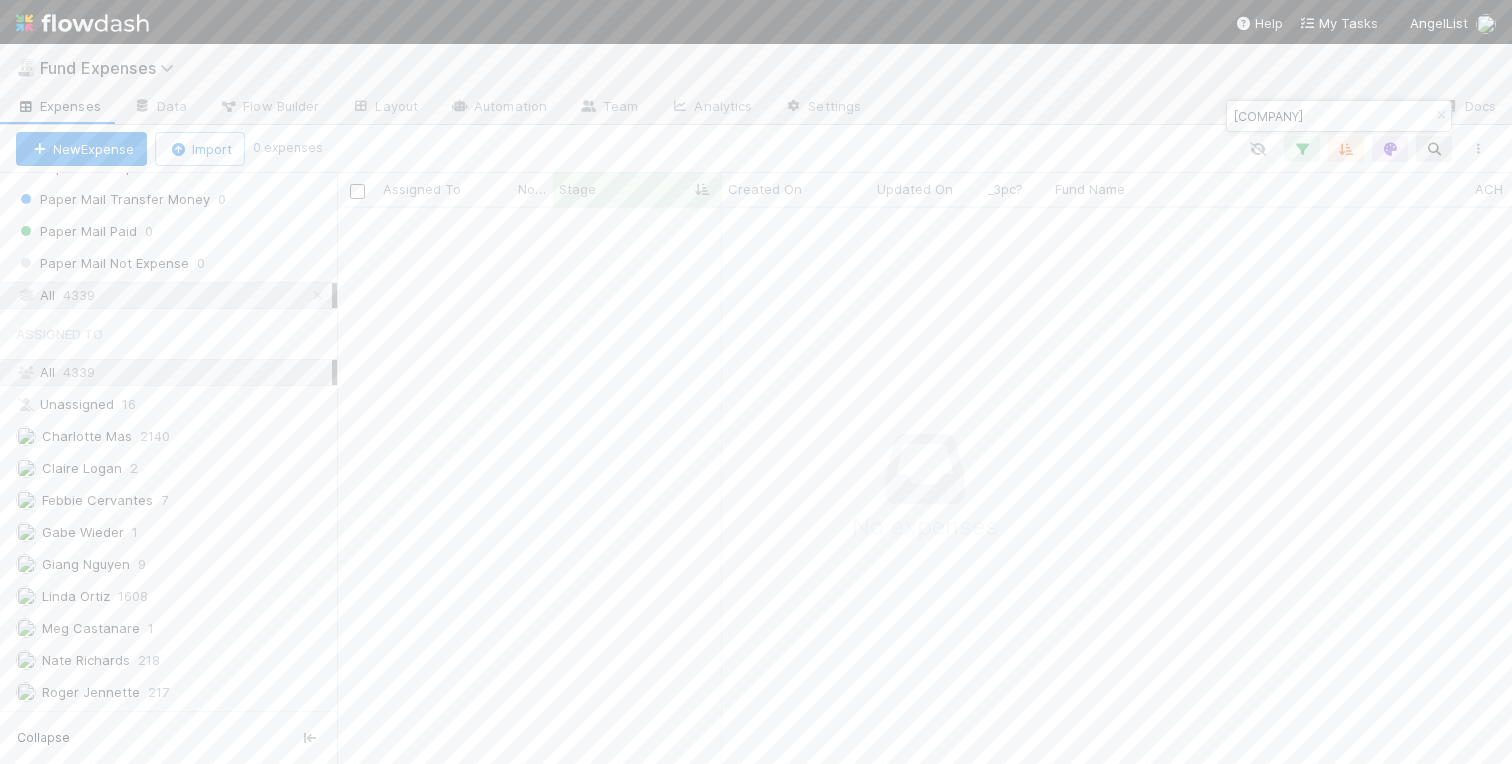 scroll, scrollTop: 0, scrollLeft: 121, axis: horizontal 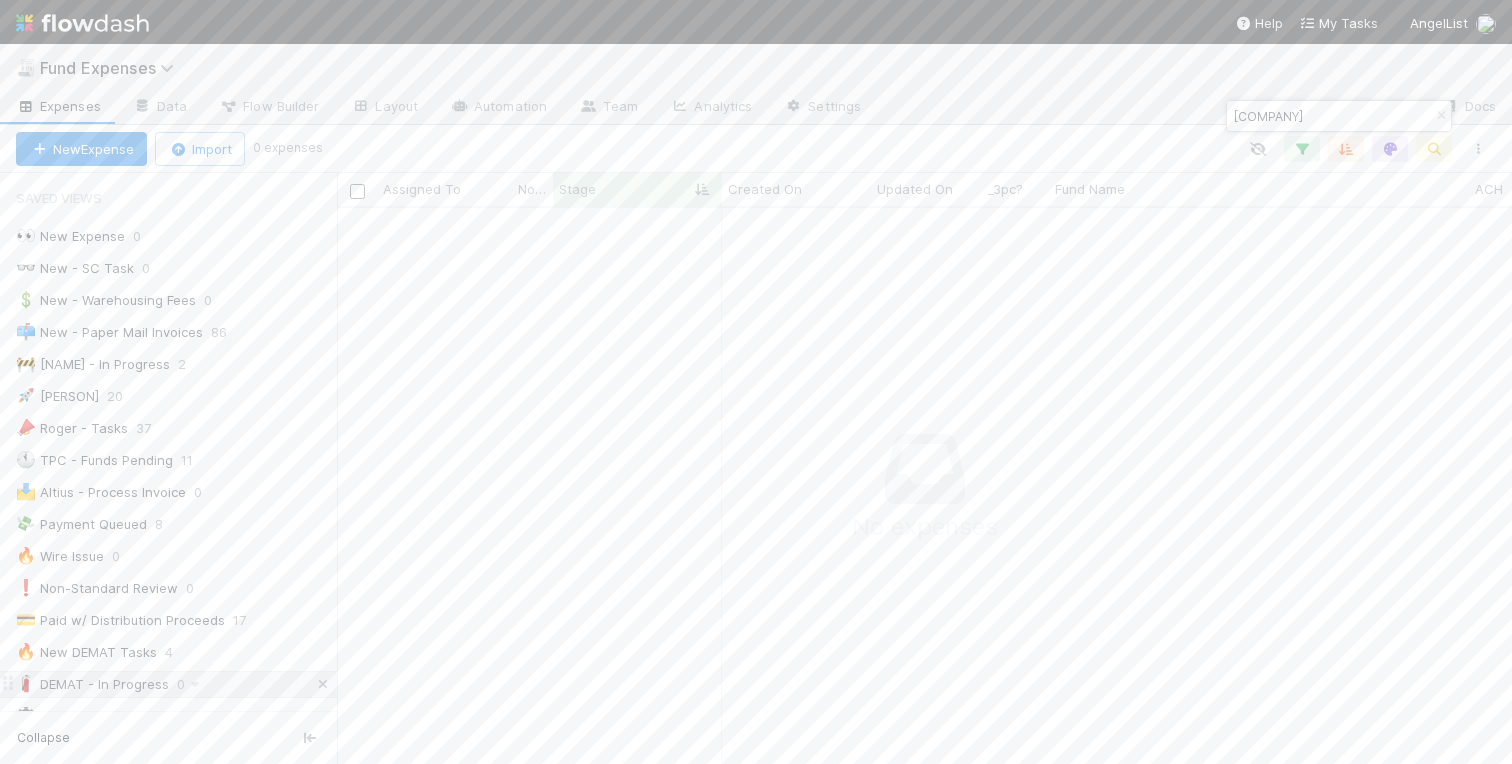 type on "OP-0118 Fund II, a series of Better Capital, LP" 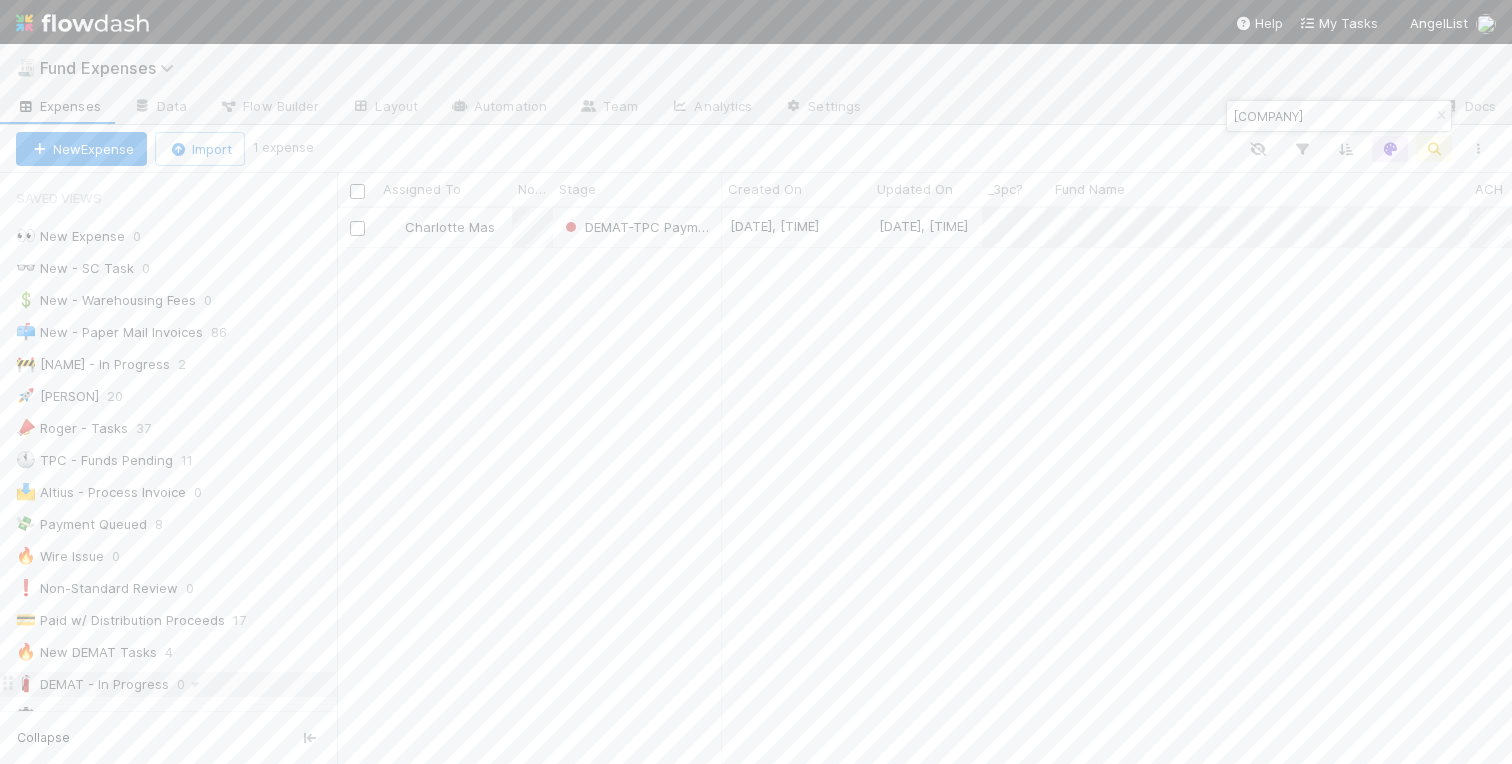 scroll, scrollTop: 0, scrollLeft: 1, axis: horizontal 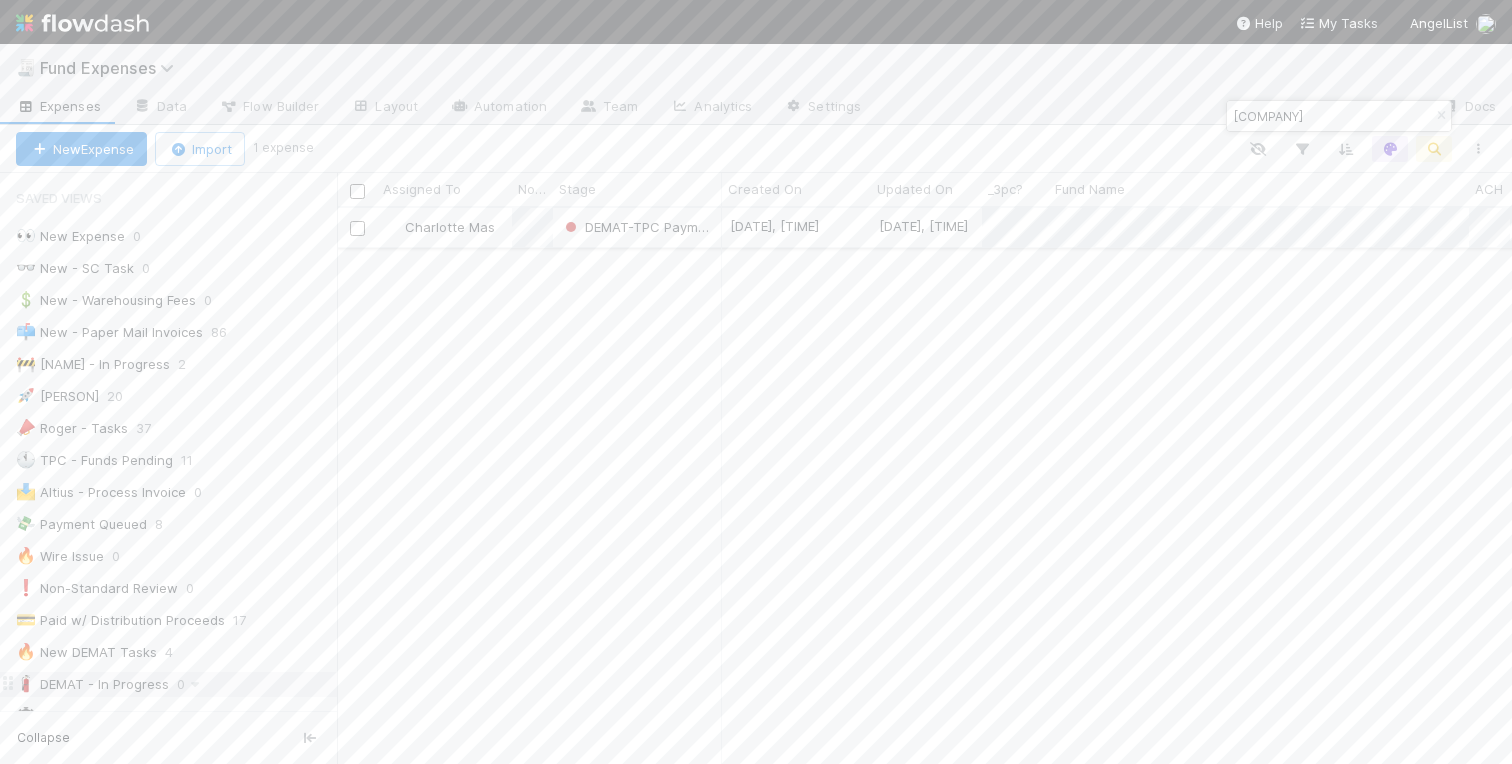 click on "Charlotte Mas" at bounding box center [444, 227] 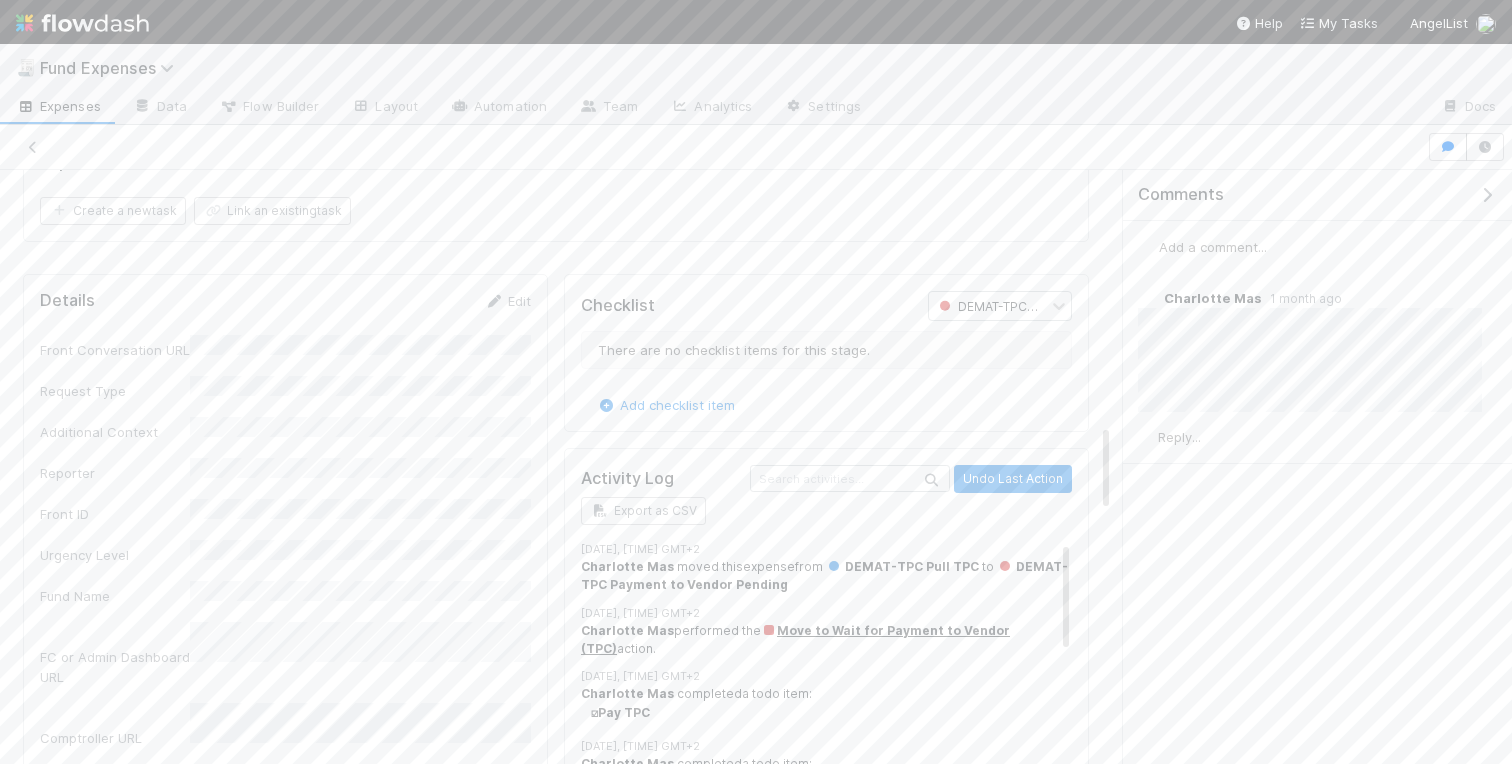 scroll, scrollTop: 2094, scrollLeft: 0, axis: vertical 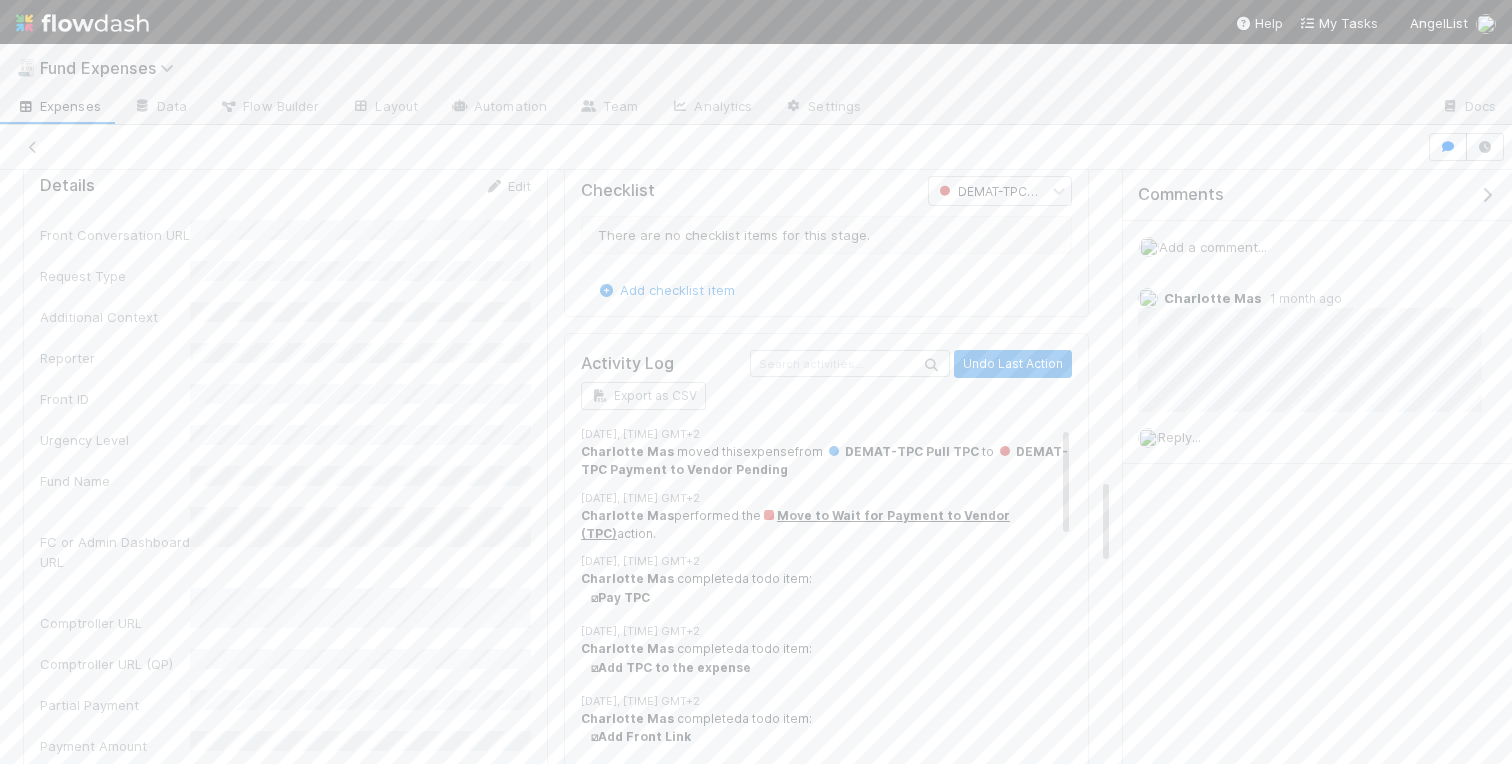 click at bounding box center [1487, 195] 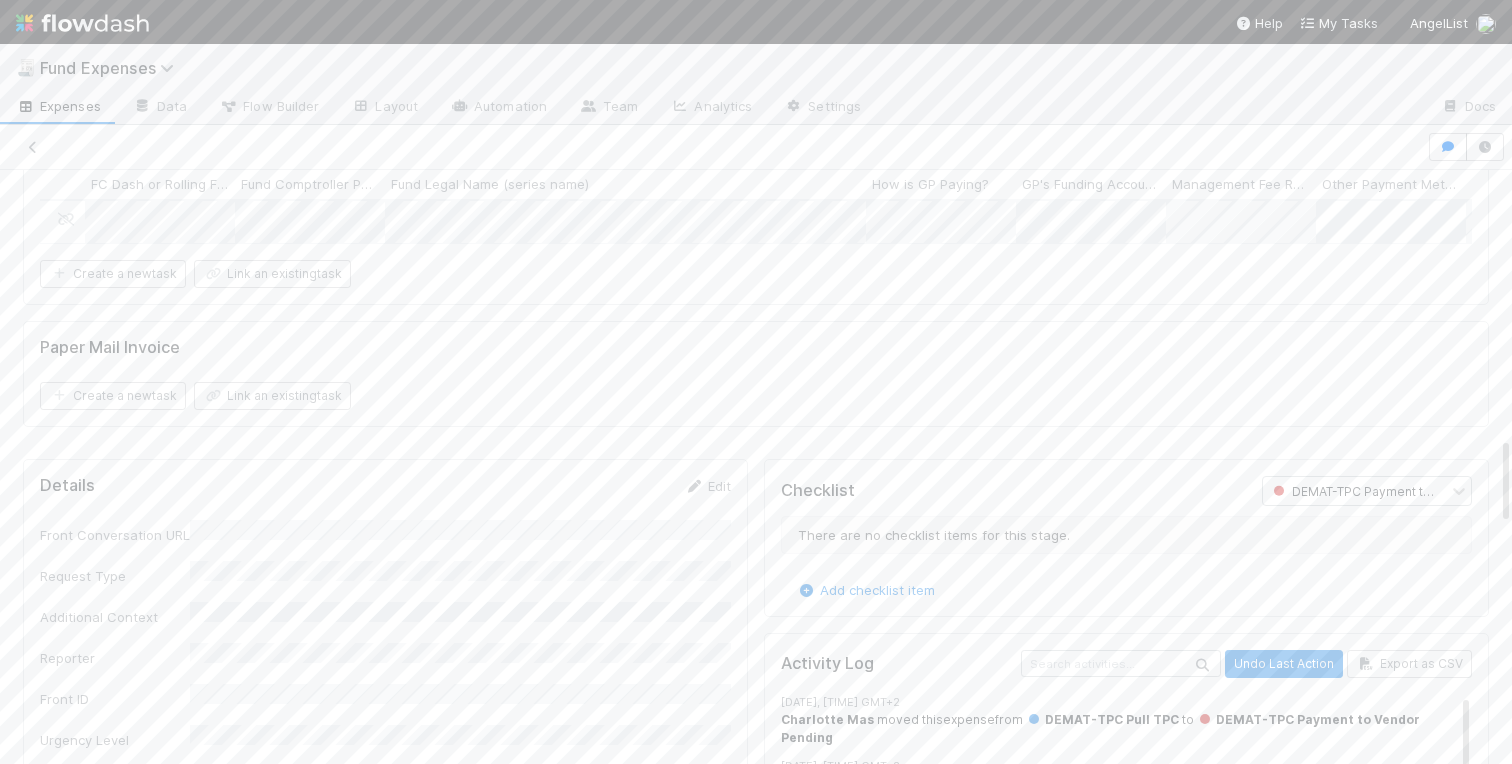 scroll, scrollTop: 1758, scrollLeft: 0, axis: vertical 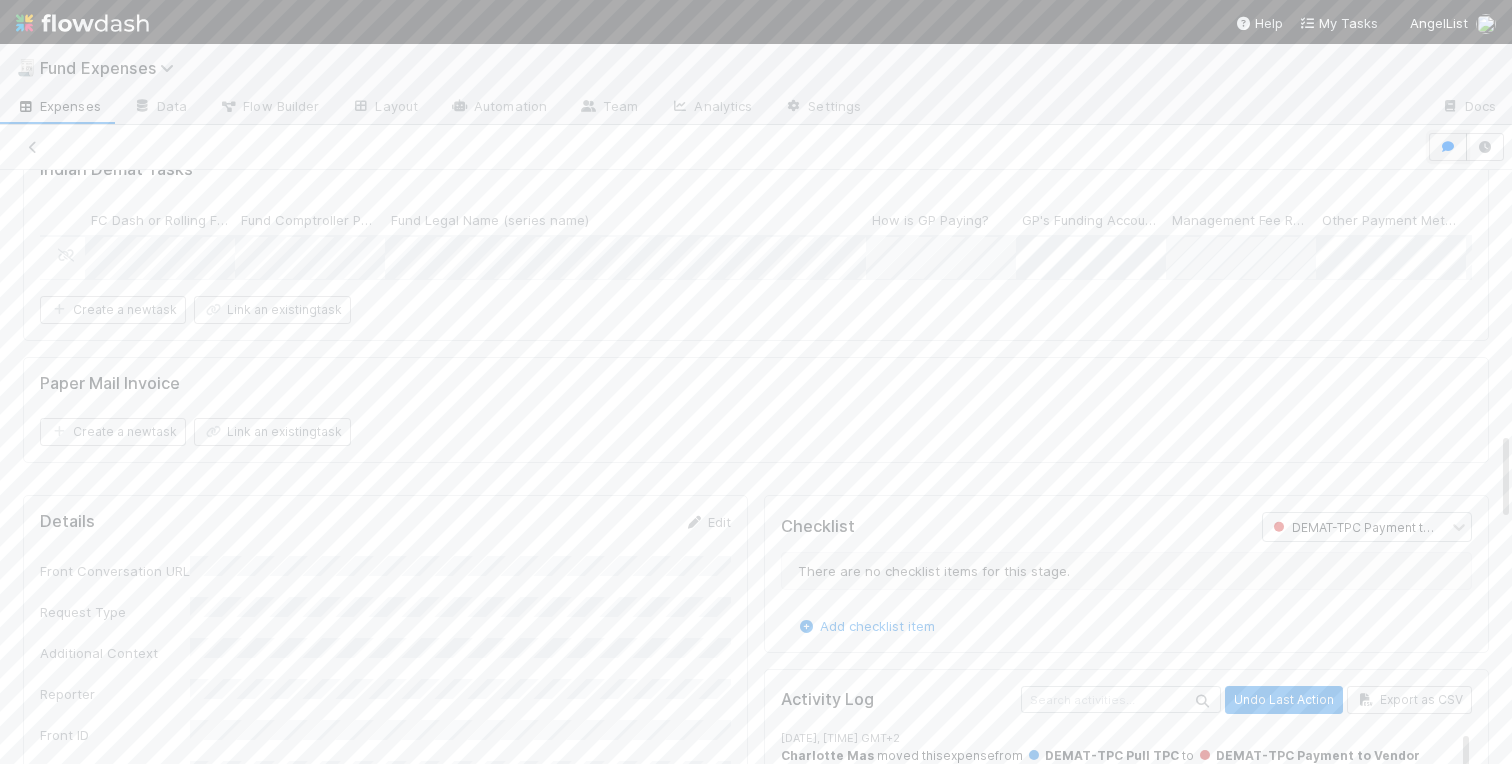 click at bounding box center (1448, 147) 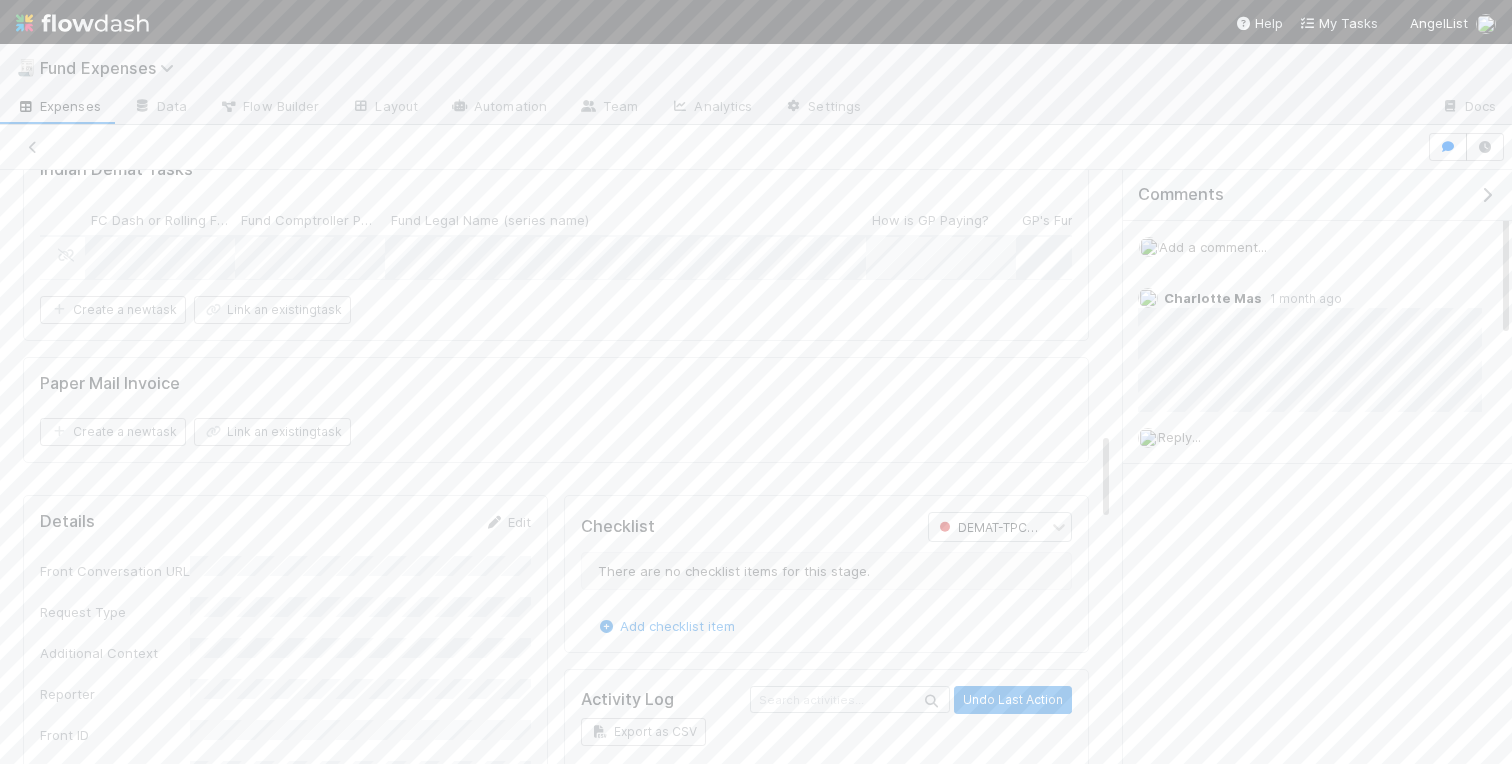 click on "Add a comment..." at bounding box center (1213, 247) 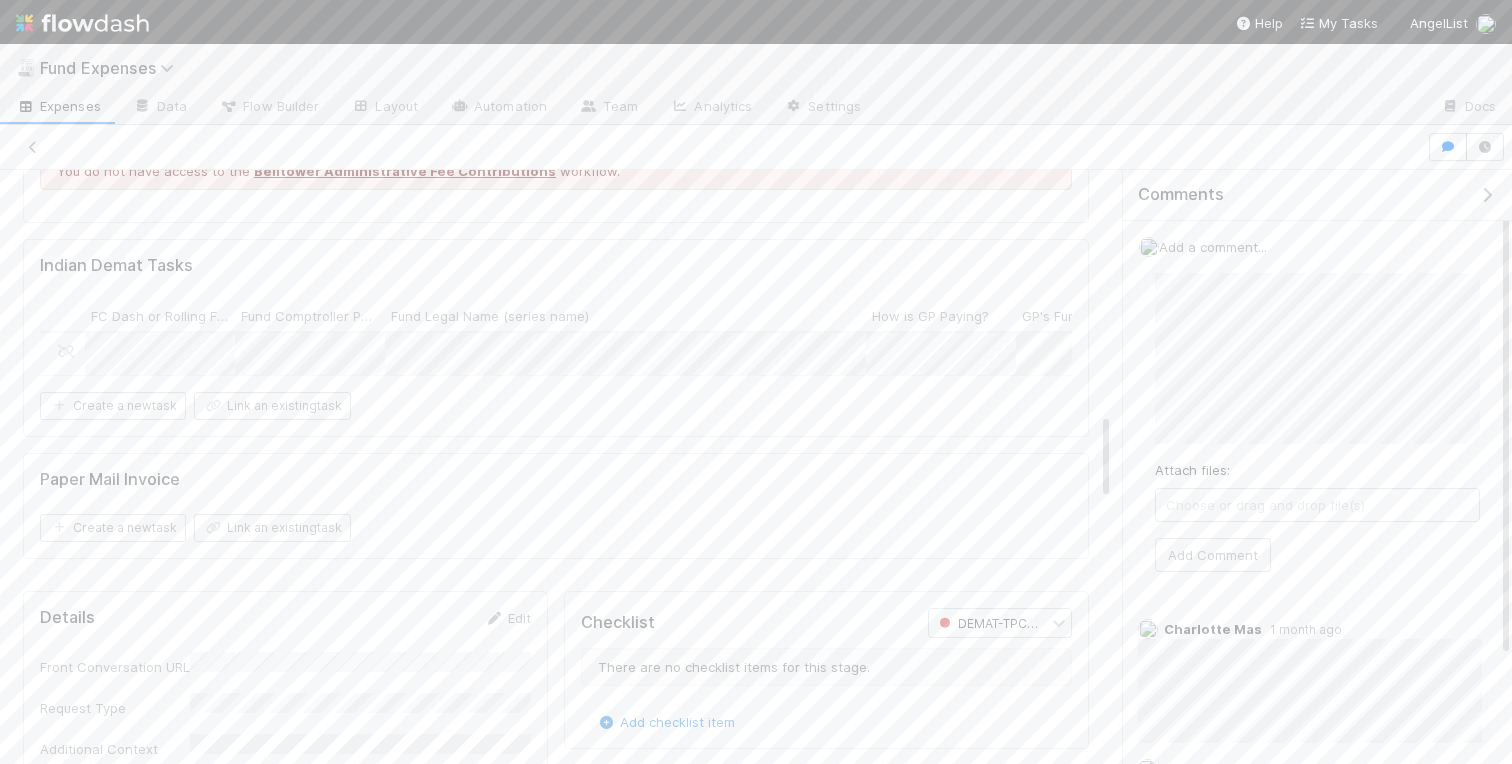 scroll, scrollTop: 1649, scrollLeft: 0, axis: vertical 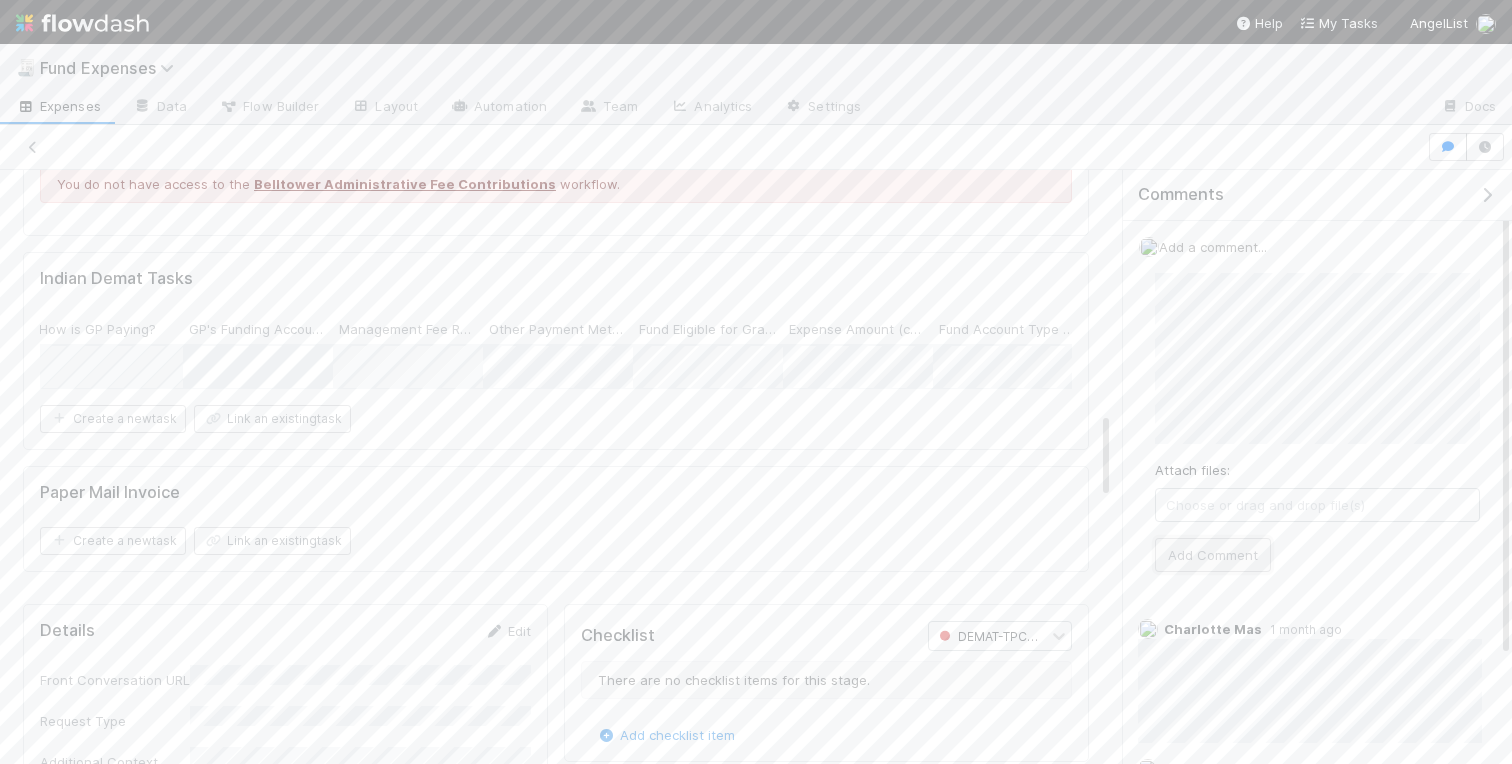 click on "Add Comment" at bounding box center (1213, 555) 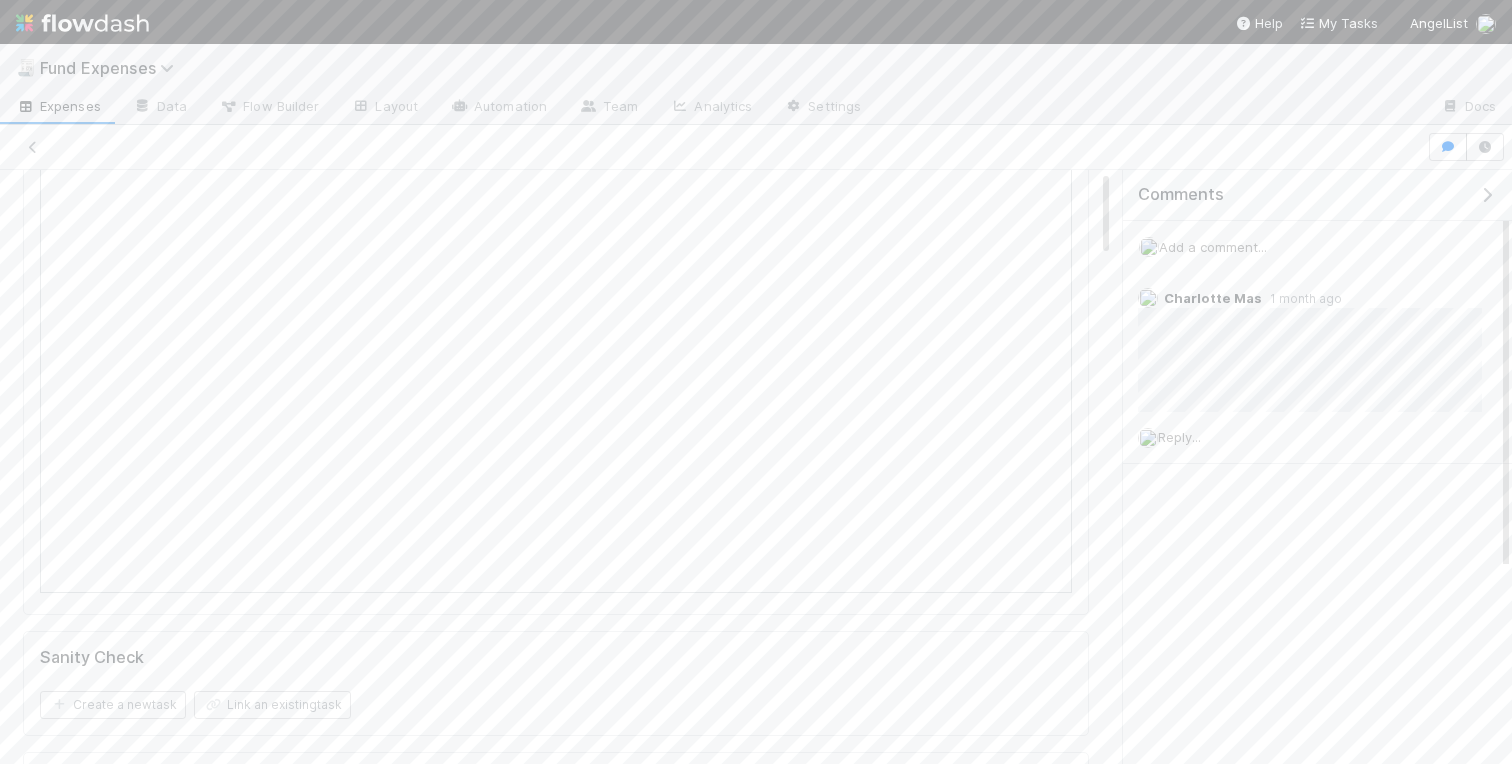 scroll, scrollTop: 0, scrollLeft: 0, axis: both 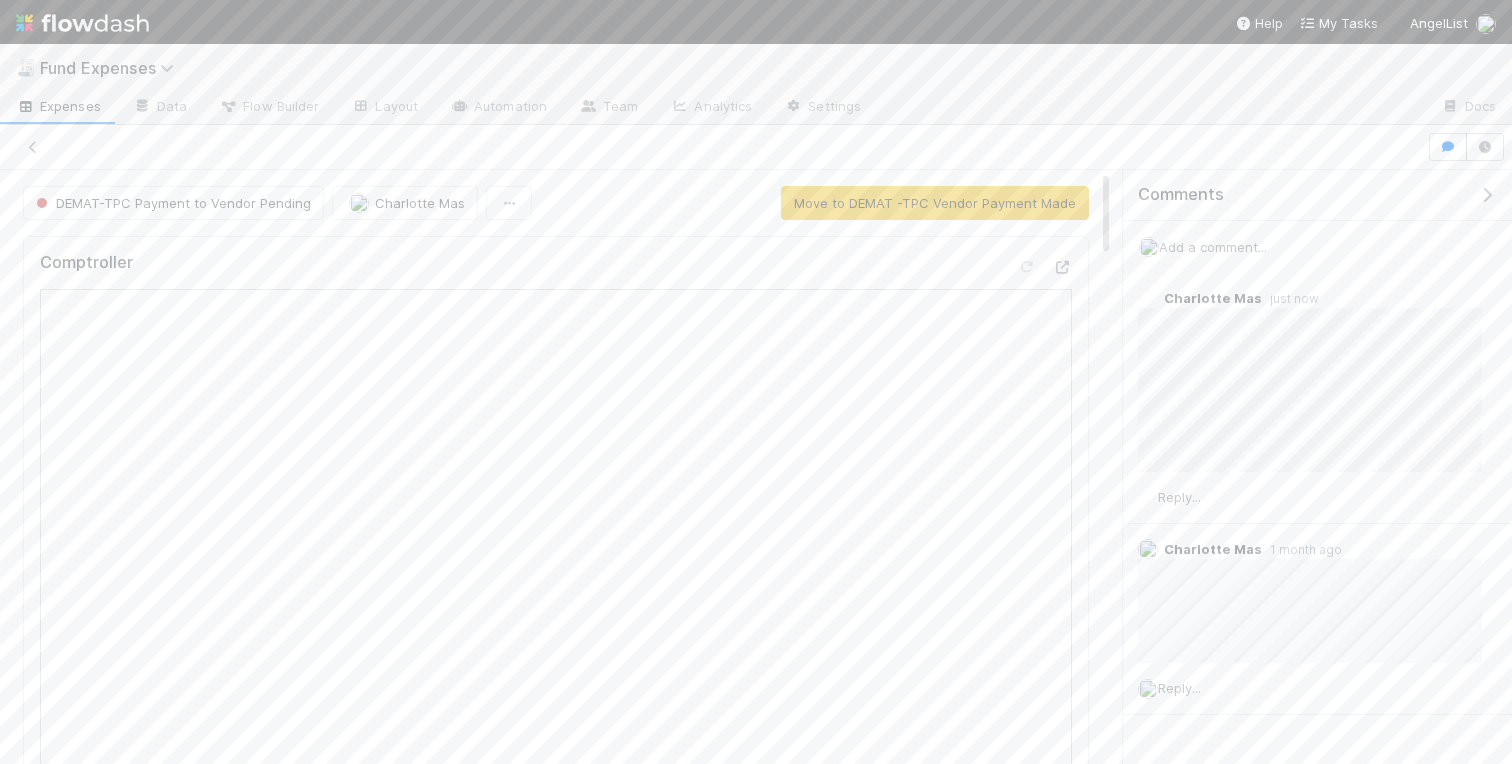 click at bounding box center (1487, 195) 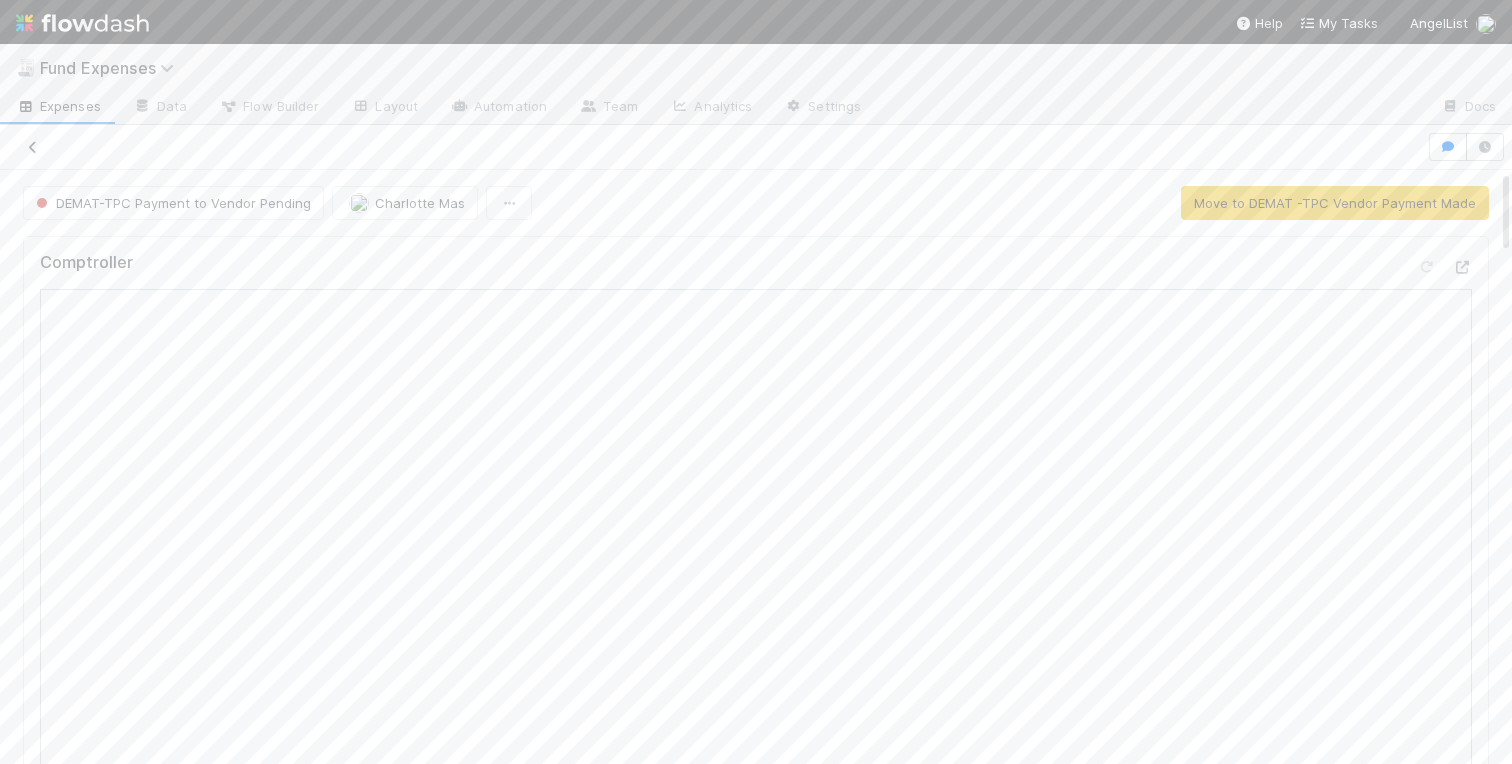 click at bounding box center (33, 147) 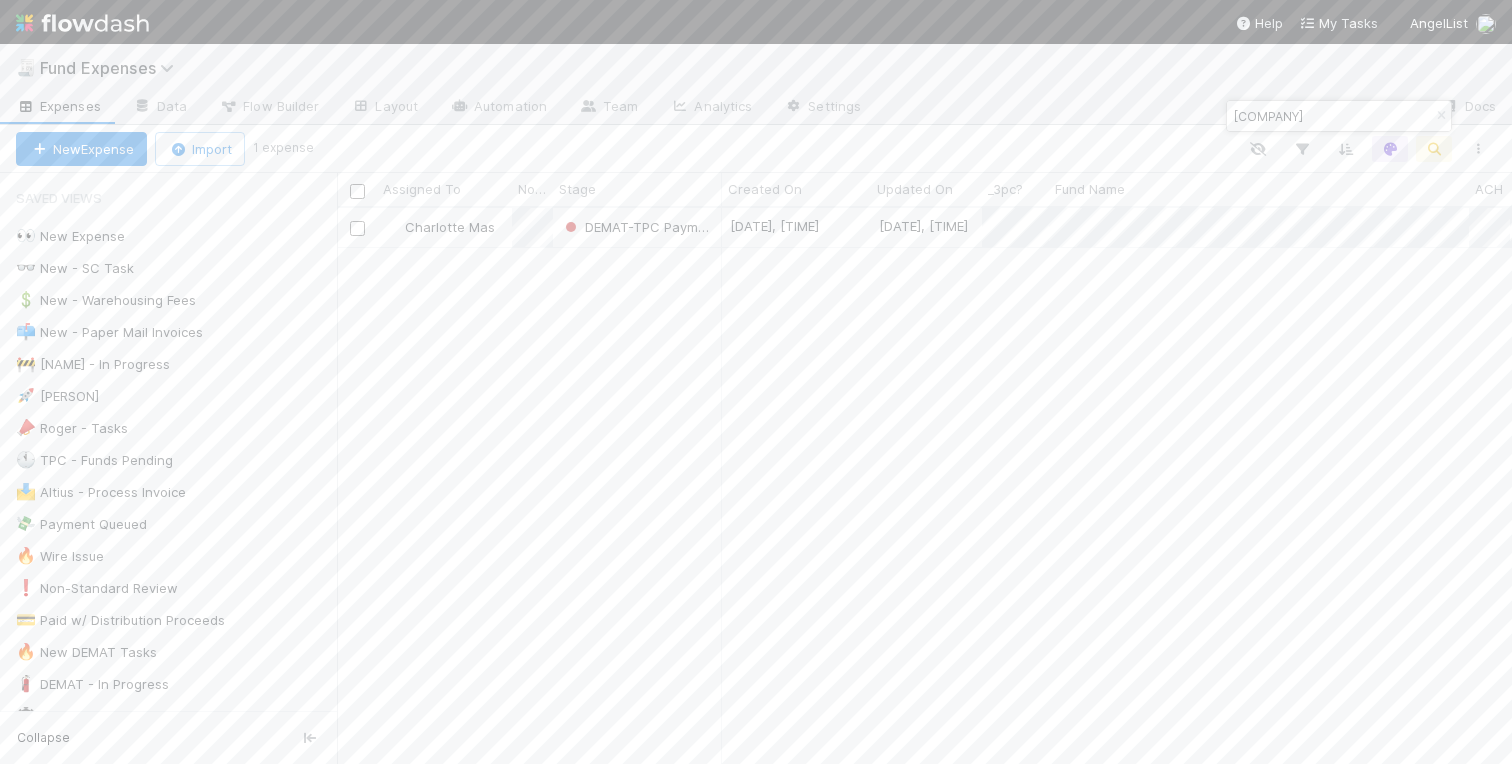 scroll, scrollTop: 0, scrollLeft: 1, axis: horizontal 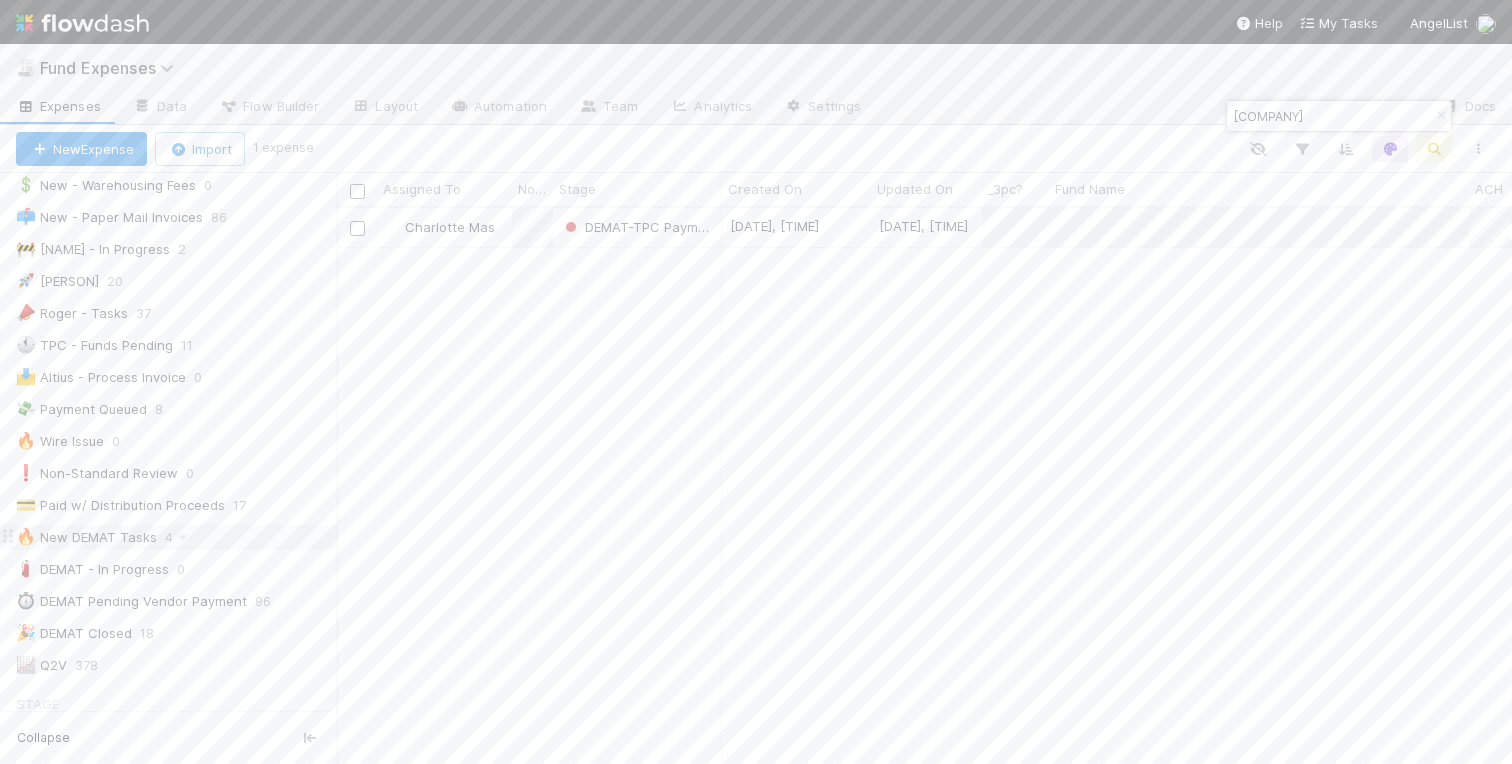 click on "🔥 New DEMAT Tasks" at bounding box center (86, 537) 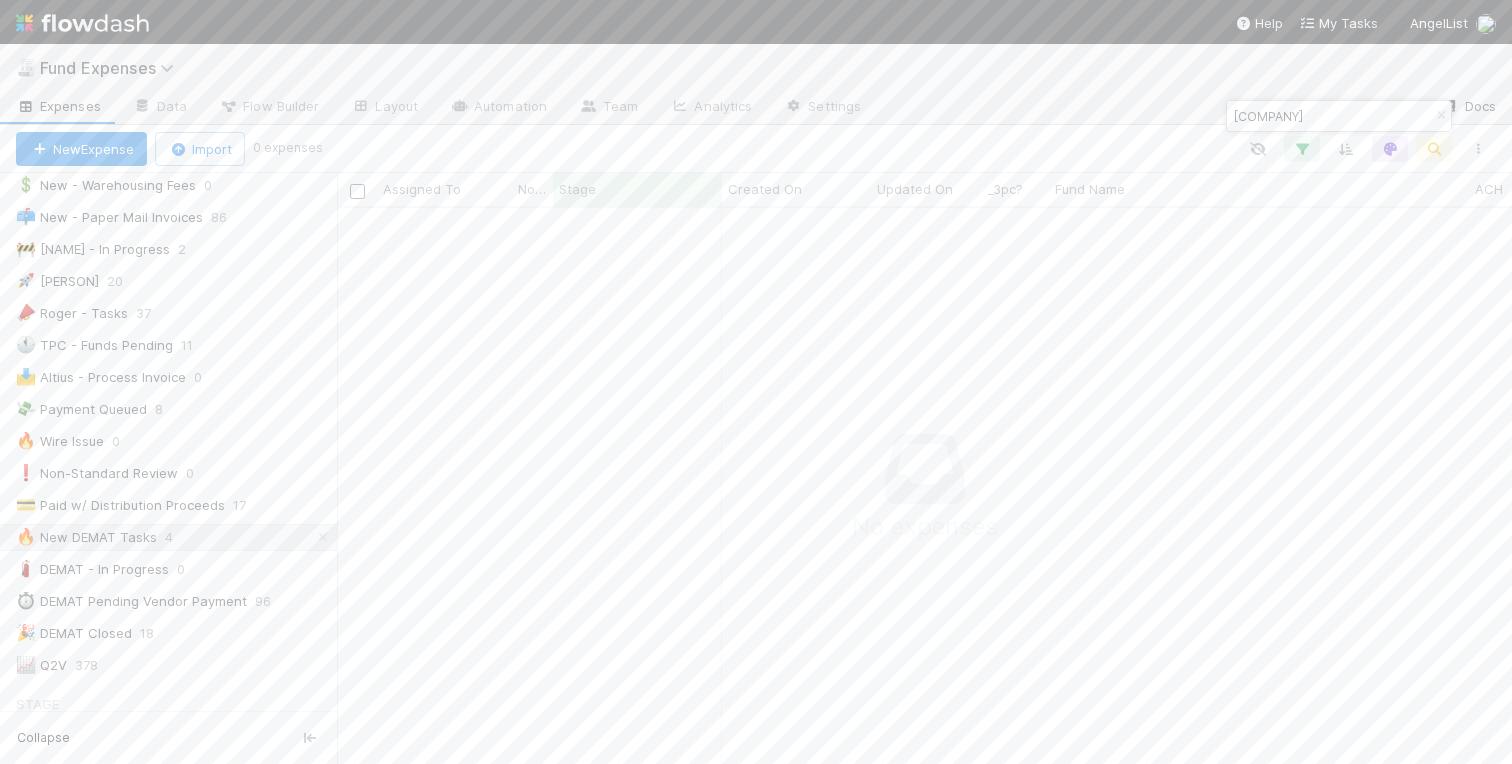 scroll, scrollTop: 0, scrollLeft: 1, axis: horizontal 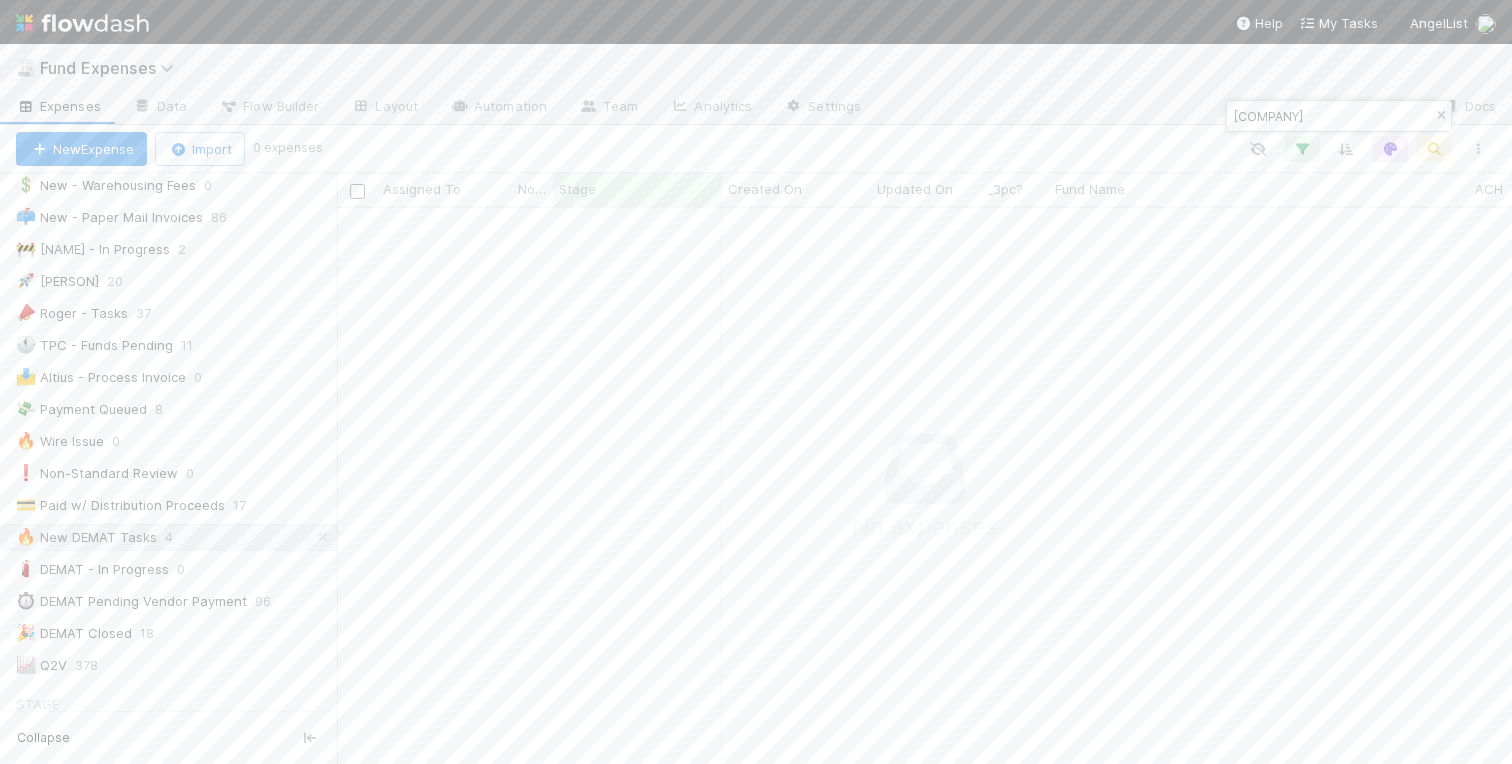 click at bounding box center [1441, 116] 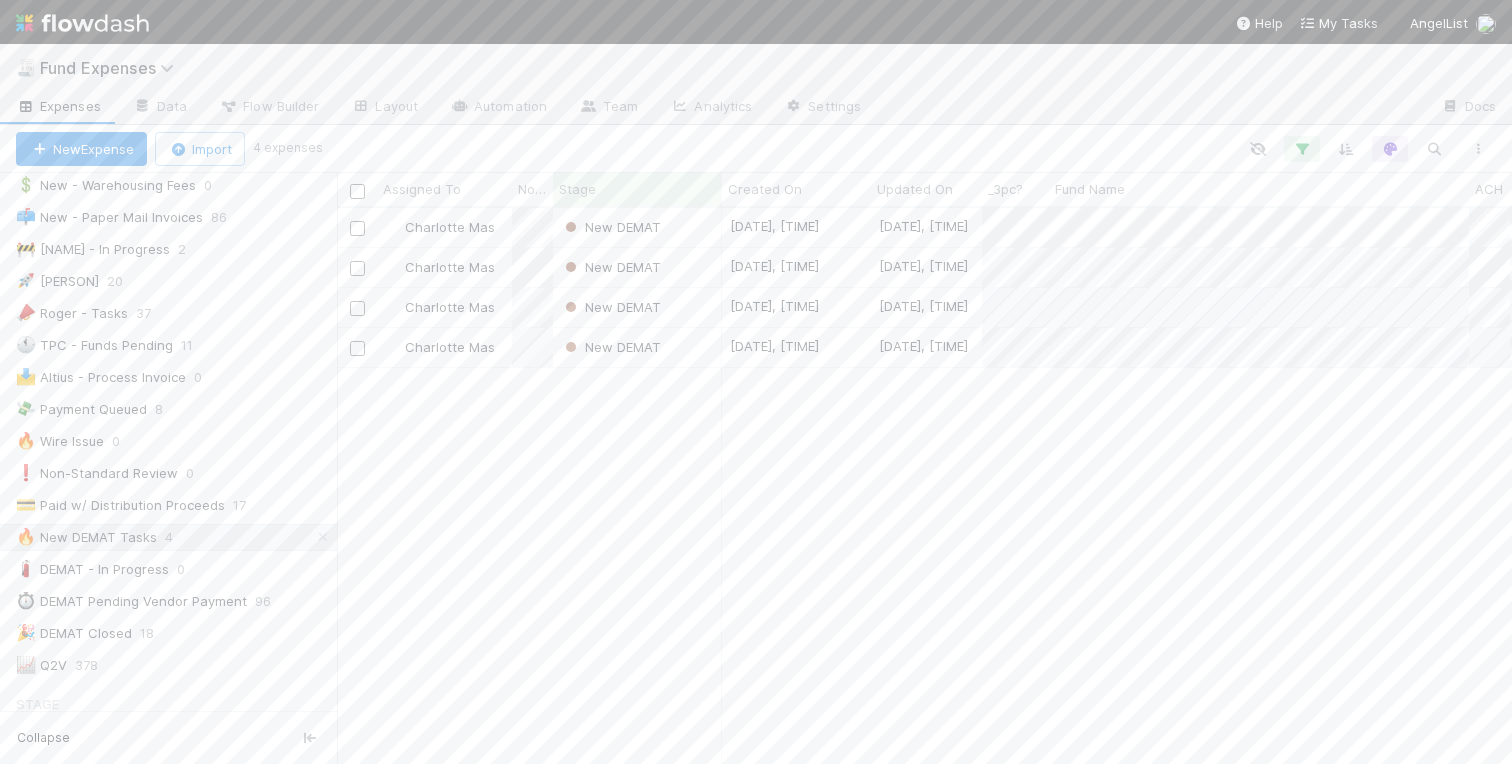 scroll, scrollTop: 0, scrollLeft: 1, axis: horizontal 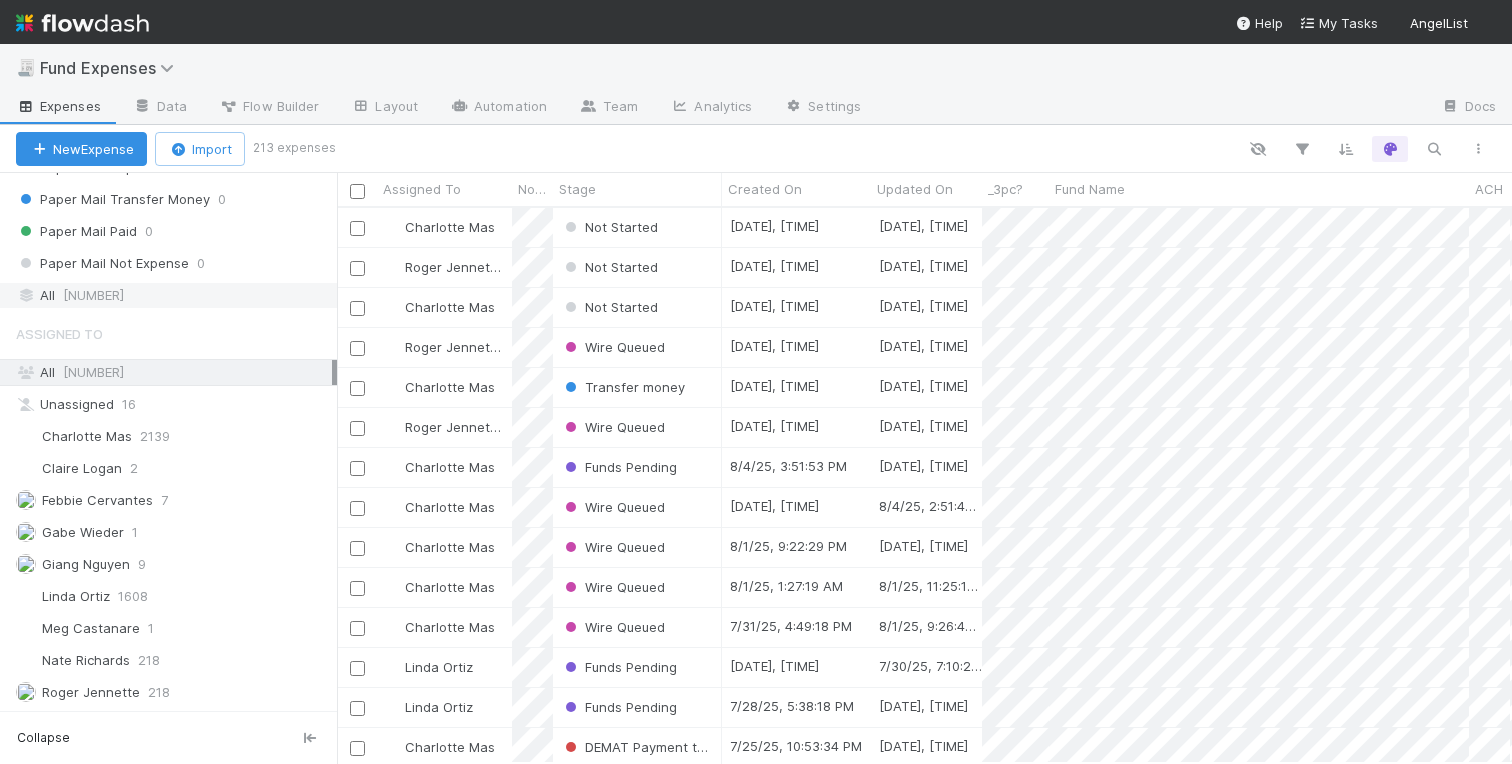 click on "All 4339" at bounding box center [174, 295] 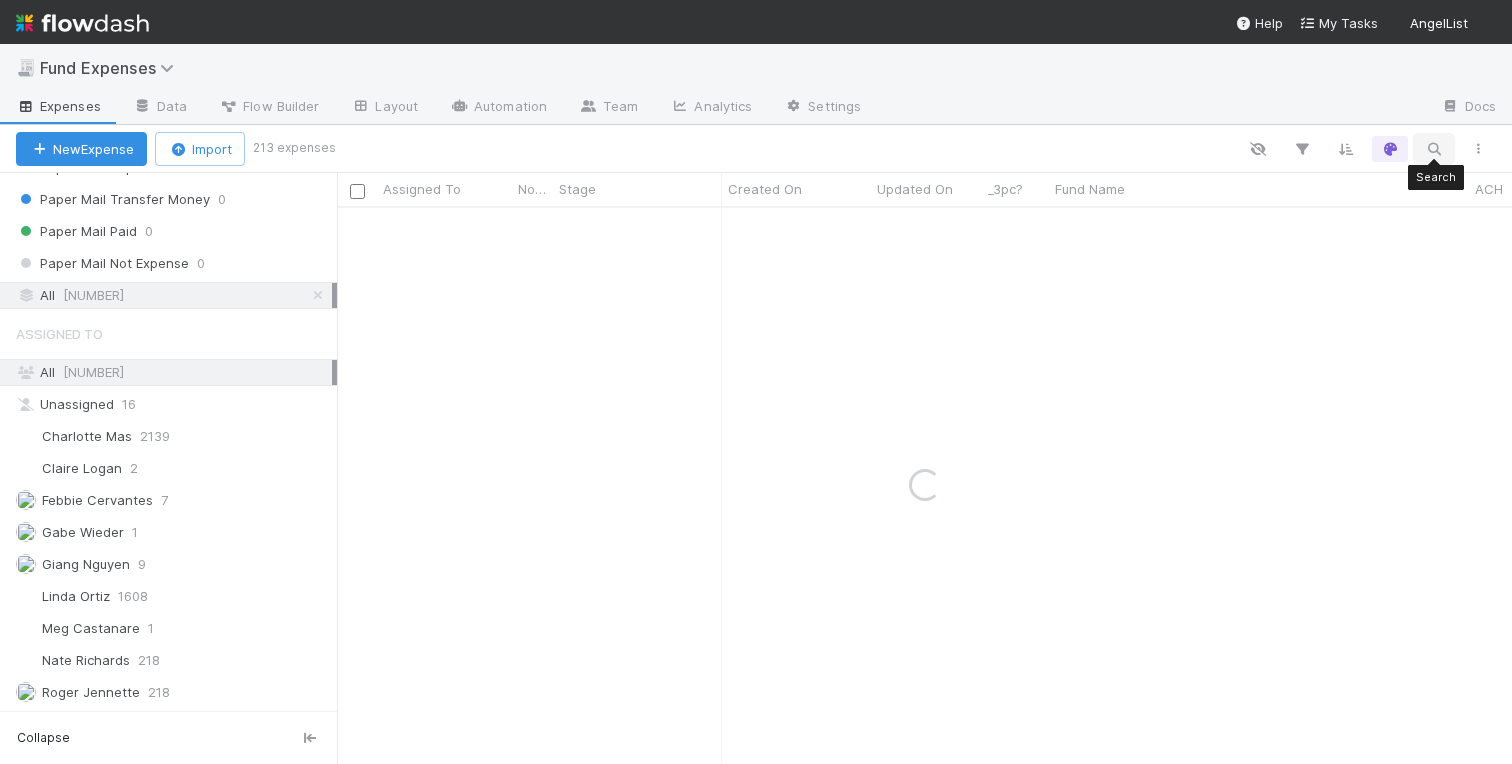 click at bounding box center [1434, 149] 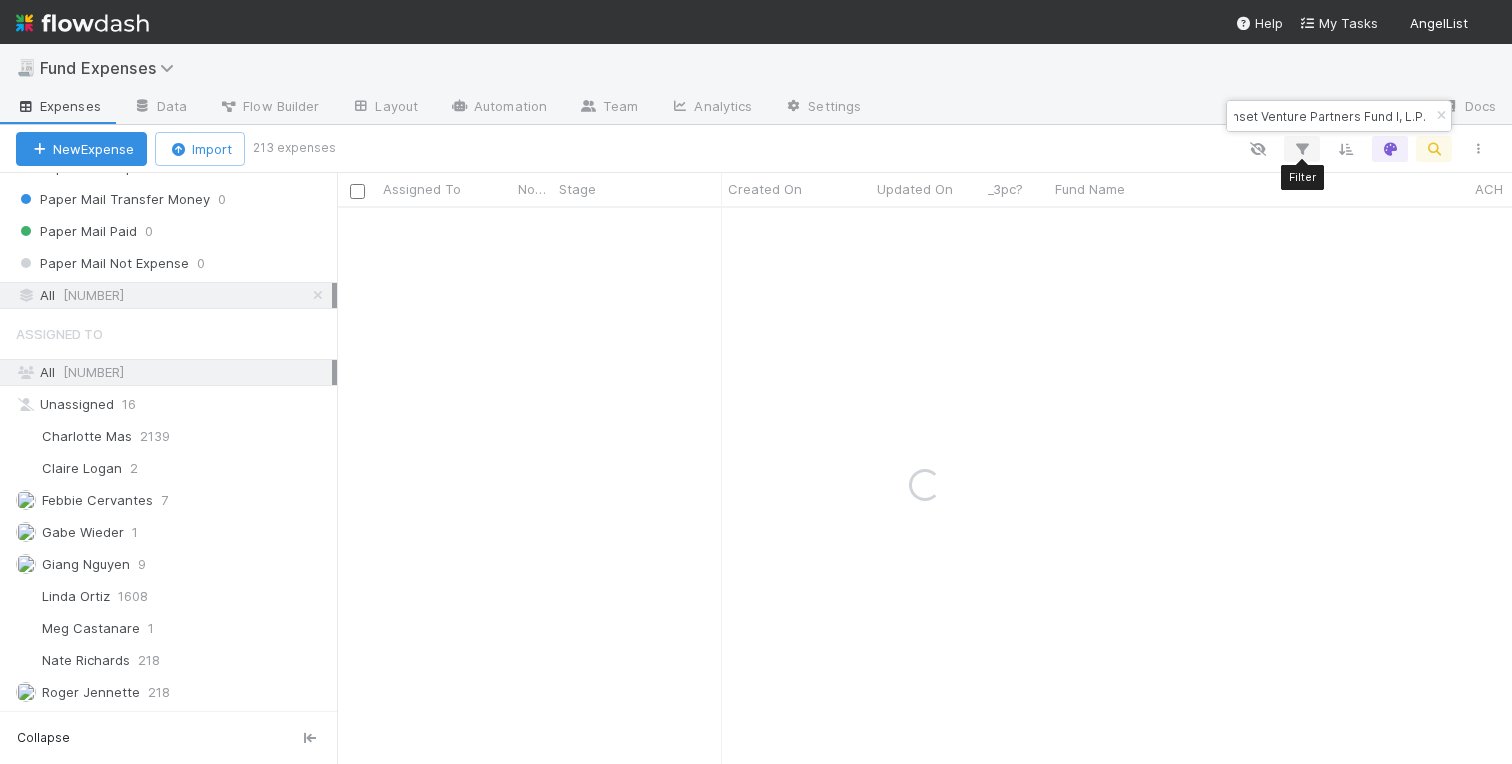 scroll, scrollTop: 0, scrollLeft: 0, axis: both 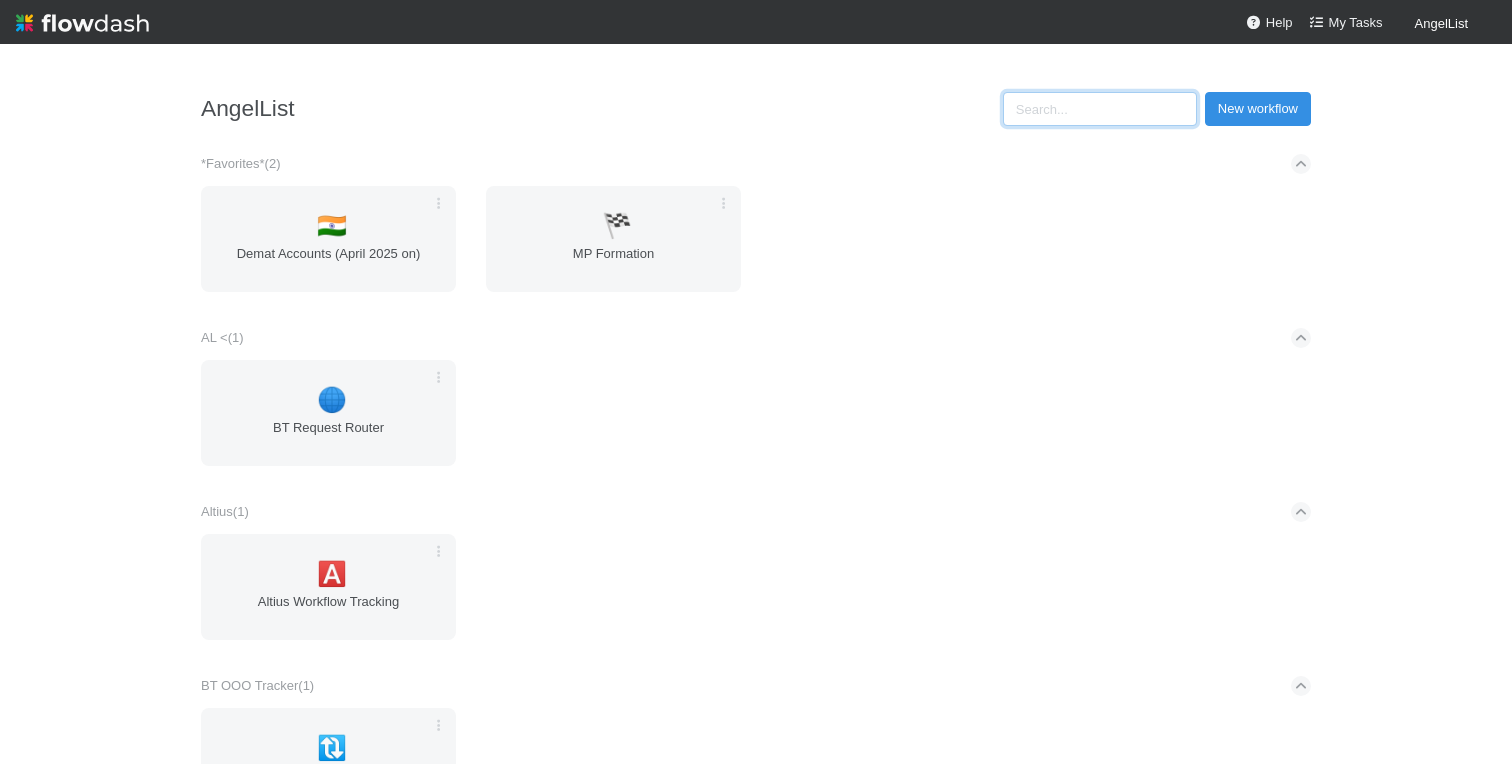 click at bounding box center [1100, 109] 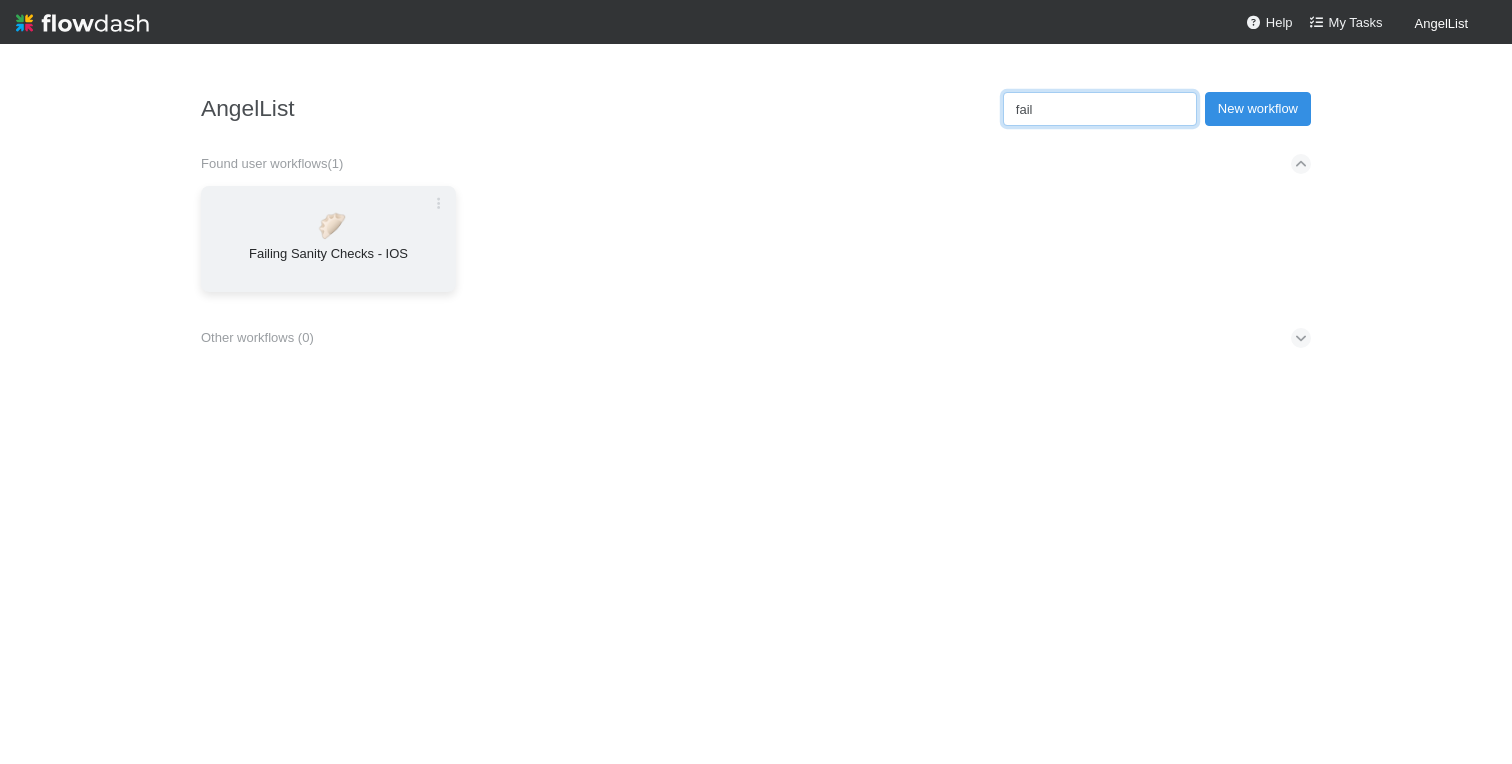 type on "fail" 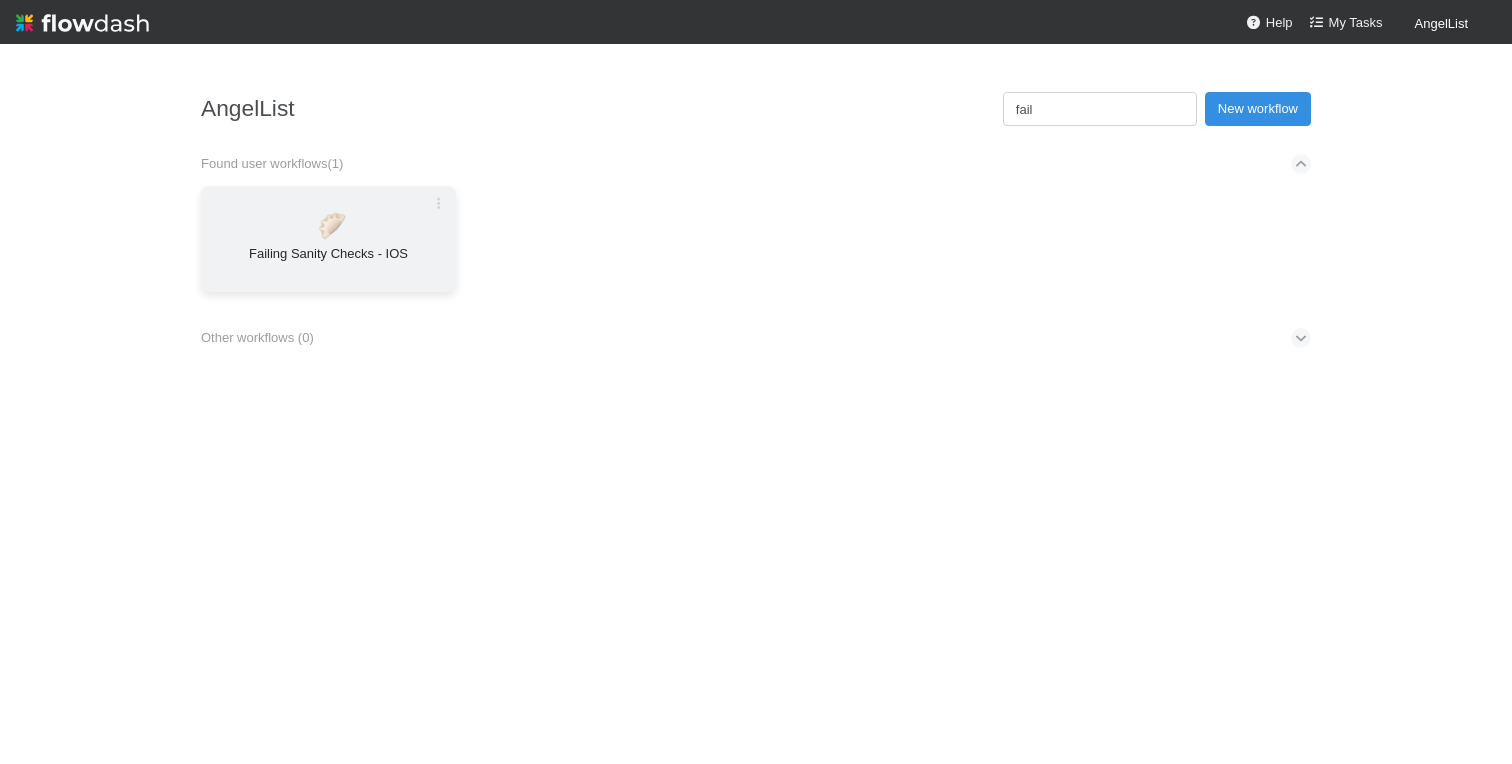 click on "Failing Sanity Checks - IOS" at bounding box center [328, 264] 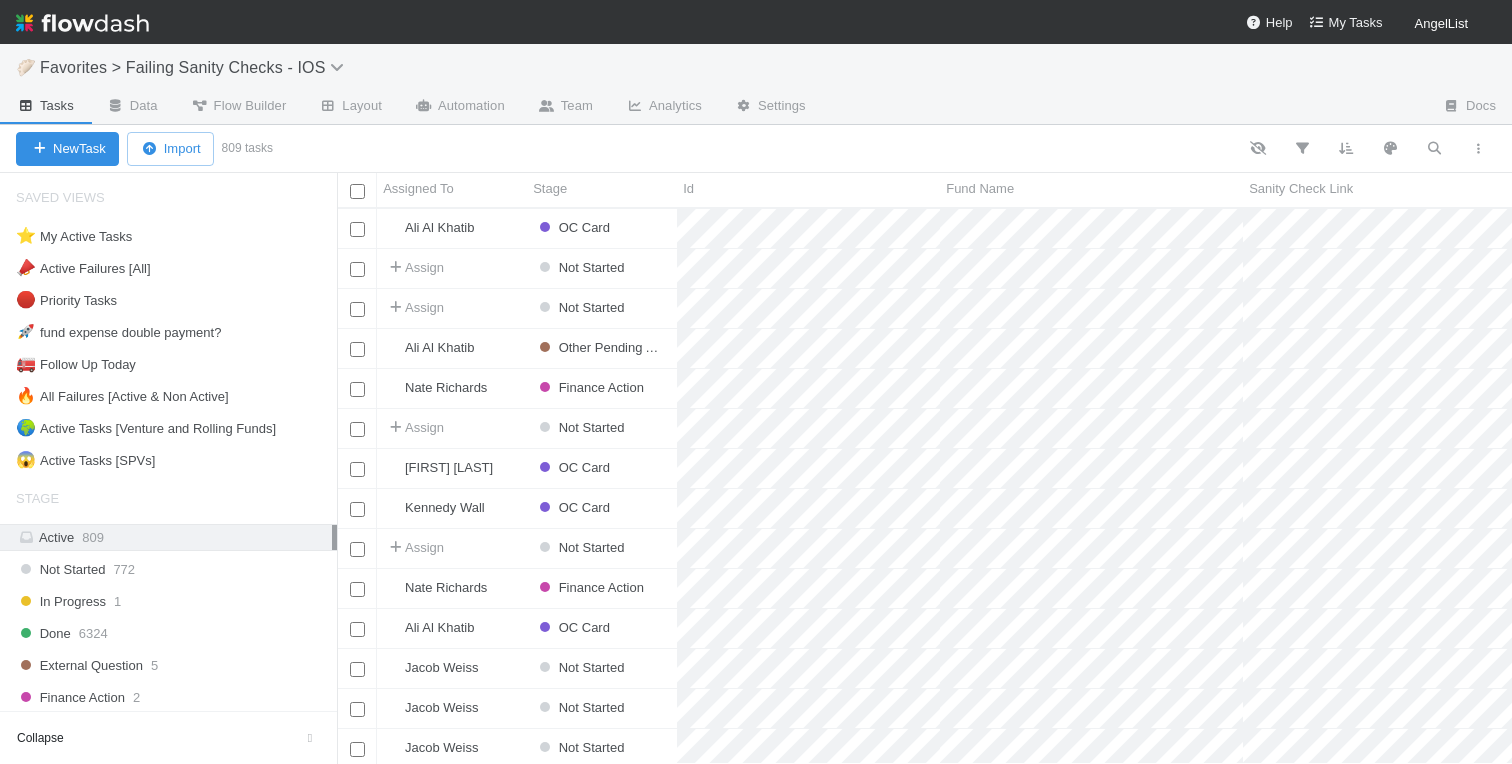 scroll, scrollTop: 0, scrollLeft: 1, axis: horizontal 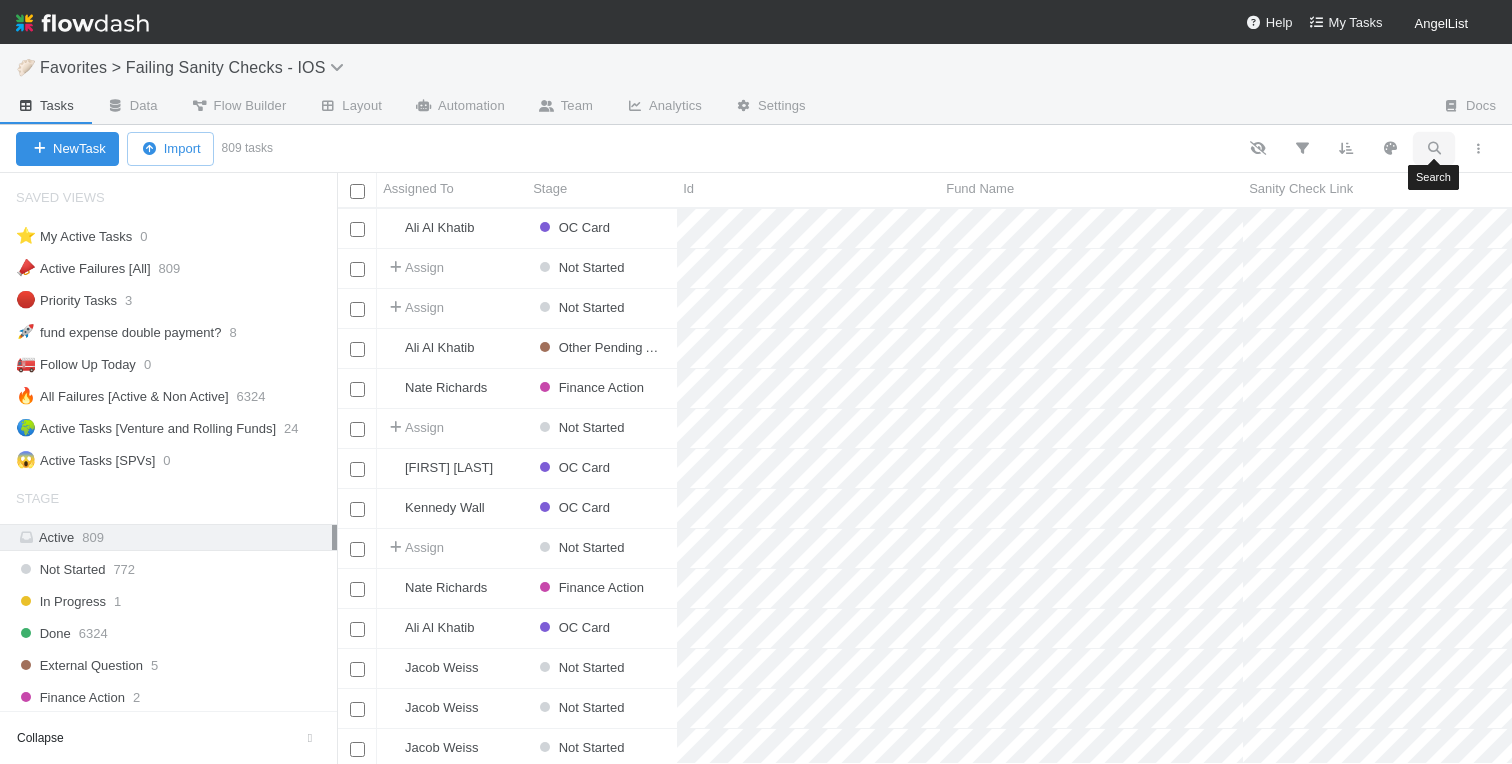 click at bounding box center (1434, 148) 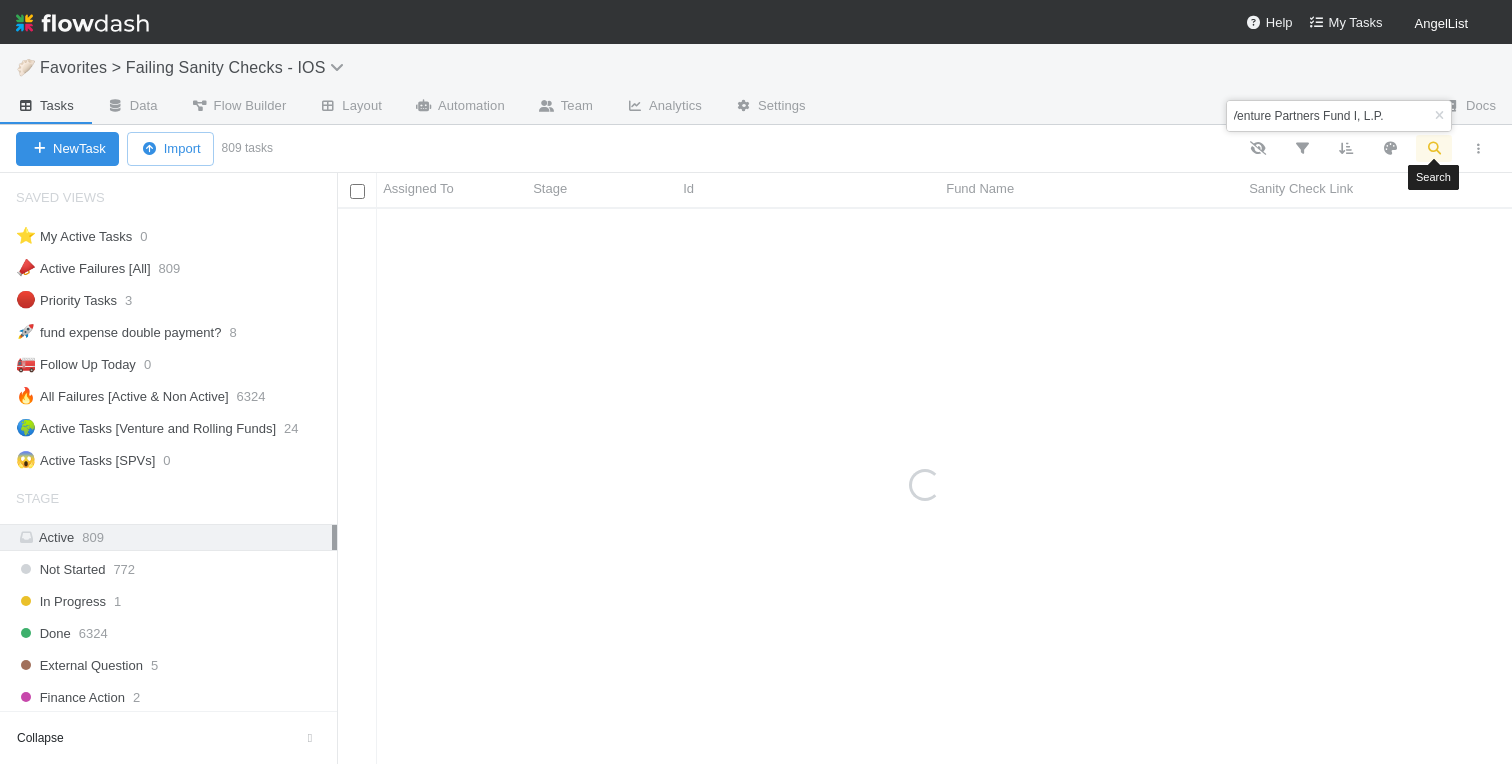 scroll, scrollTop: 0, scrollLeft: 0, axis: both 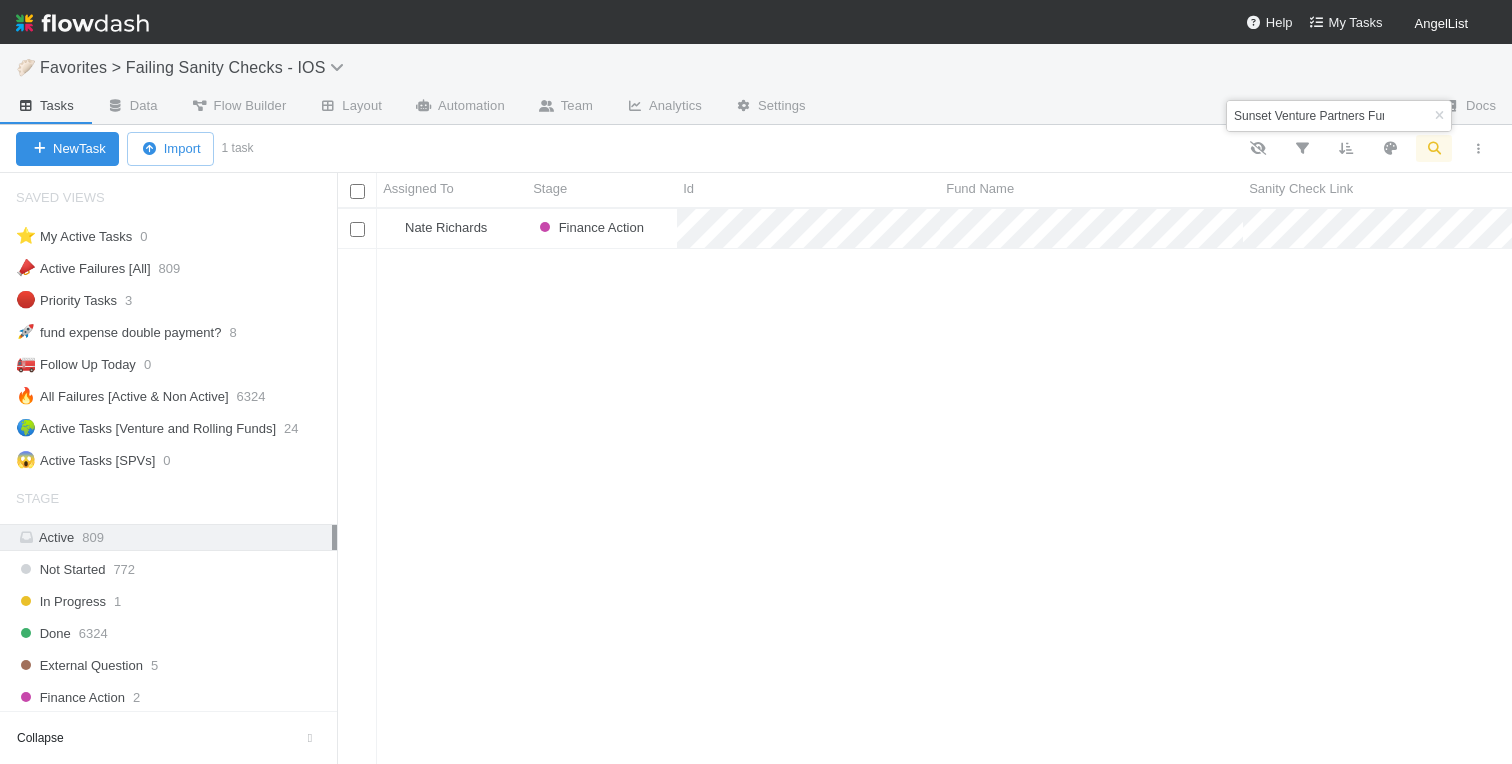 type on "Sunset Venture Partners Fund I, L.P." 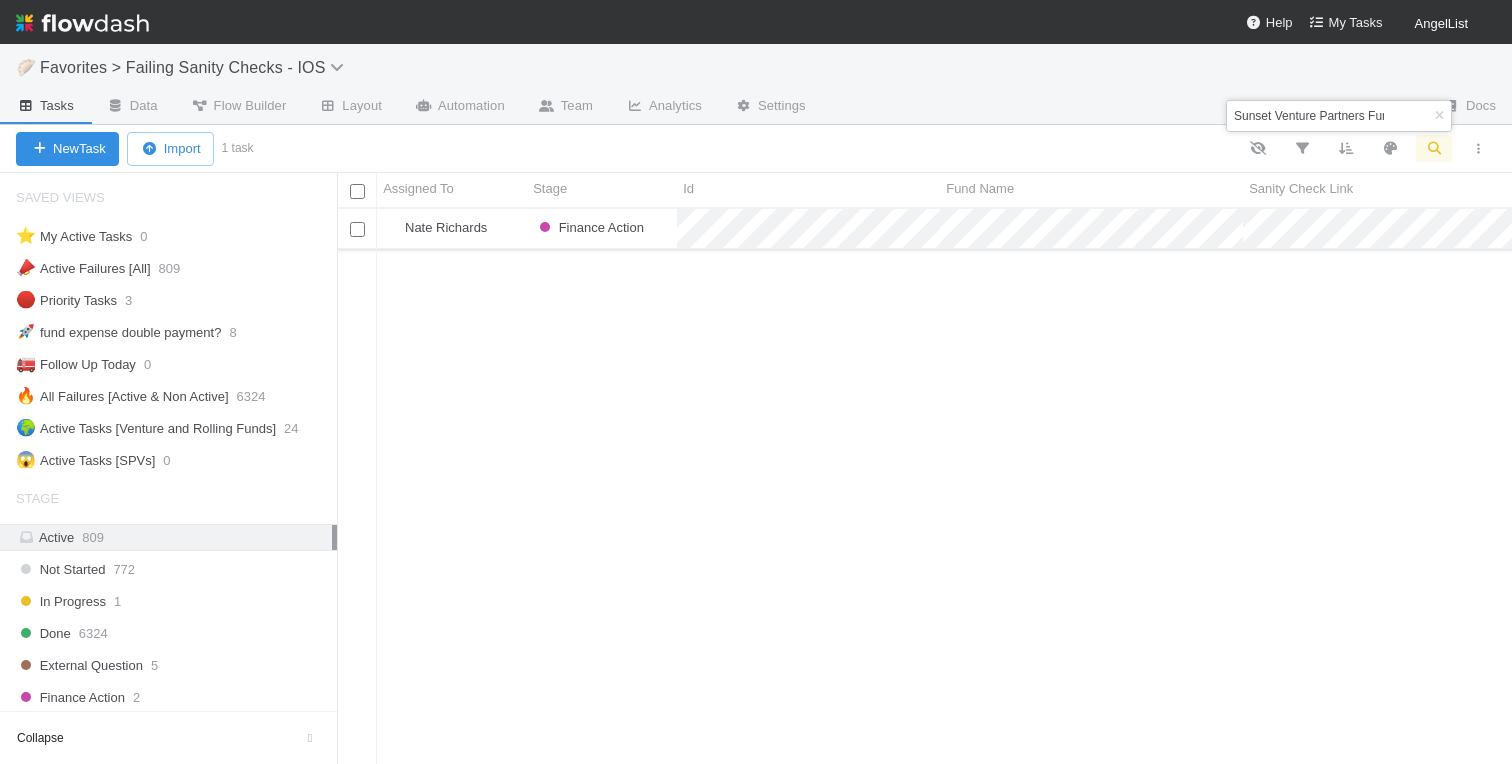 click on "Nate Richards" at bounding box center [452, 228] 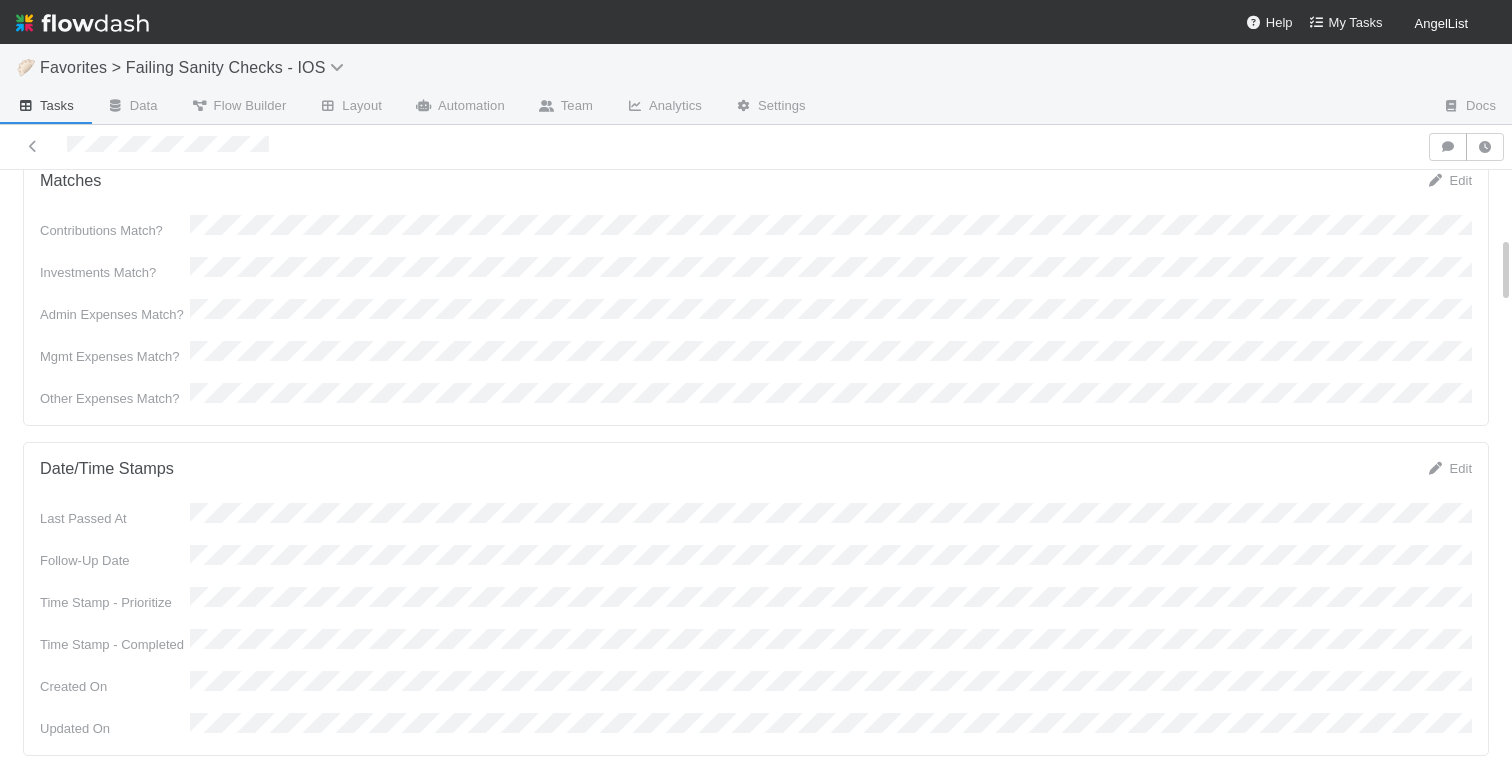 scroll, scrollTop: 0, scrollLeft: 0, axis: both 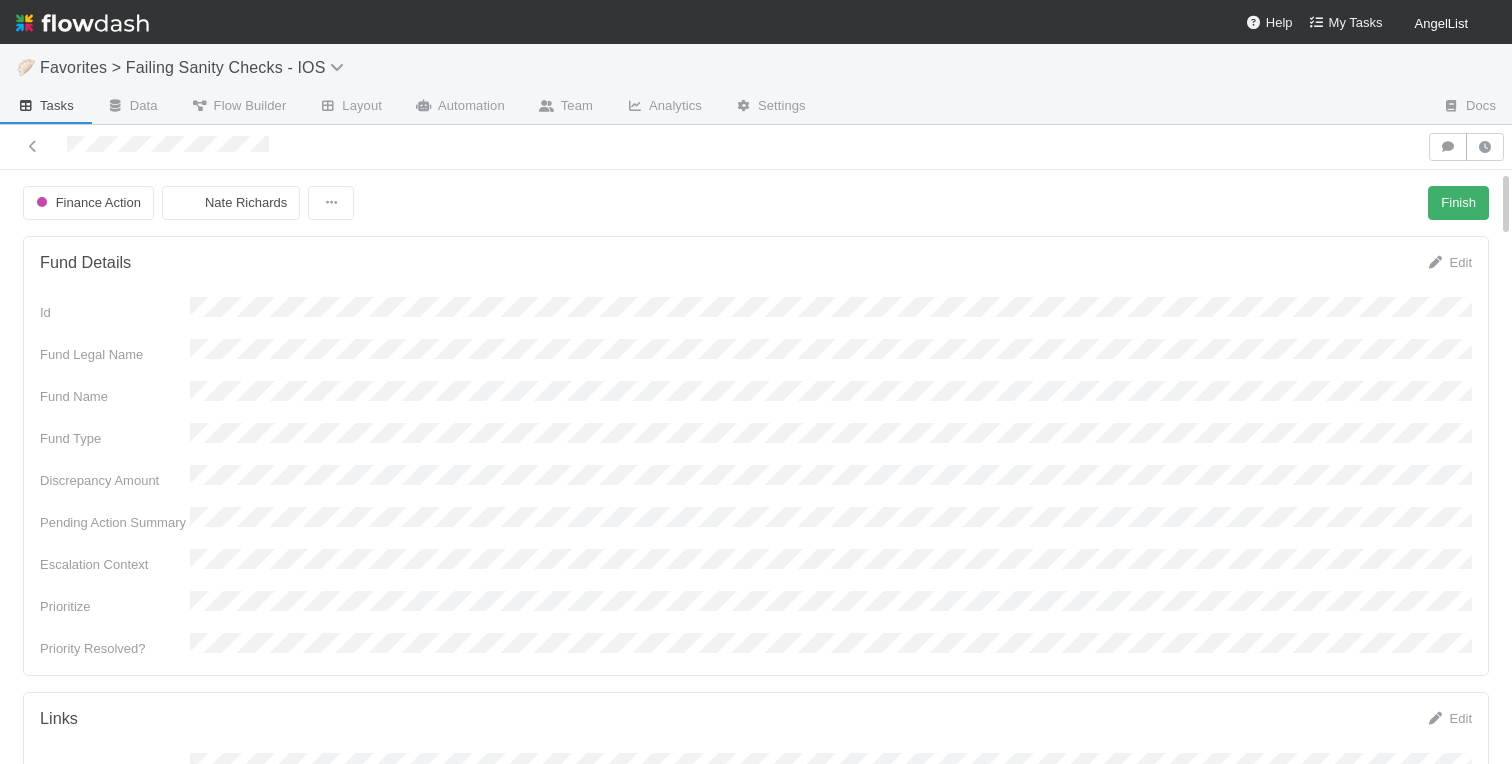 click on "Fund Legal Name" at bounding box center (756, 352) 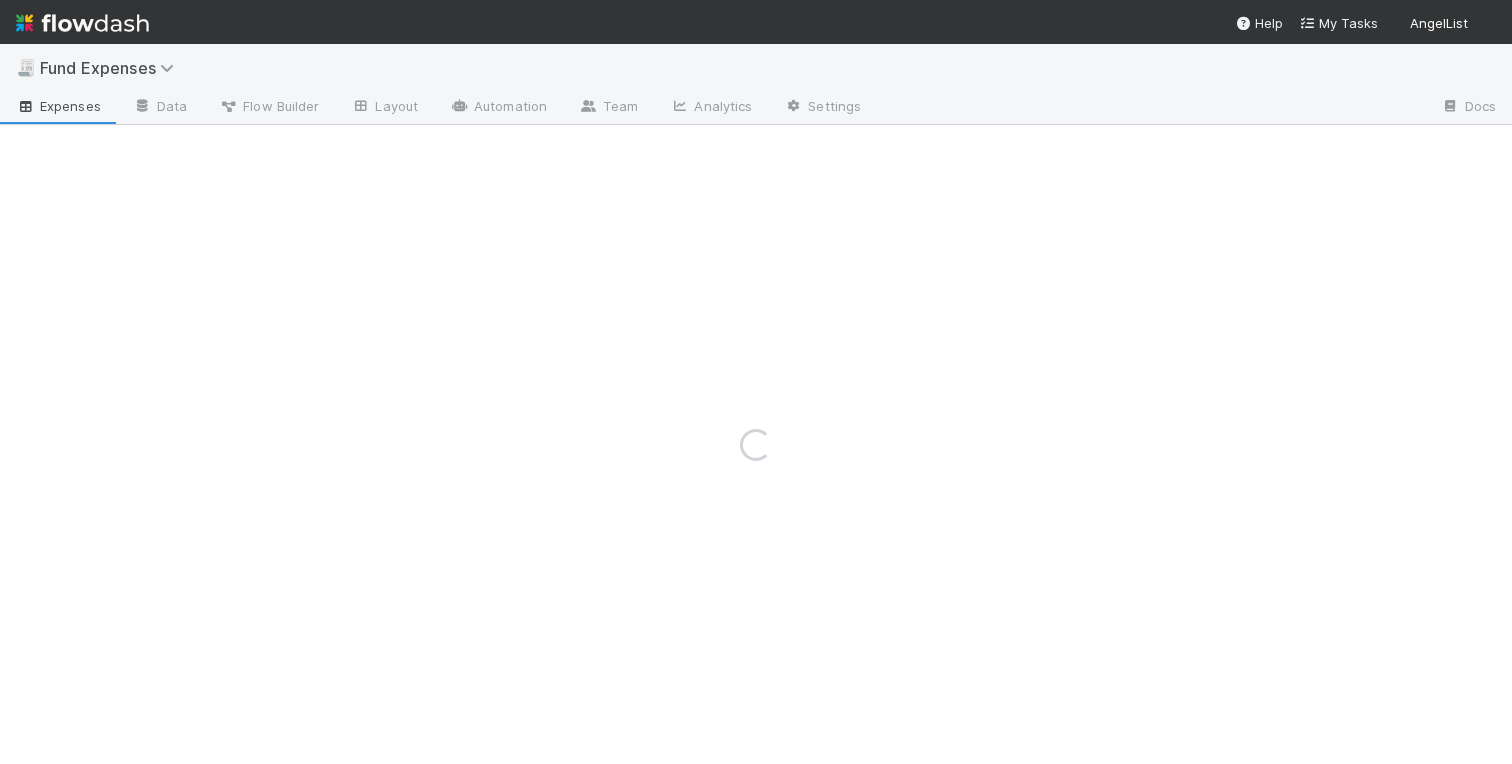 scroll, scrollTop: 0, scrollLeft: 0, axis: both 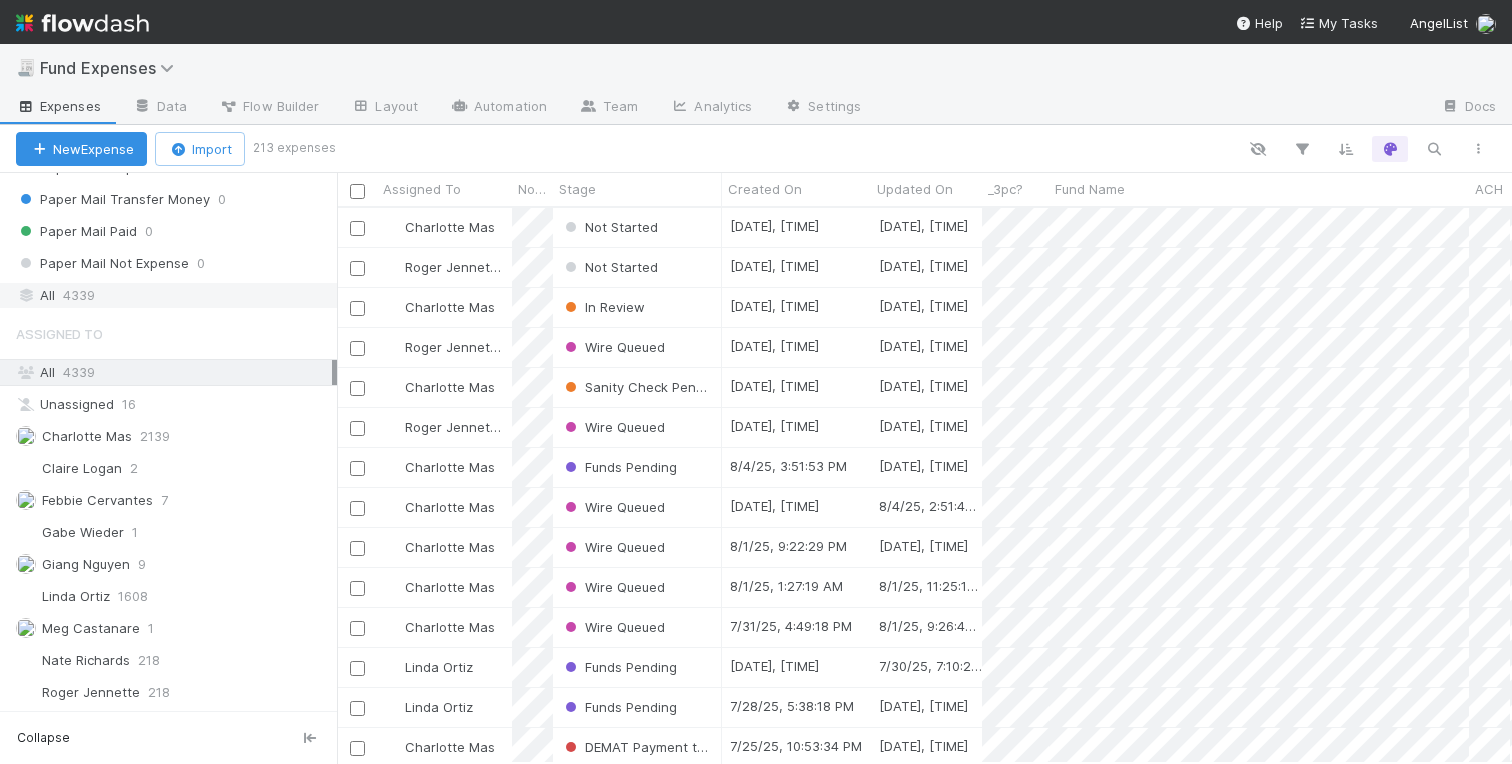 click on "4339" at bounding box center [79, 295] 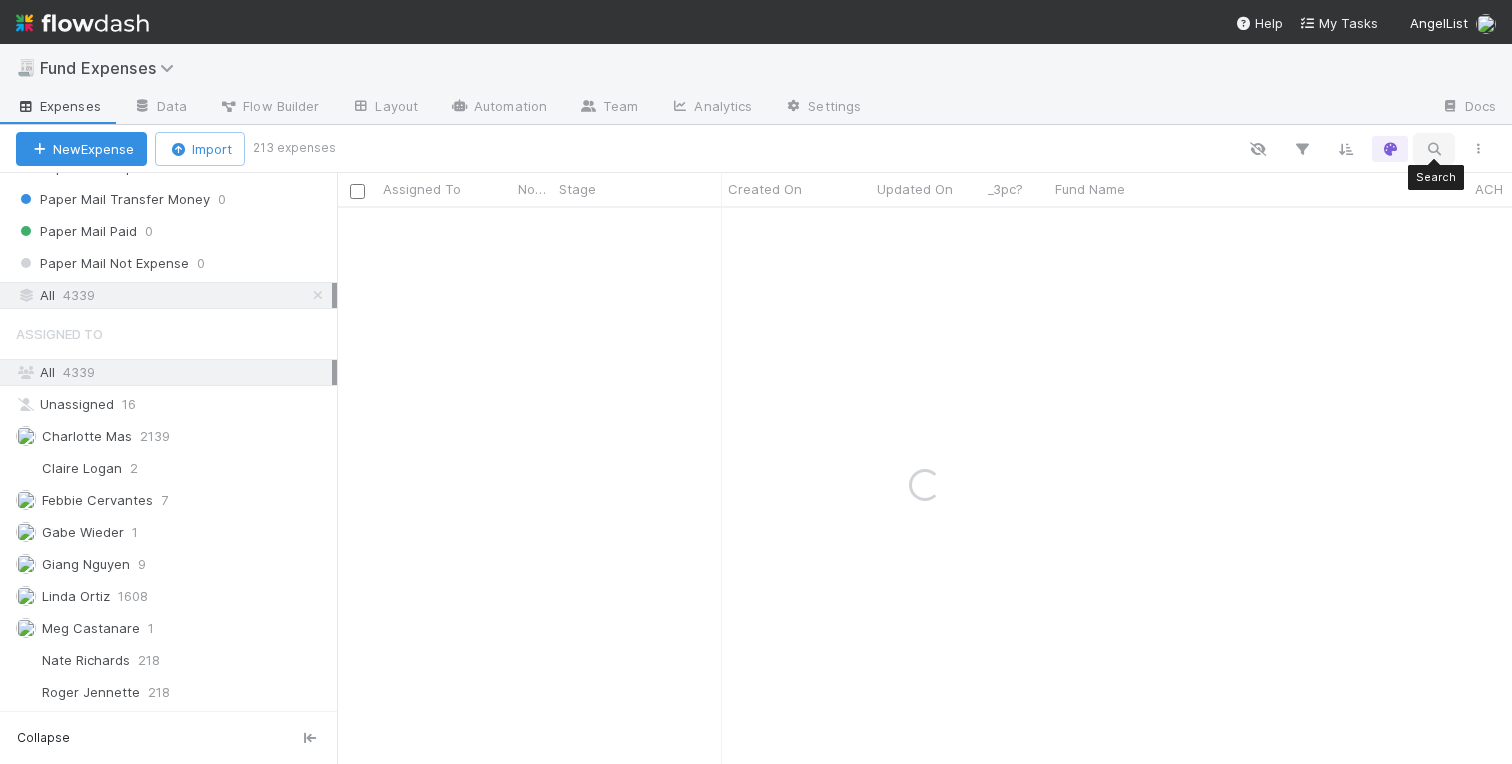 click at bounding box center (1434, 149) 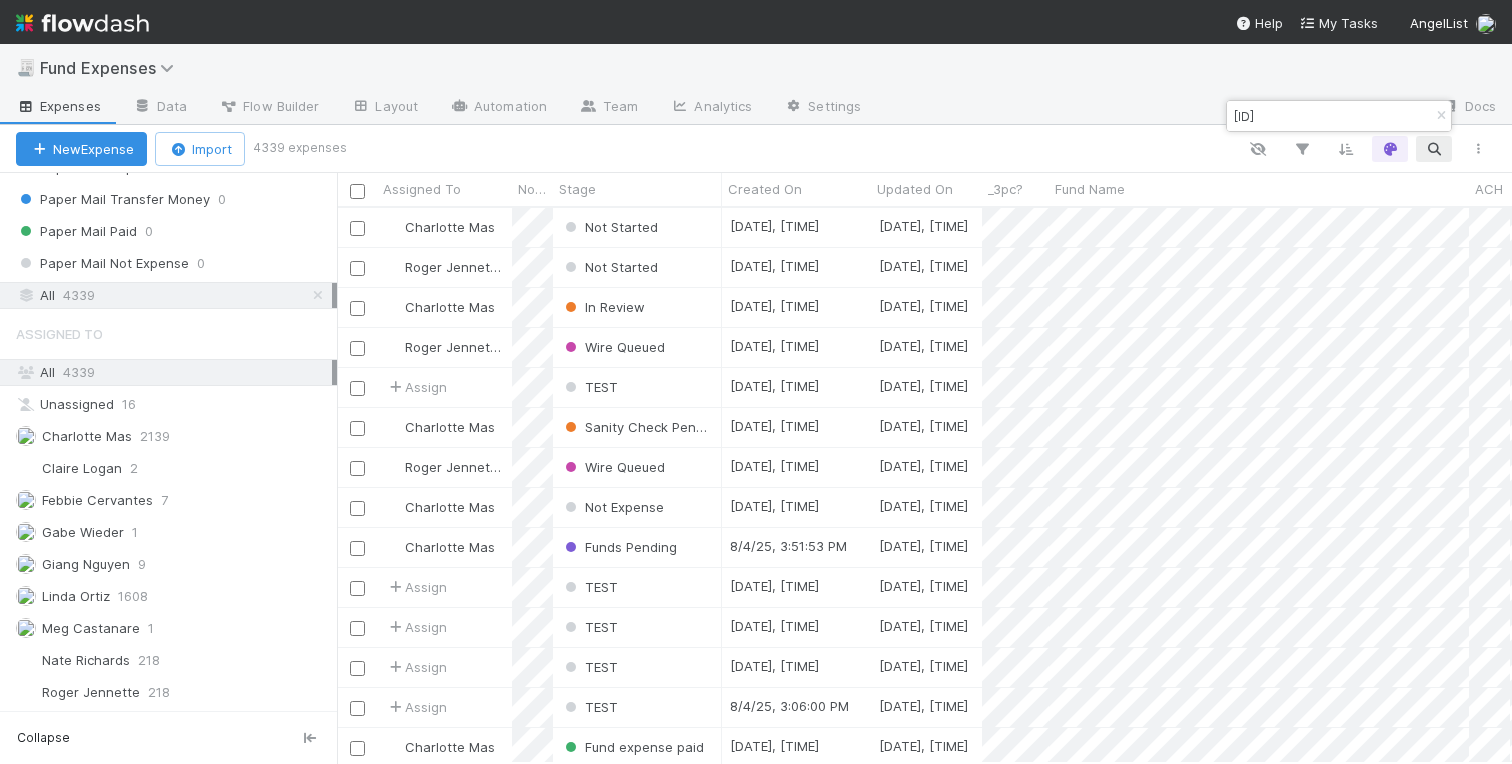 scroll, scrollTop: 0, scrollLeft: 2, axis: horizontal 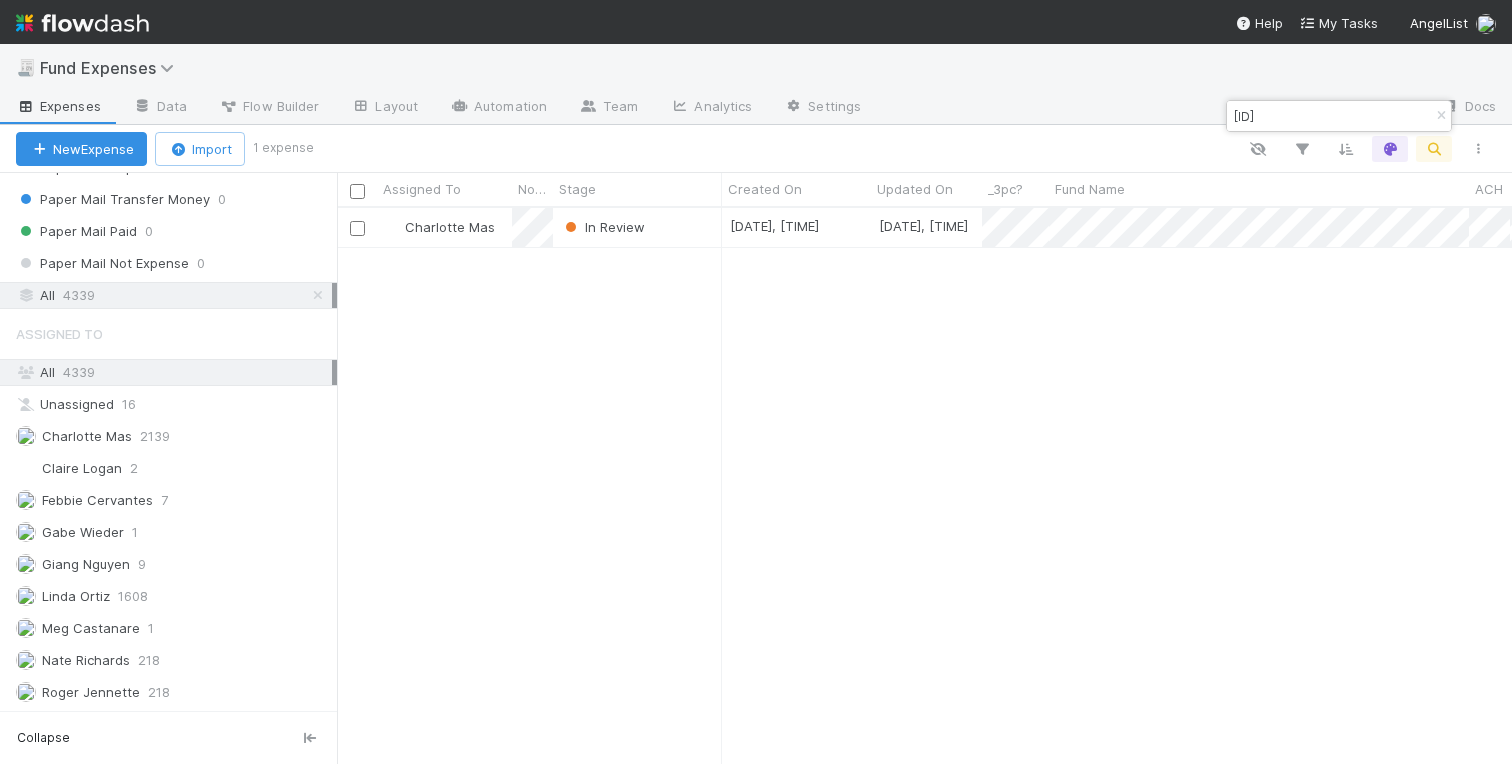 type on "T00001-338327-2507-1" 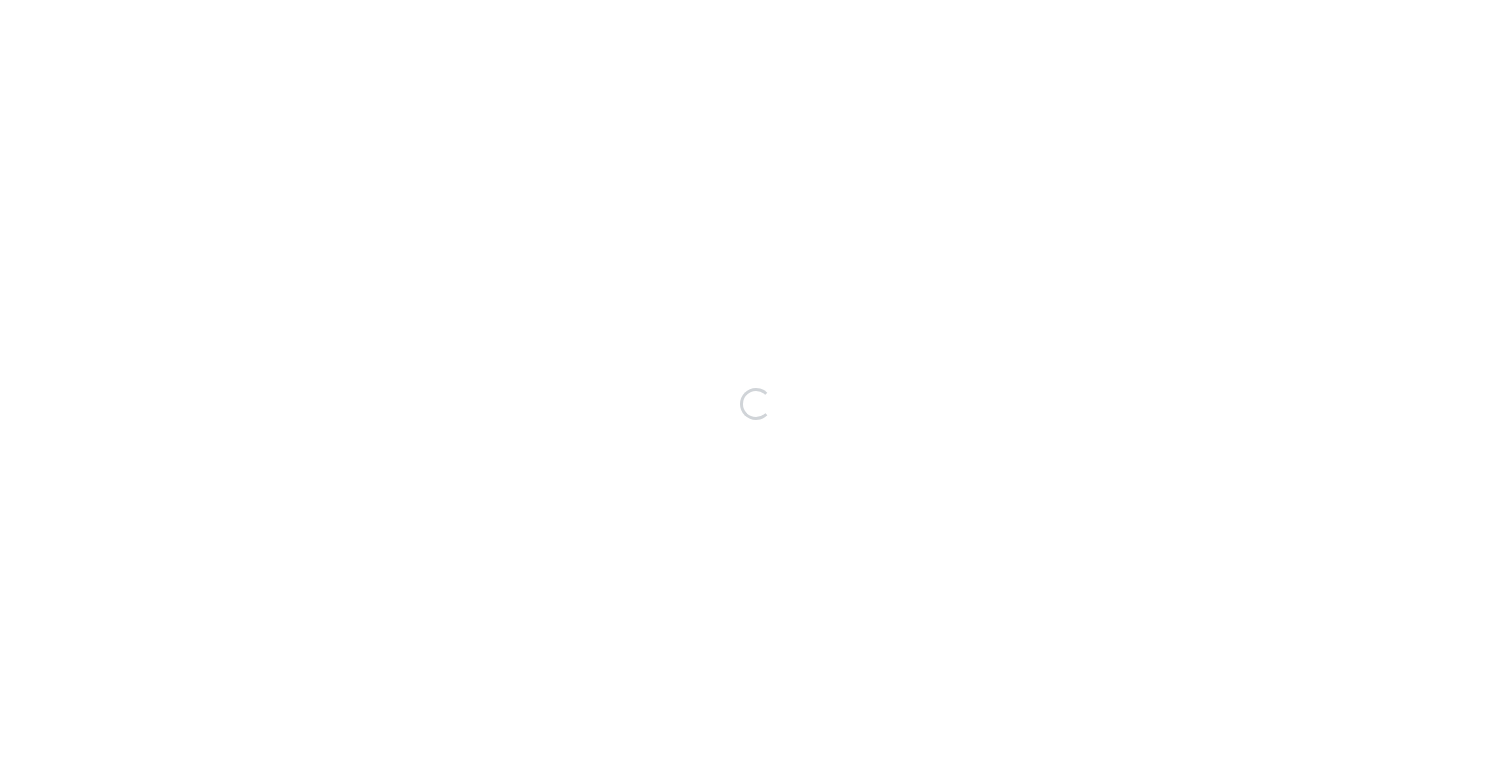 scroll, scrollTop: 0, scrollLeft: 0, axis: both 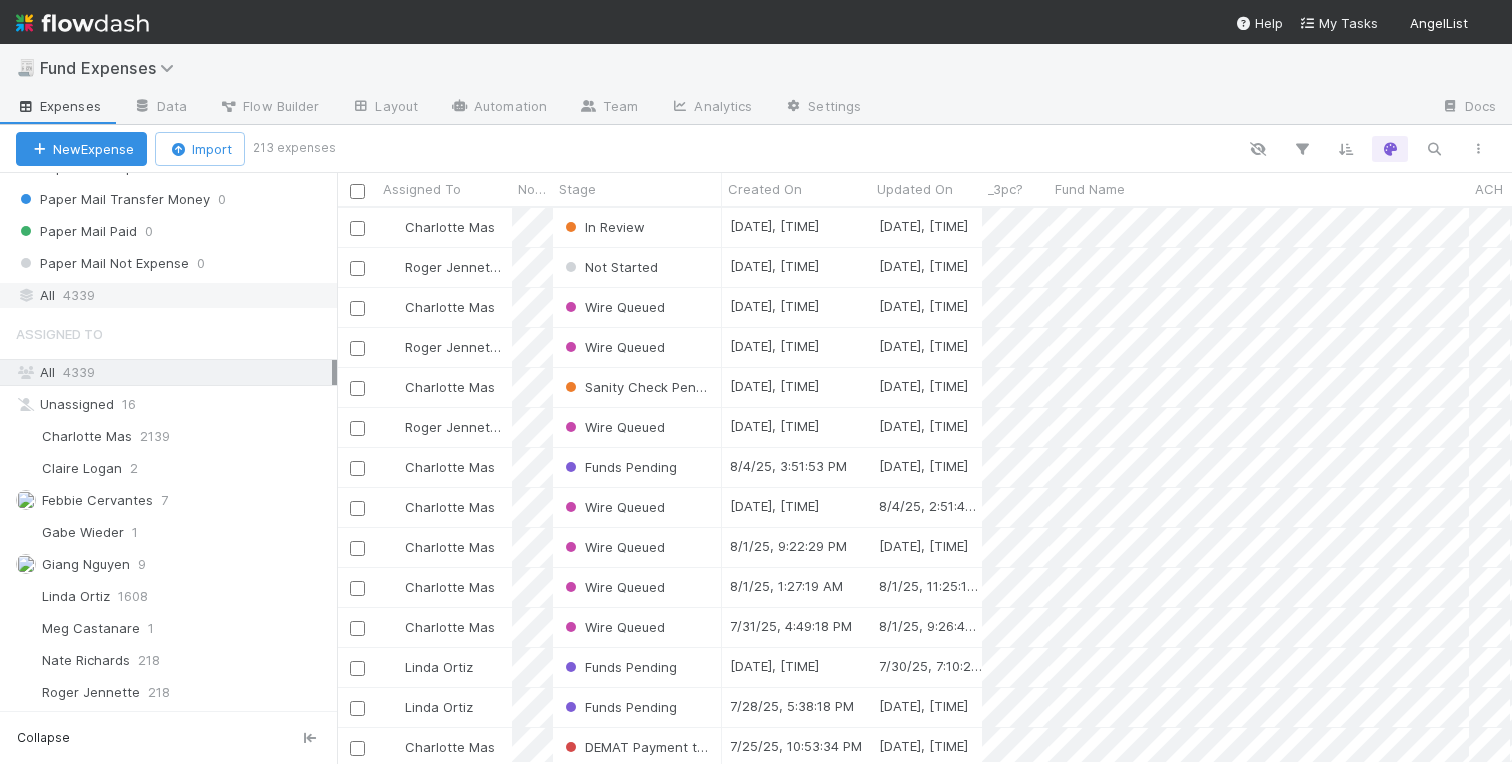 click on "4339" at bounding box center [79, 295] 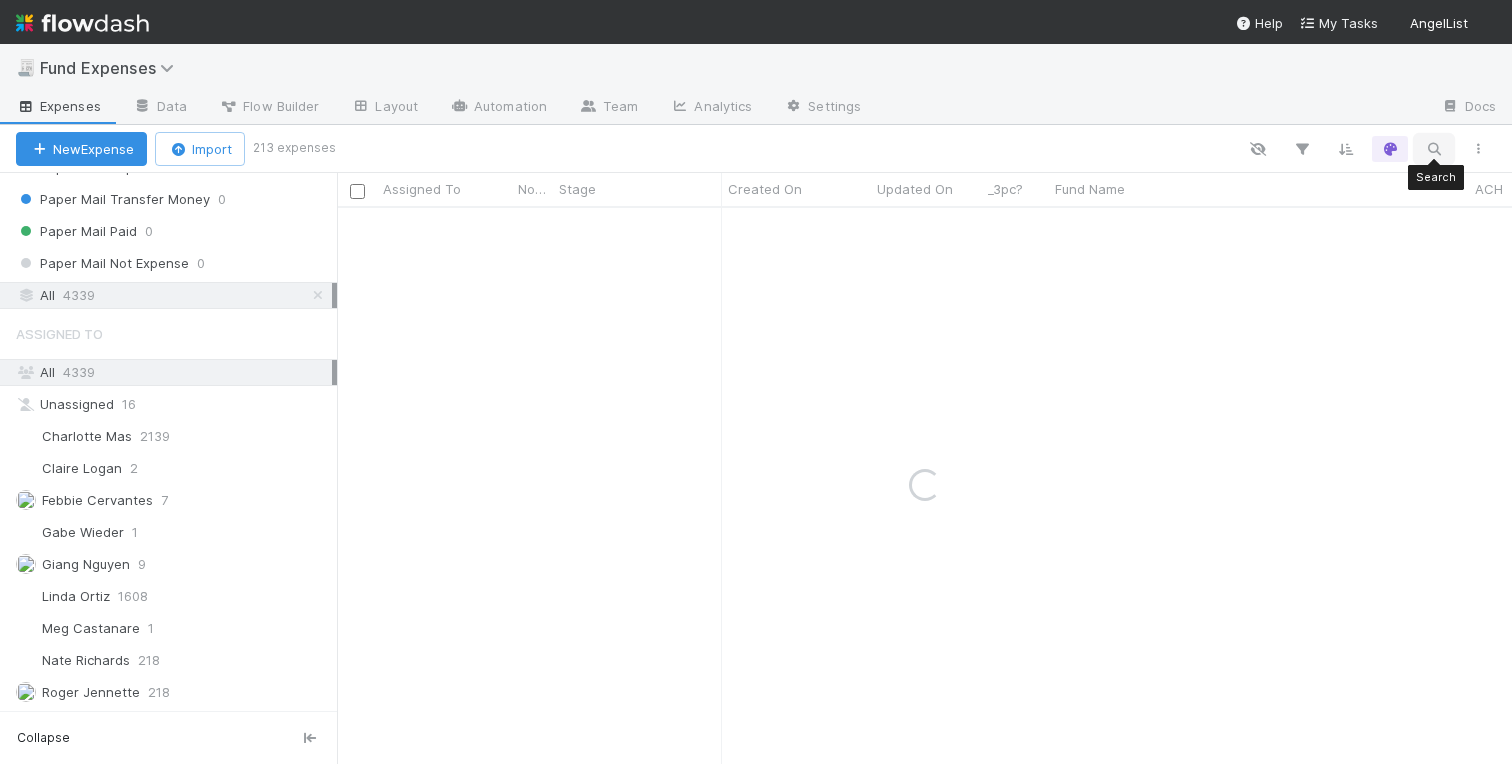 click at bounding box center (1434, 149) 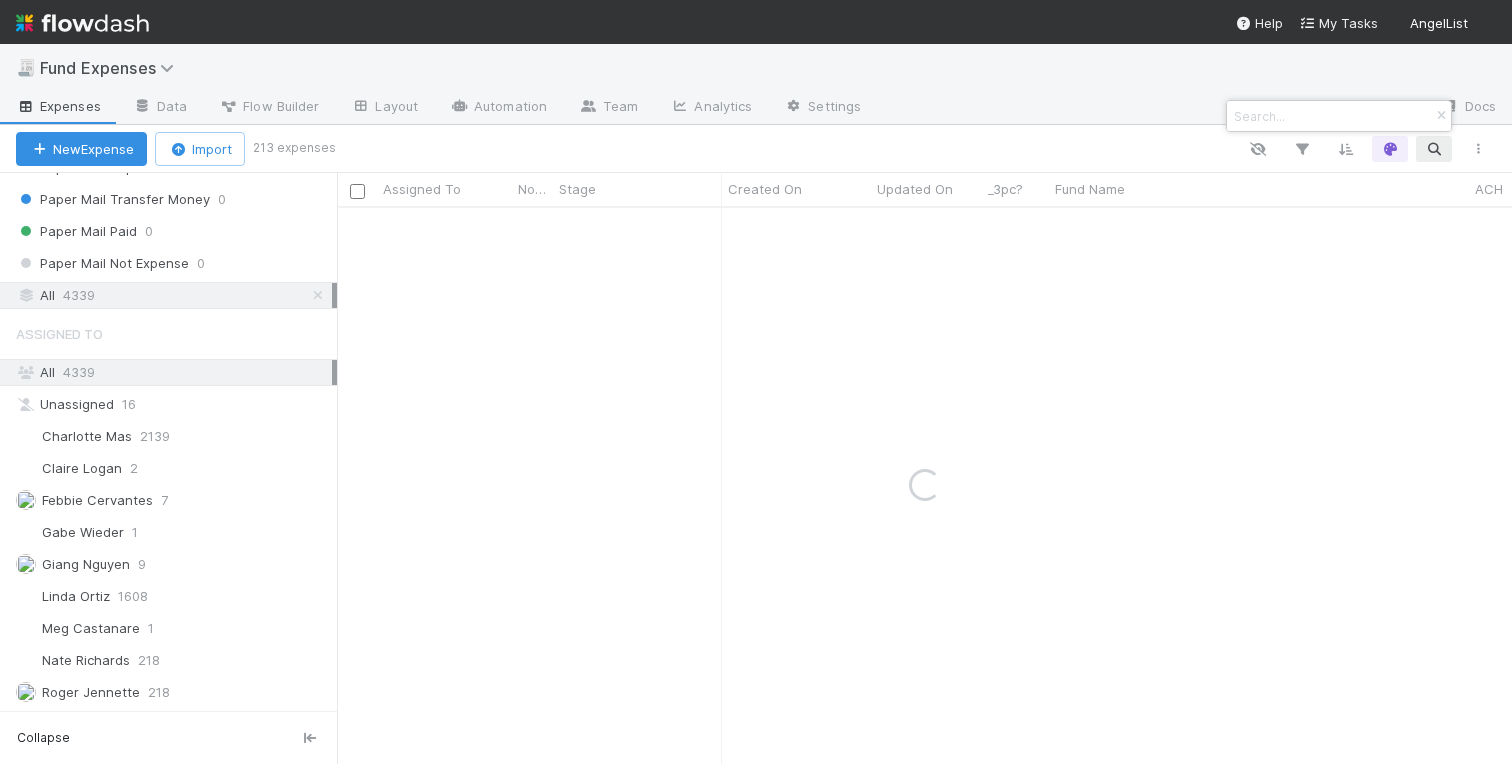 type on "Recursive Ventures III, LP" 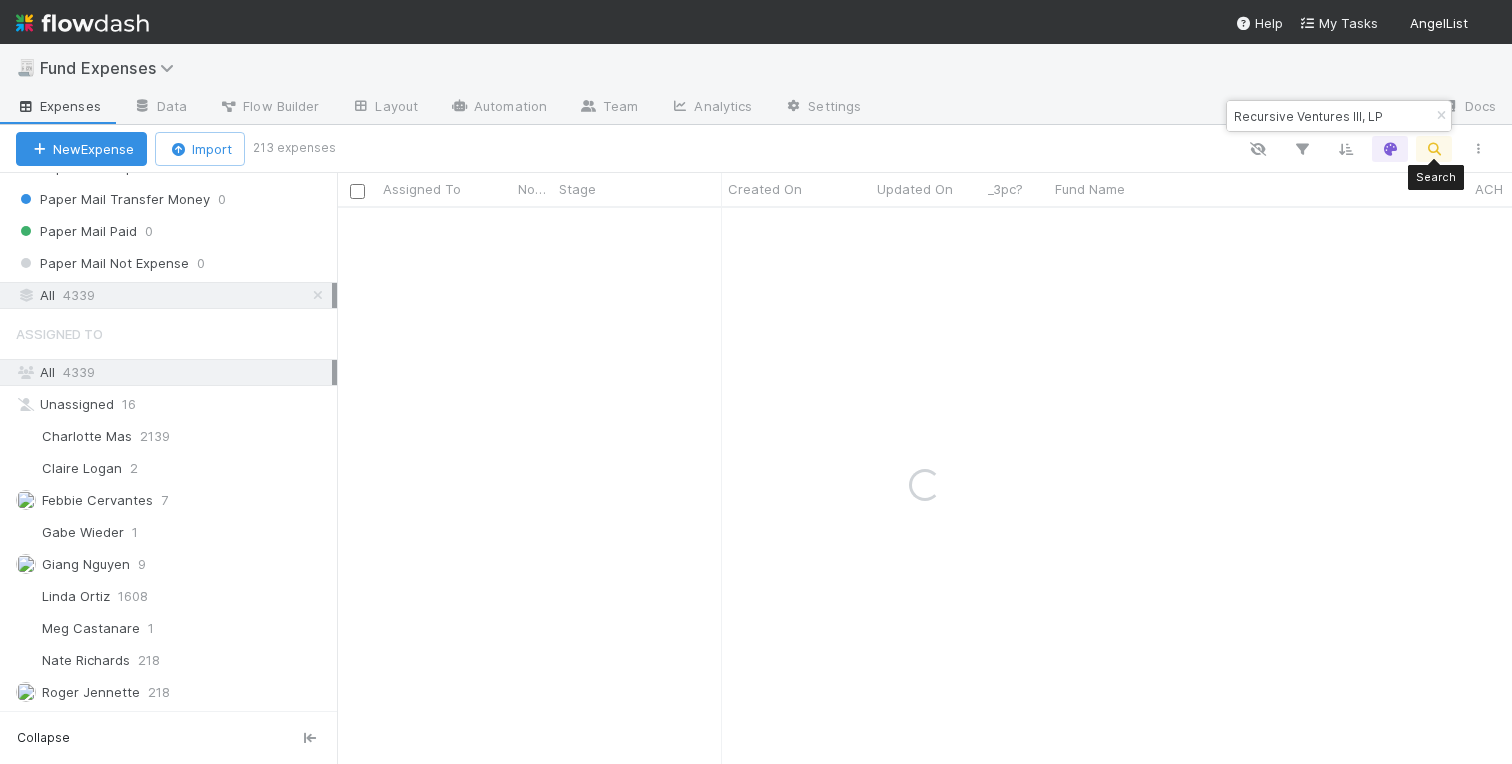 scroll, scrollTop: 0, scrollLeft: 0, axis: both 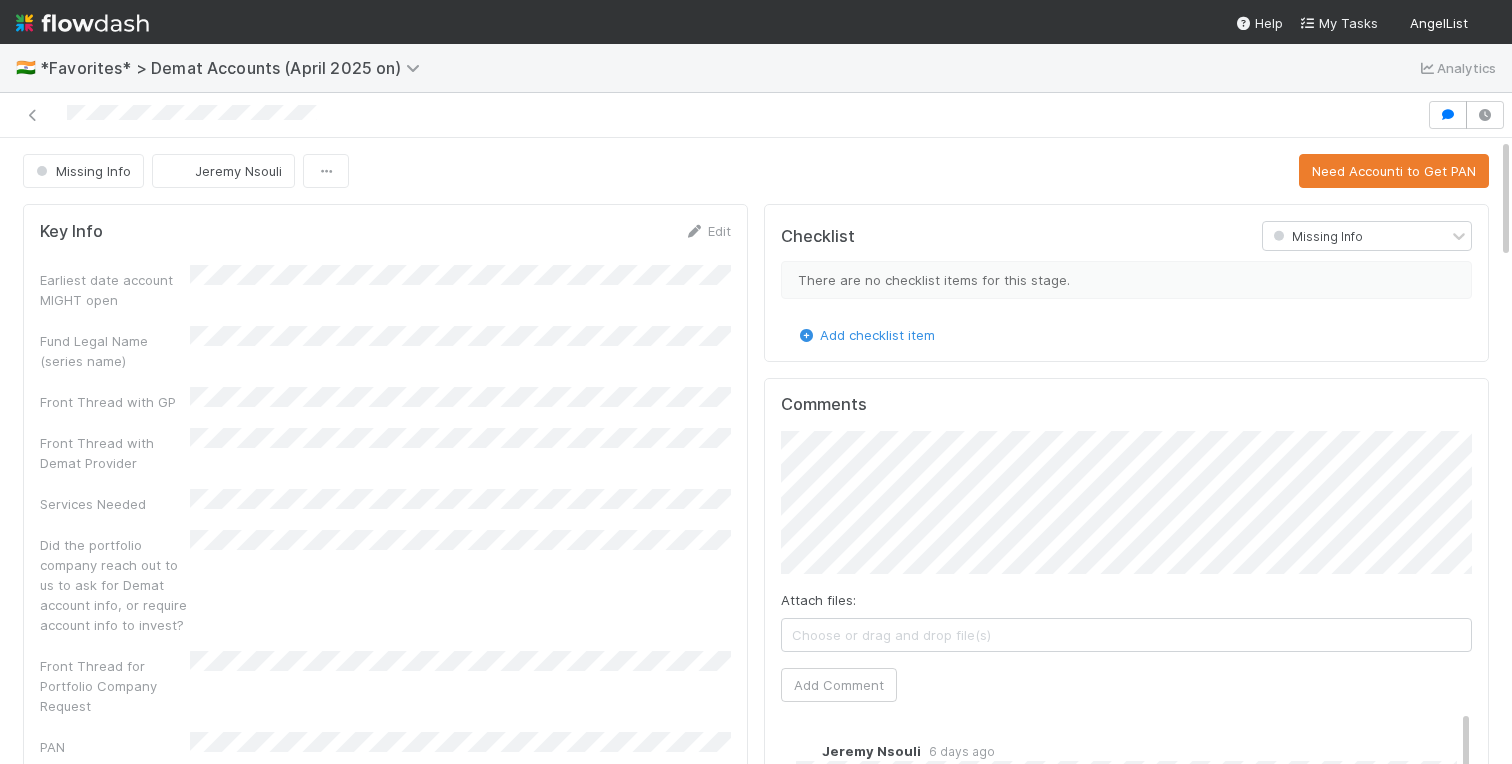 drag, startPoint x: 326, startPoint y: 117, endPoint x: 55, endPoint y: 114, distance: 271.0166 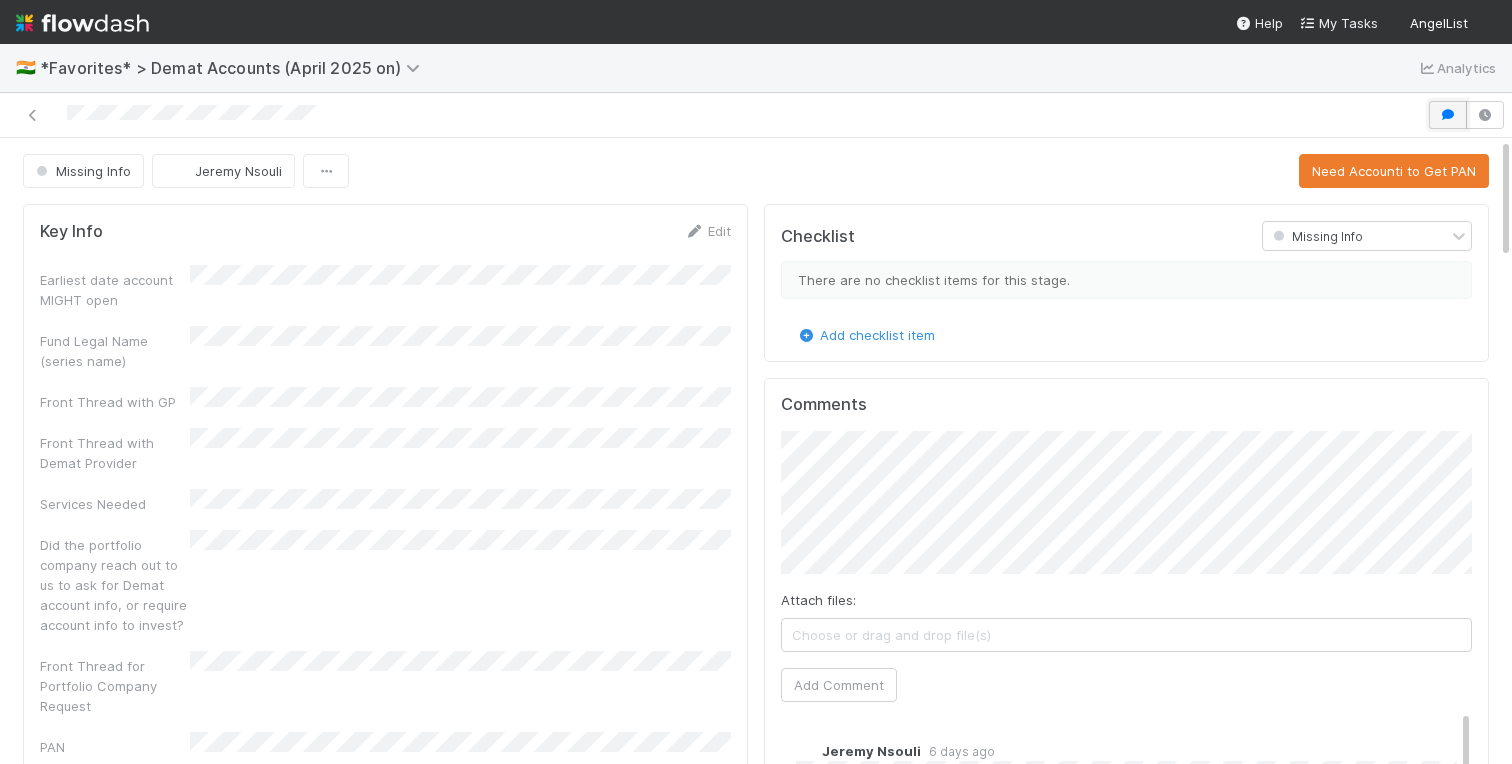 click at bounding box center (1448, 115) 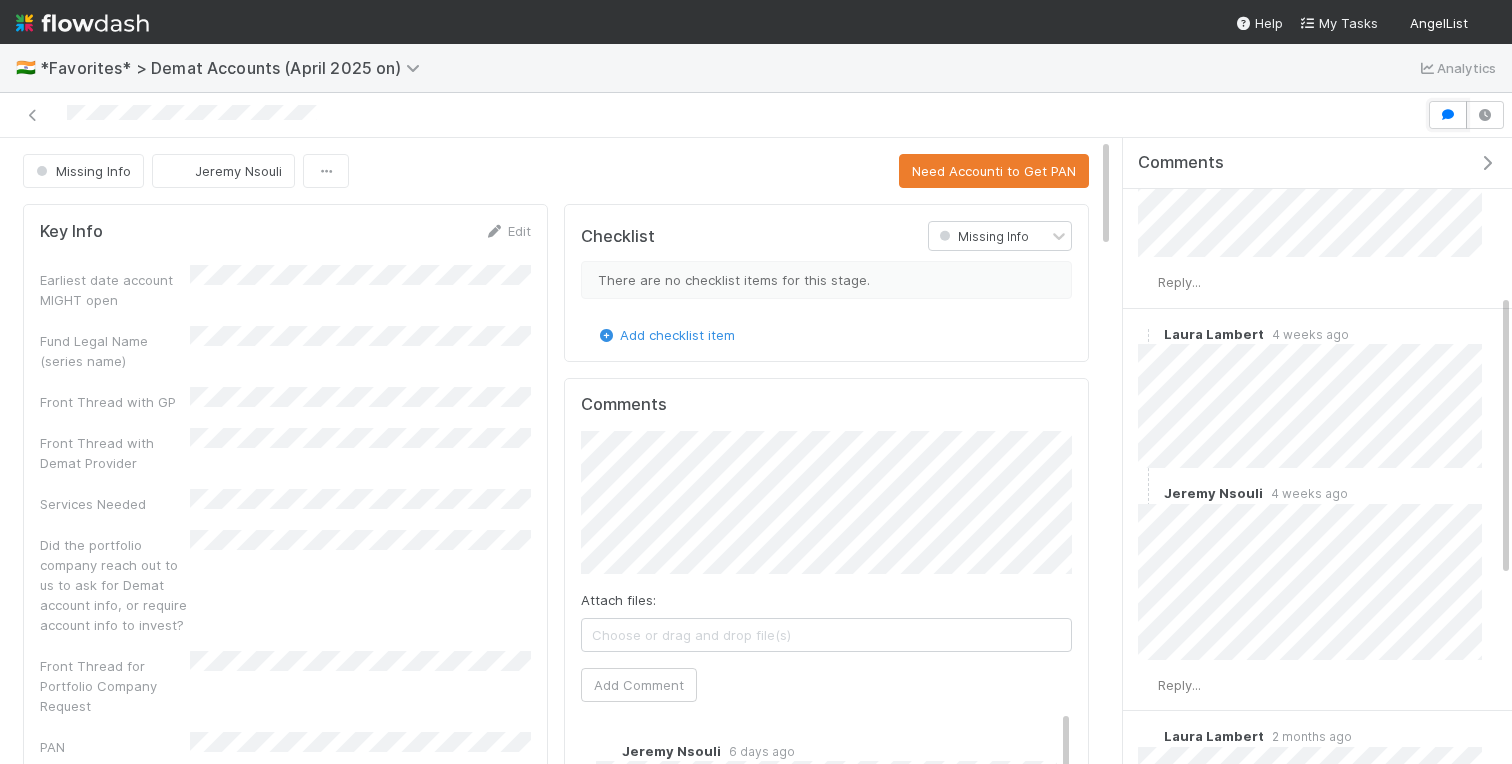 scroll, scrollTop: 374, scrollLeft: 0, axis: vertical 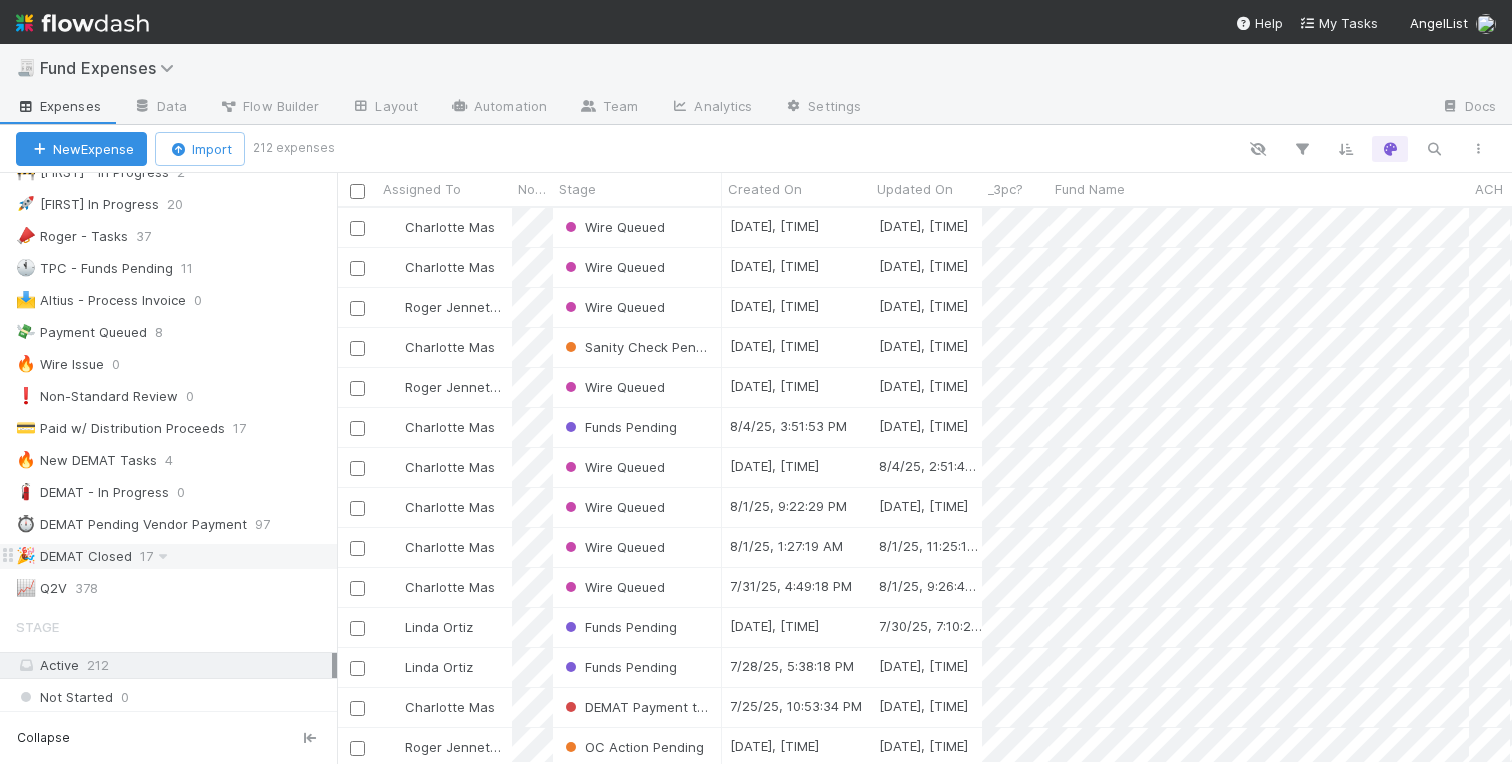 click on "🎉 DEMAT Closed" at bounding box center (74, 556) 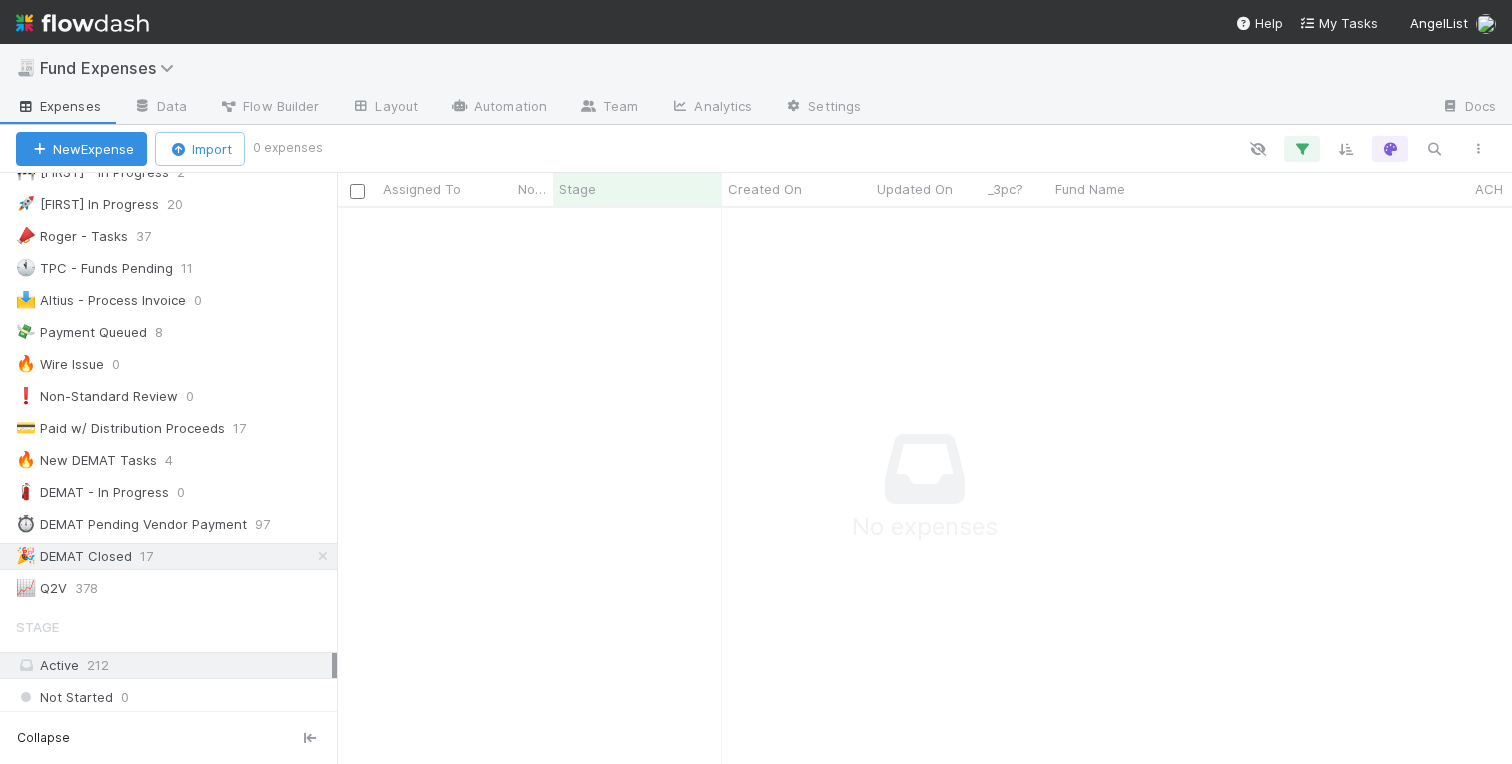 scroll, scrollTop: 0, scrollLeft: 1, axis: horizontal 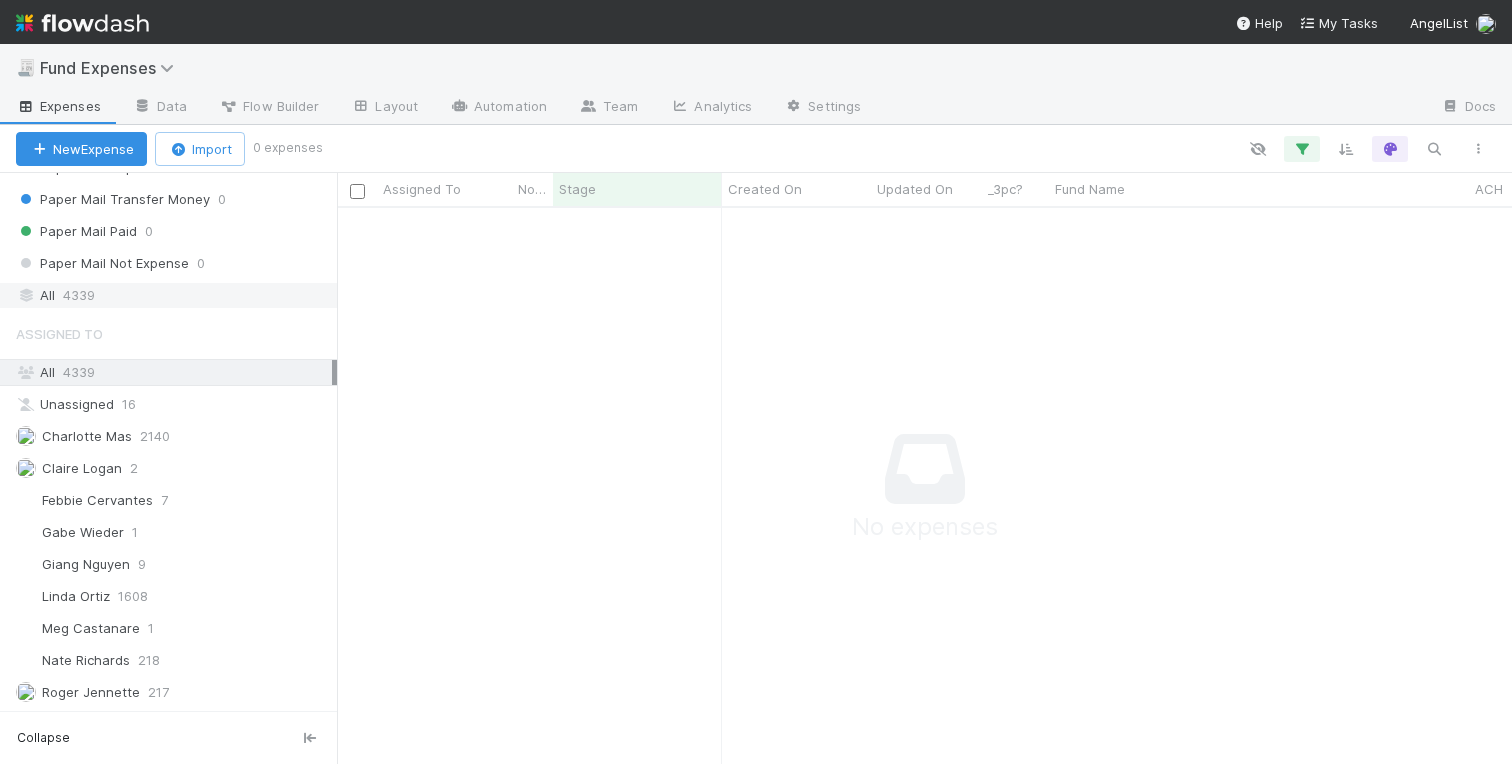 click on "4339" at bounding box center (79, 295) 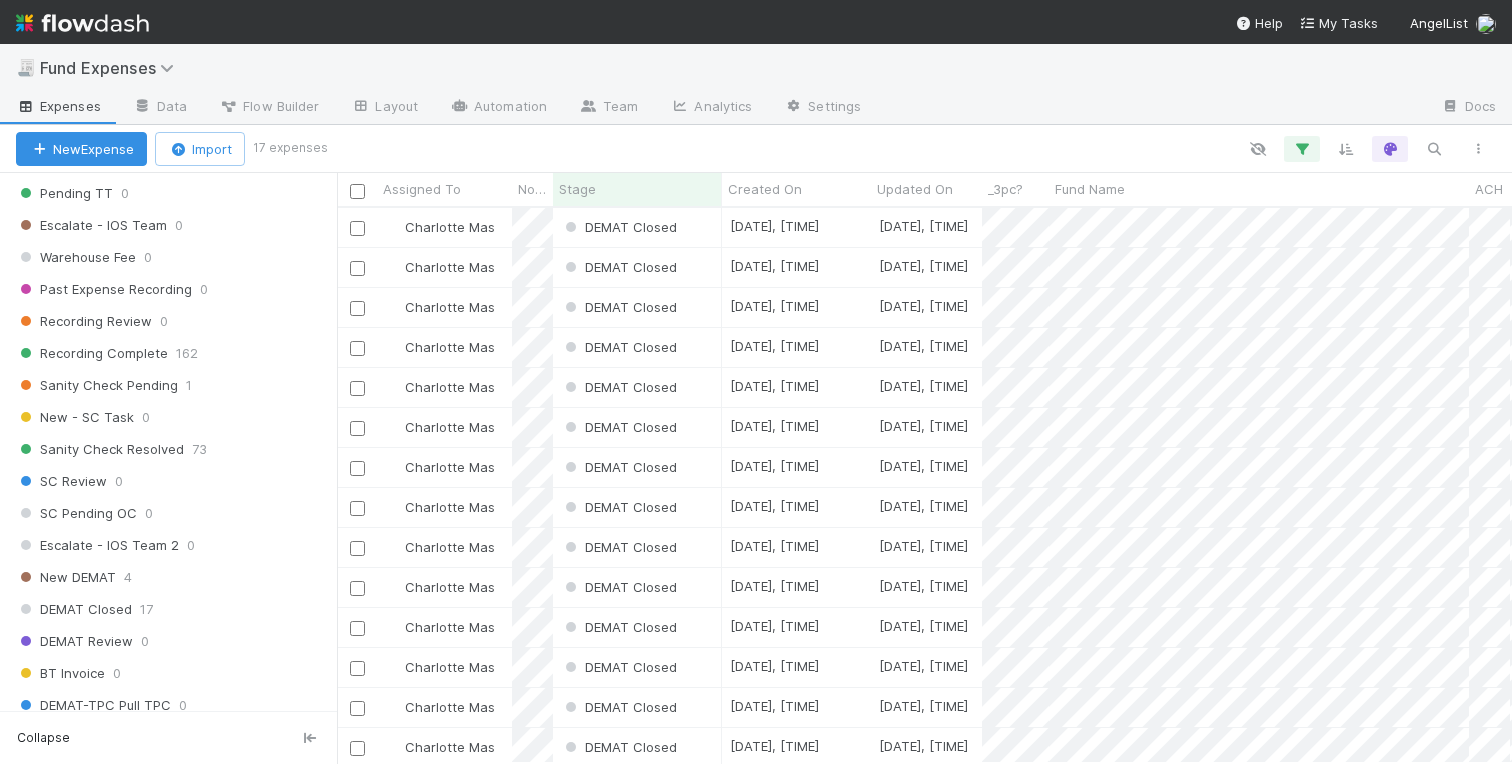 scroll, scrollTop: 1218, scrollLeft: 0, axis: vertical 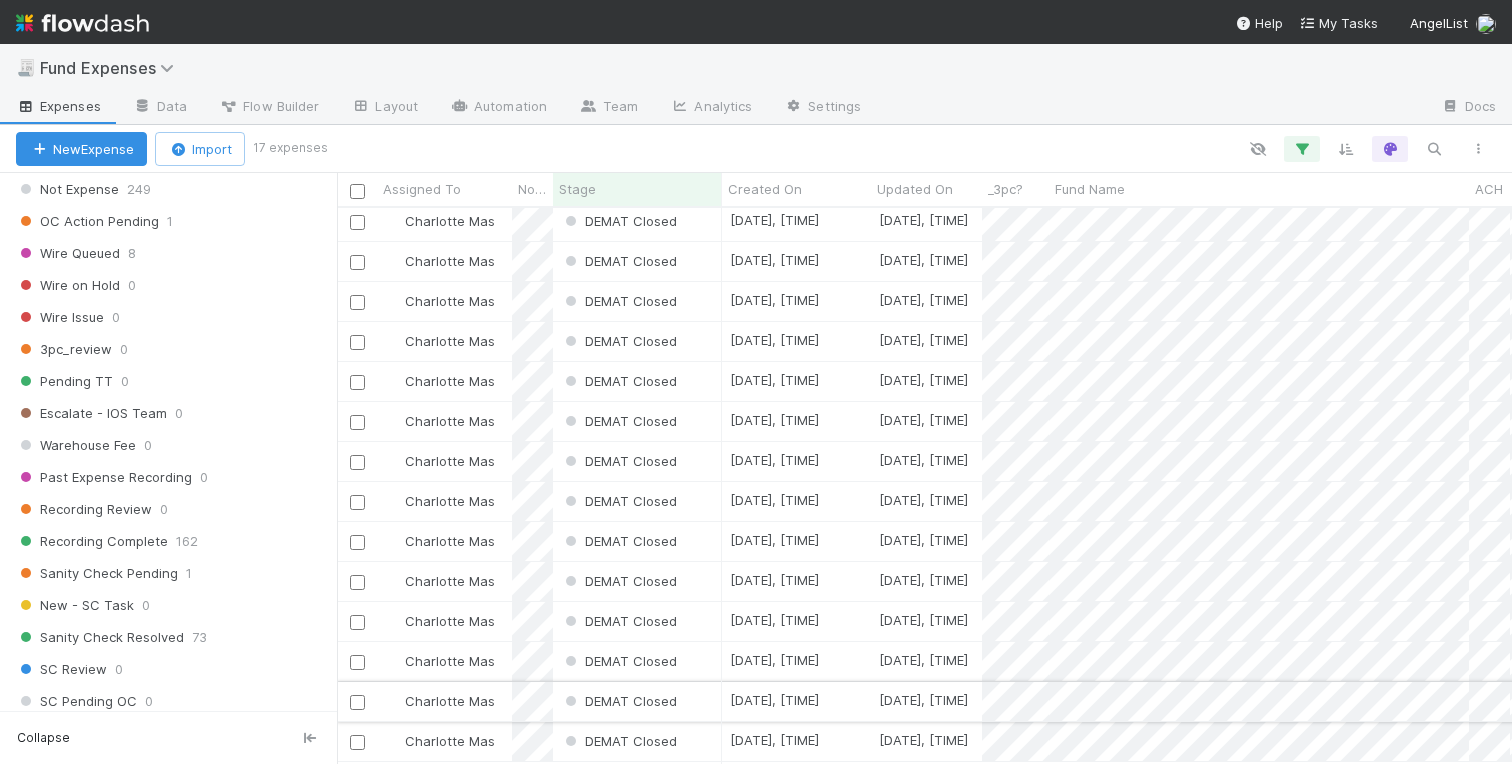 click on "DEMAT Closed" at bounding box center [637, 701] 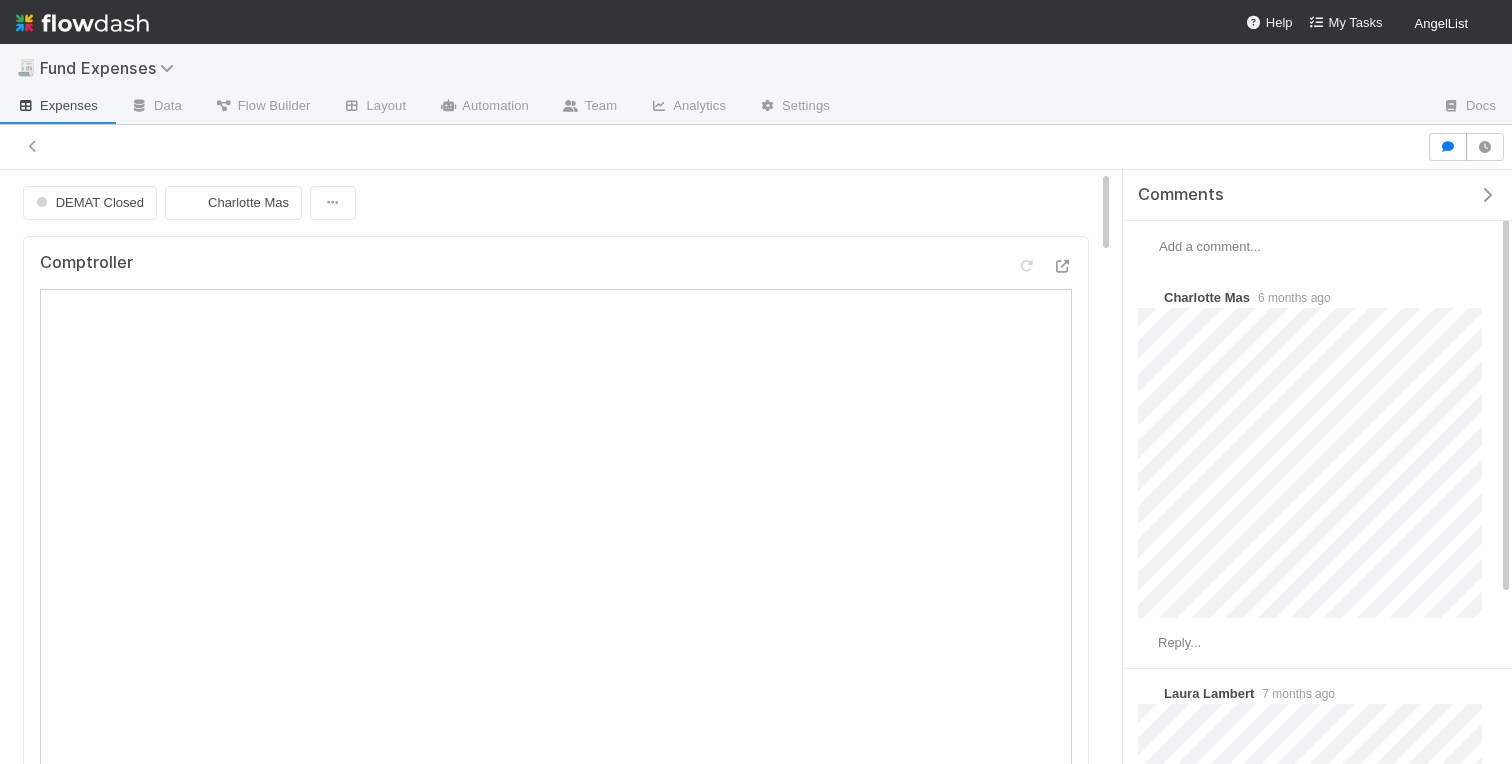scroll, scrollTop: 0, scrollLeft: 0, axis: both 